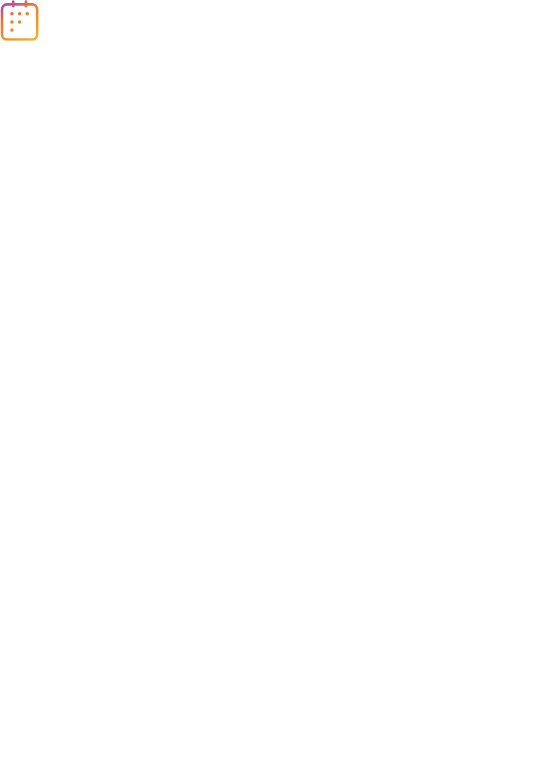 scroll, scrollTop: 0, scrollLeft: 0, axis: both 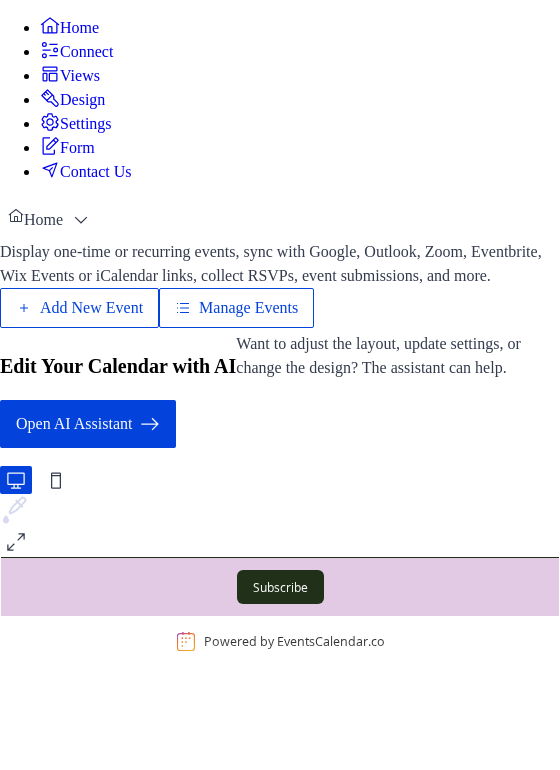 click on "Add New Event" at bounding box center [91, 308] 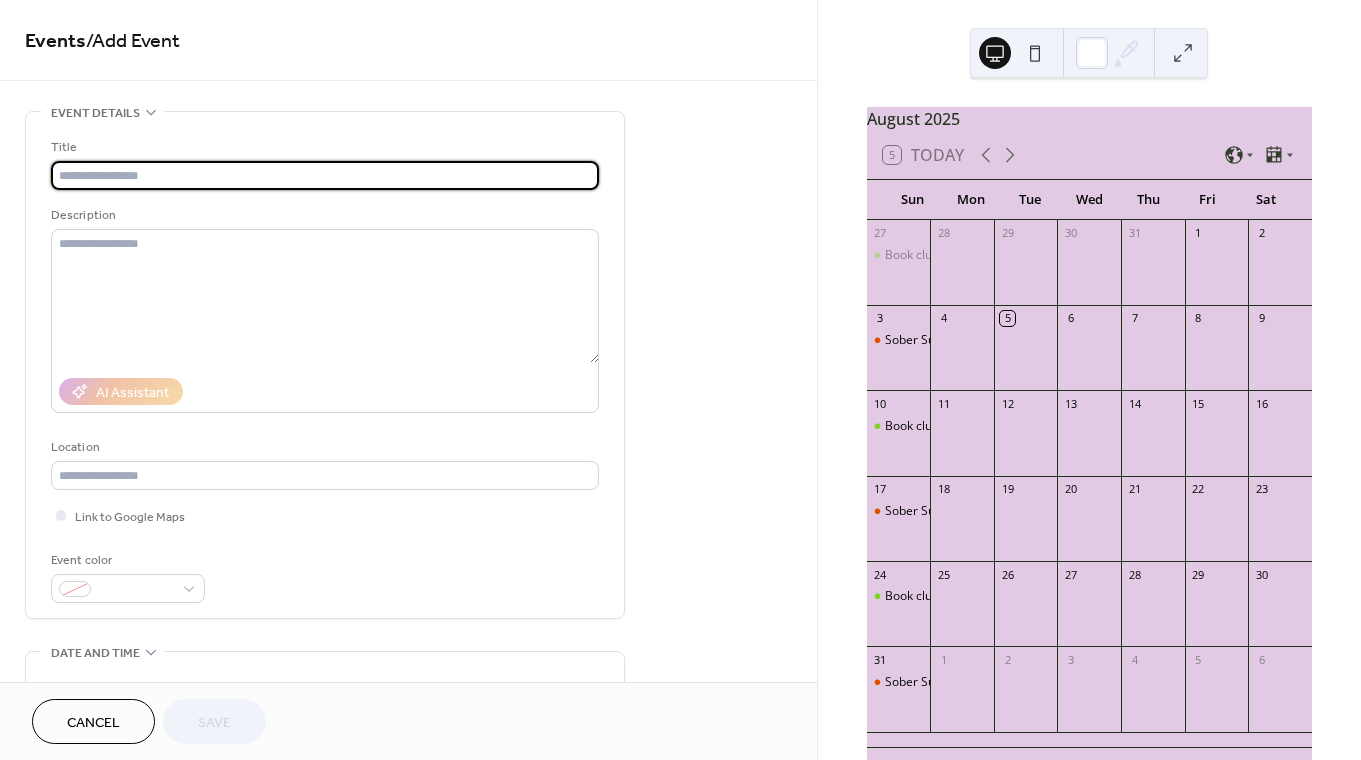 scroll, scrollTop: 0, scrollLeft: 0, axis: both 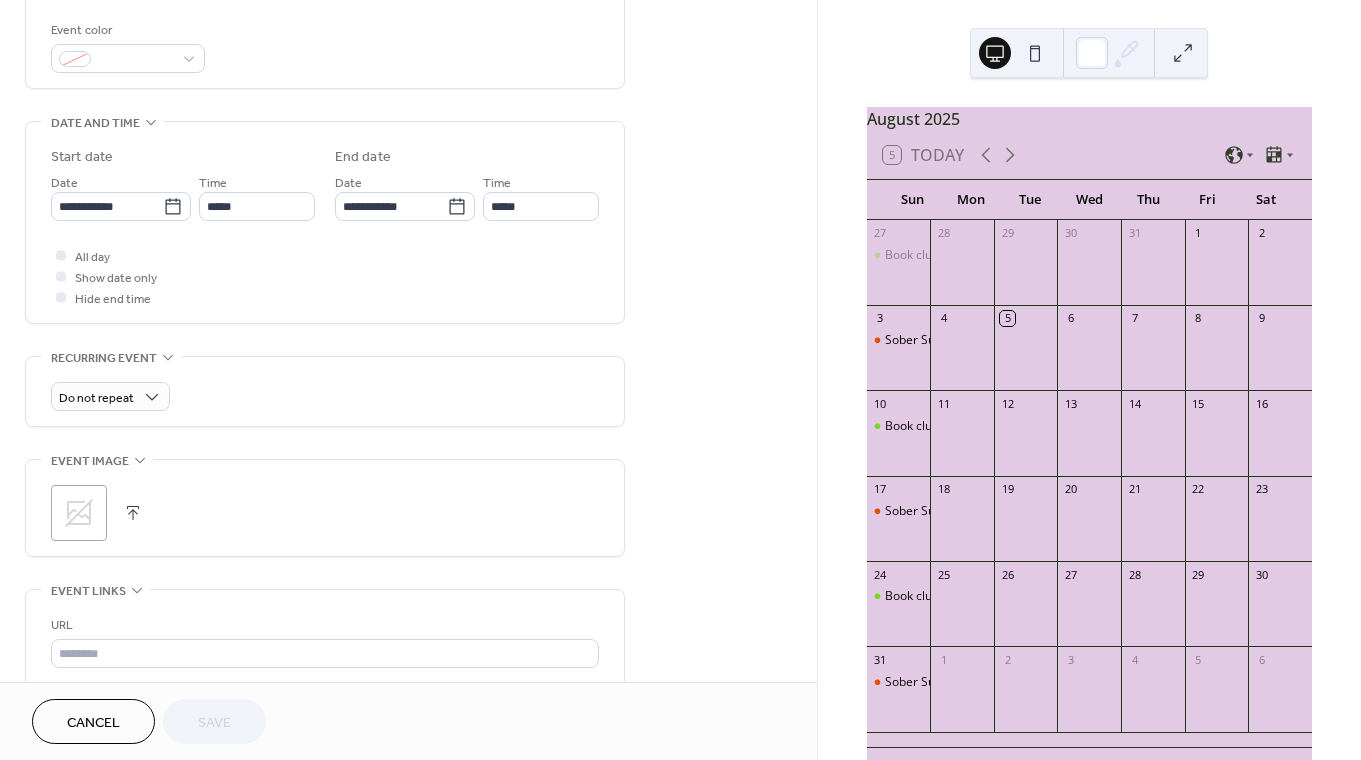 click at bounding box center [133, 513] 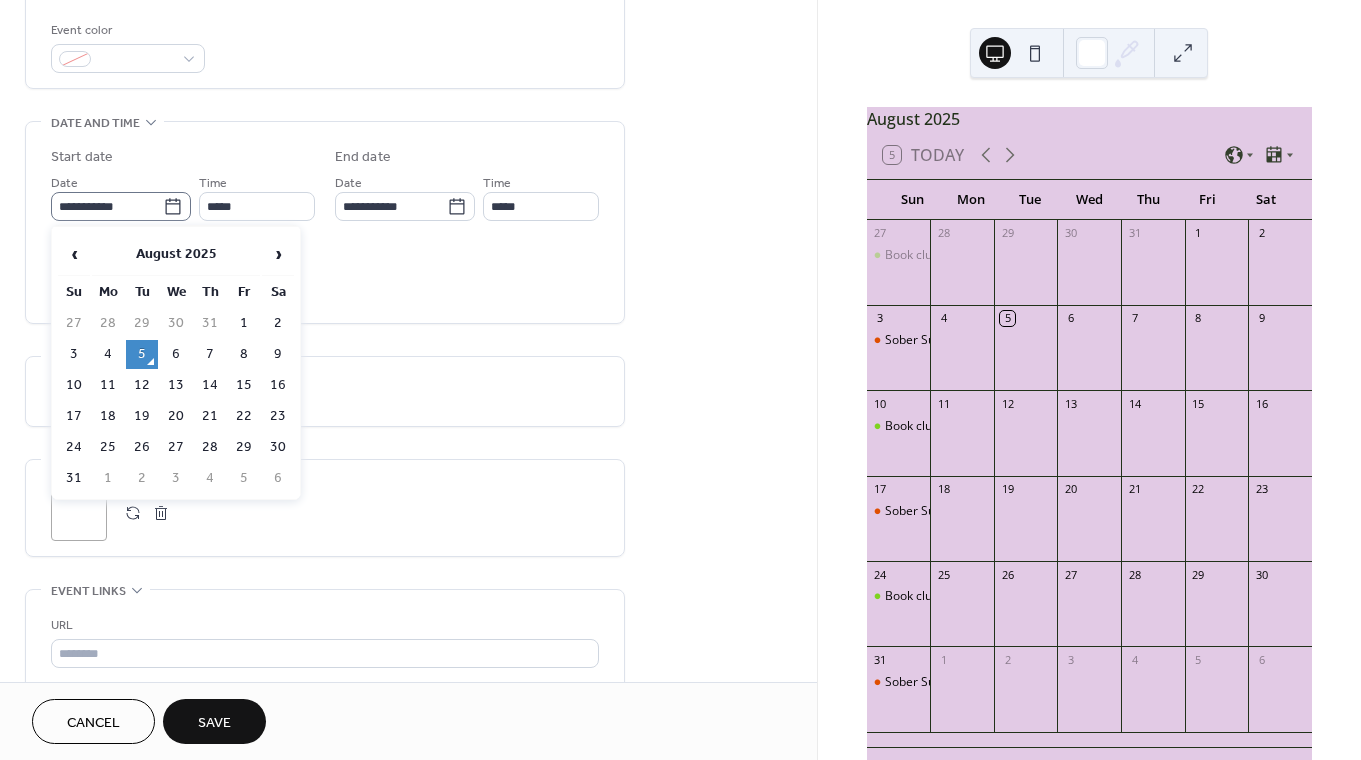 click 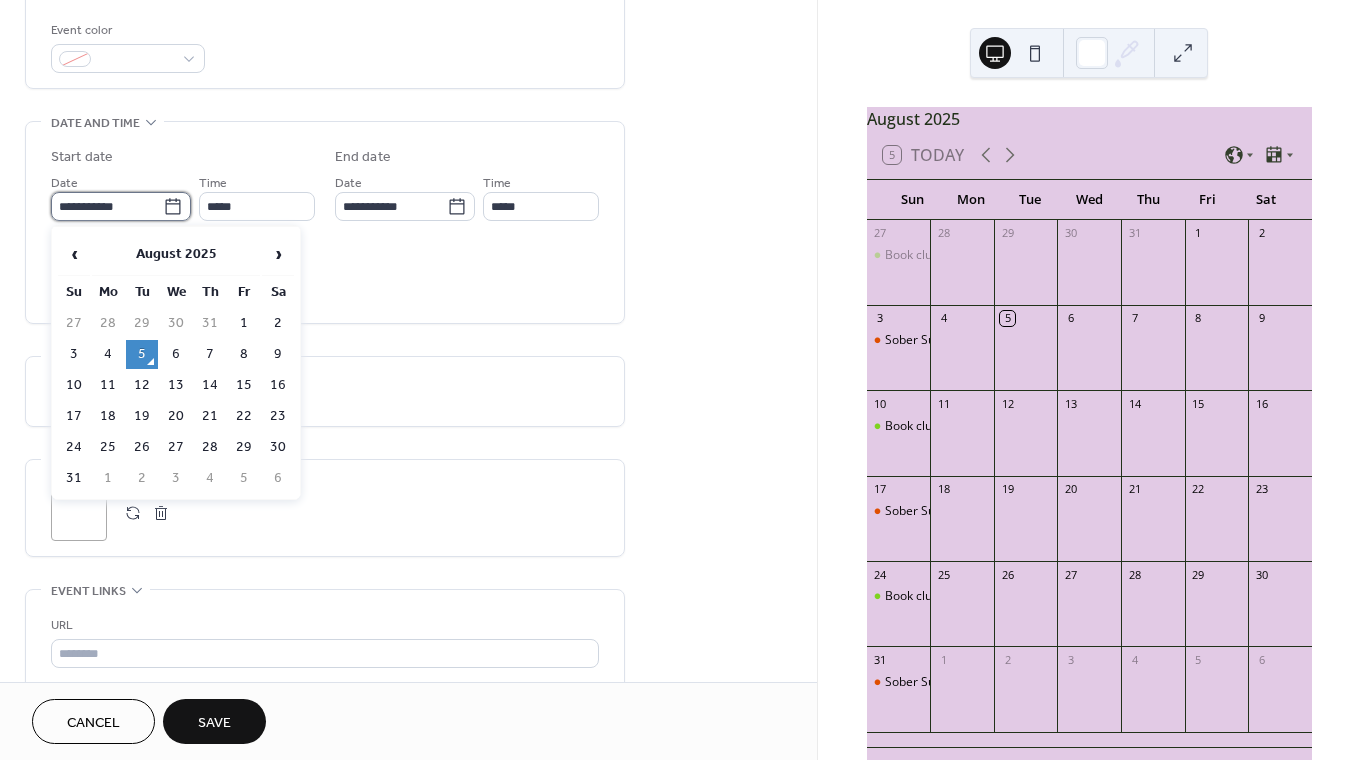 click on "**********" at bounding box center [107, 206] 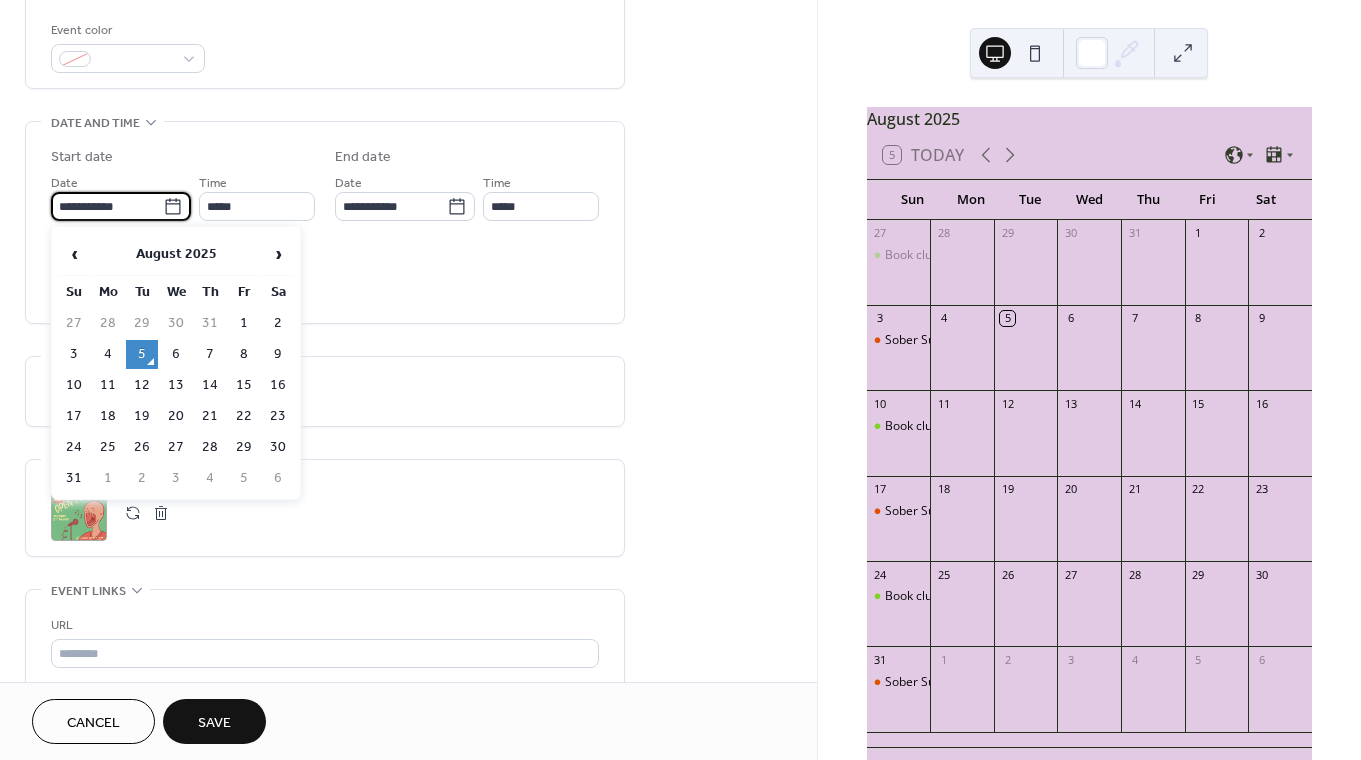 click on "5" at bounding box center (142, 354) 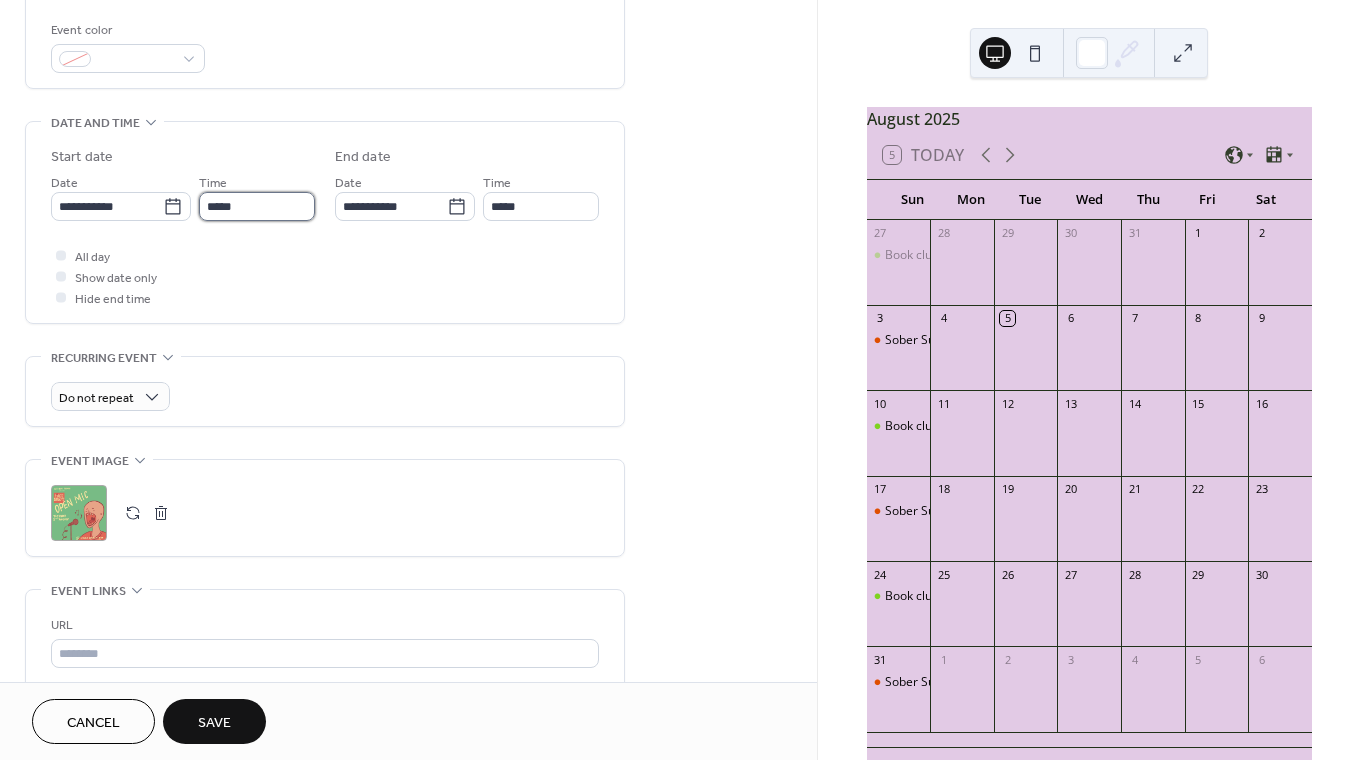 click on "*****" at bounding box center [257, 206] 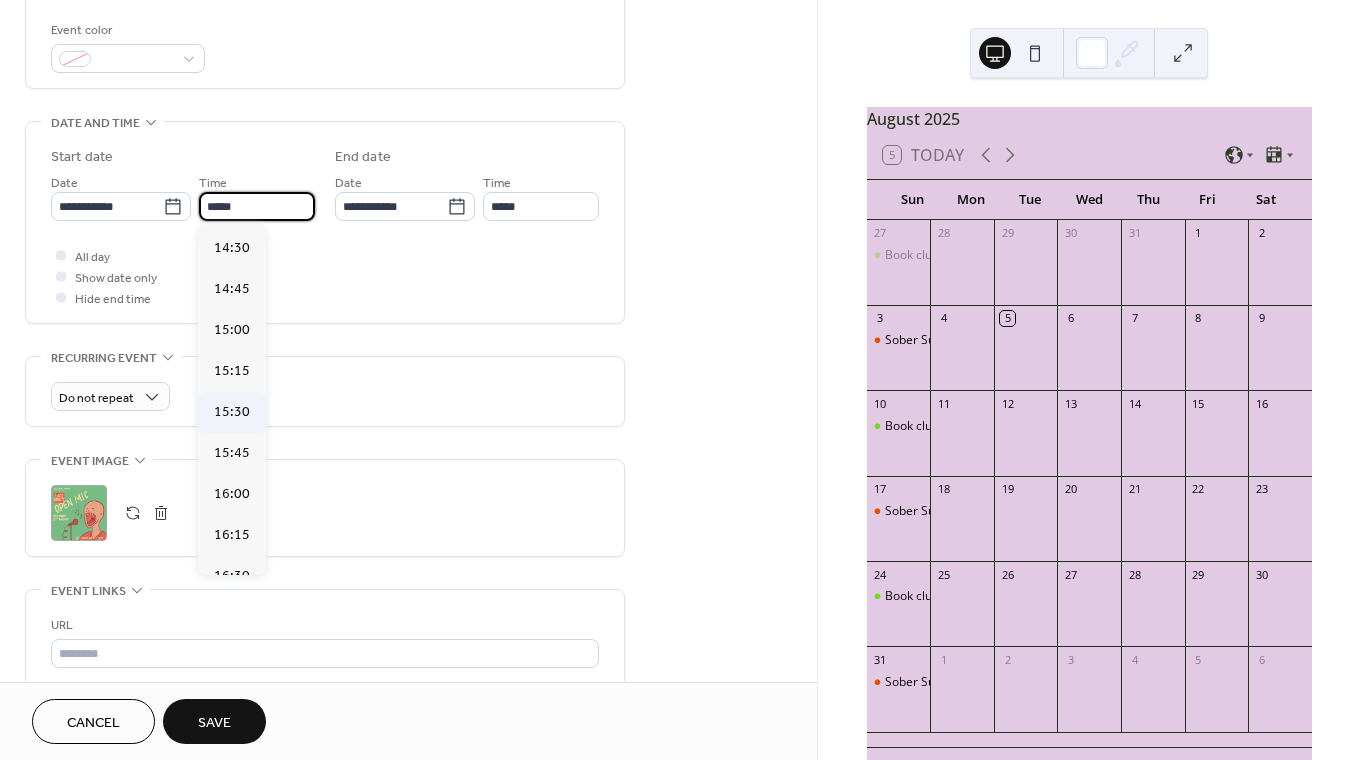 scroll, scrollTop: 2390, scrollLeft: 0, axis: vertical 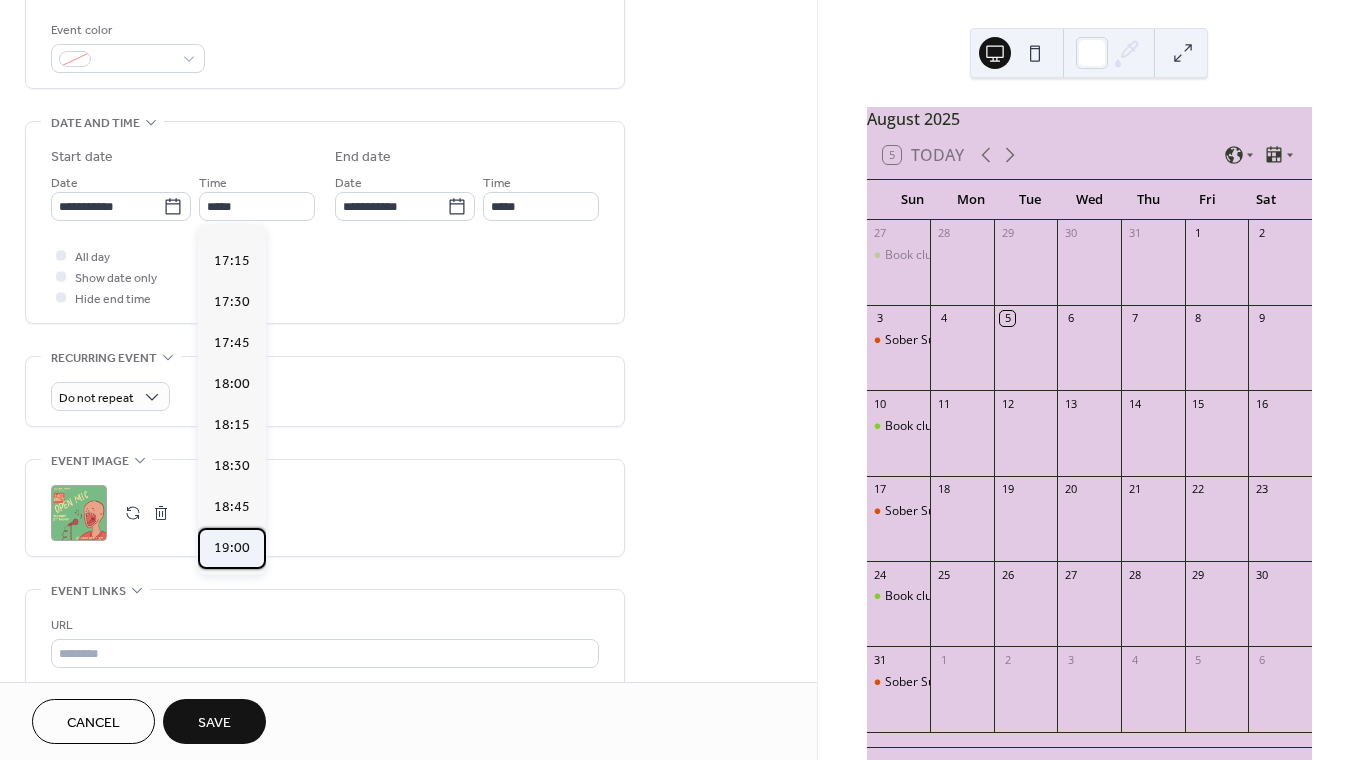 click on "19:00" at bounding box center (232, 548) 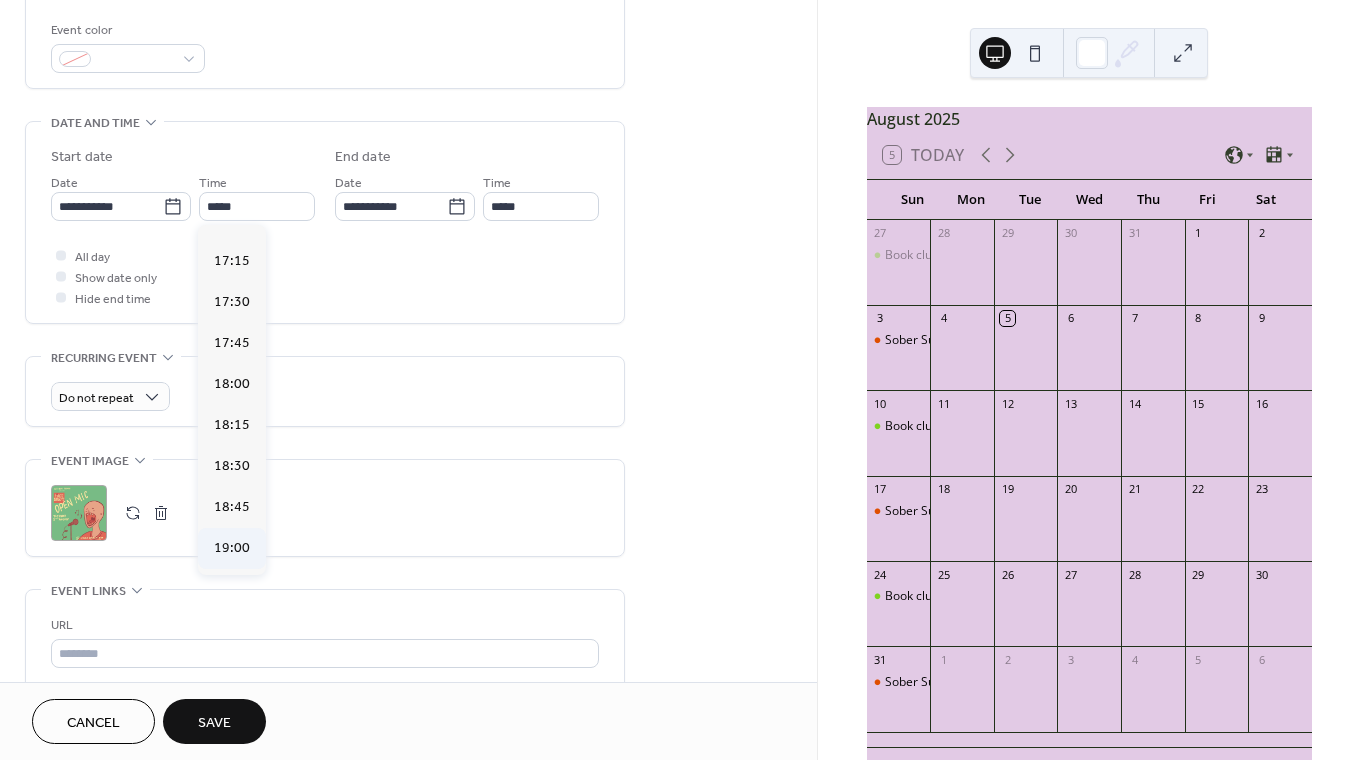 type on "*****" 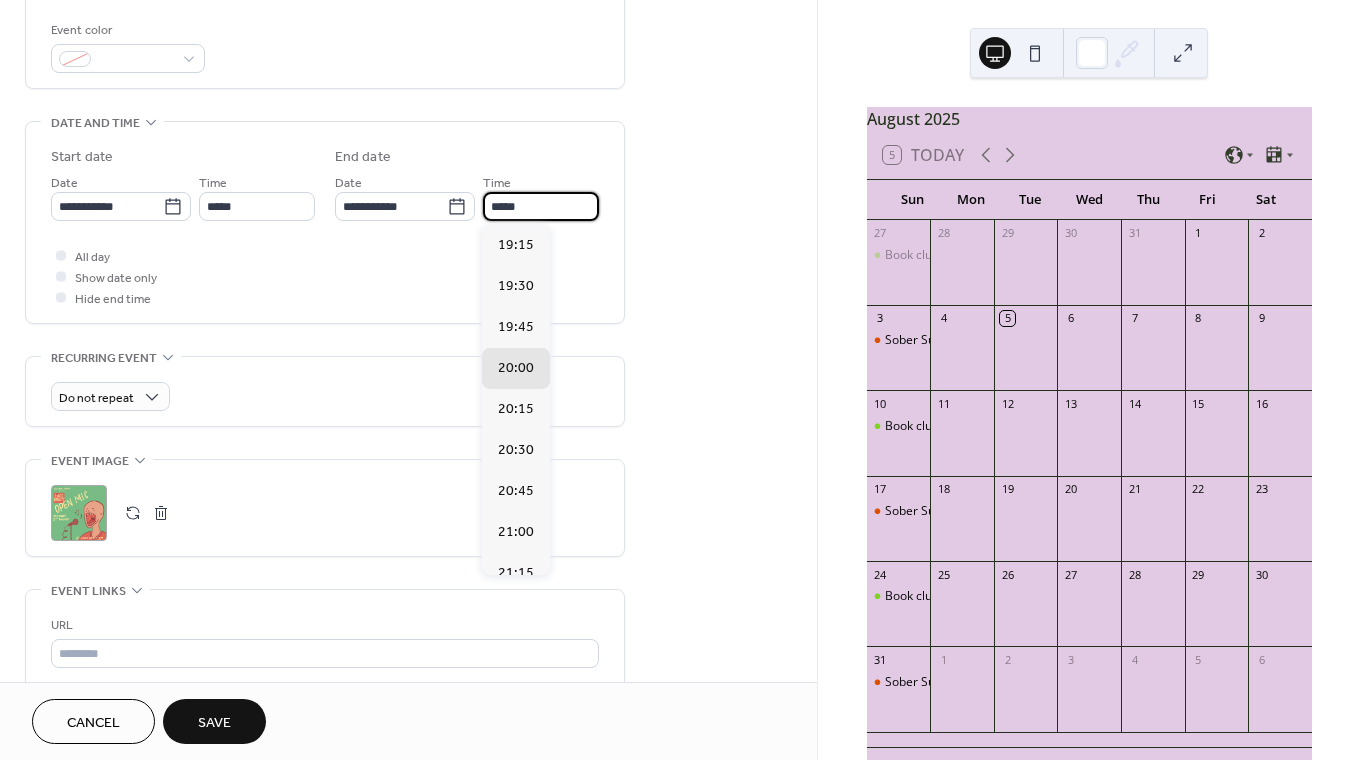 click on "*****" at bounding box center (541, 206) 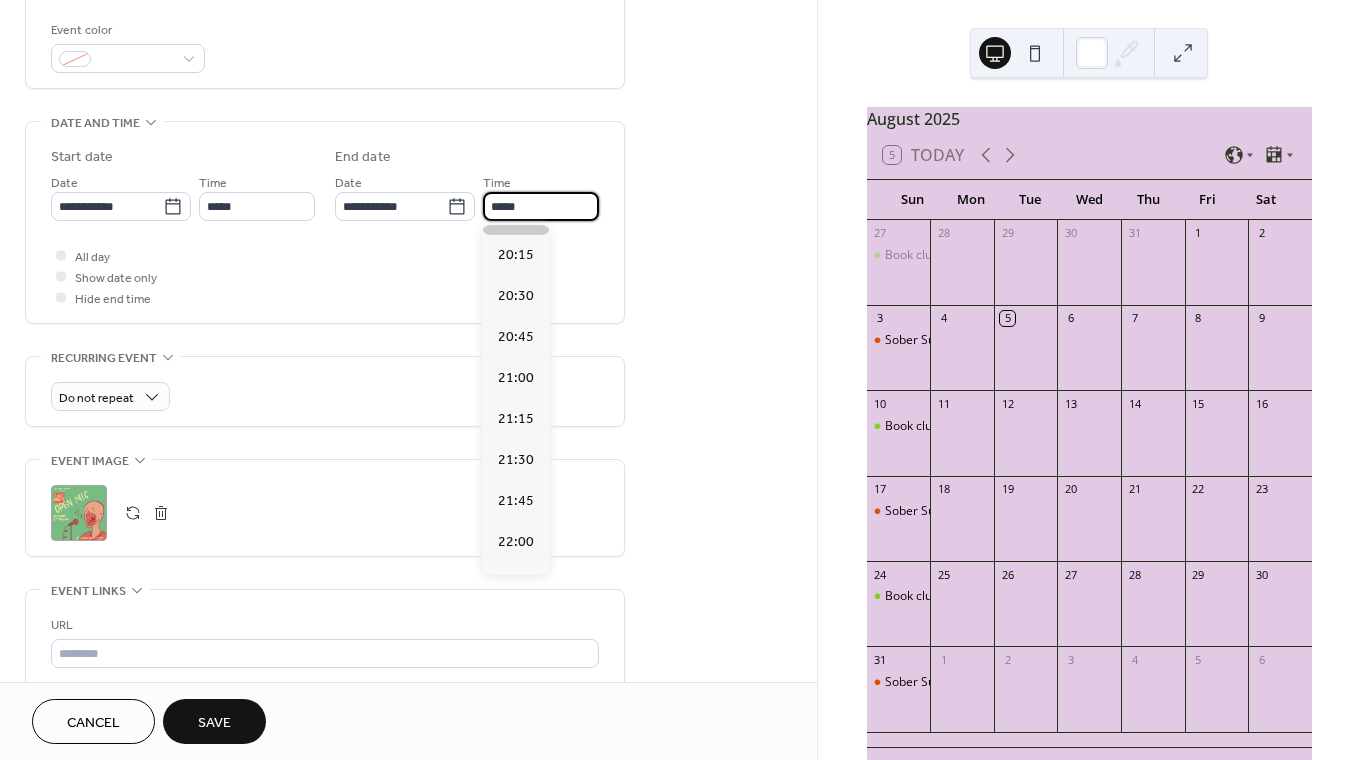 scroll, scrollTop: 162, scrollLeft: 0, axis: vertical 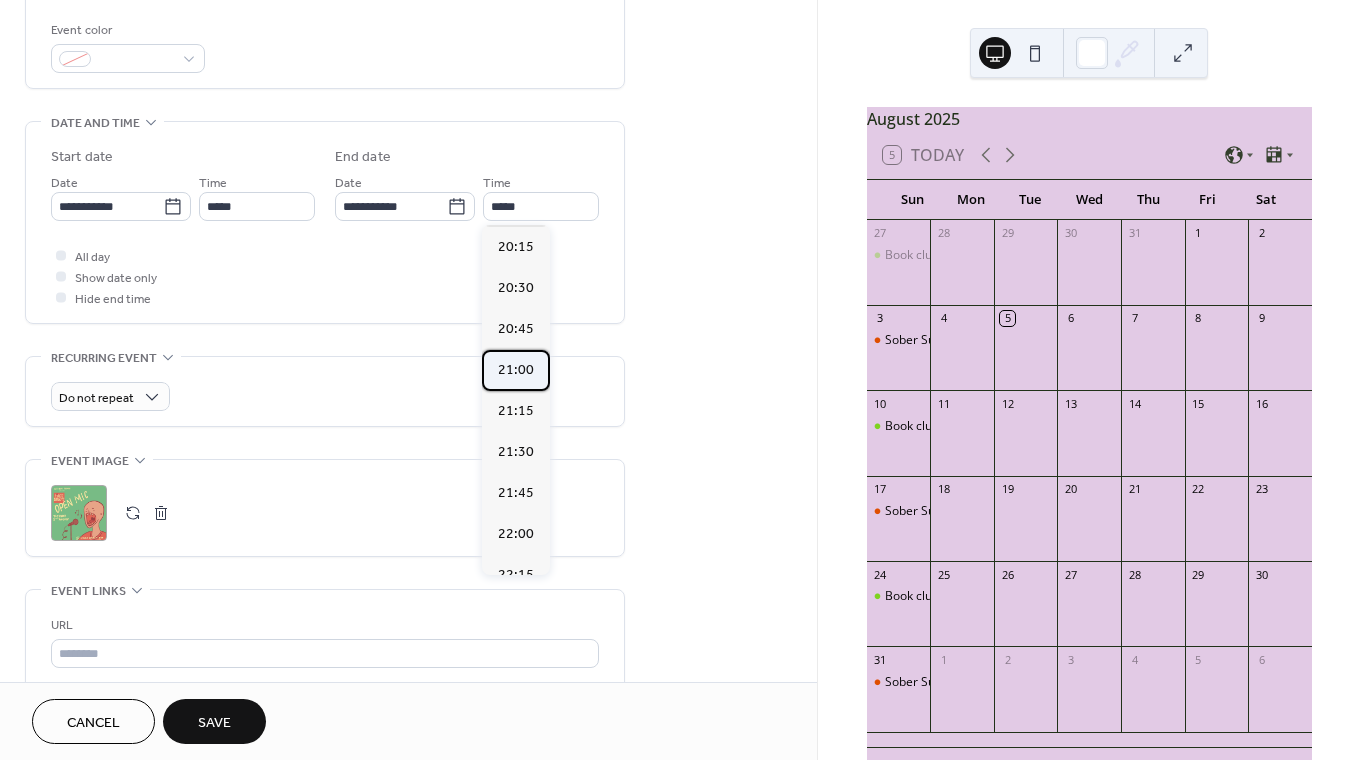 click on "21:00" at bounding box center (516, 370) 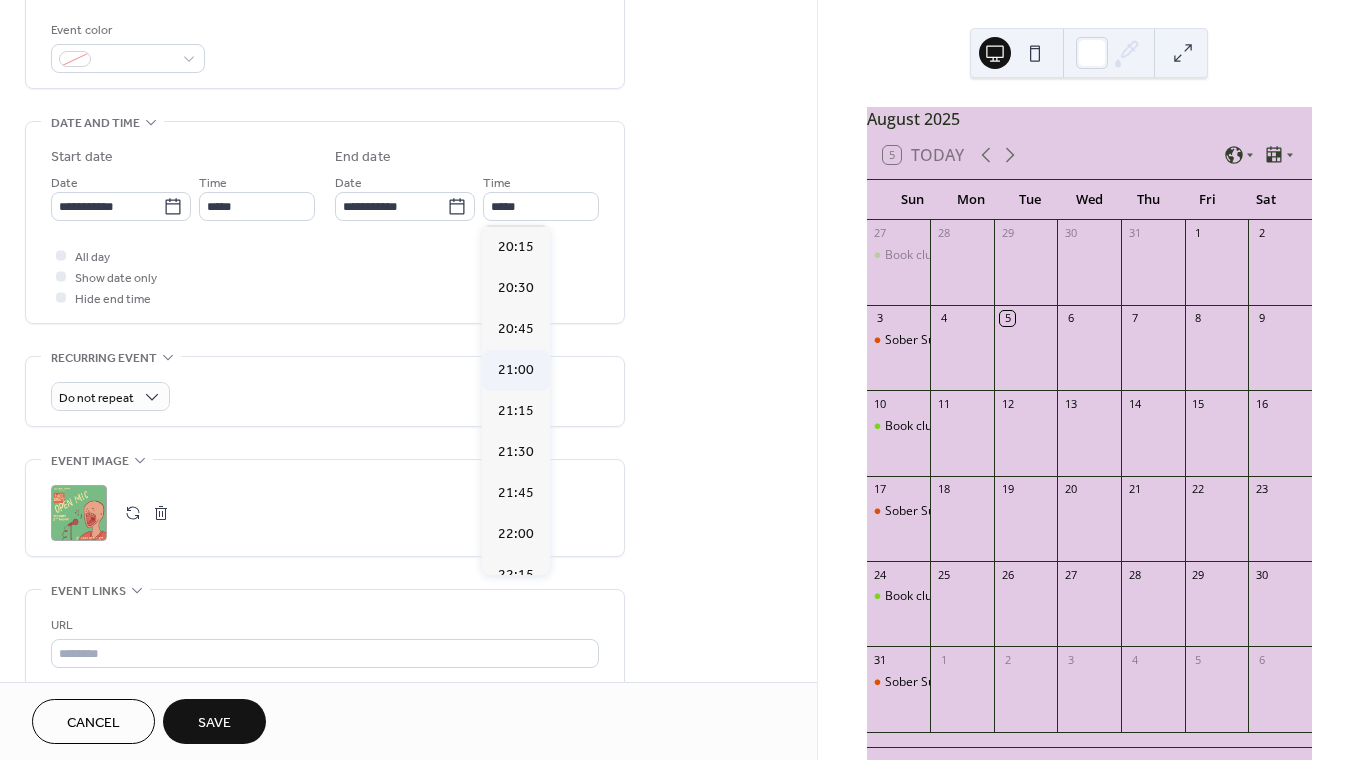 type on "*****" 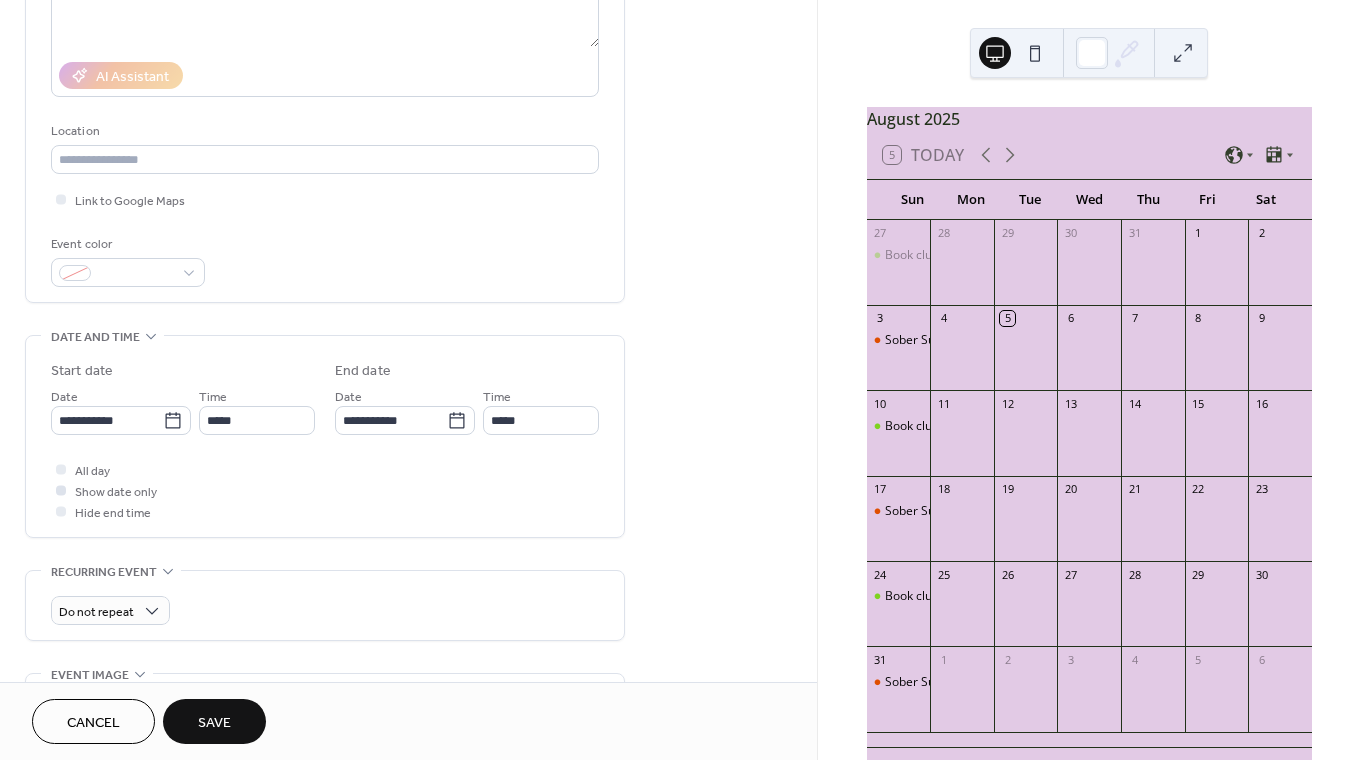 scroll, scrollTop: 314, scrollLeft: 0, axis: vertical 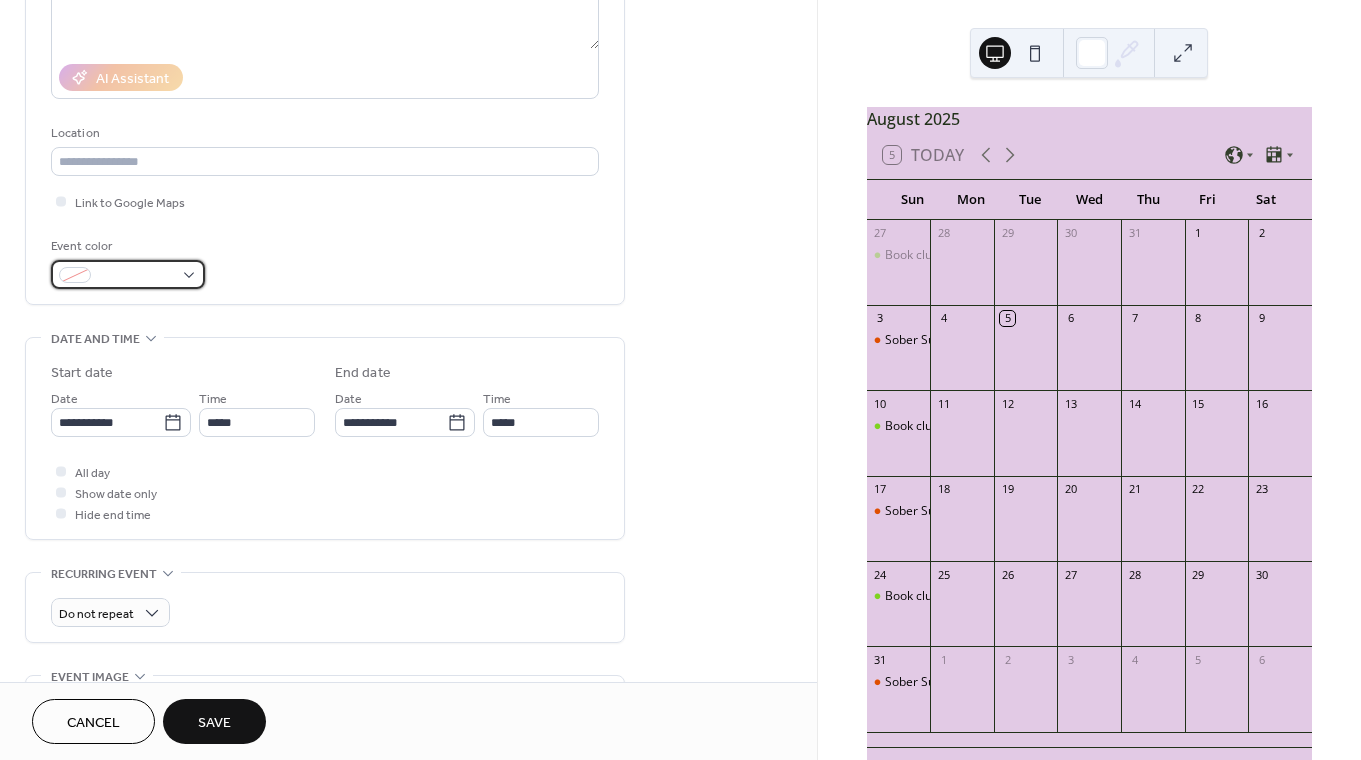 click at bounding box center [136, 276] 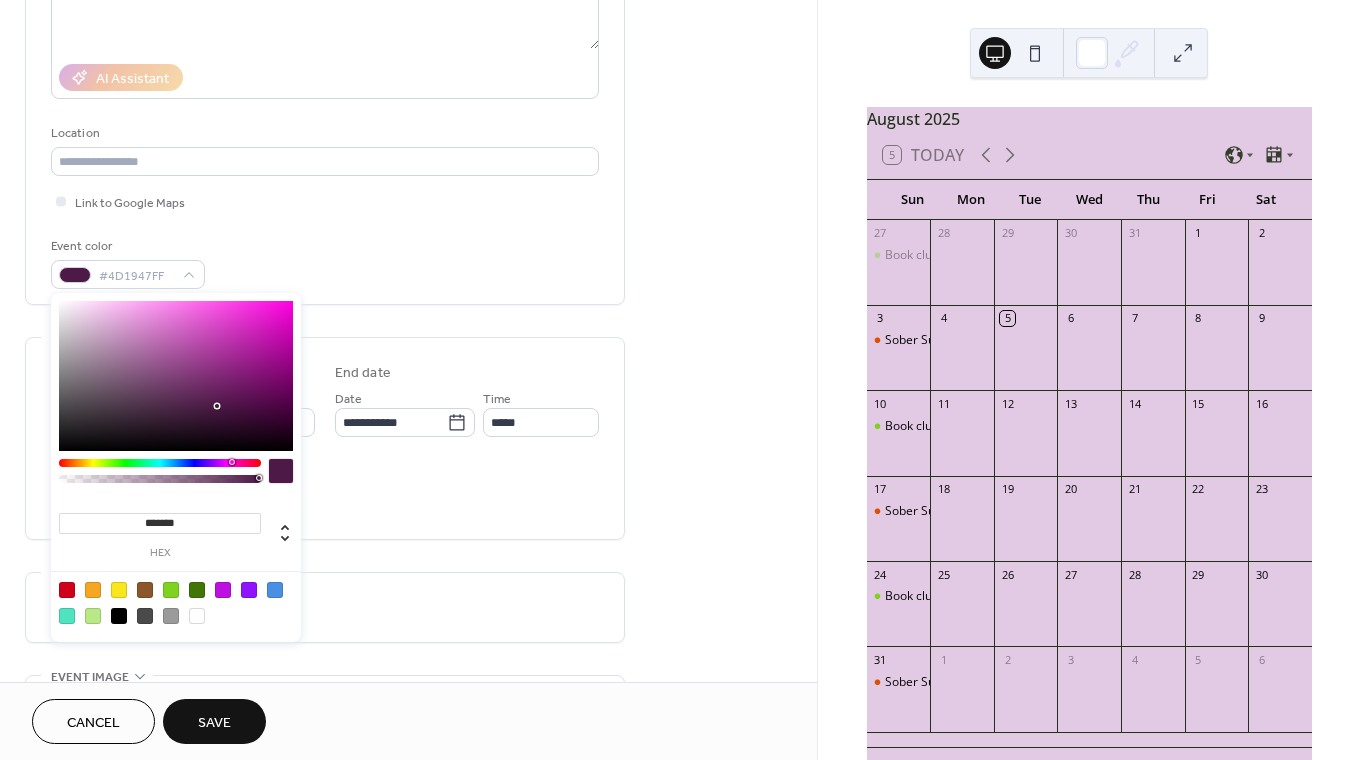 click at bounding box center [160, 463] 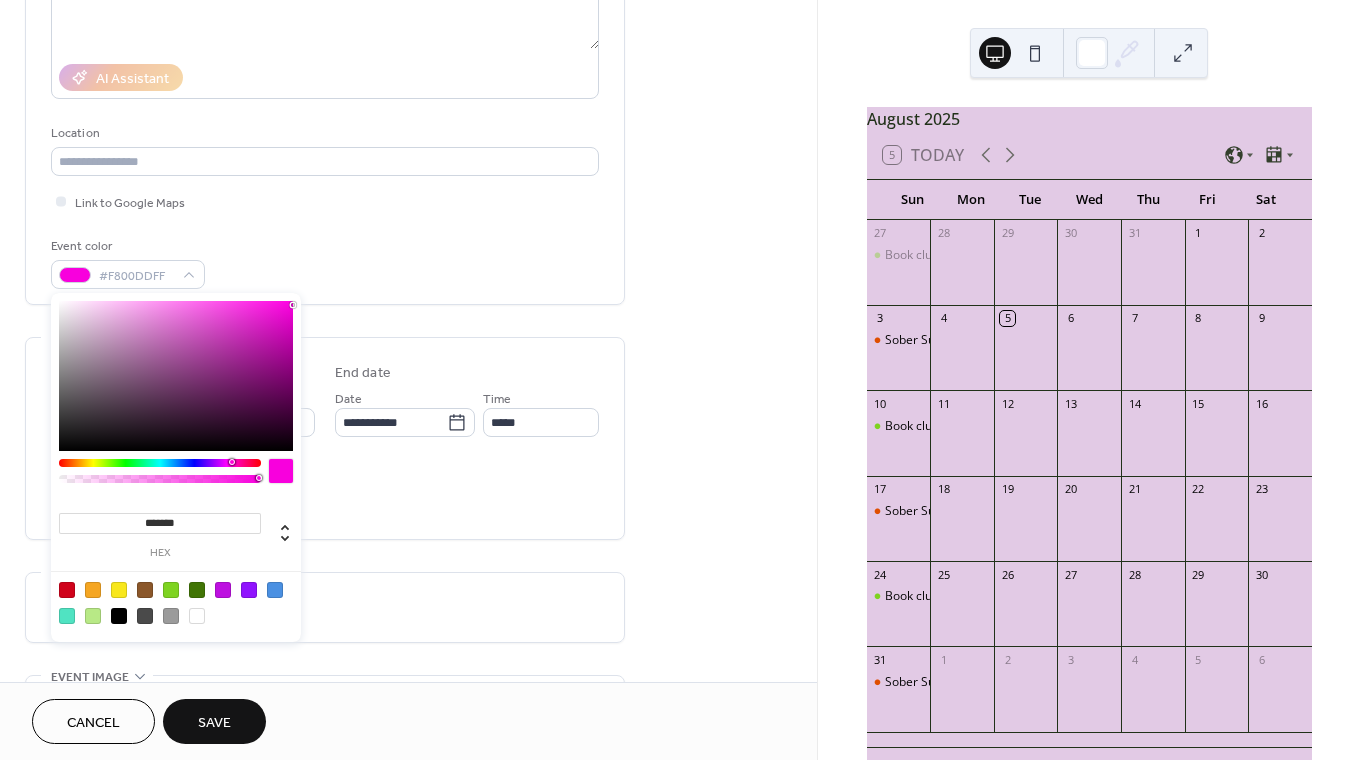 type on "*******" 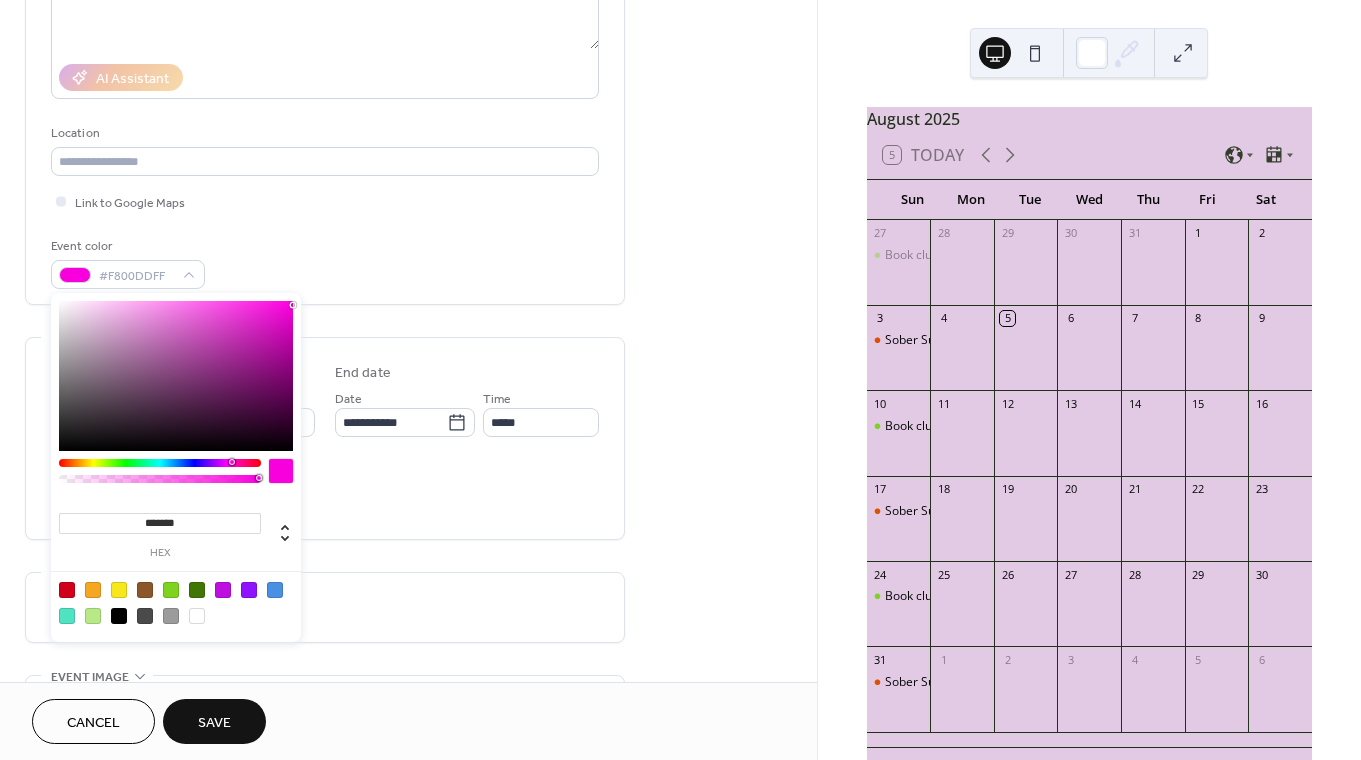 drag, startPoint x: 268, startPoint y: 345, endPoint x: 303, endPoint y: 303, distance: 54.67175 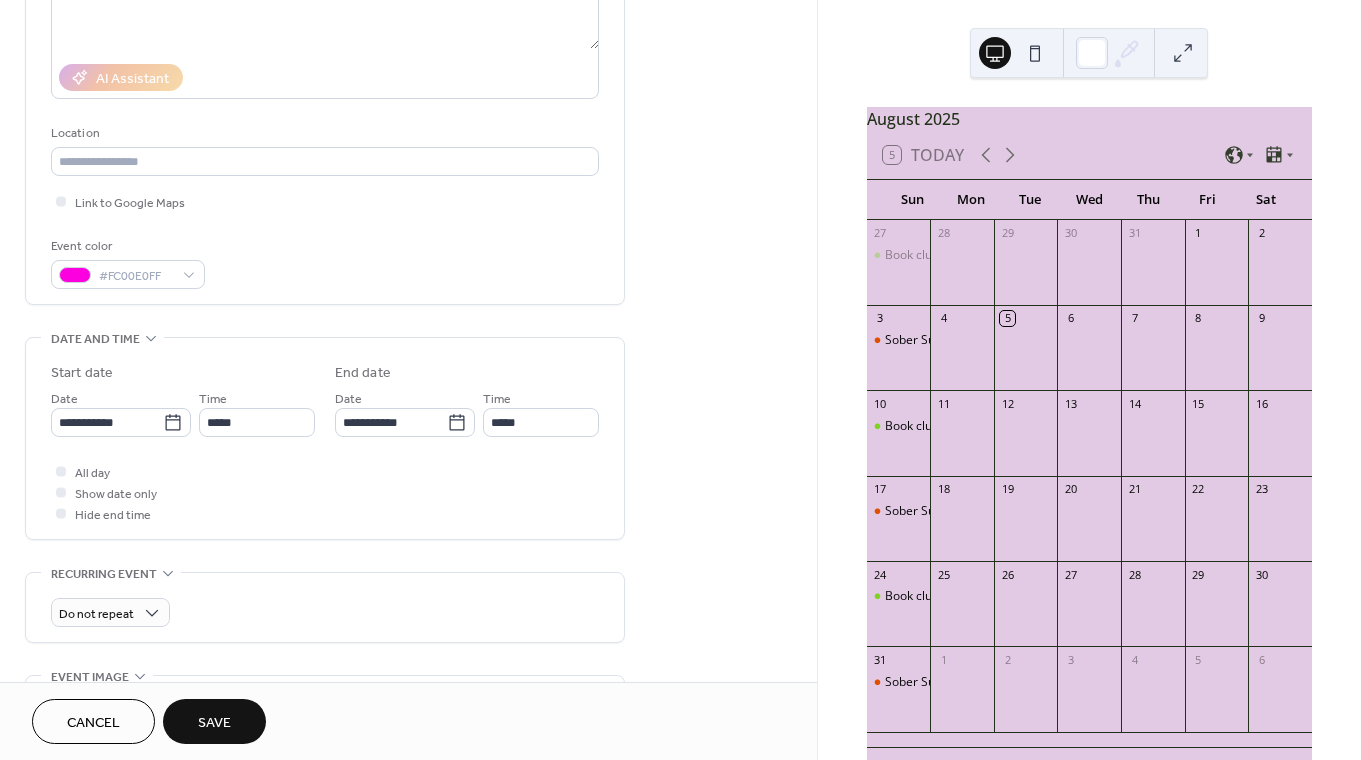 click on "**********" at bounding box center (325, 549) 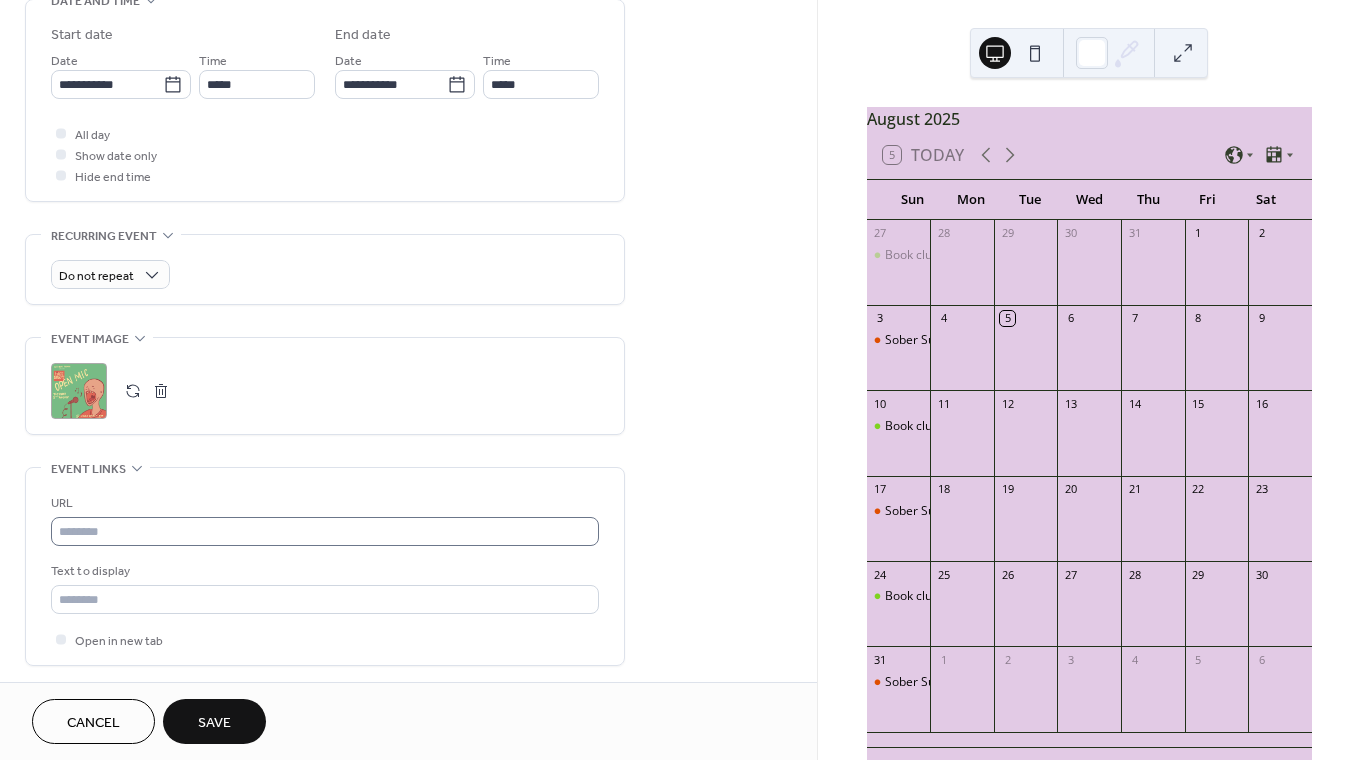 scroll, scrollTop: 657, scrollLeft: 0, axis: vertical 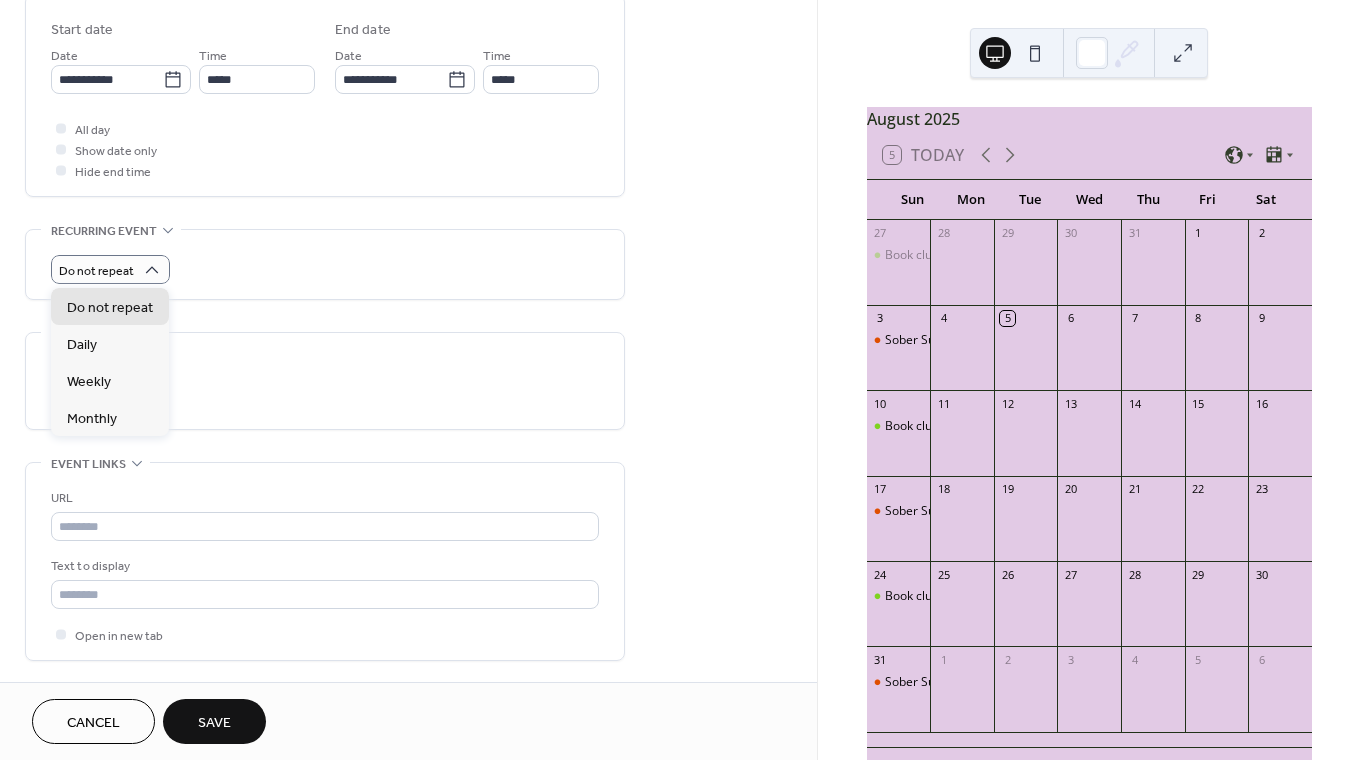 click on ";" at bounding box center [325, 386] 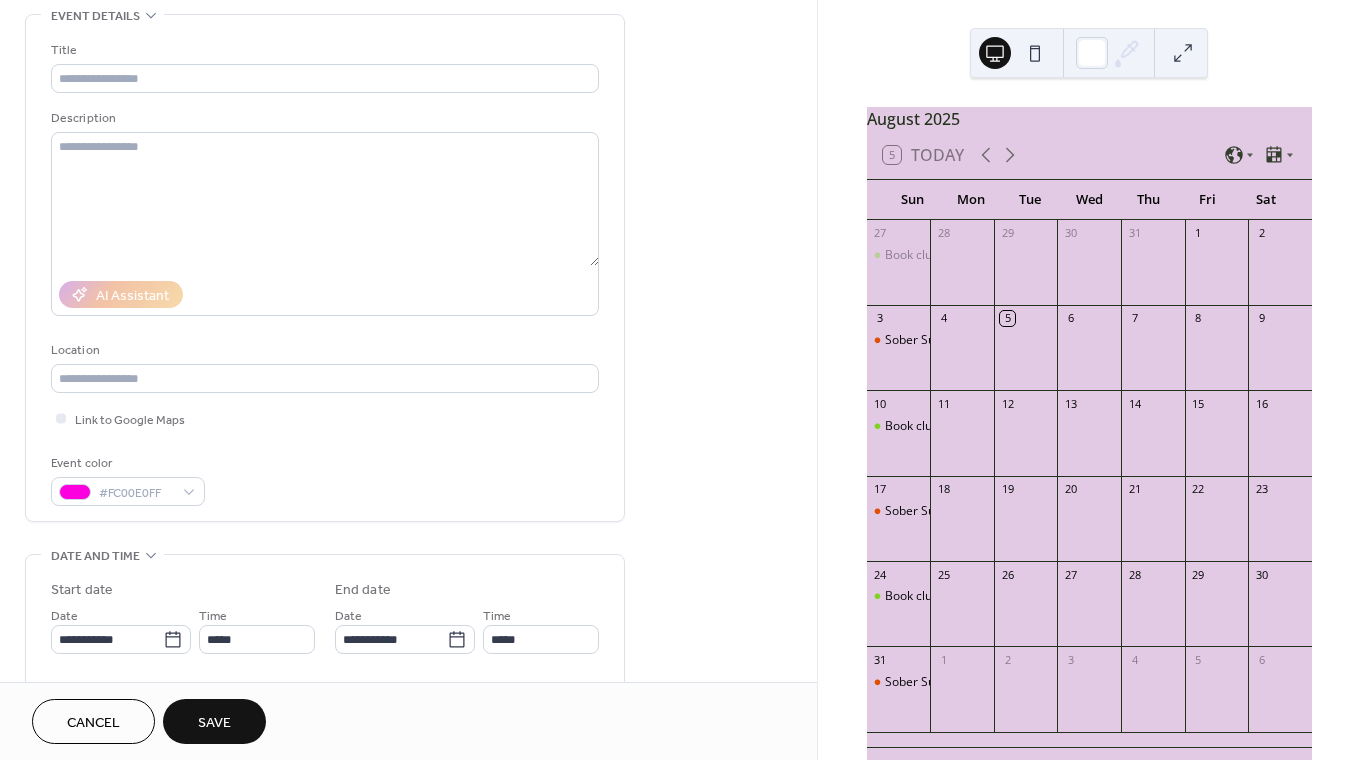 scroll, scrollTop: 22, scrollLeft: 0, axis: vertical 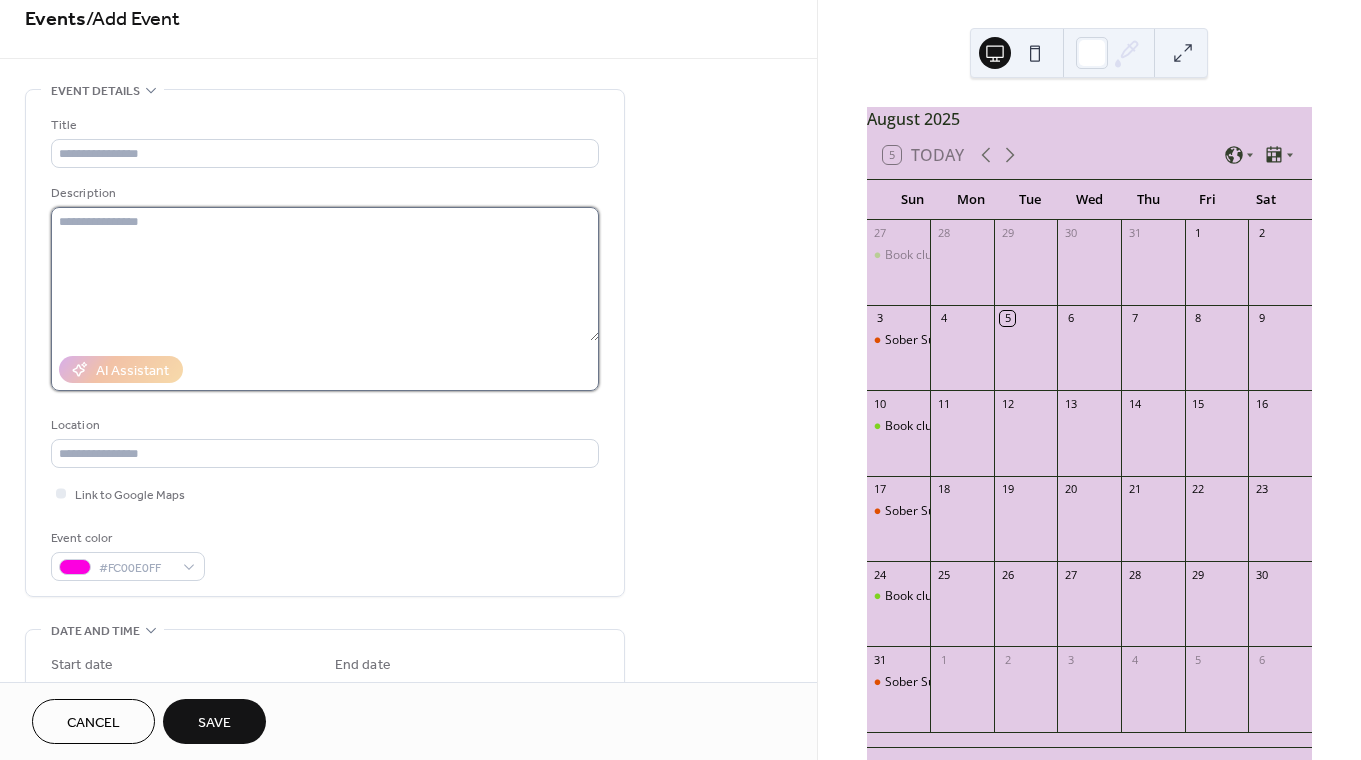click at bounding box center (325, 274) 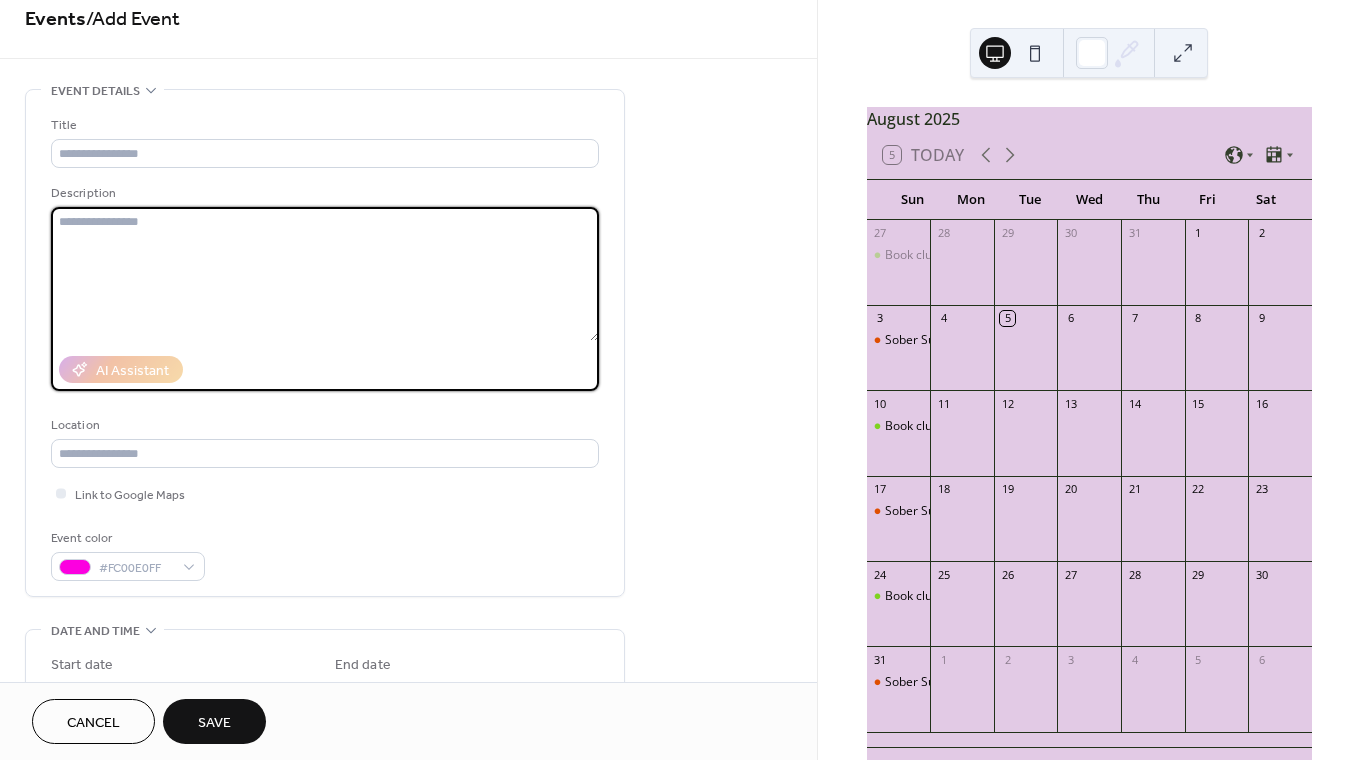 paste on "**********" 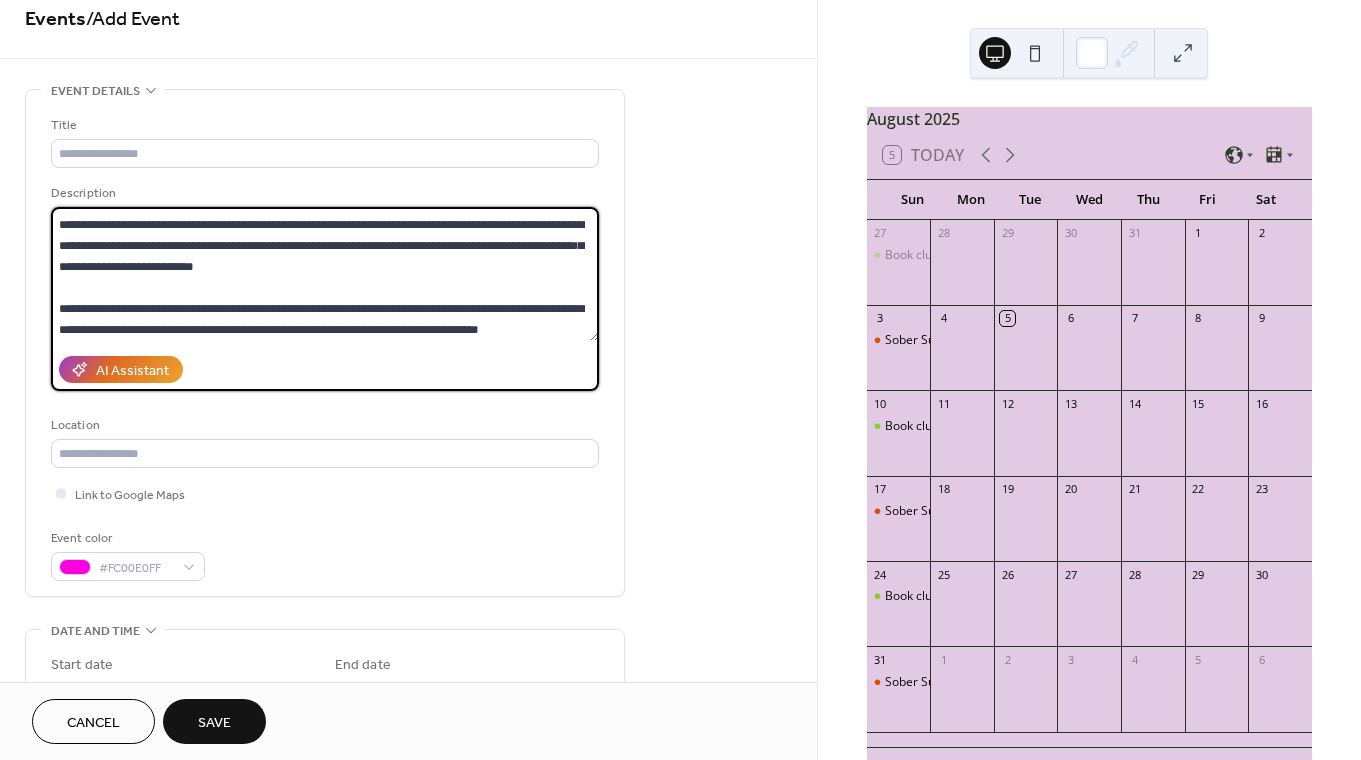 scroll, scrollTop: 0, scrollLeft: 0, axis: both 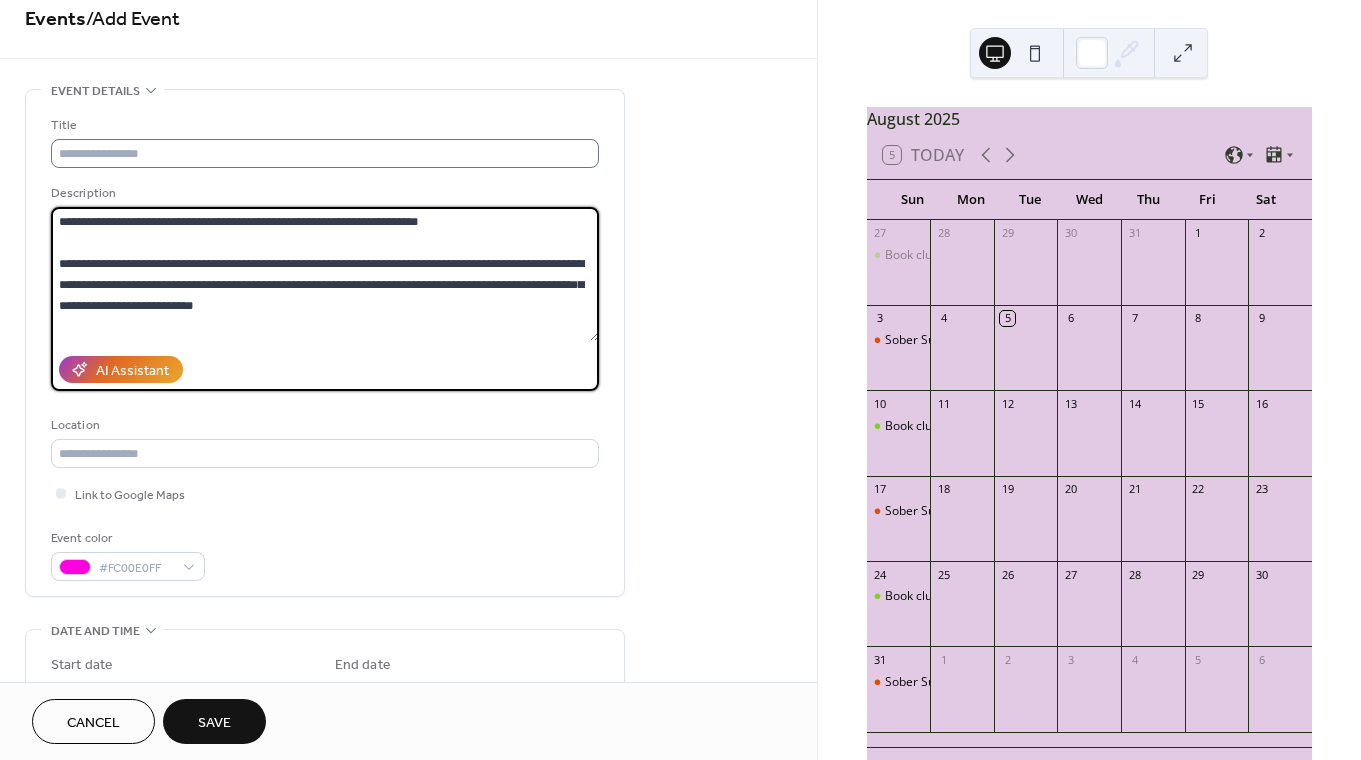 type on "**********" 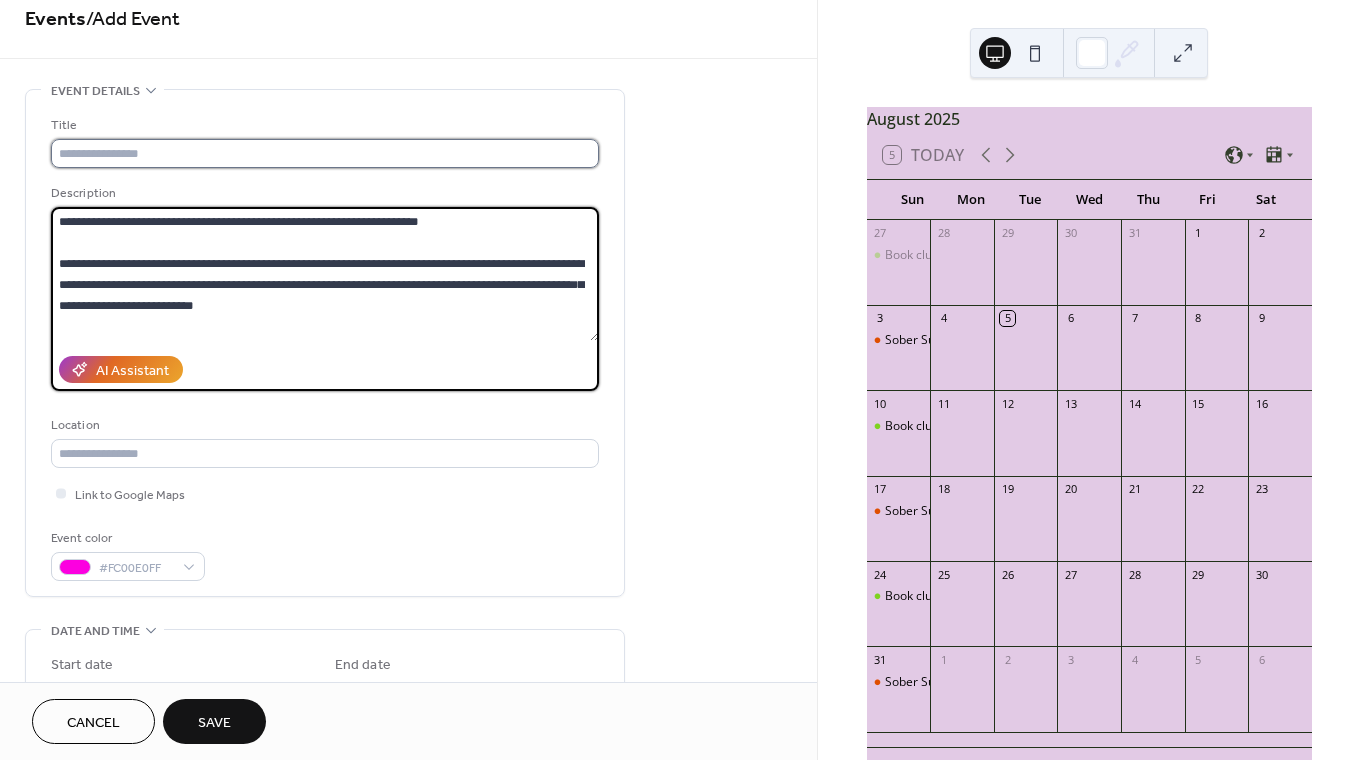 click at bounding box center [325, 153] 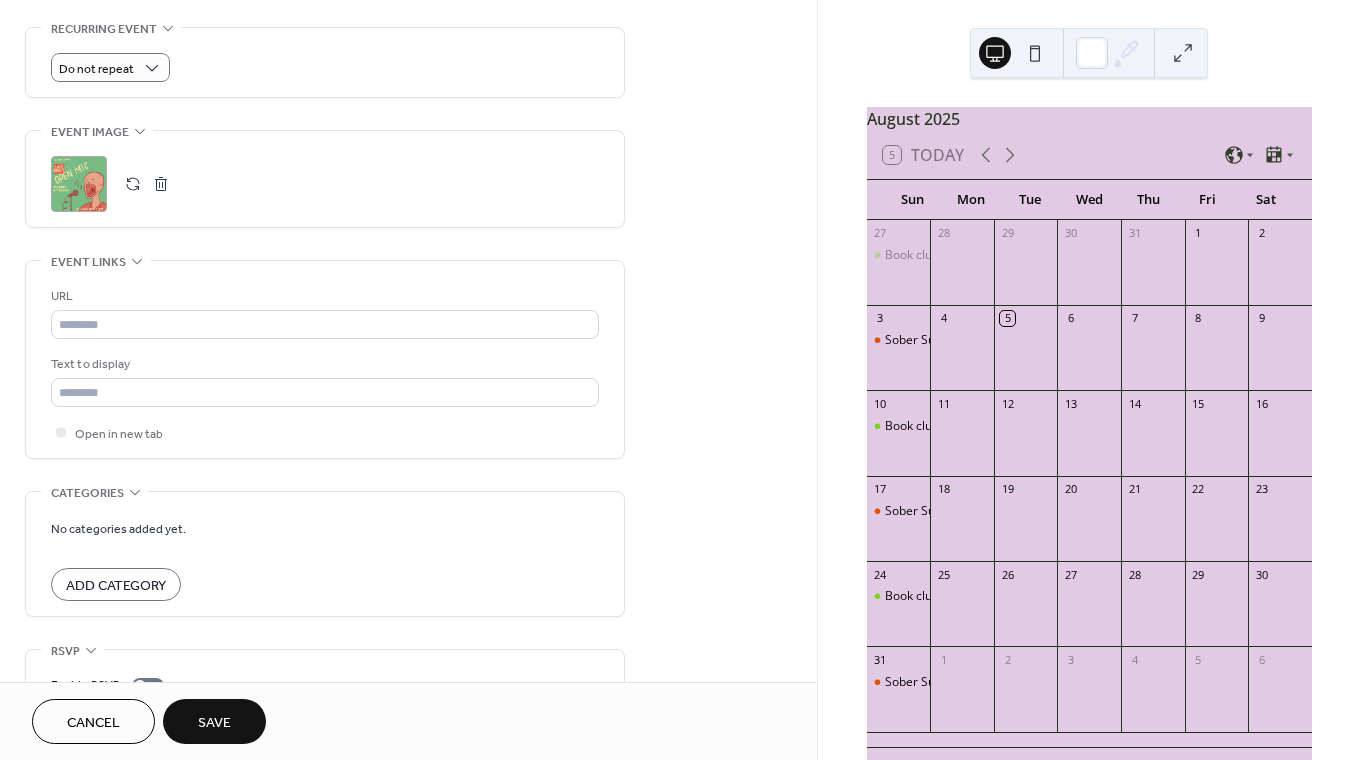 scroll, scrollTop: 954, scrollLeft: 0, axis: vertical 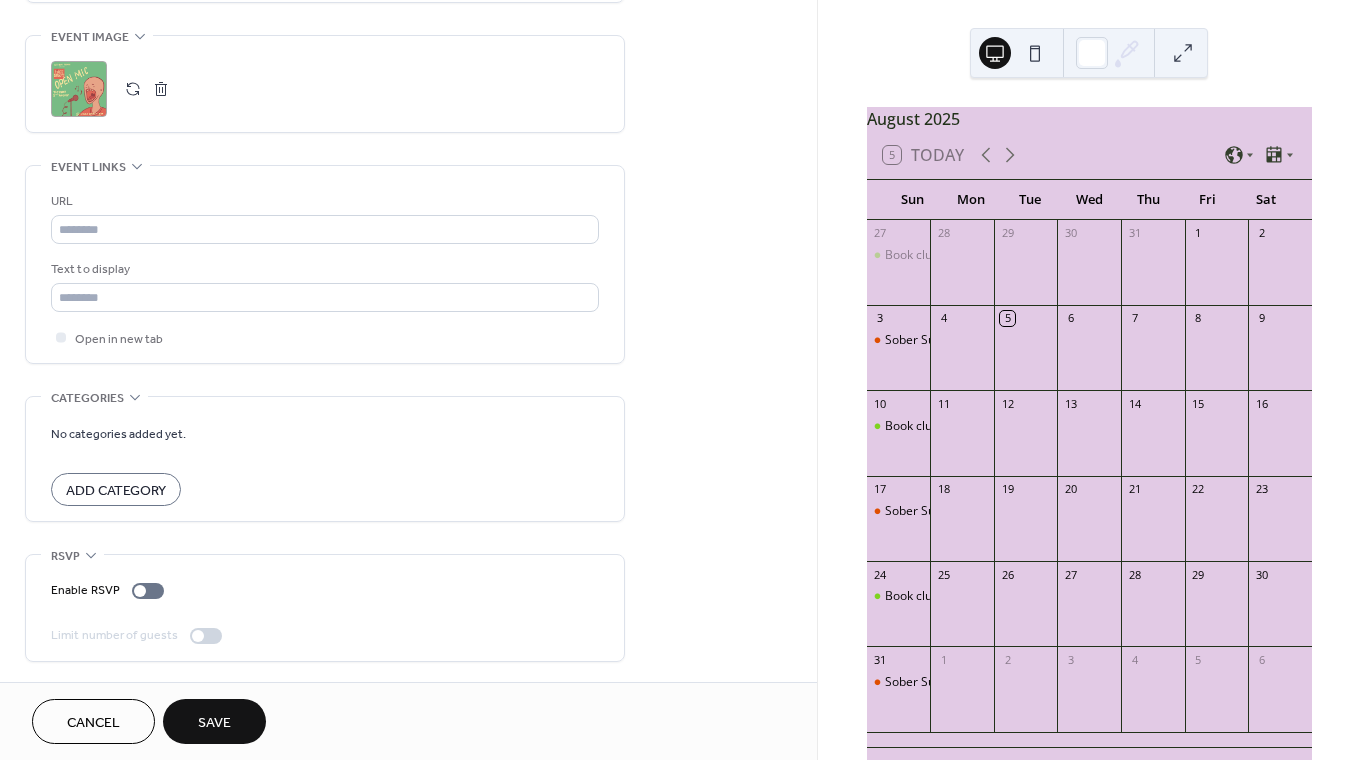 type on "**********" 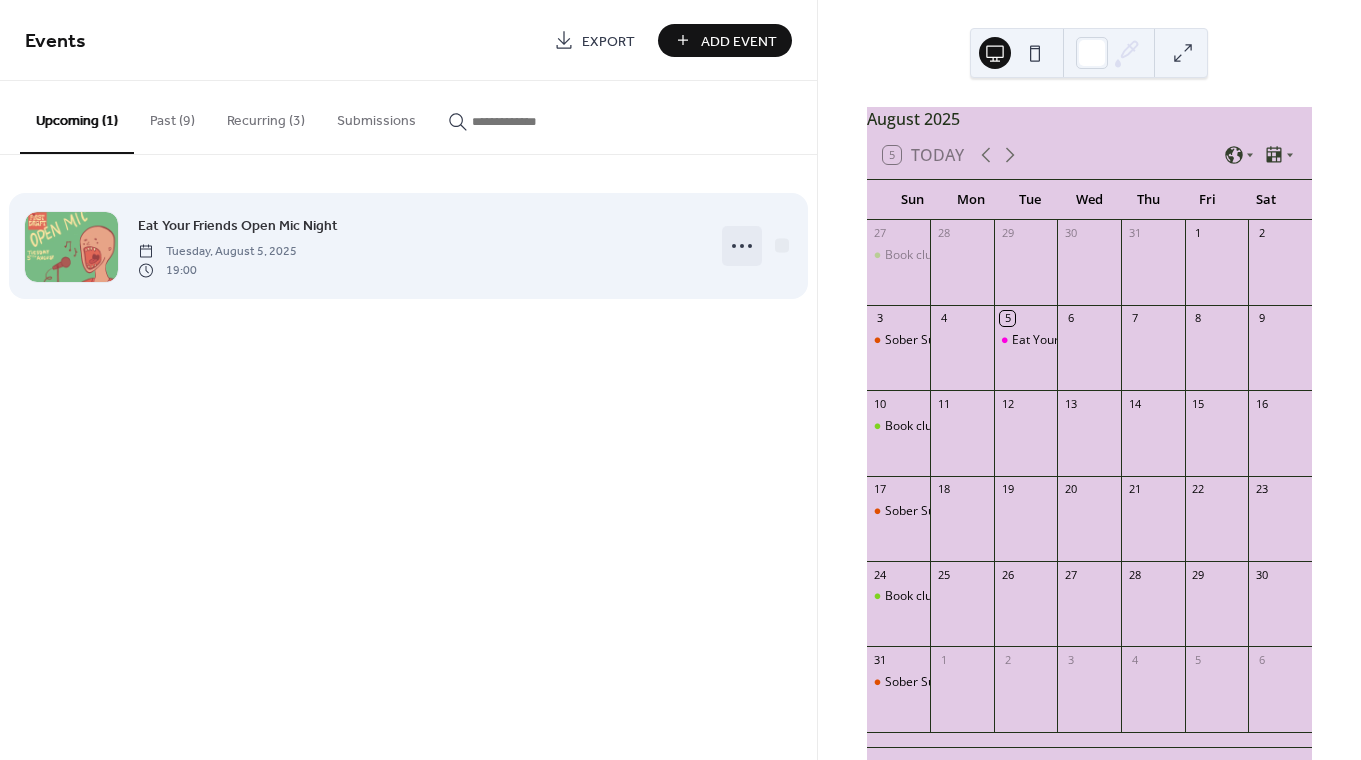 click 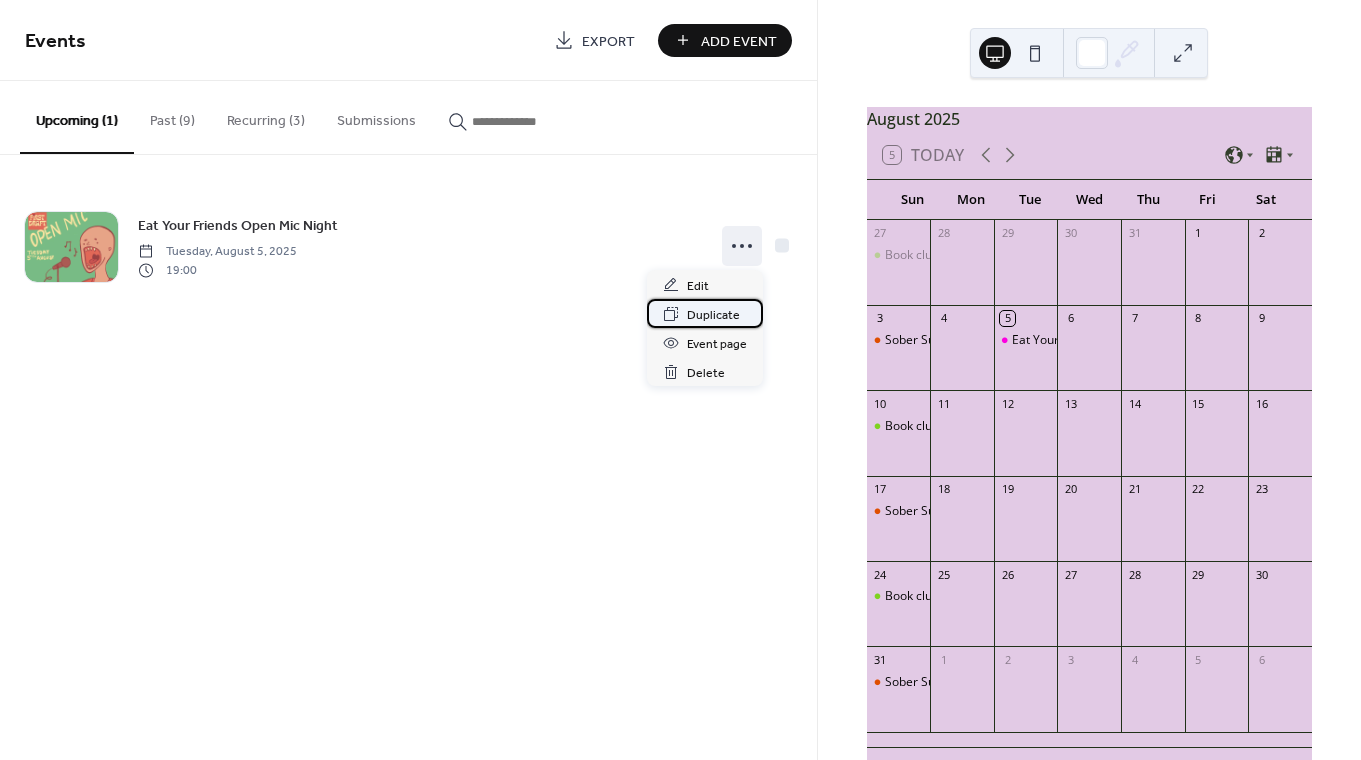 click on "Duplicate" at bounding box center (713, 315) 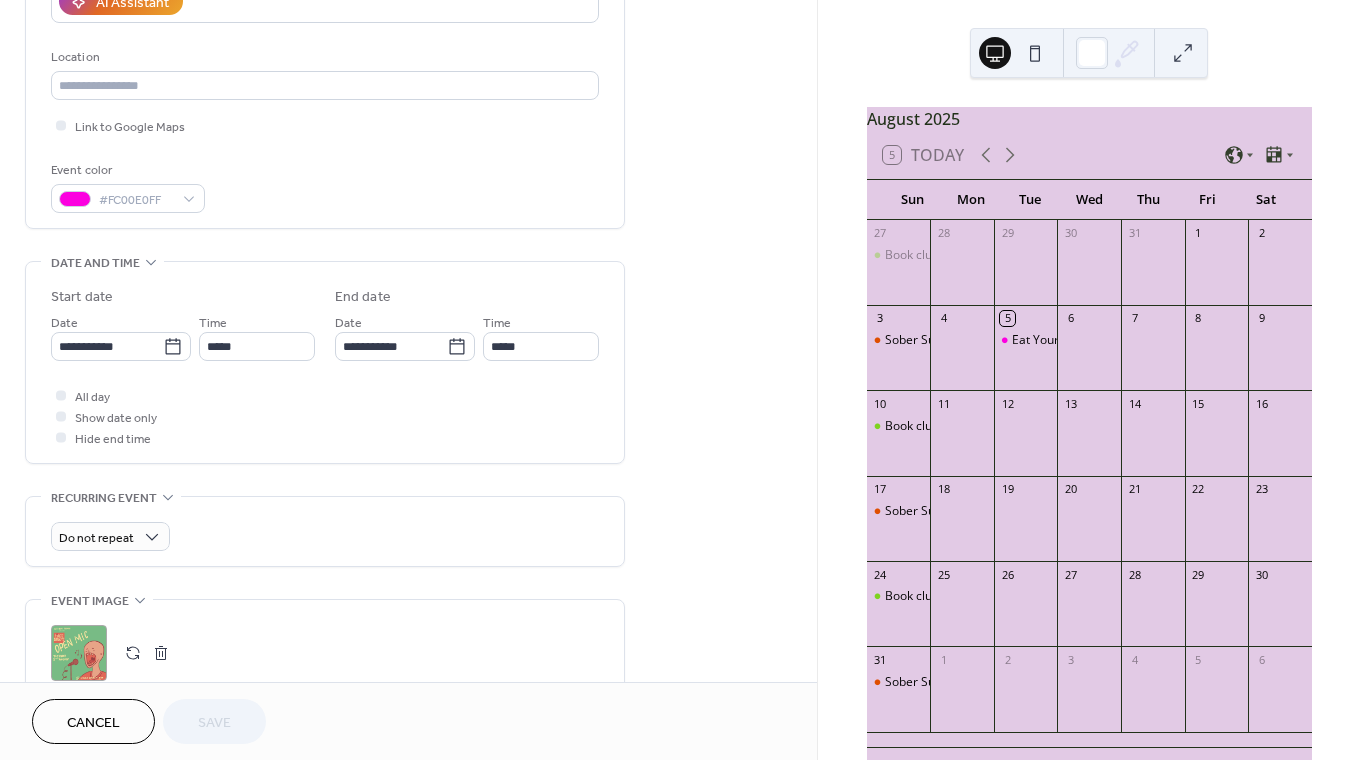 scroll, scrollTop: 392, scrollLeft: 0, axis: vertical 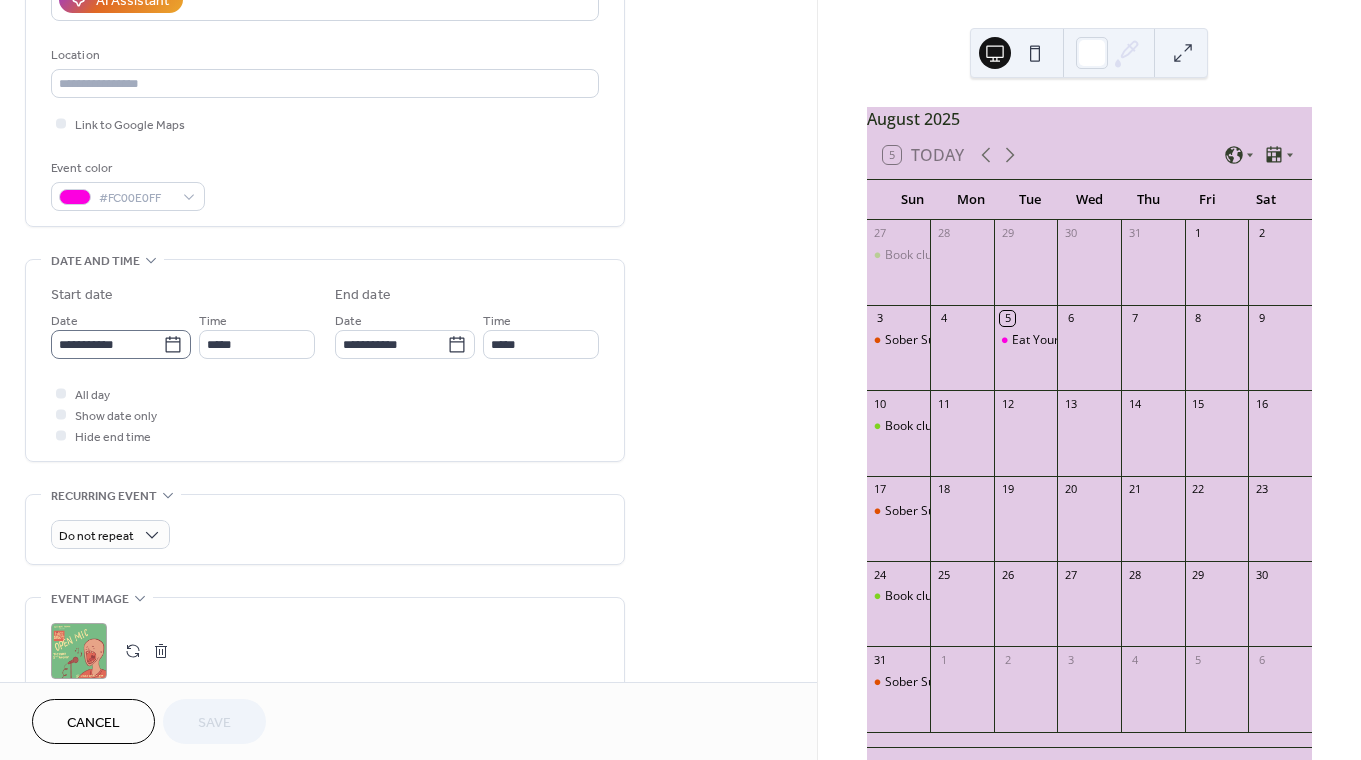 click 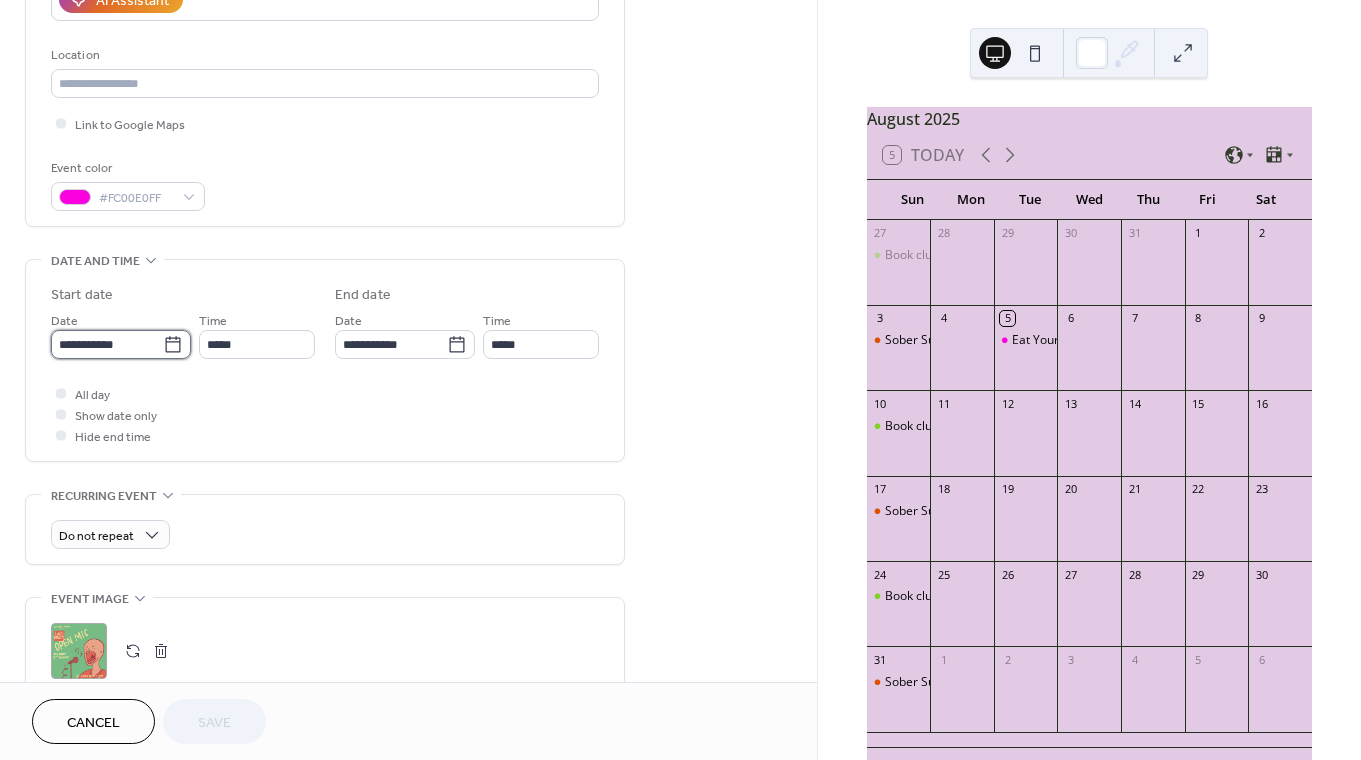 click on "**********" at bounding box center [107, 344] 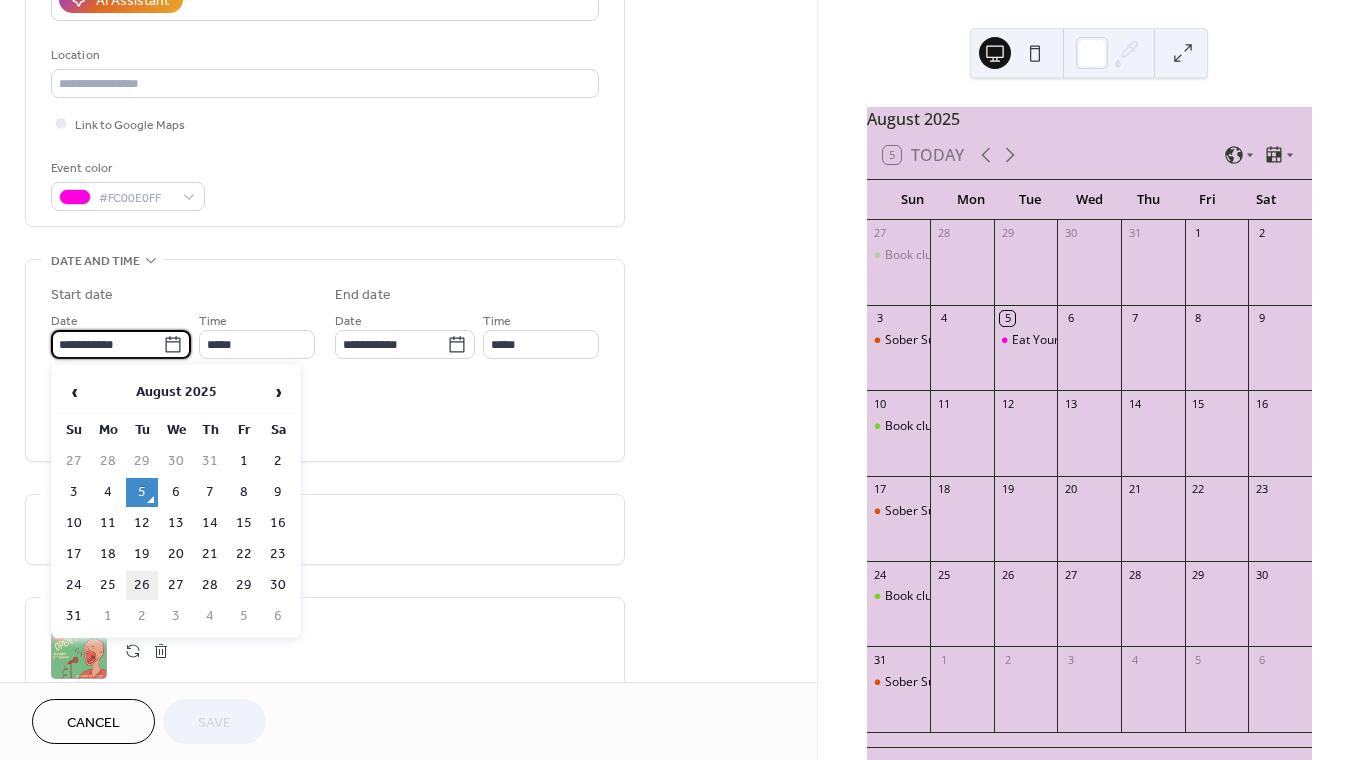click on "26" at bounding box center [142, 585] 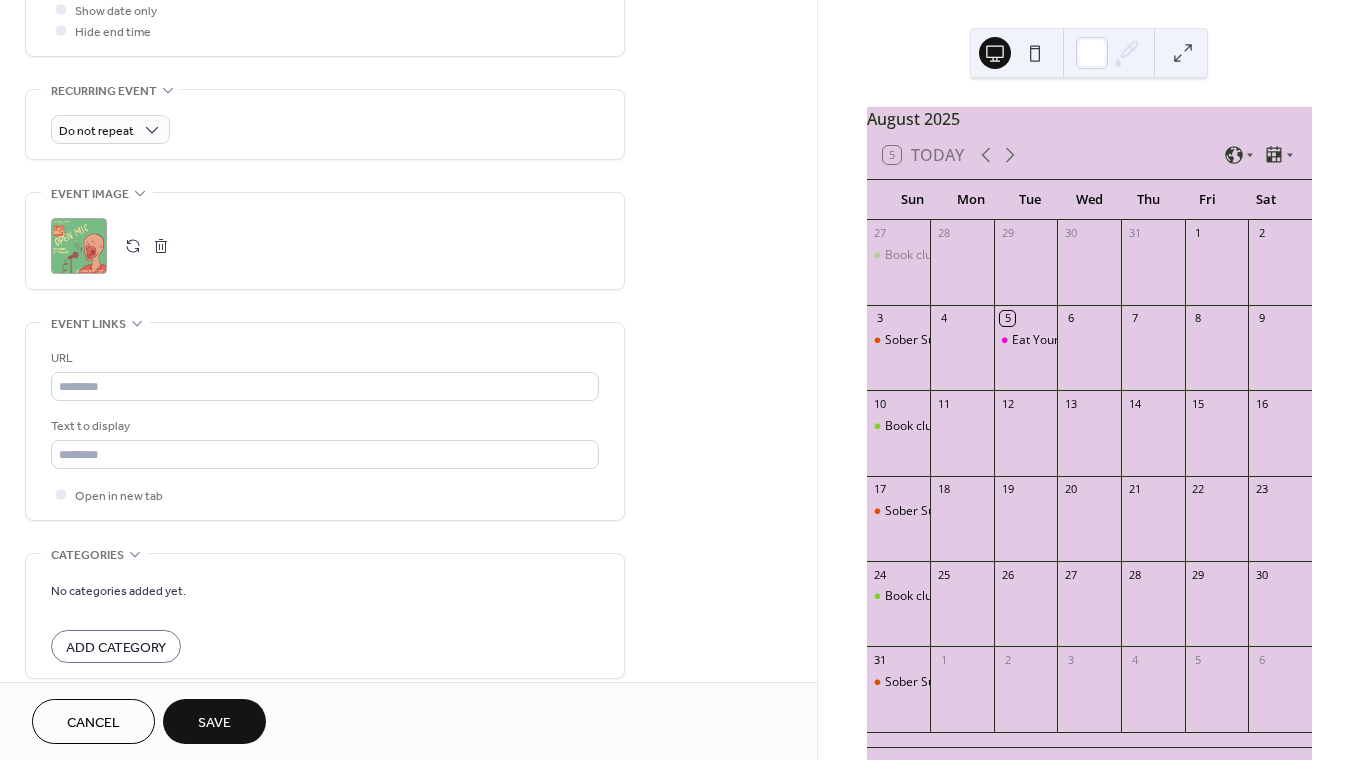 scroll, scrollTop: 954, scrollLeft: 0, axis: vertical 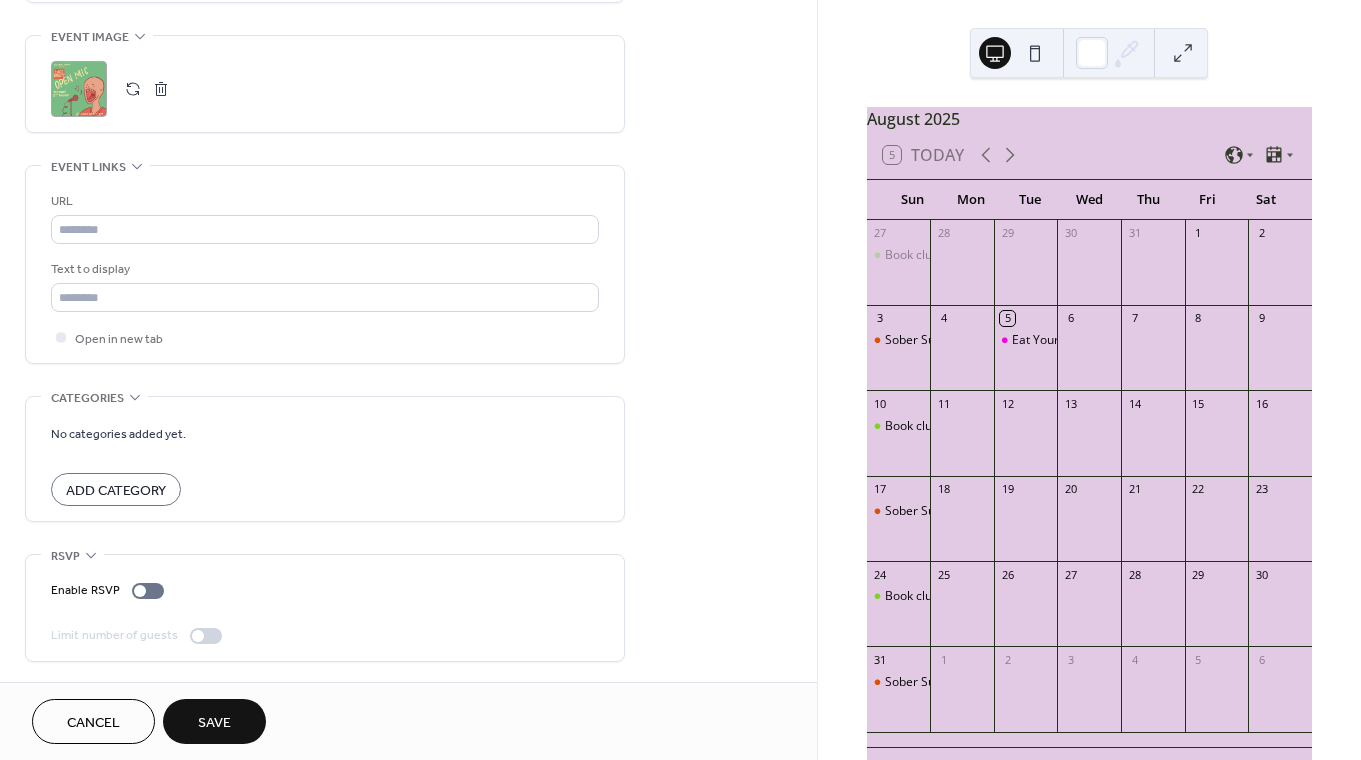 click on "Save" at bounding box center (214, 723) 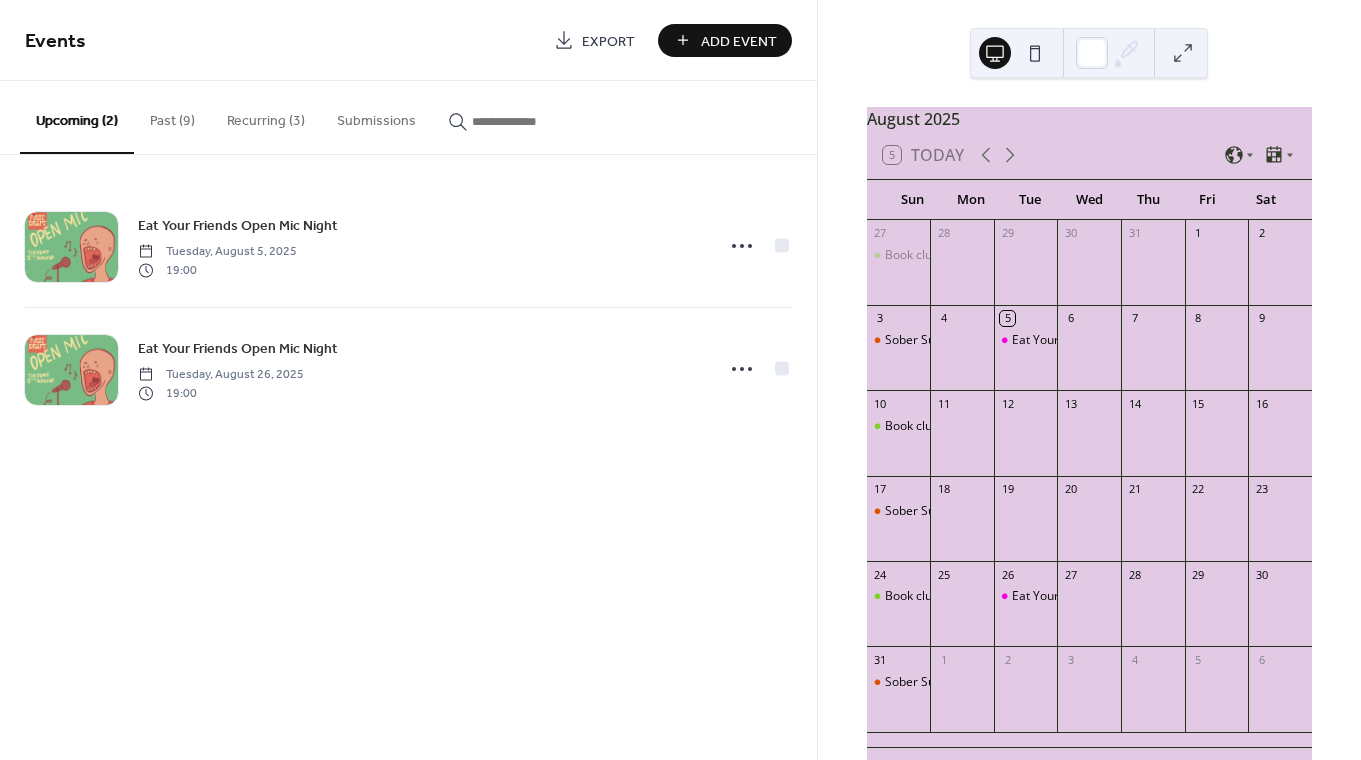 click on "Past (9)" at bounding box center [172, 116] 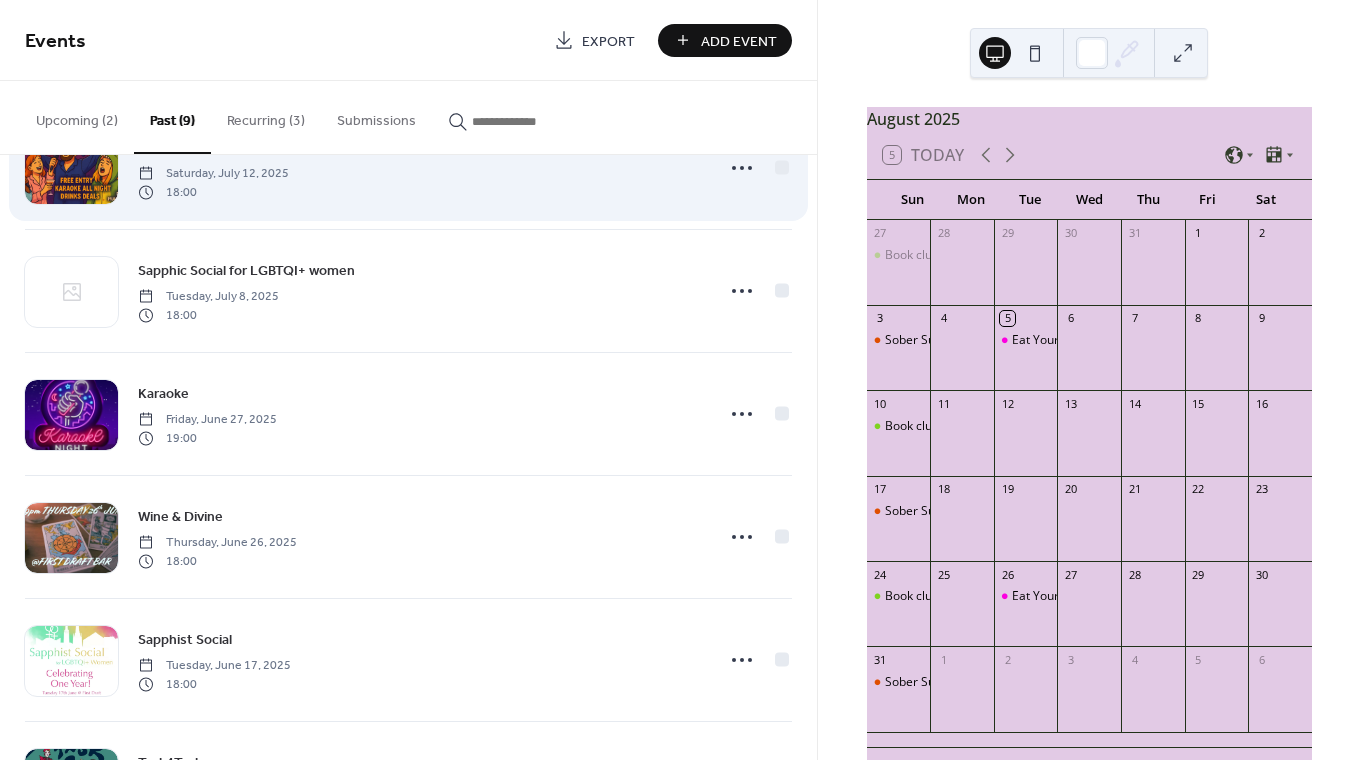scroll, scrollTop: 177, scrollLeft: 0, axis: vertical 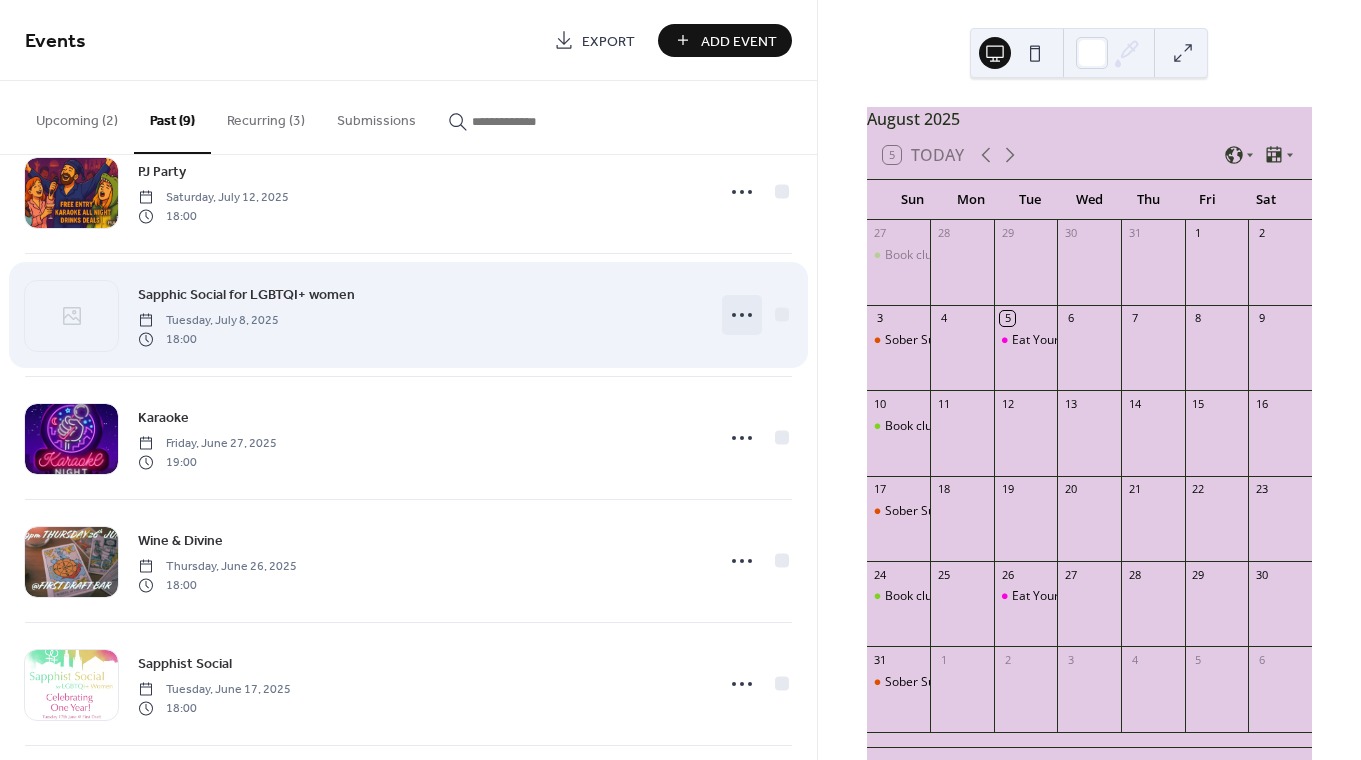 click 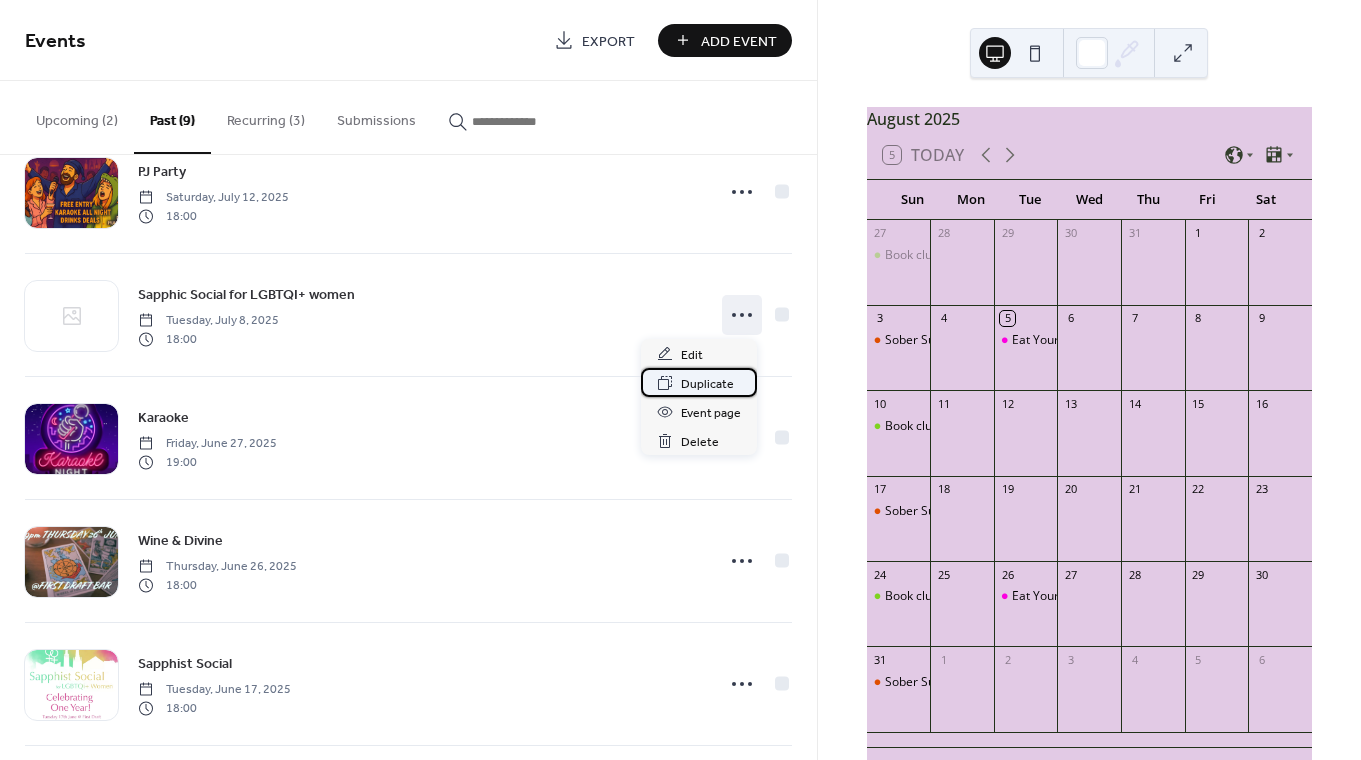 click on "Duplicate" at bounding box center (707, 384) 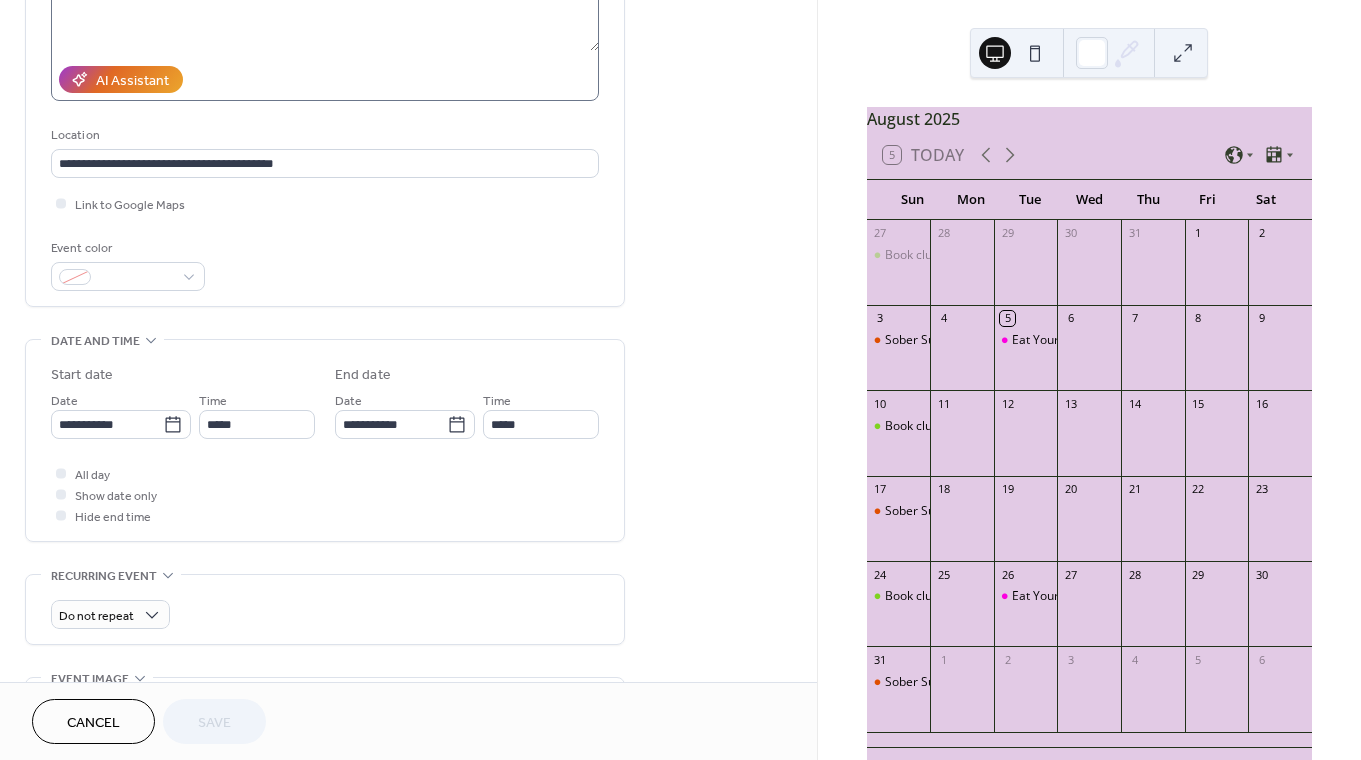 scroll, scrollTop: 329, scrollLeft: 0, axis: vertical 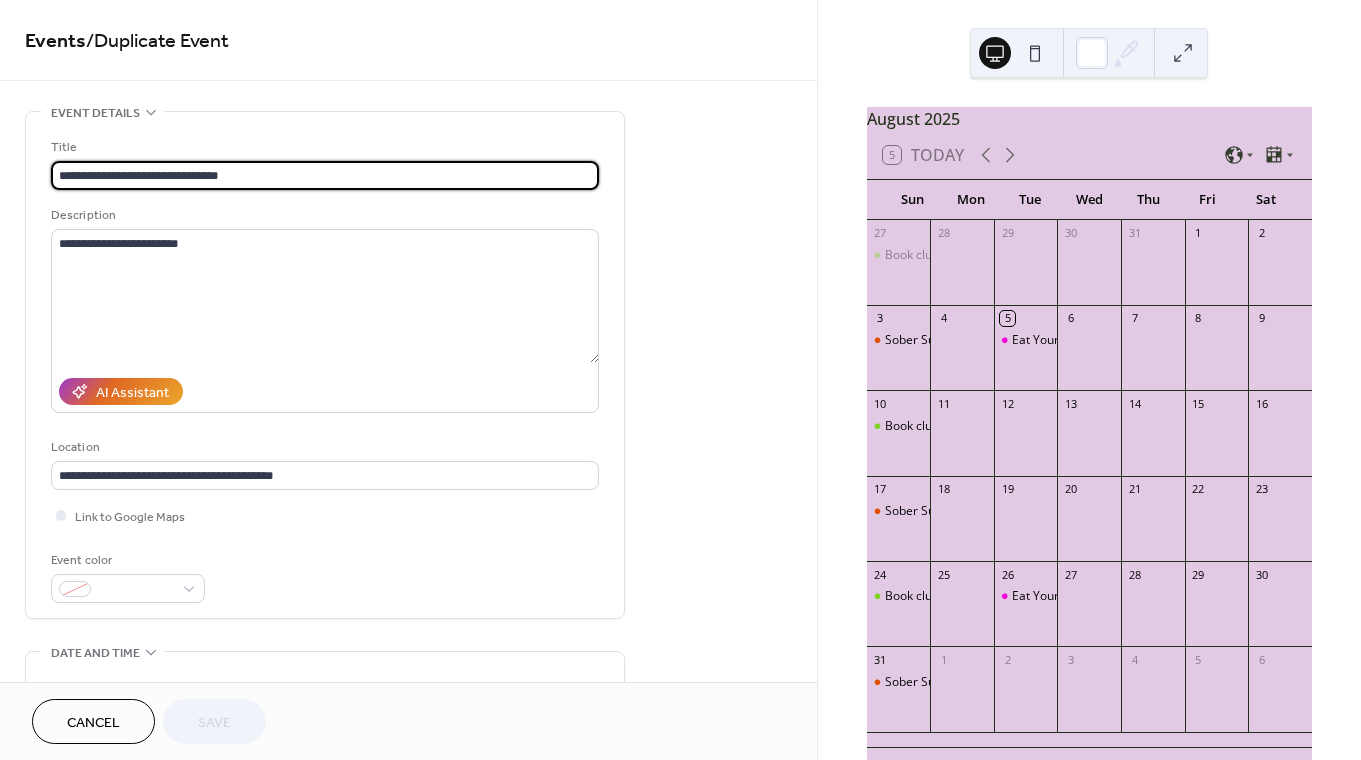 click on "**********" at bounding box center [325, 175] 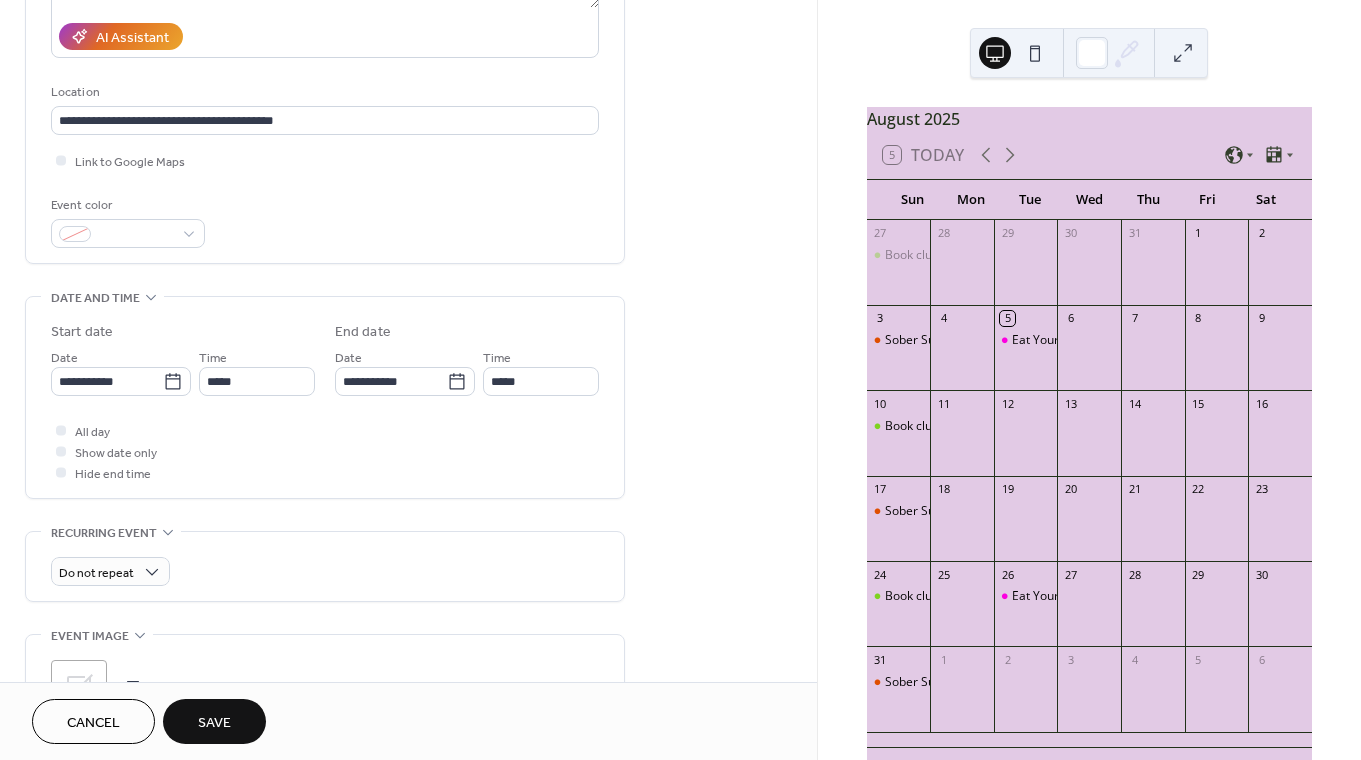 scroll, scrollTop: 421, scrollLeft: 0, axis: vertical 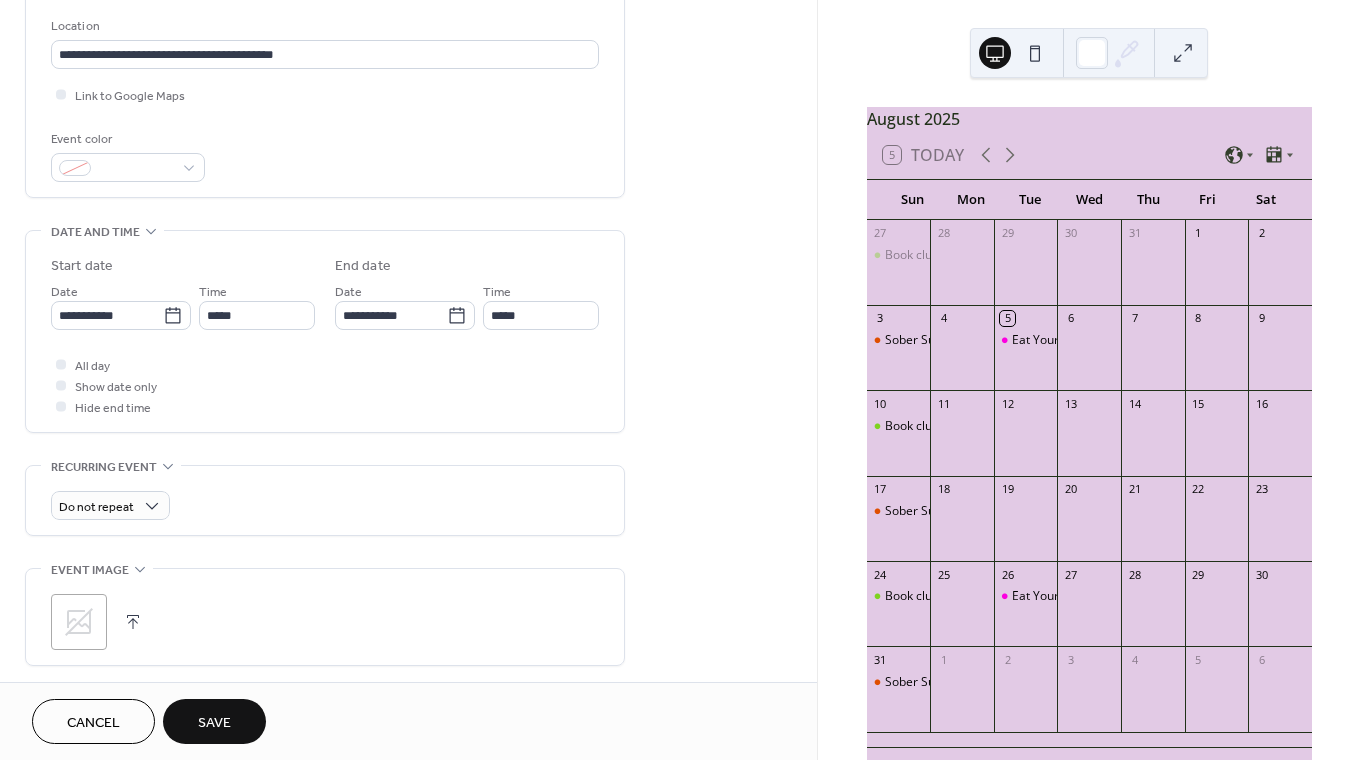 type on "**********" 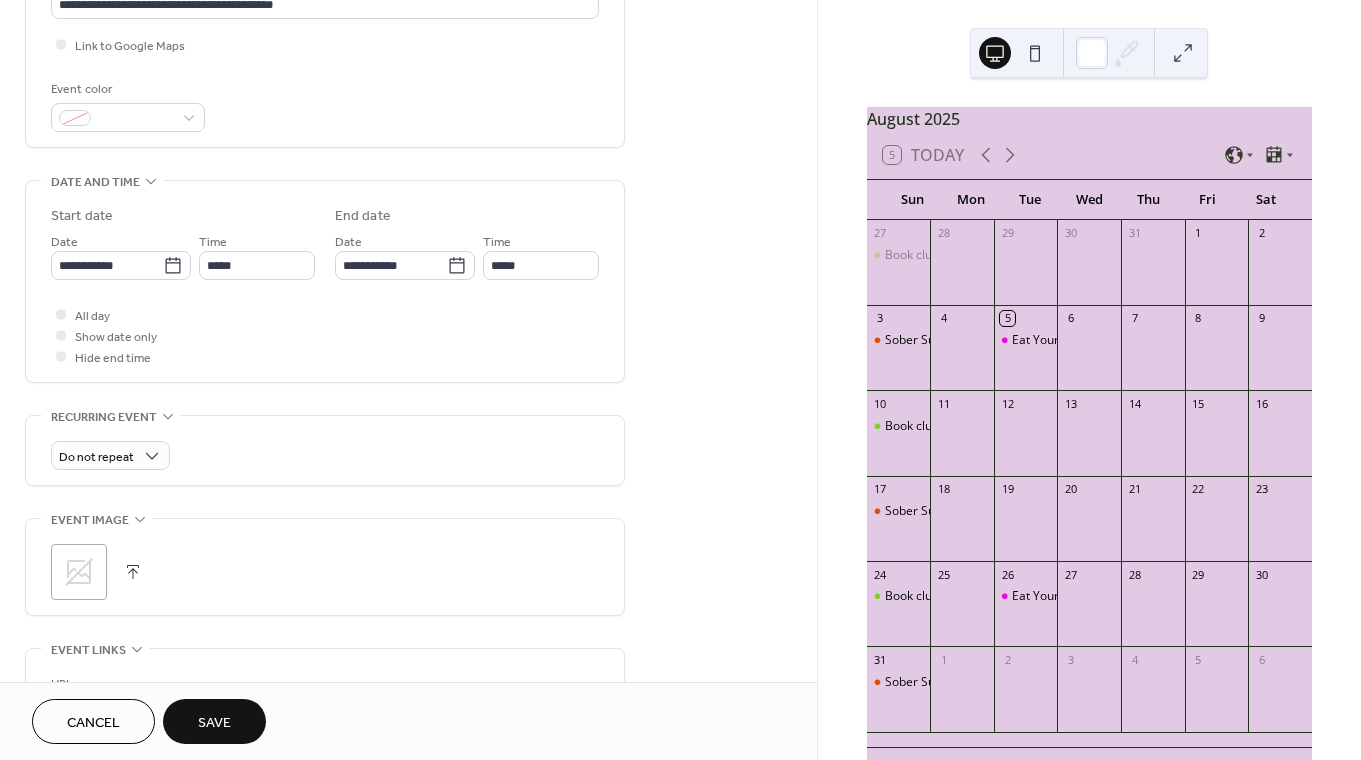 scroll, scrollTop: 468, scrollLeft: 0, axis: vertical 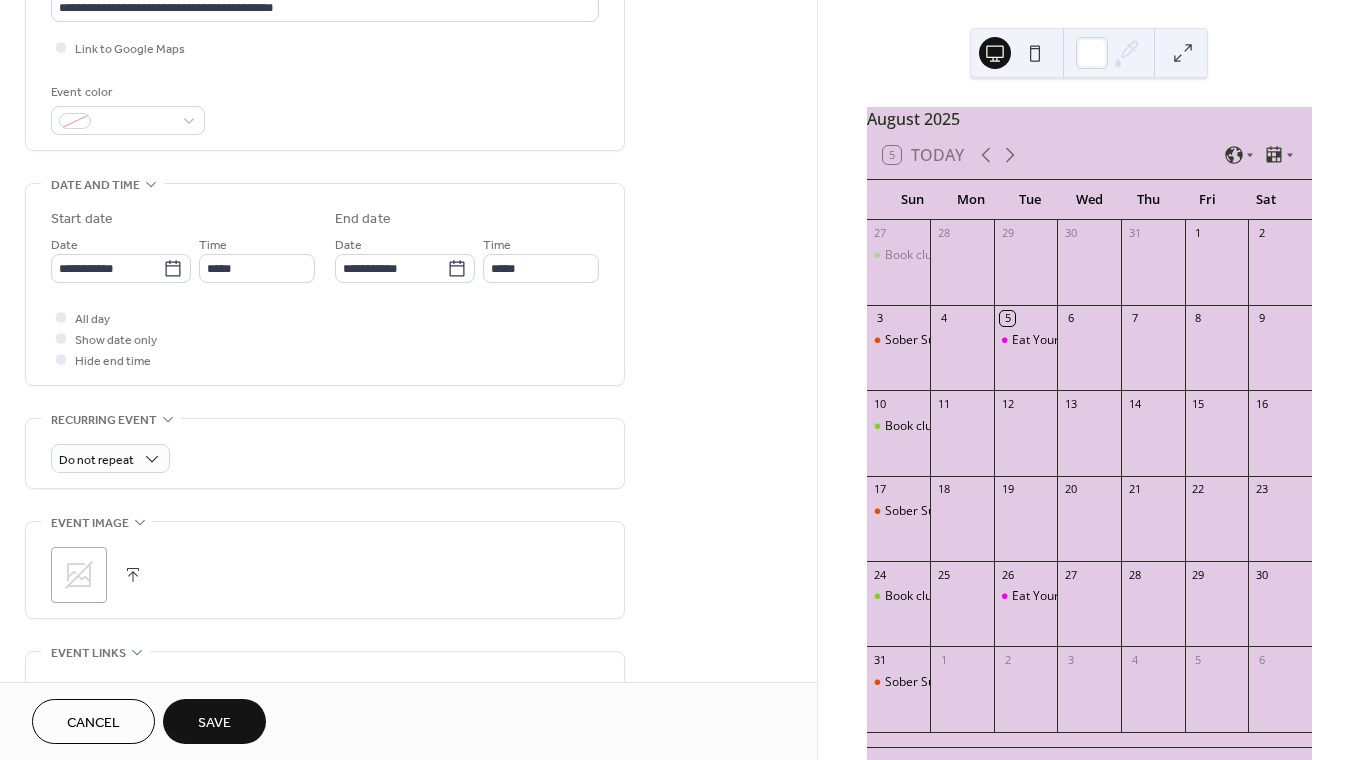 click at bounding box center (133, 575) 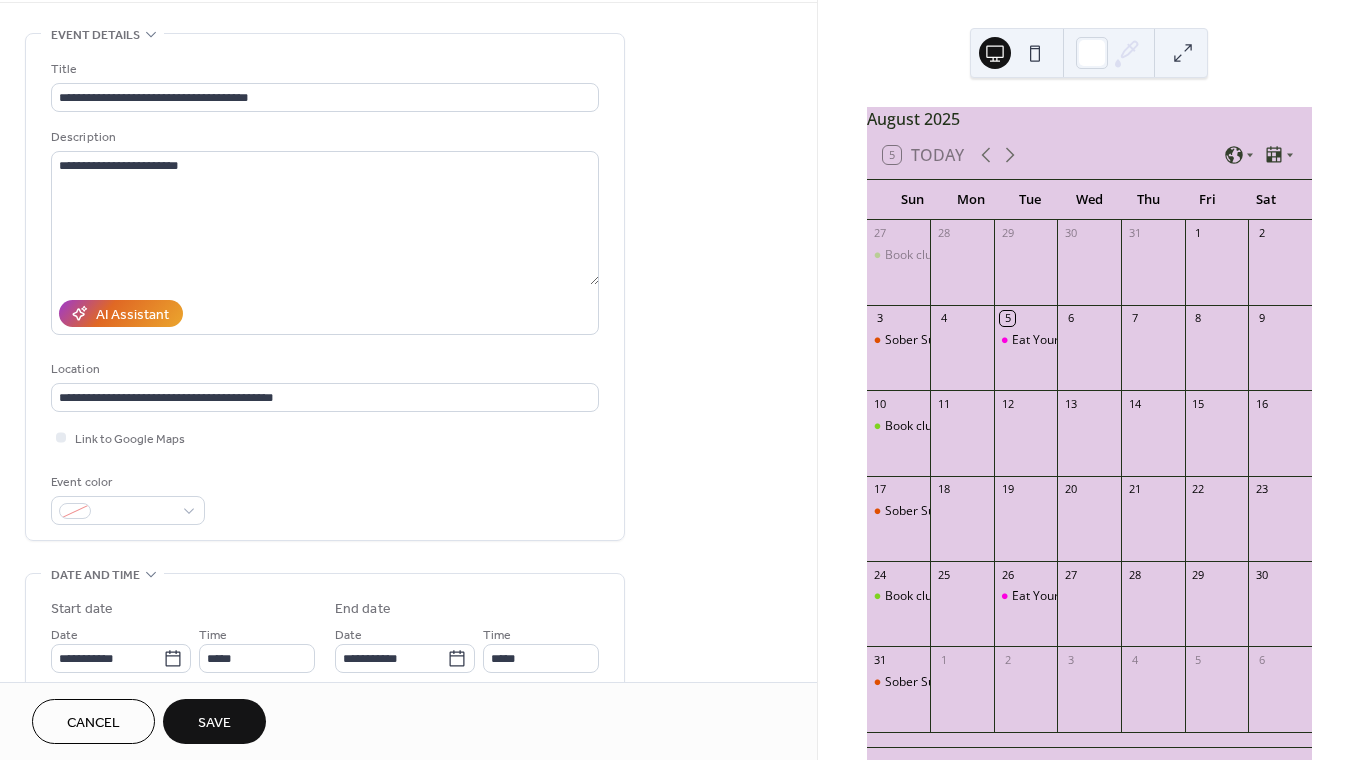 scroll, scrollTop: 41, scrollLeft: 0, axis: vertical 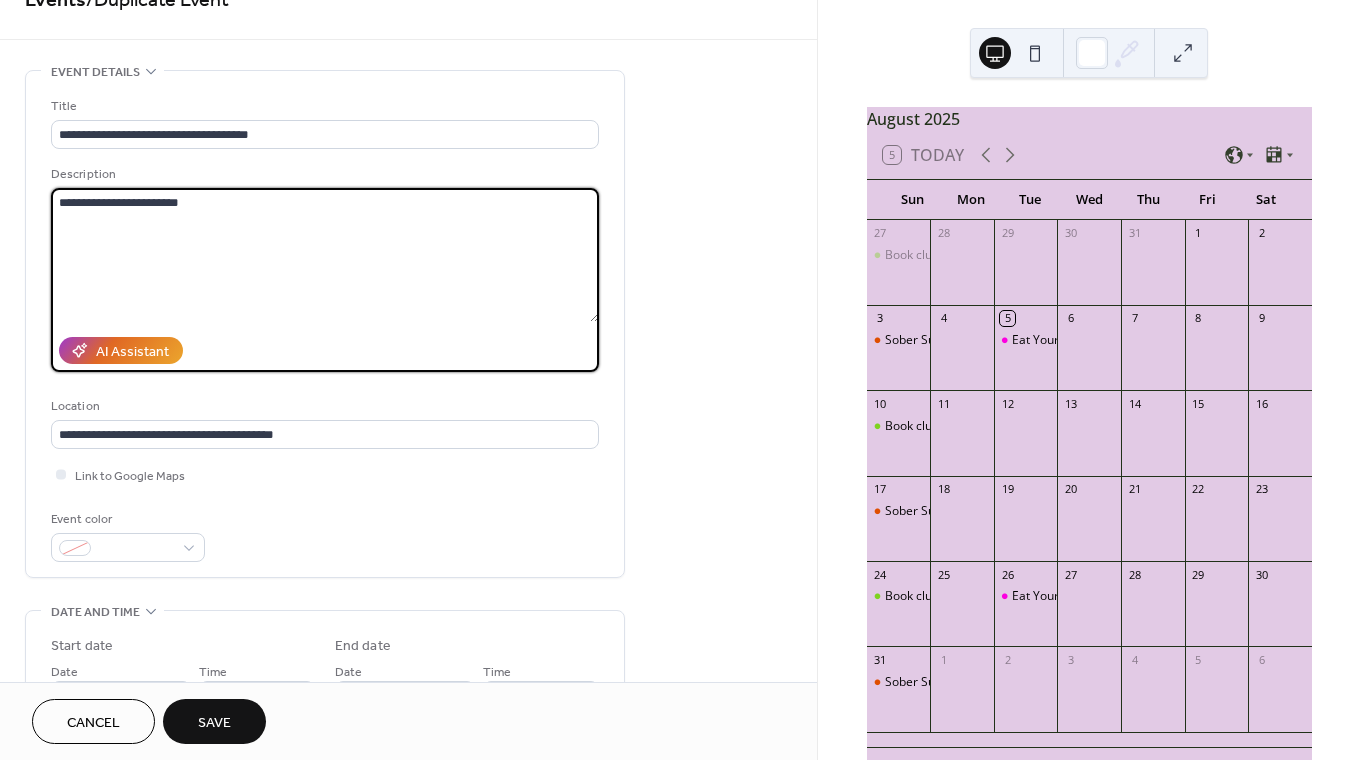 drag, startPoint x: 205, startPoint y: 202, endPoint x: 21, endPoint y: 202, distance: 184 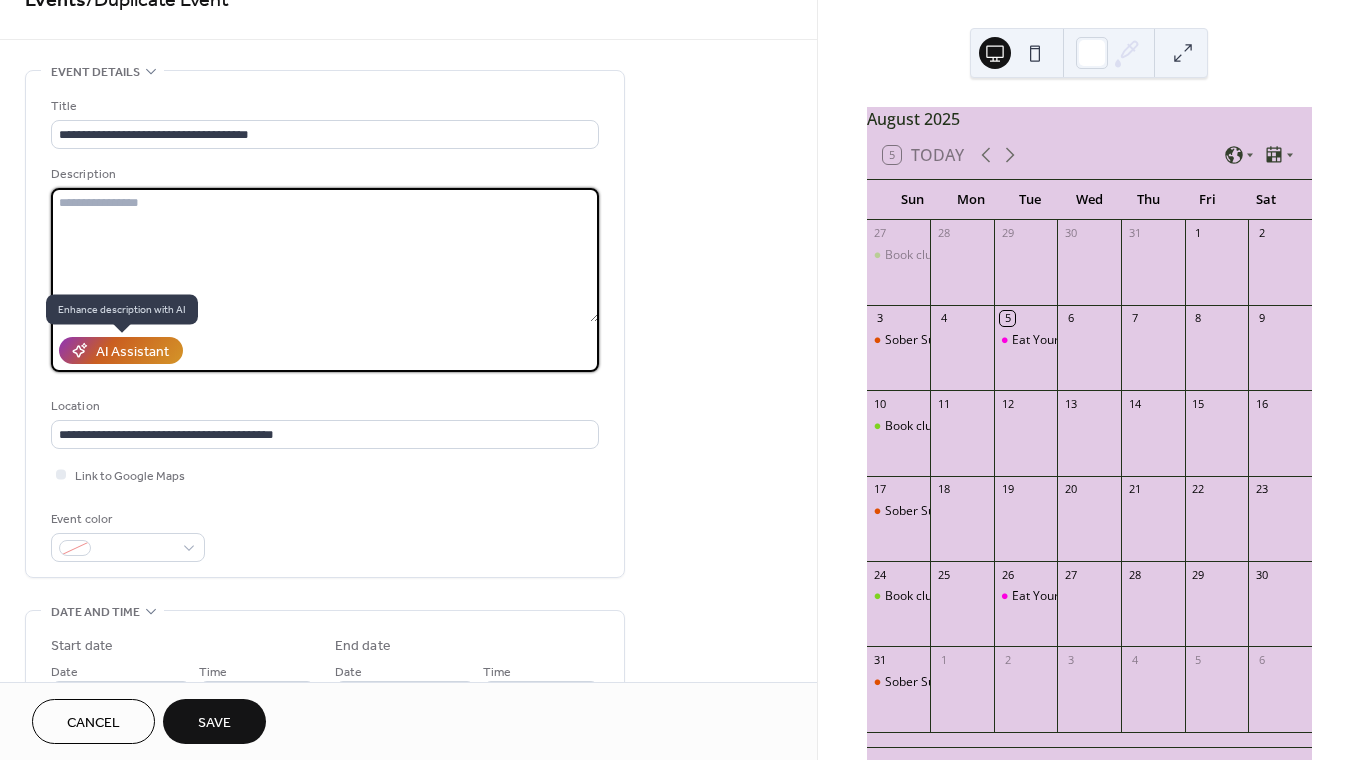 type 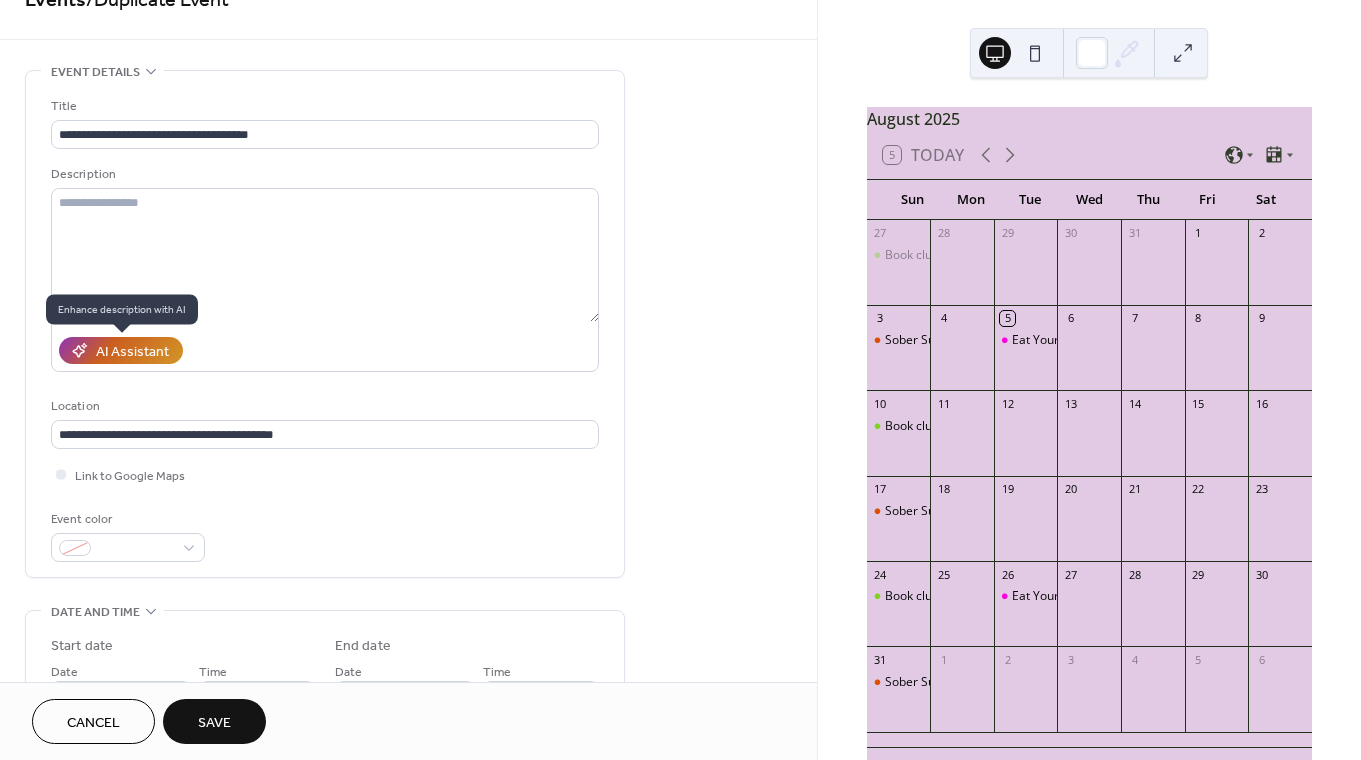 click on "AI Assistant" at bounding box center (132, 352) 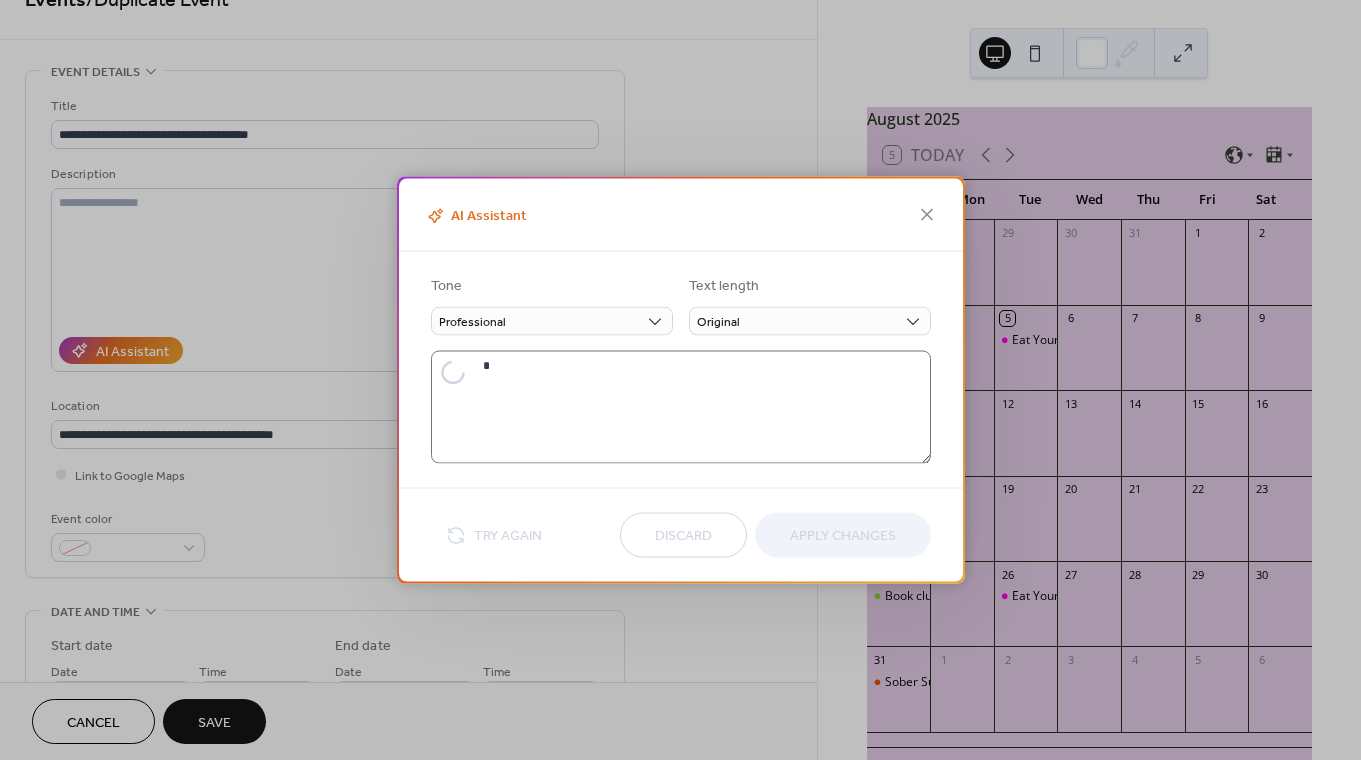type on "**********" 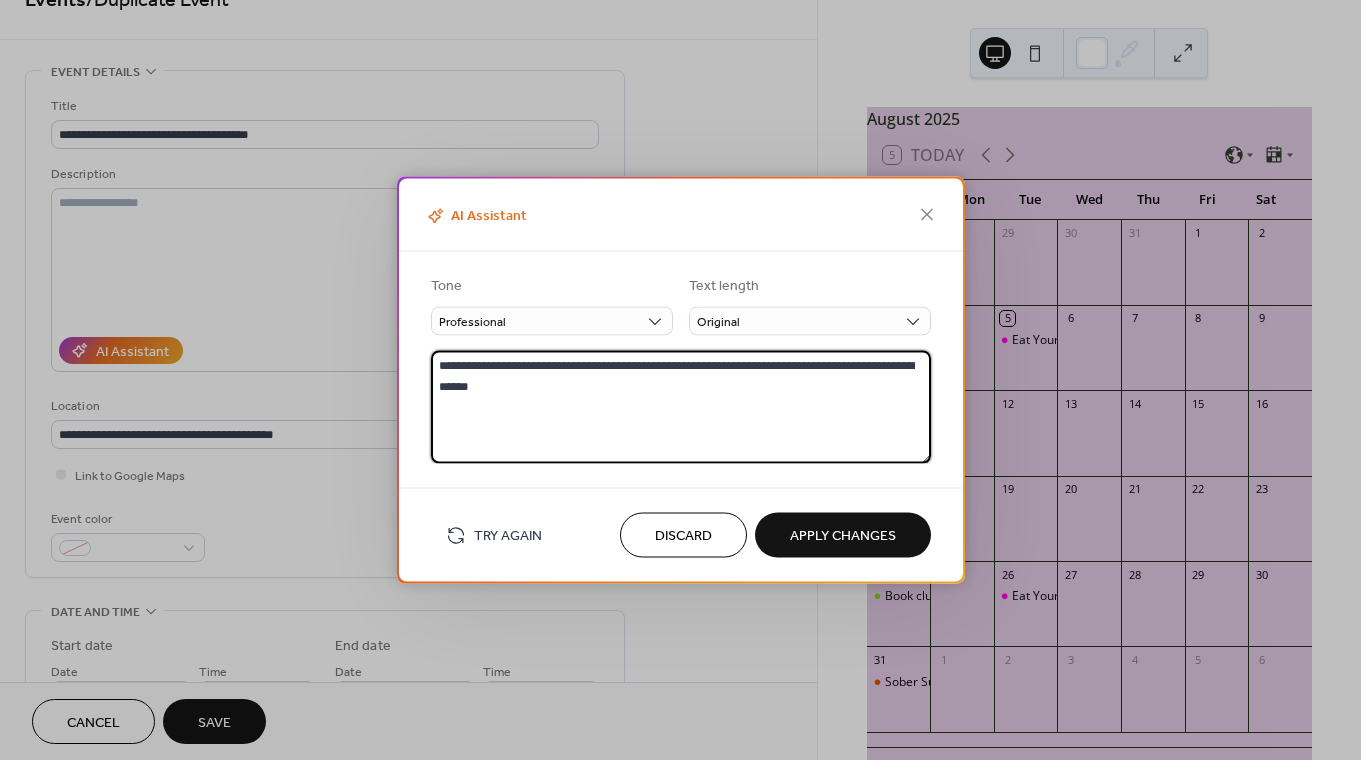 drag, startPoint x: 447, startPoint y: 365, endPoint x: 425, endPoint y: 365, distance: 22 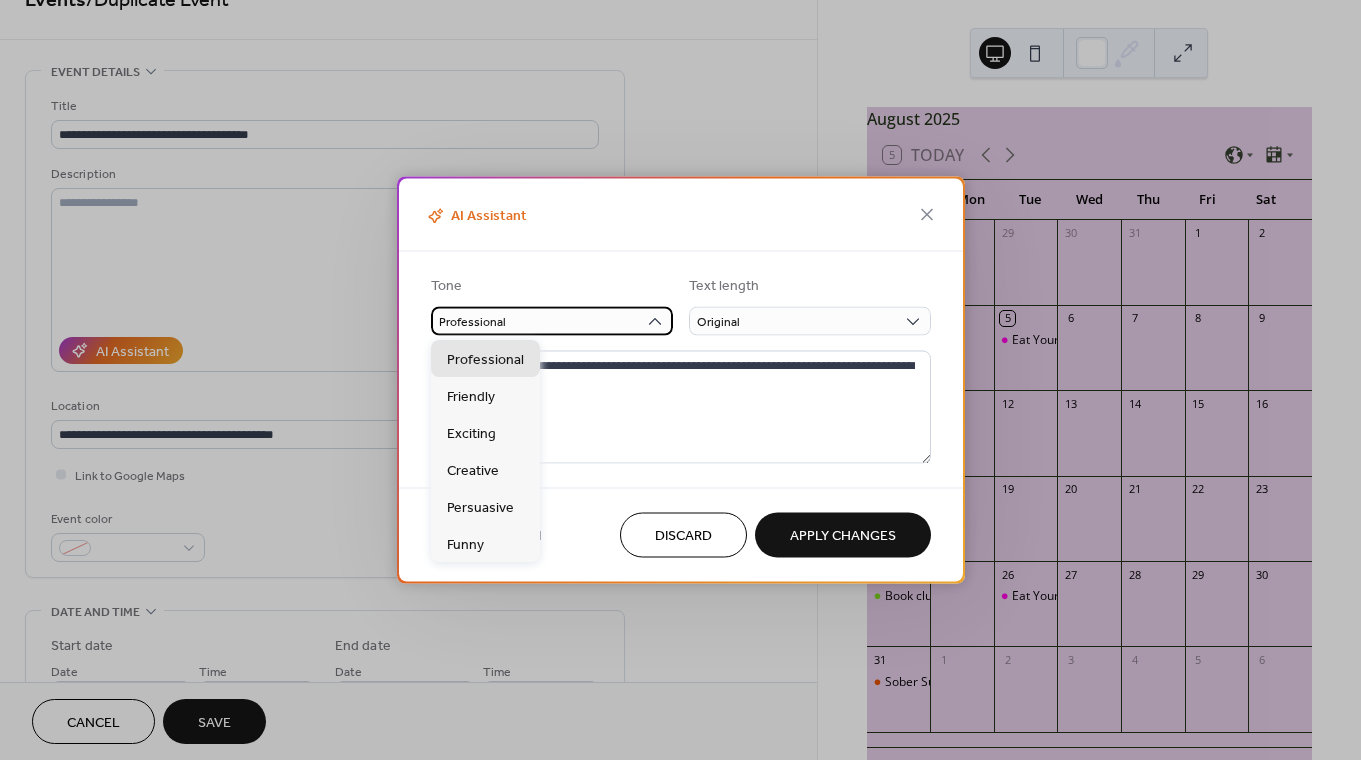 click on "Professional" at bounding box center (552, 321) 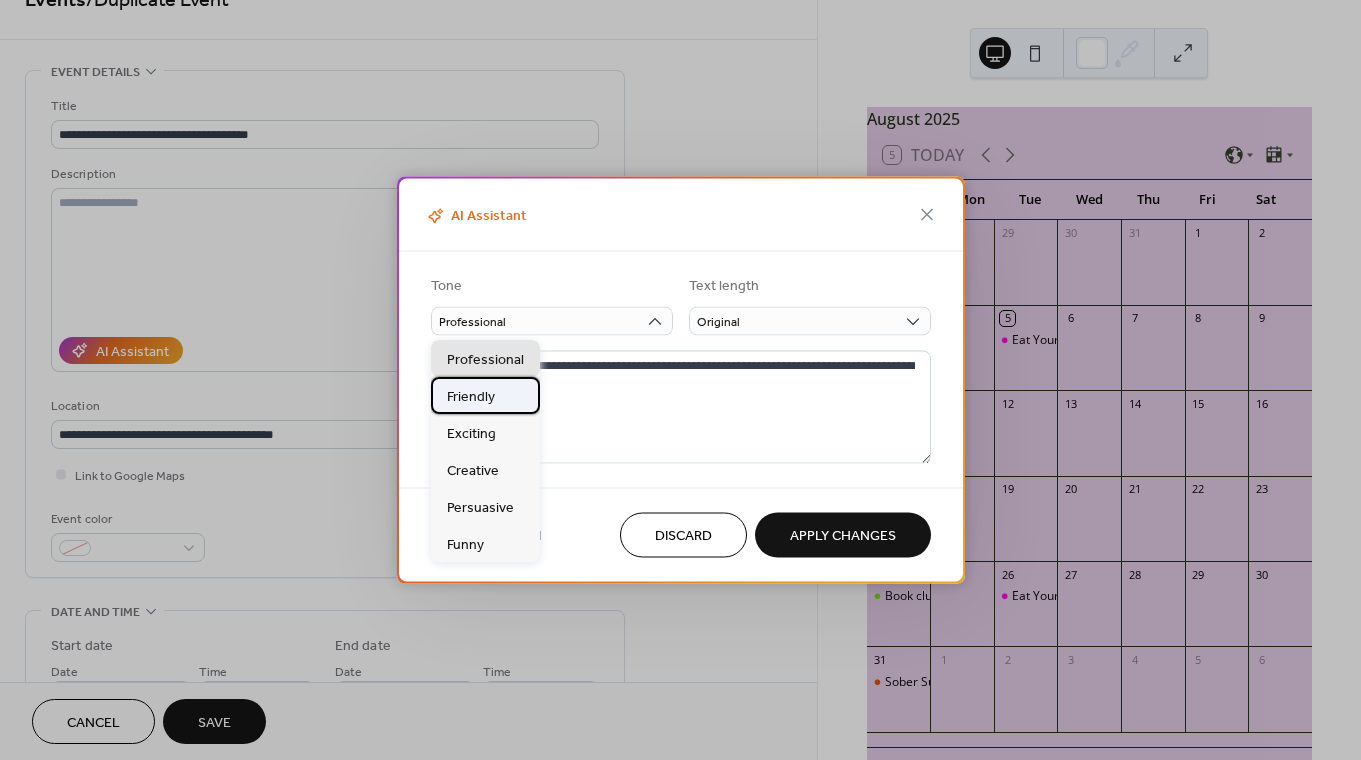 click on "Friendly" at bounding box center [471, 396] 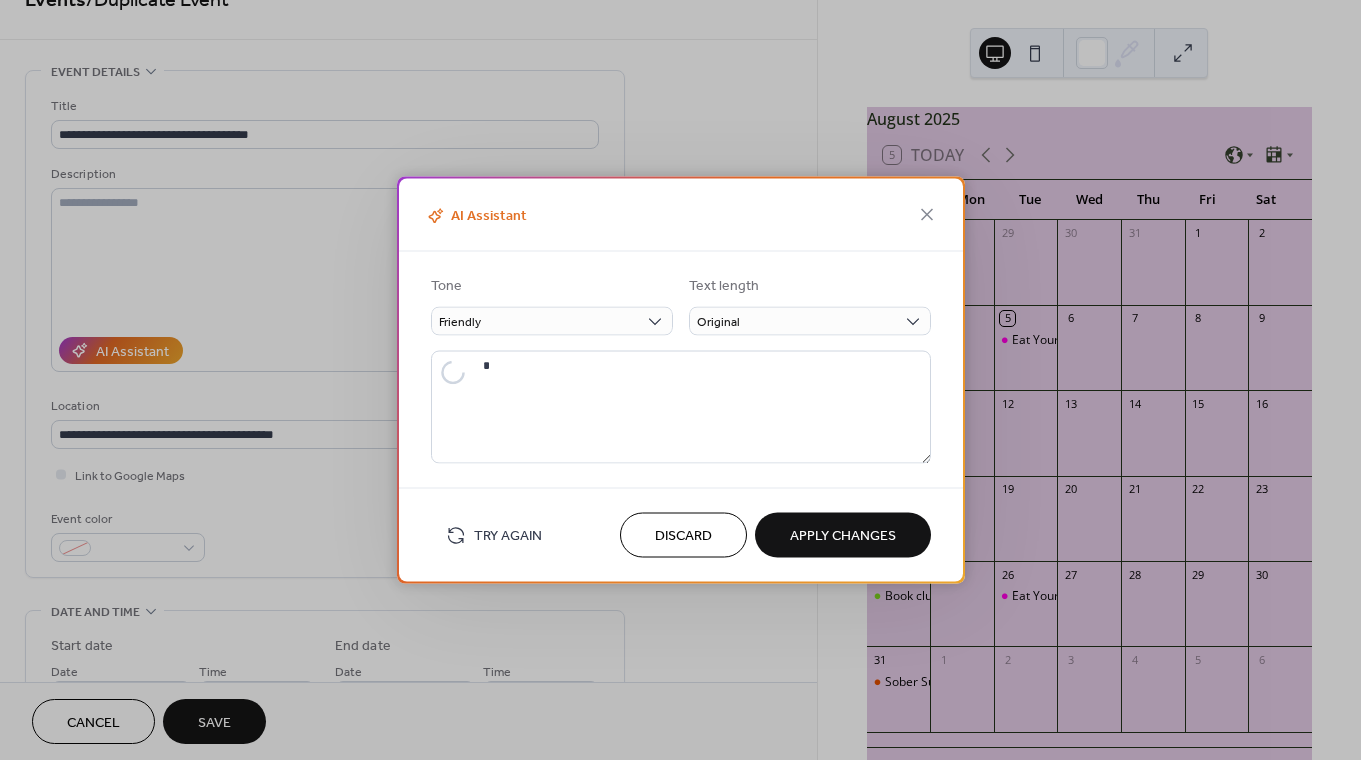 type on "**********" 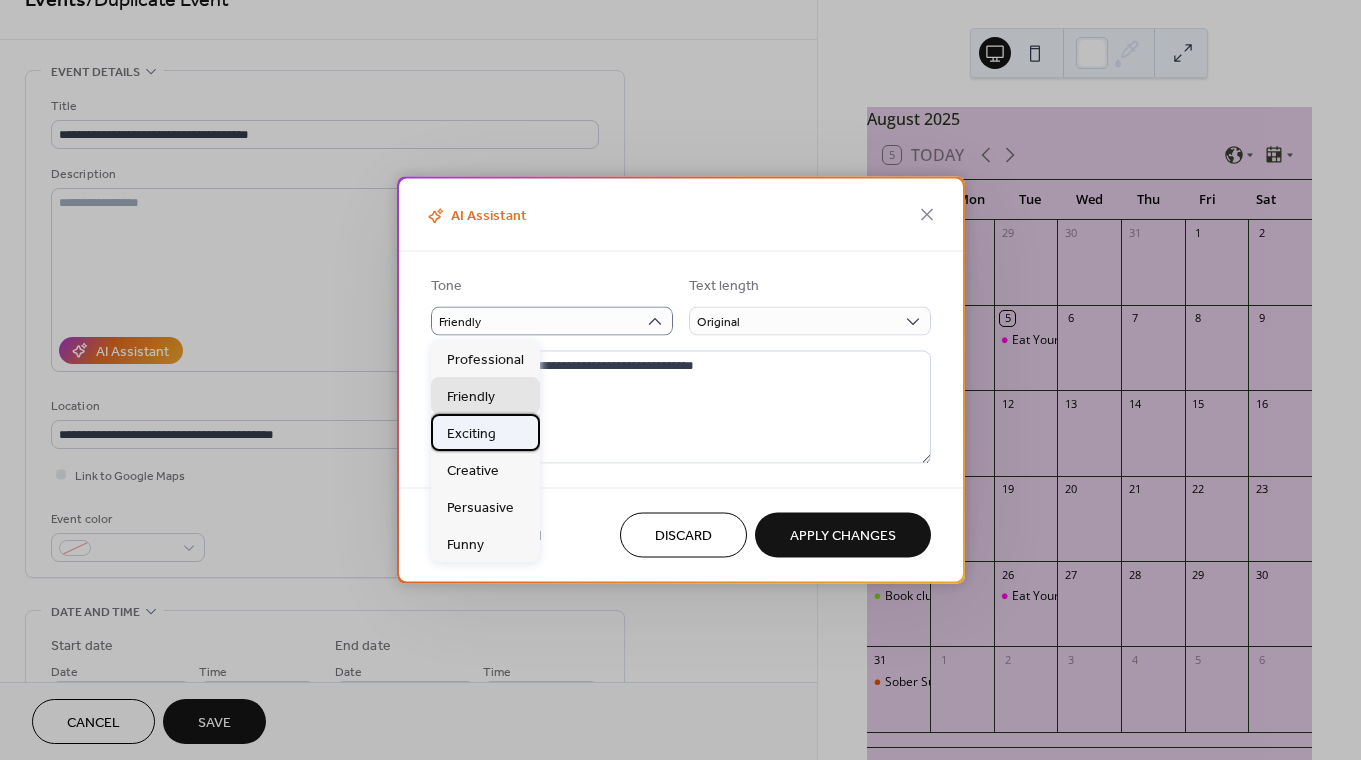 click on "Exciting" at bounding box center (485, 432) 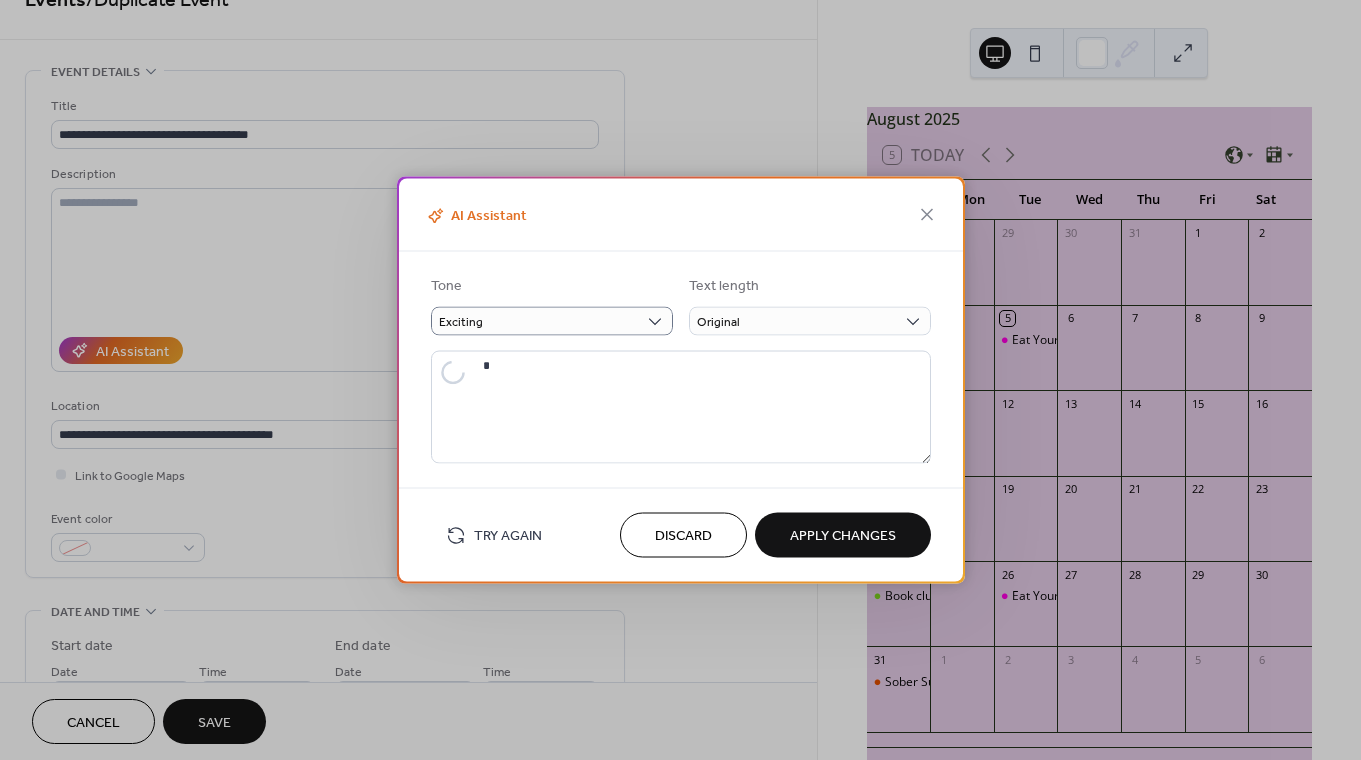 type on "**********" 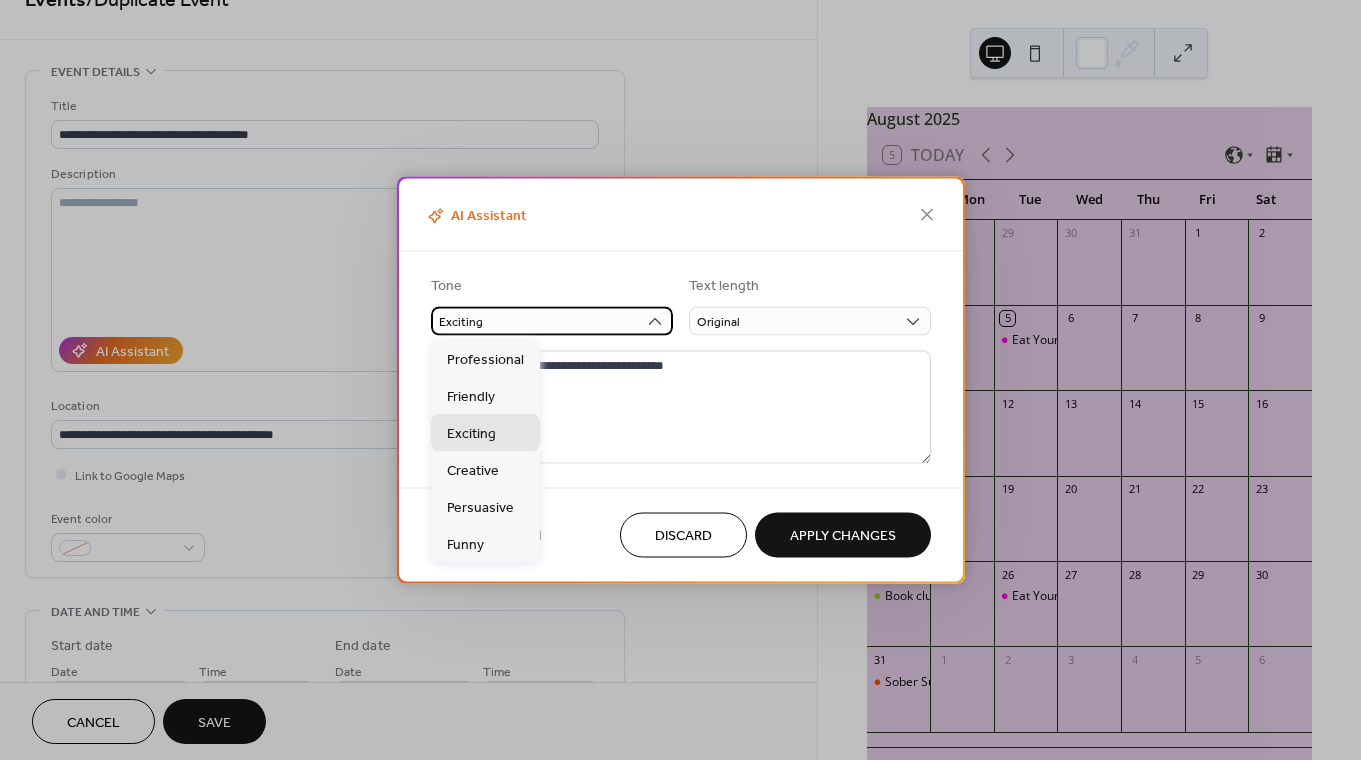click on "Exciting" at bounding box center [552, 321] 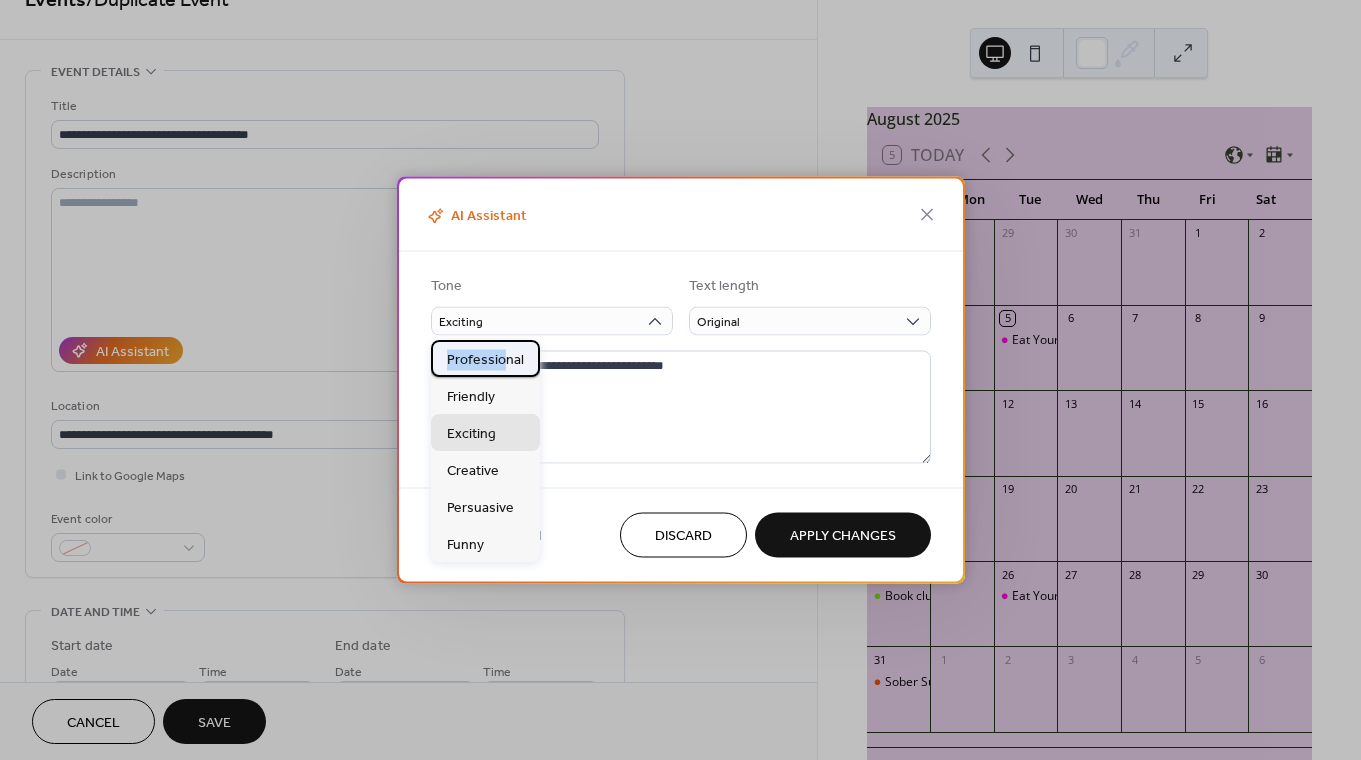 click on "Professional" at bounding box center (485, 358) 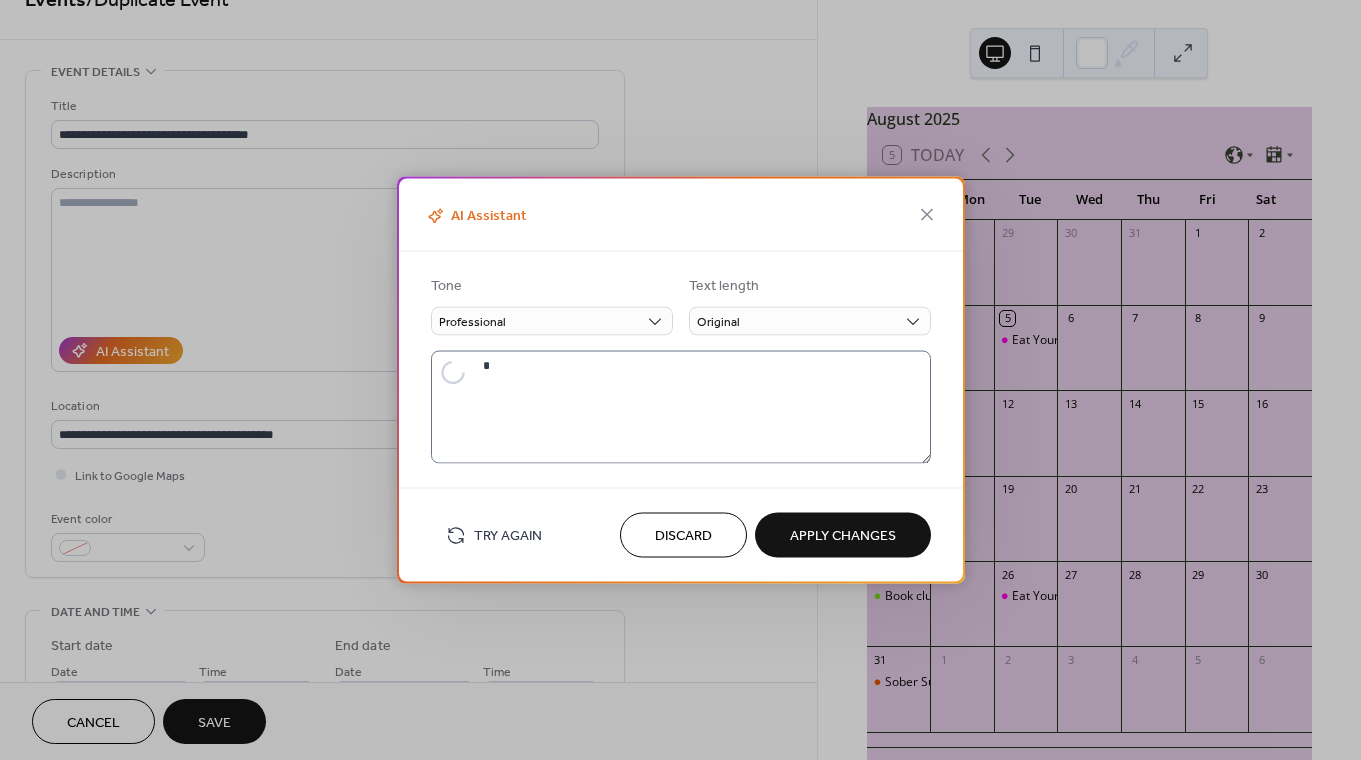 type on "**********" 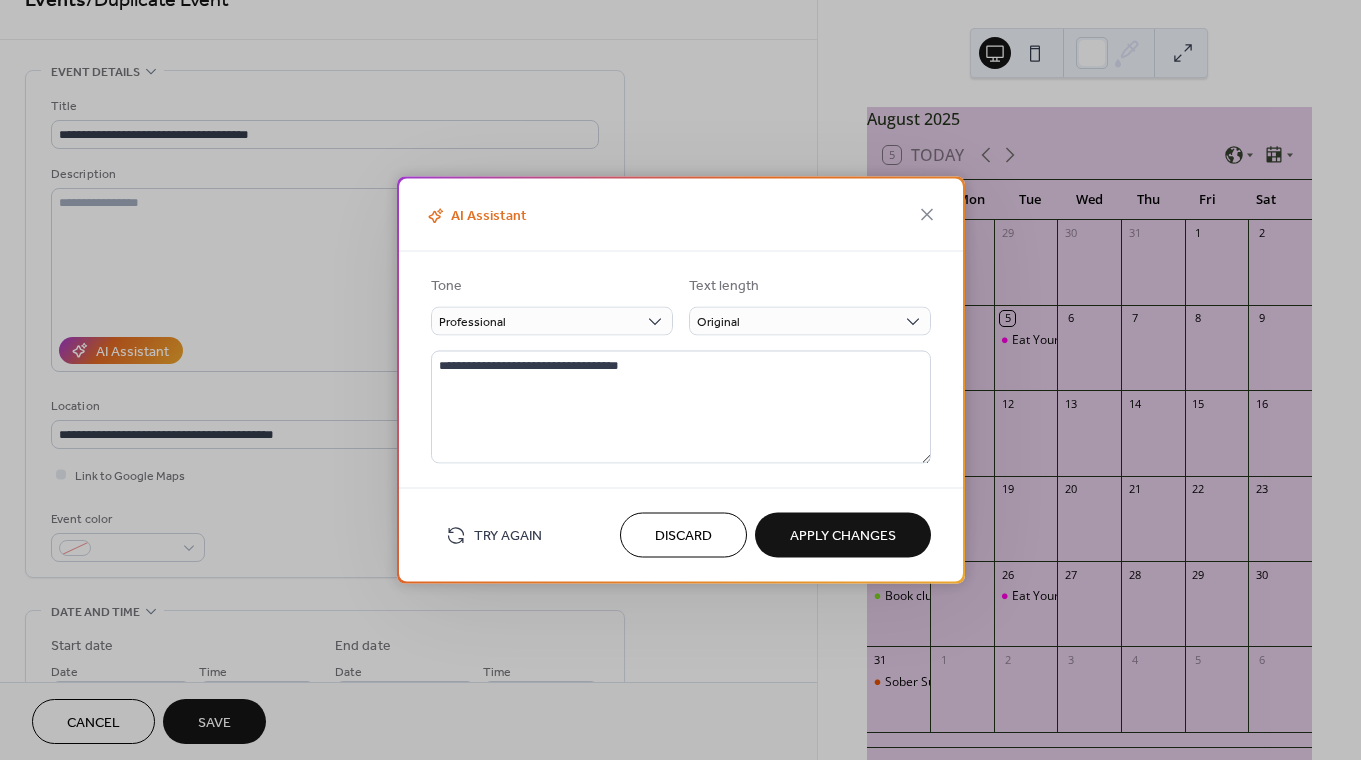 click on "Try Again" at bounding box center [494, 535] 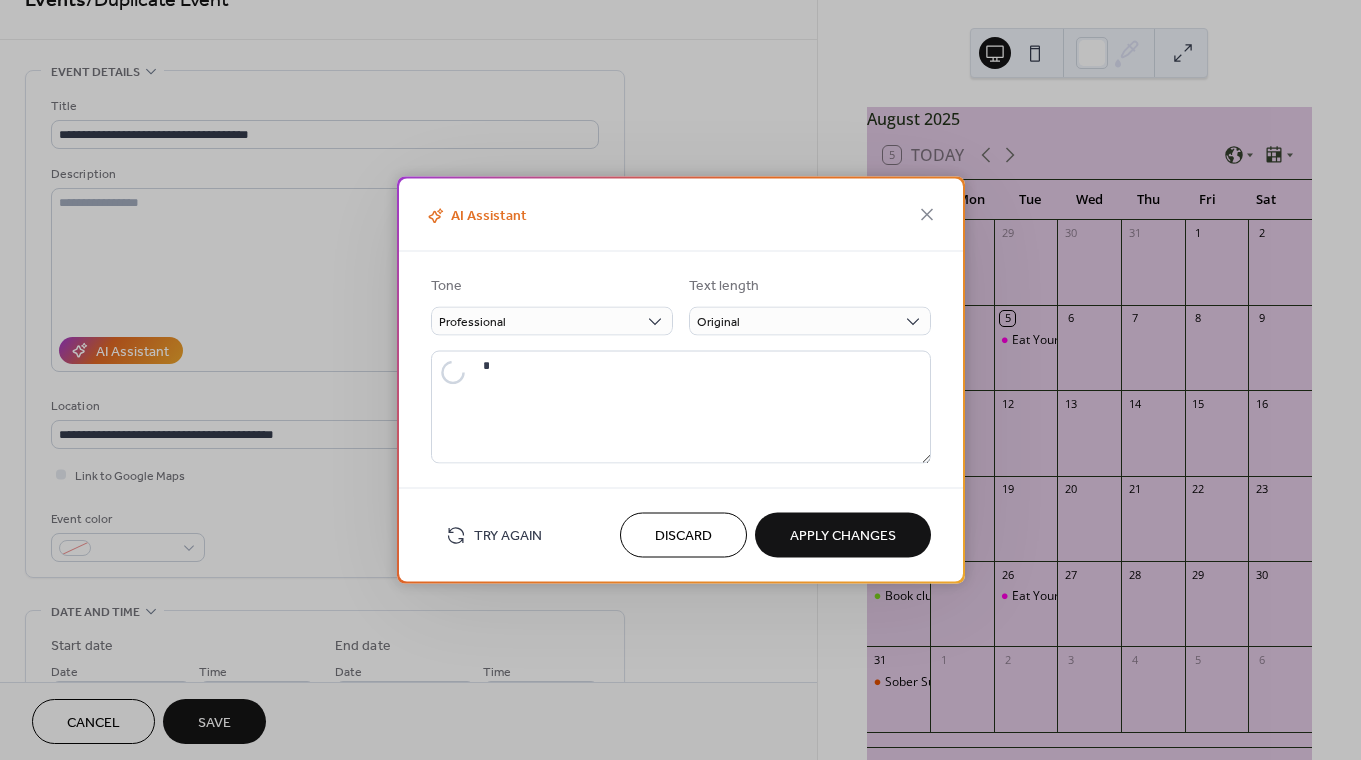 type on "**********" 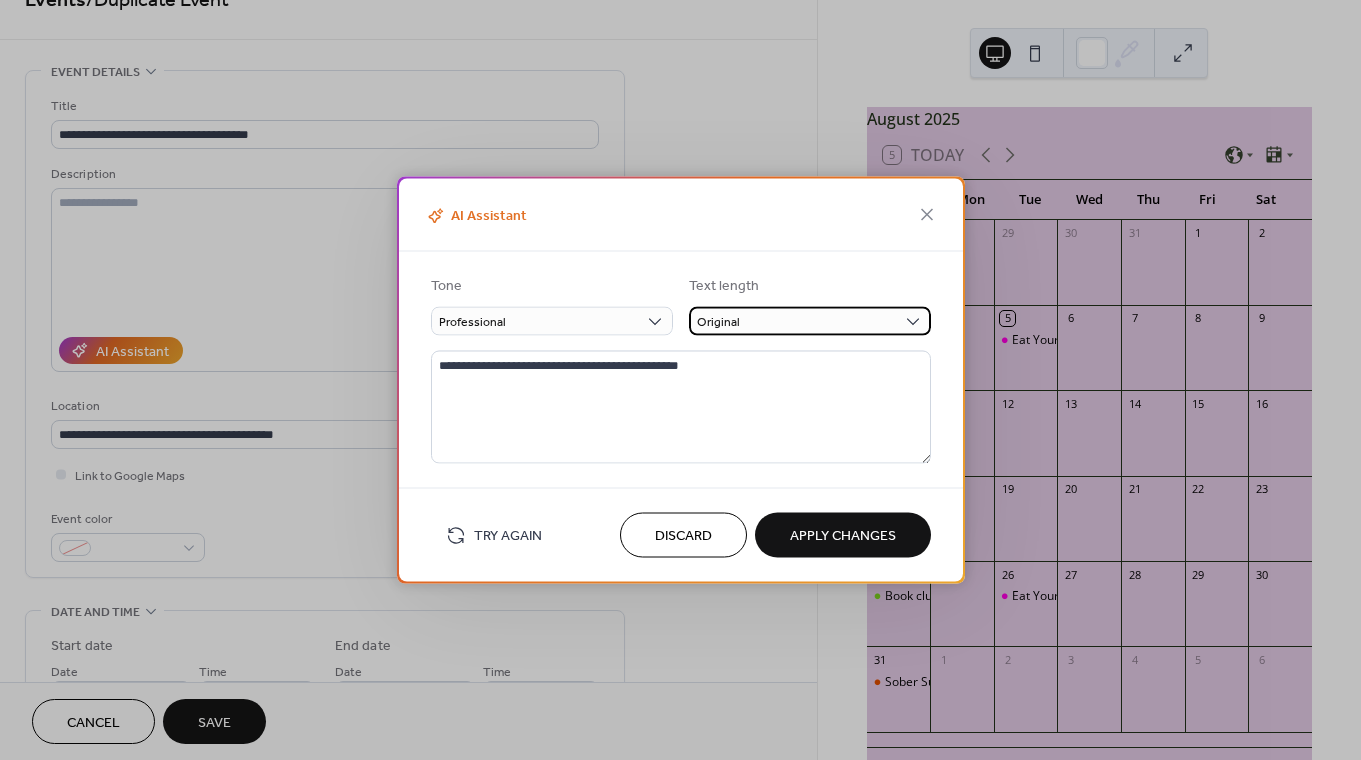 click on "Original" at bounding box center [718, 322] 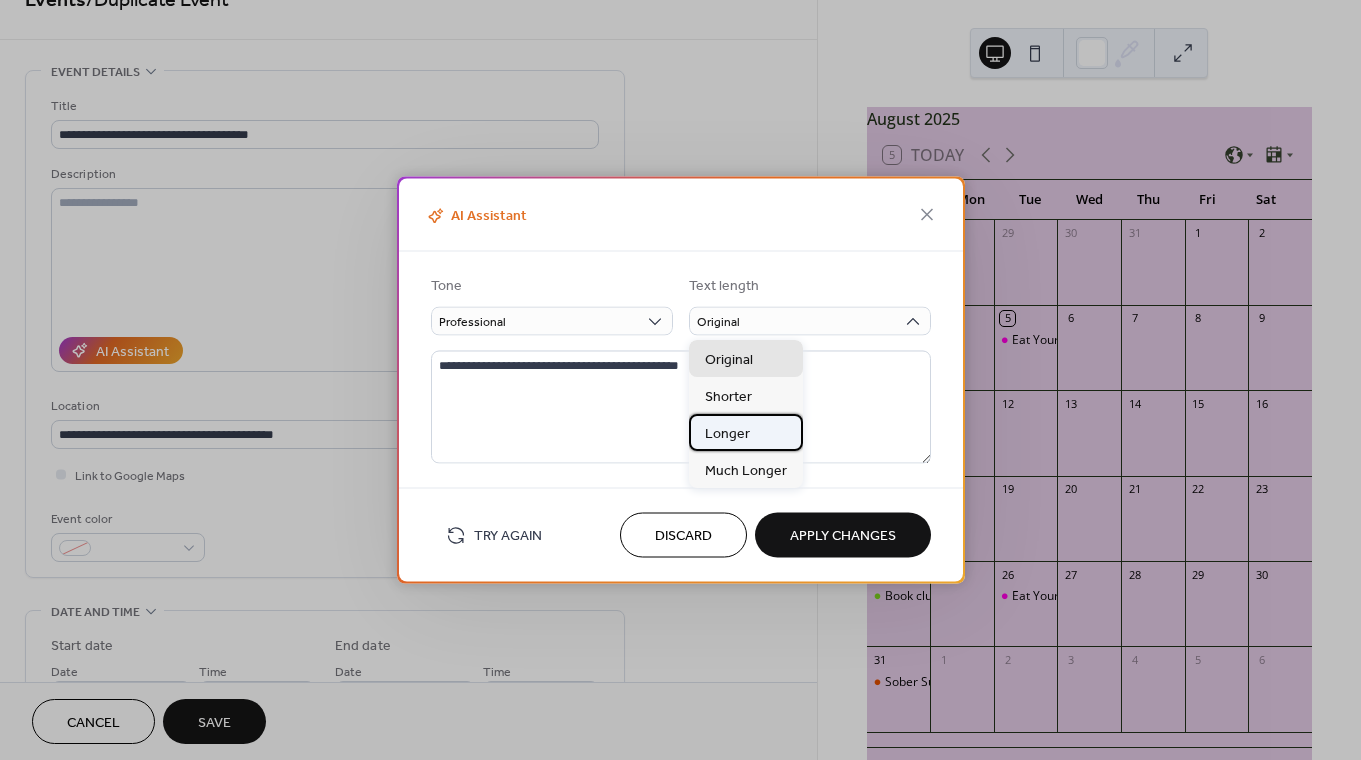 click on "Longer" at bounding box center [727, 433] 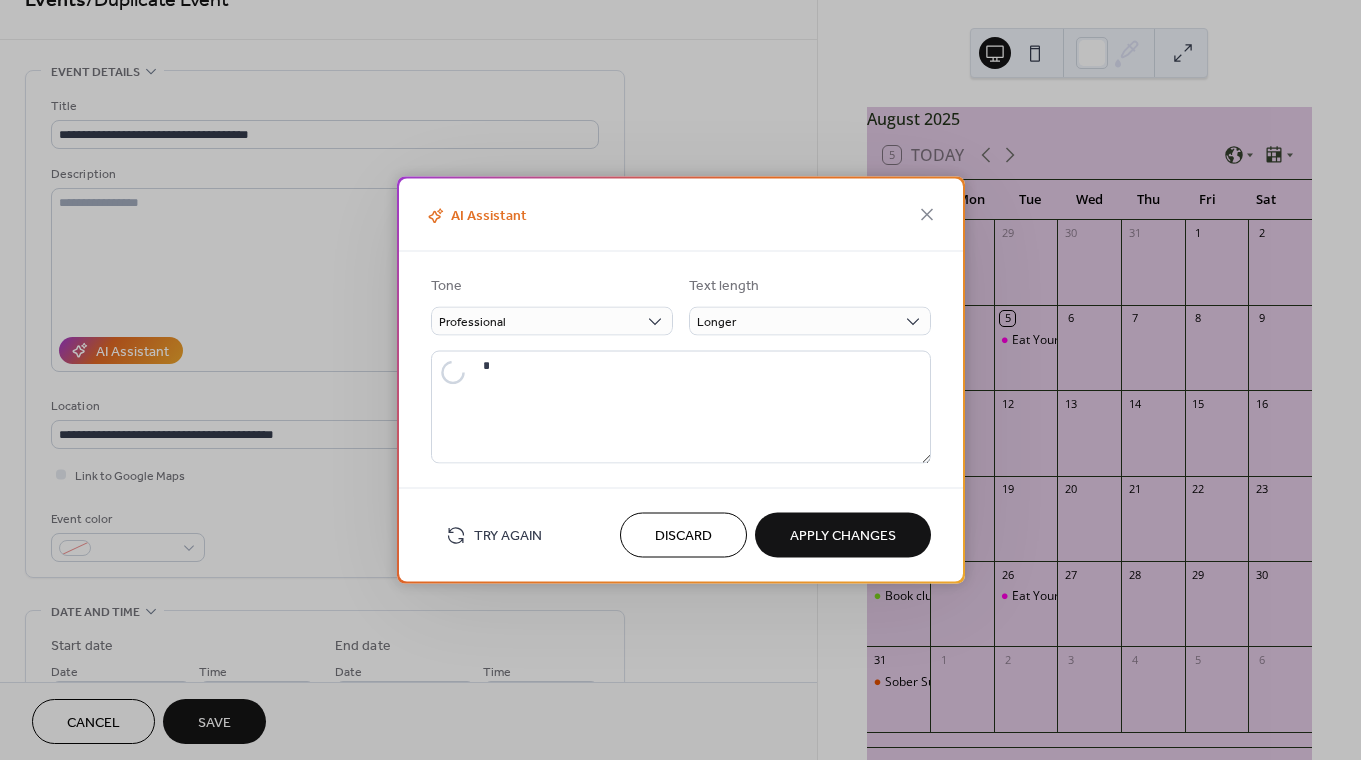 type on "**********" 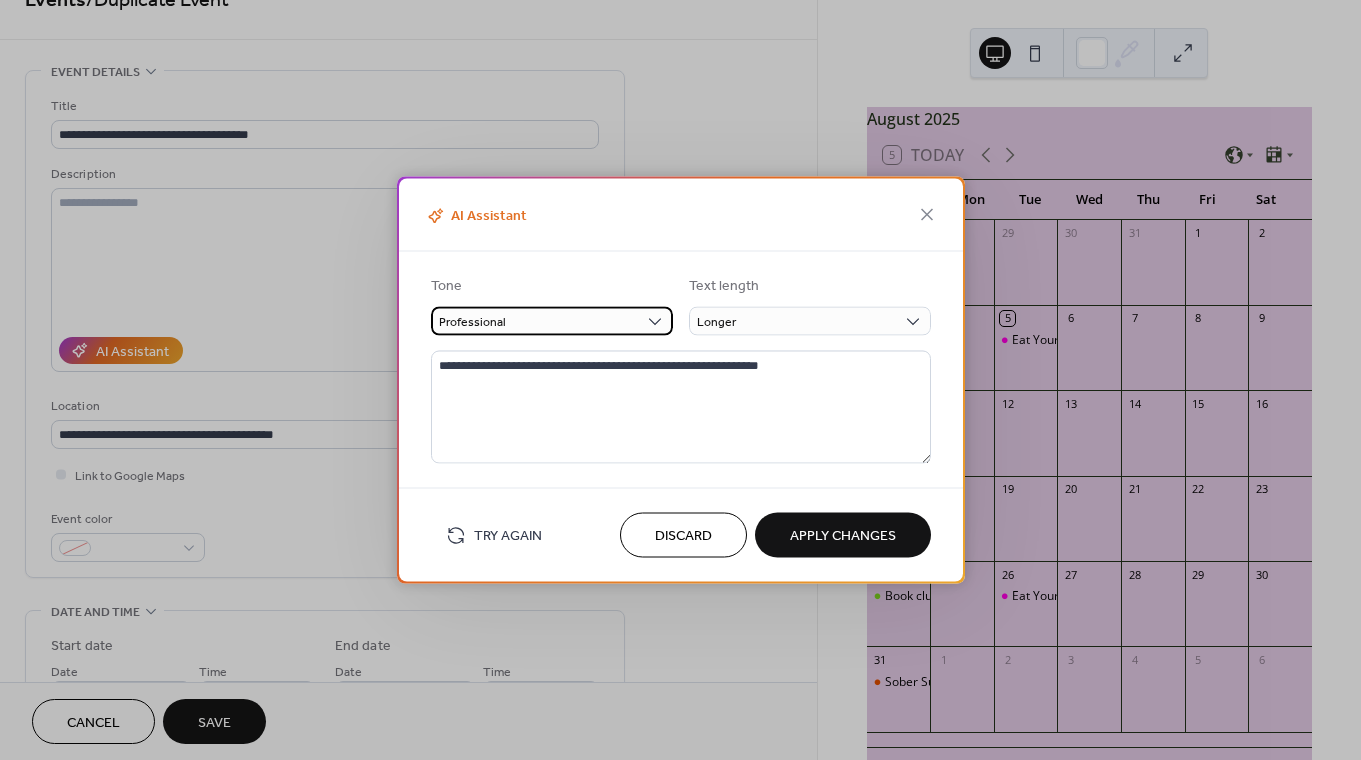 click on "Professional" at bounding box center [552, 321] 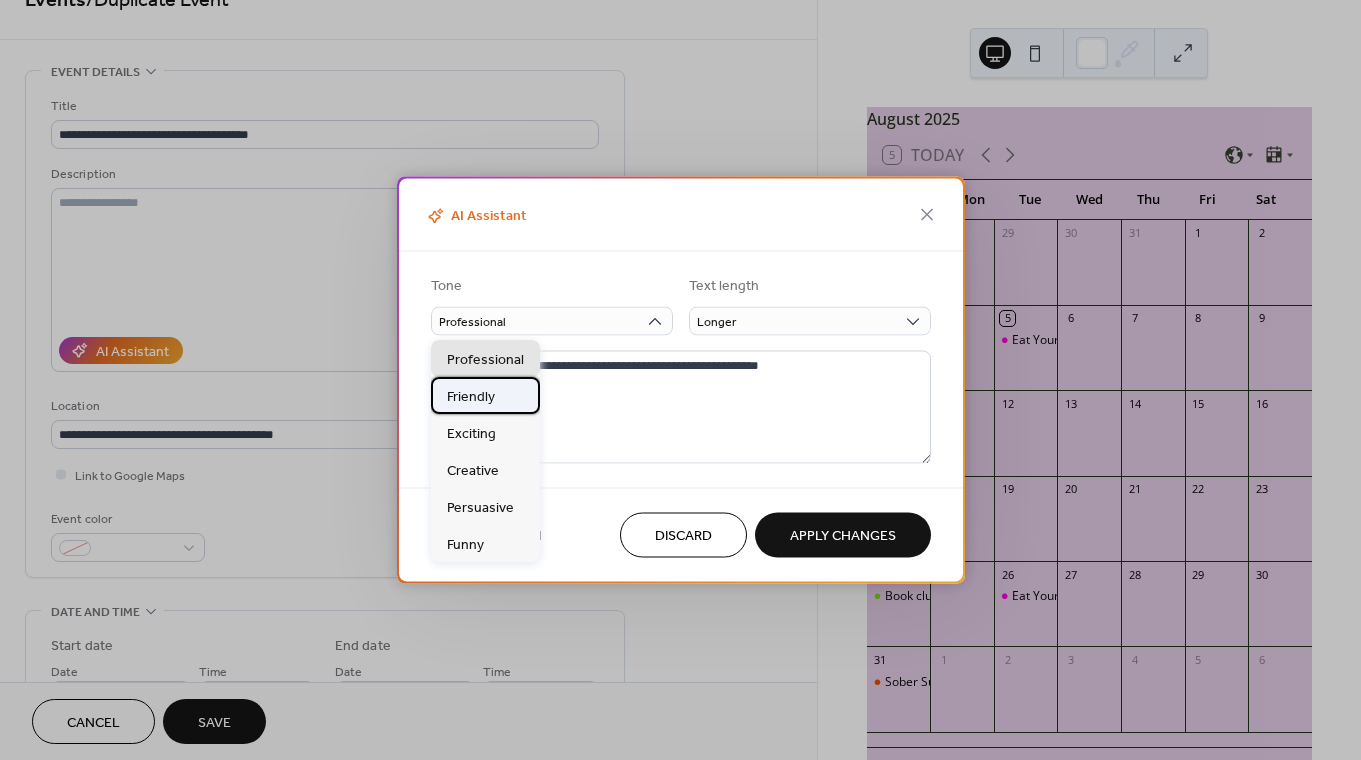 click on "Friendly" at bounding box center (485, 395) 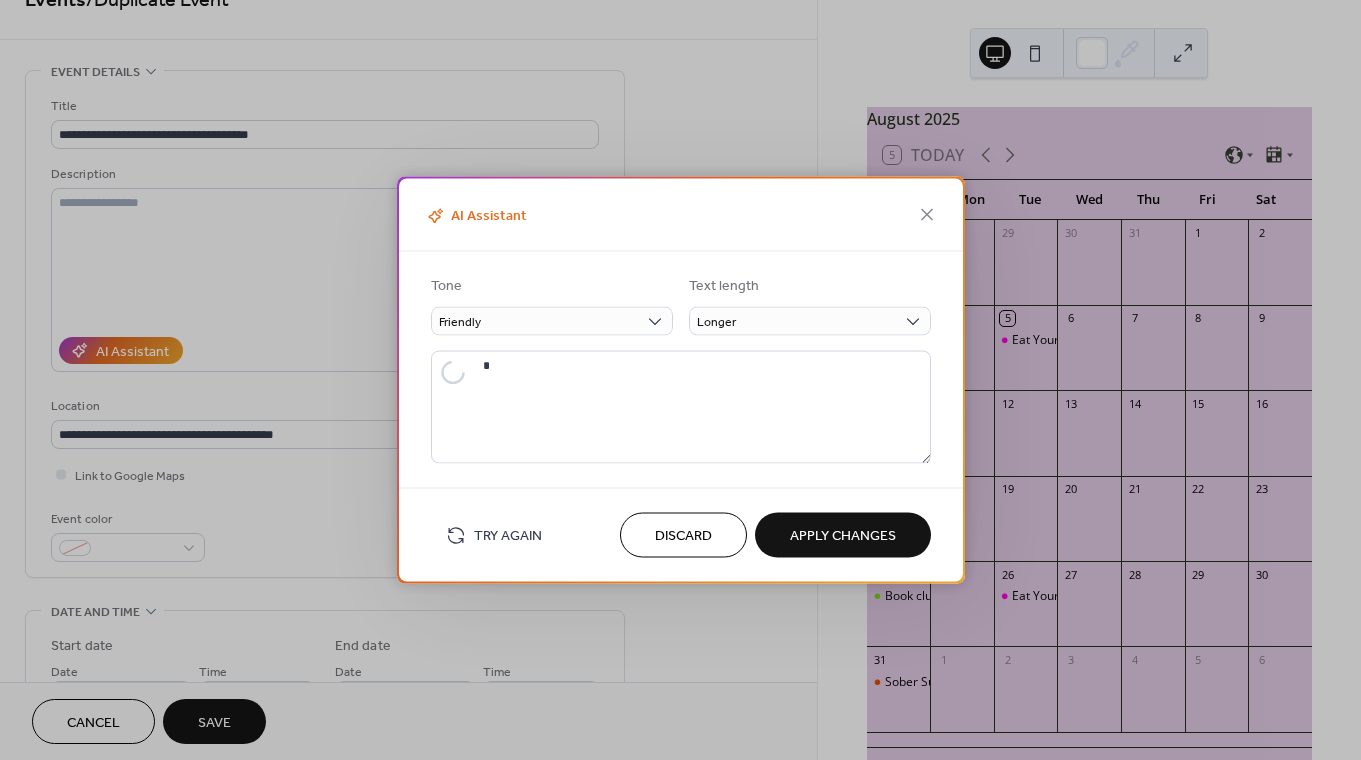 type on "**********" 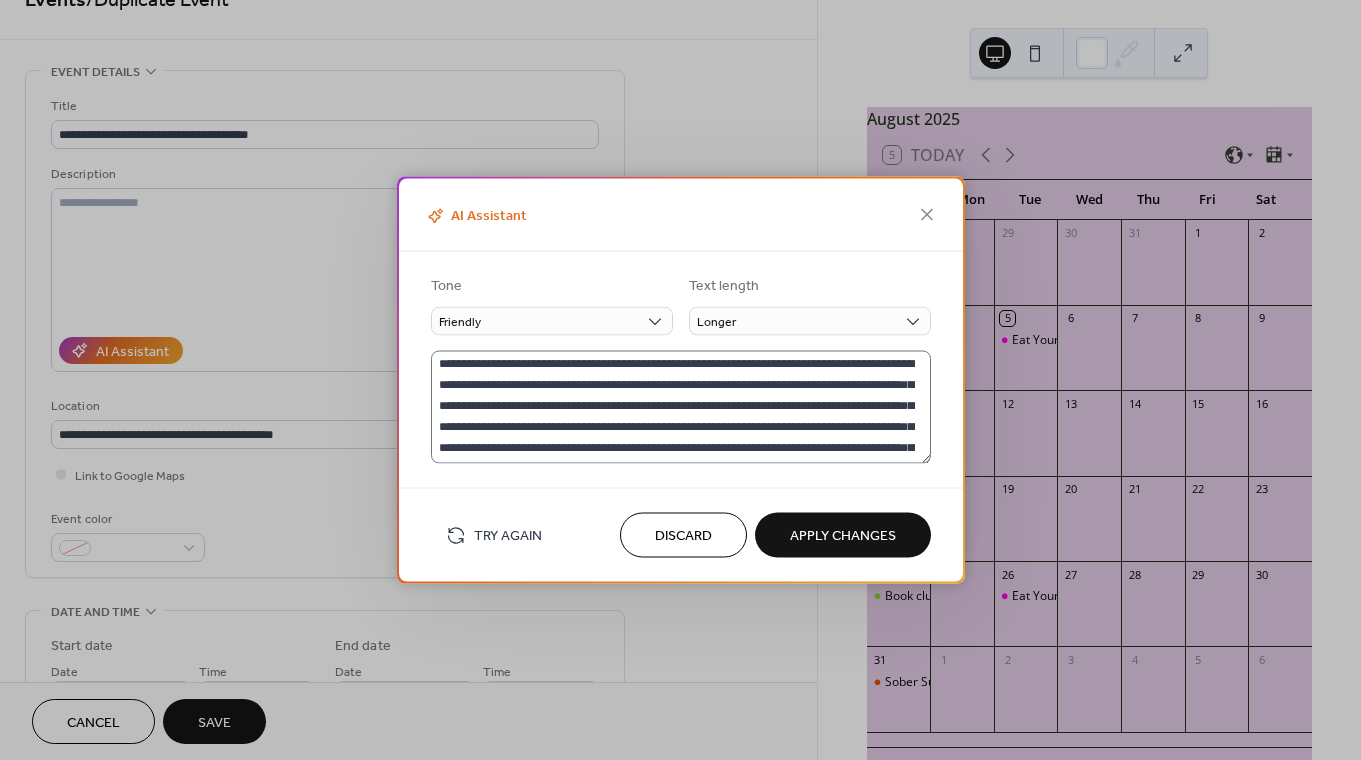 scroll, scrollTop: 0, scrollLeft: 0, axis: both 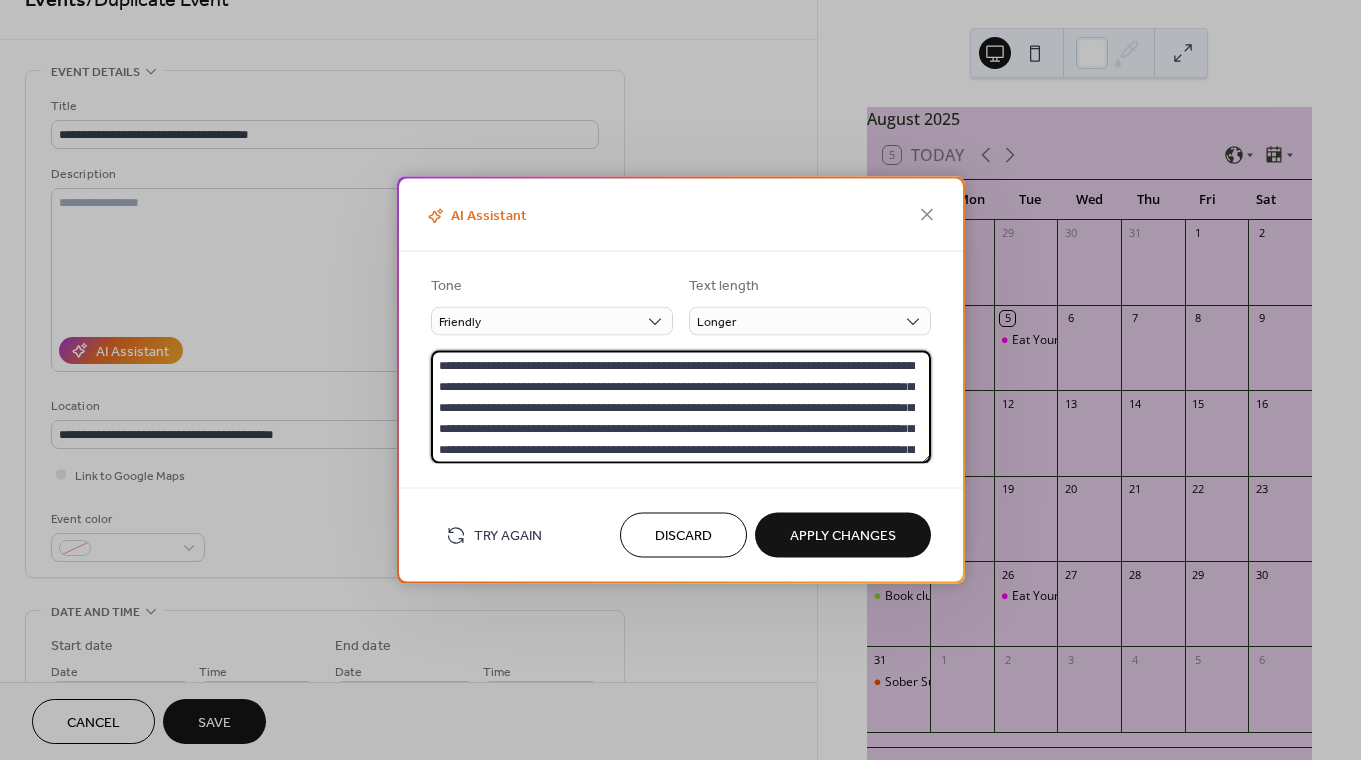 drag, startPoint x: 819, startPoint y: 365, endPoint x: 475, endPoint y: 388, distance: 344.76804 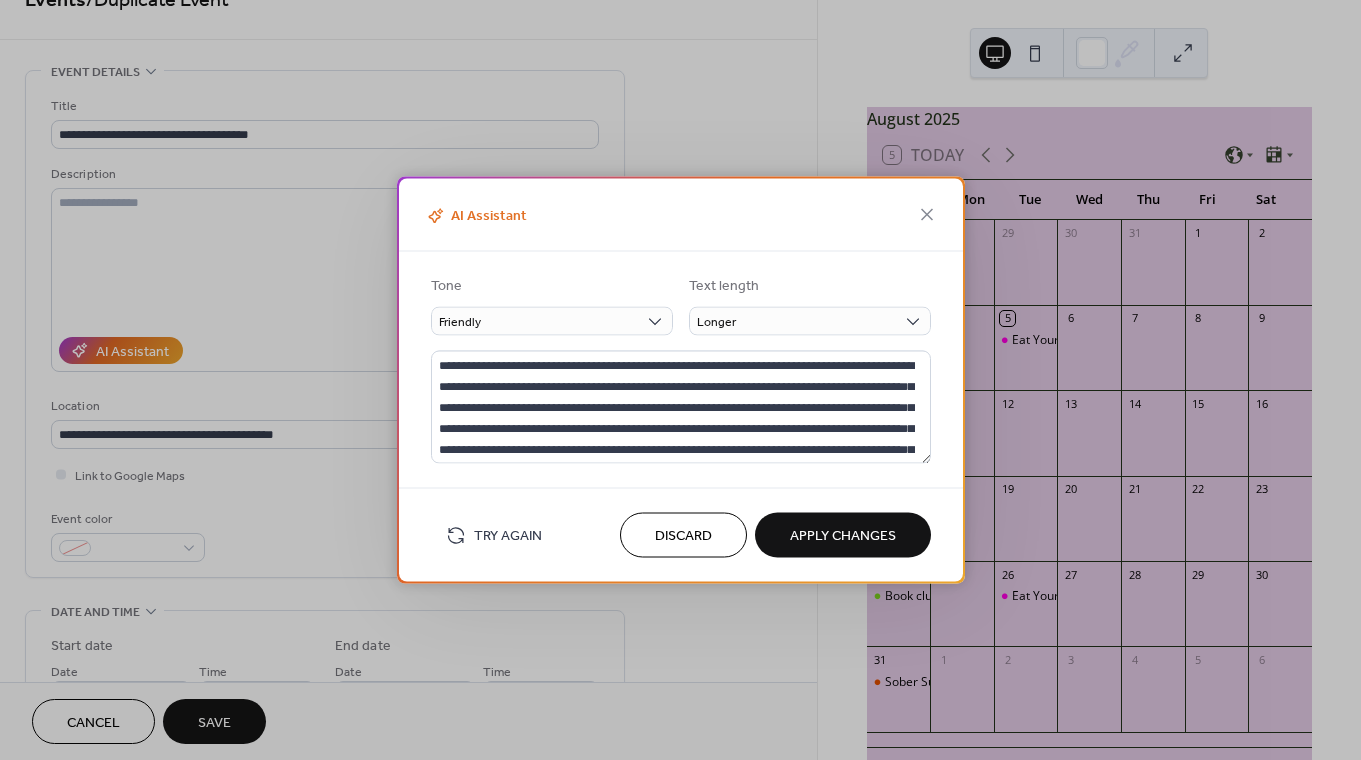 click on "Apply Changes" at bounding box center [843, 536] 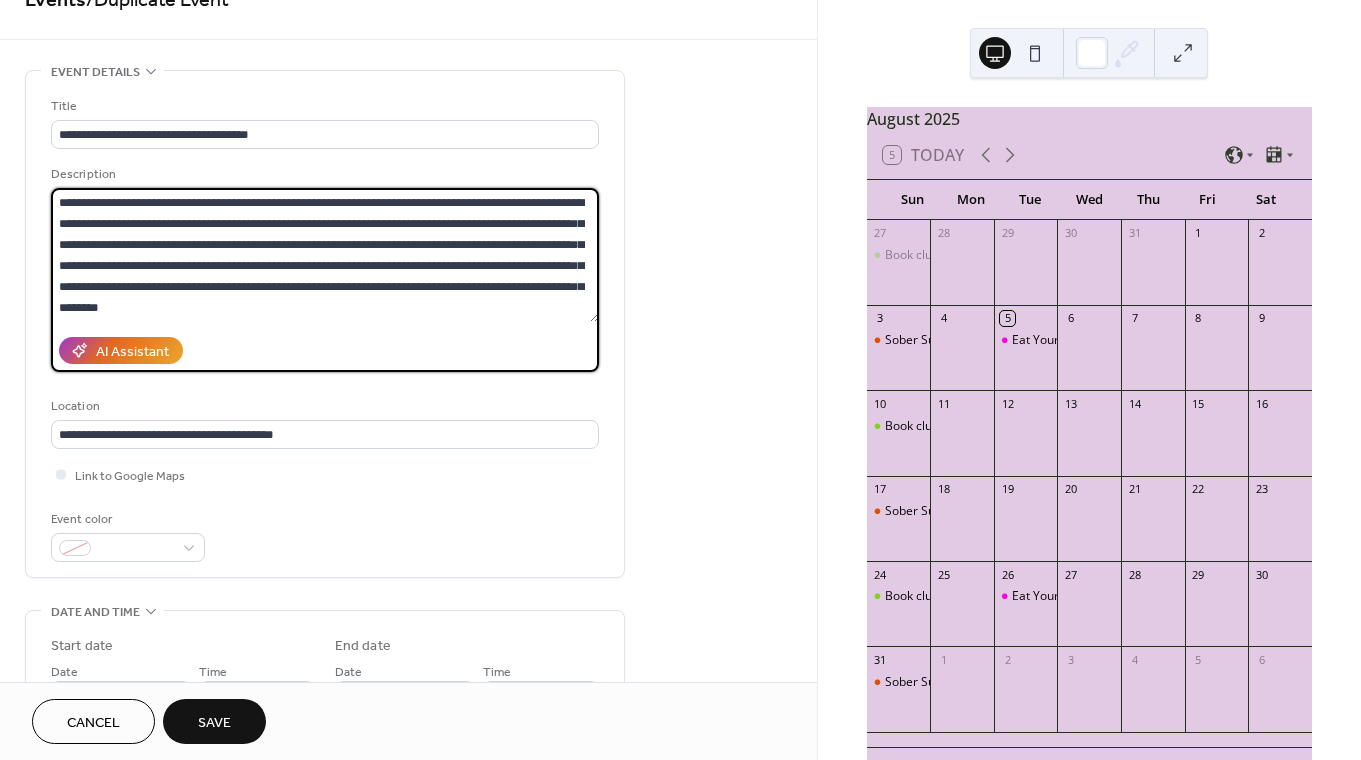 drag, startPoint x: 557, startPoint y: 204, endPoint x: 437, endPoint y: 205, distance: 120.004166 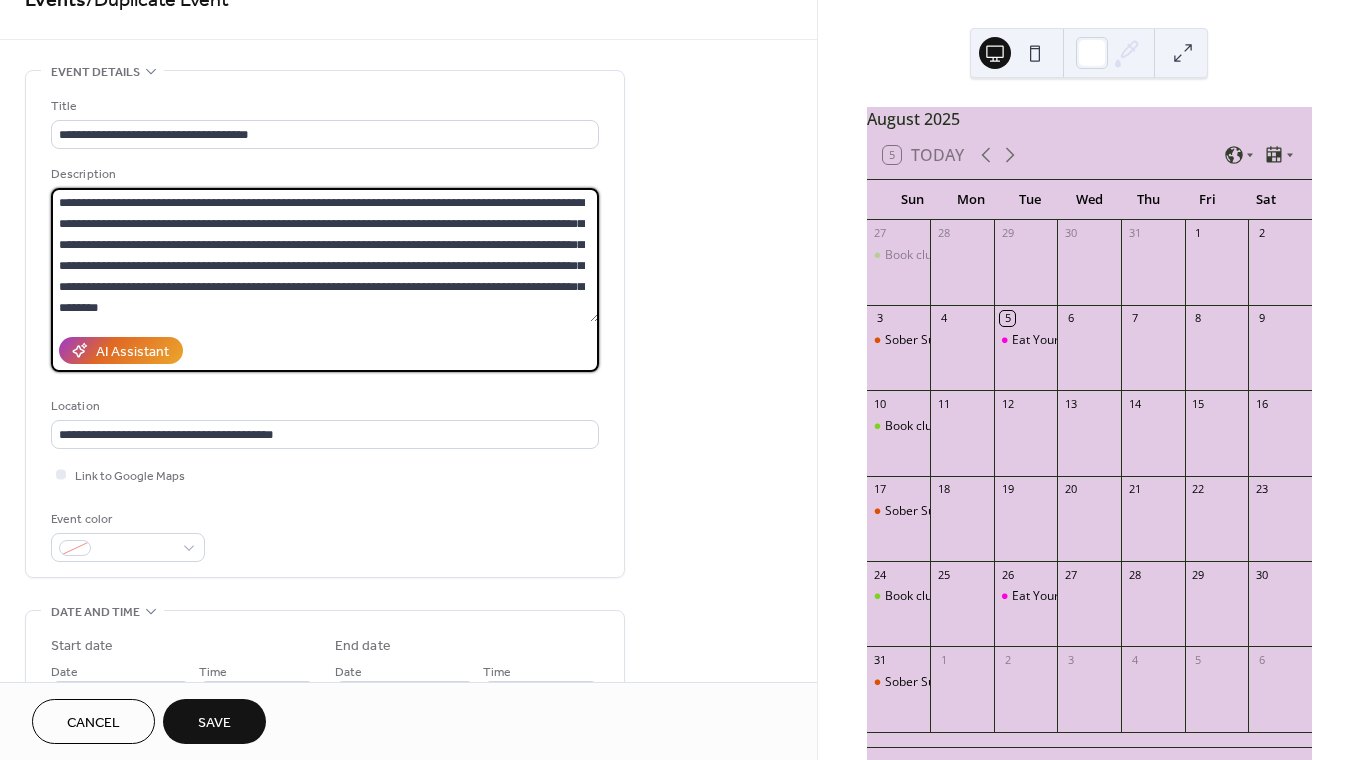 click on "**********" at bounding box center (325, 255) 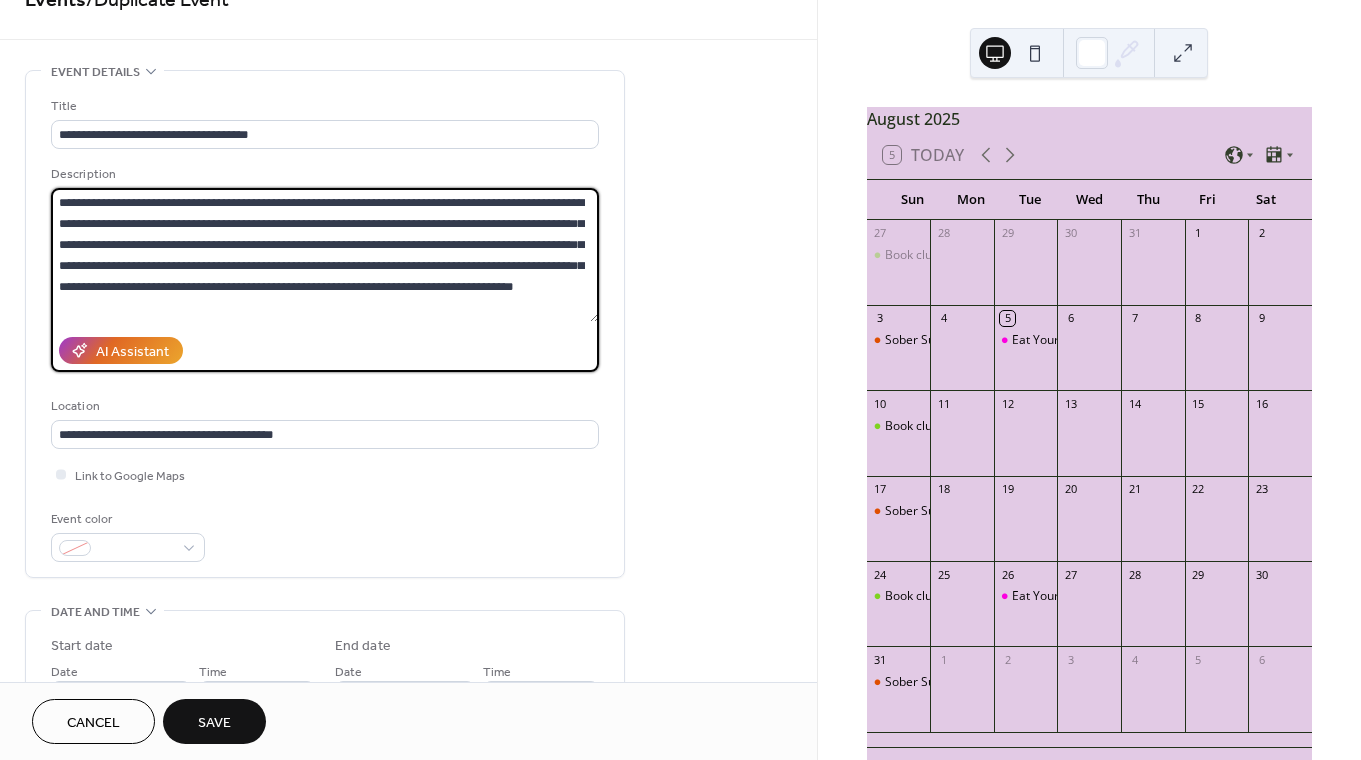 click on "**********" at bounding box center (325, 255) 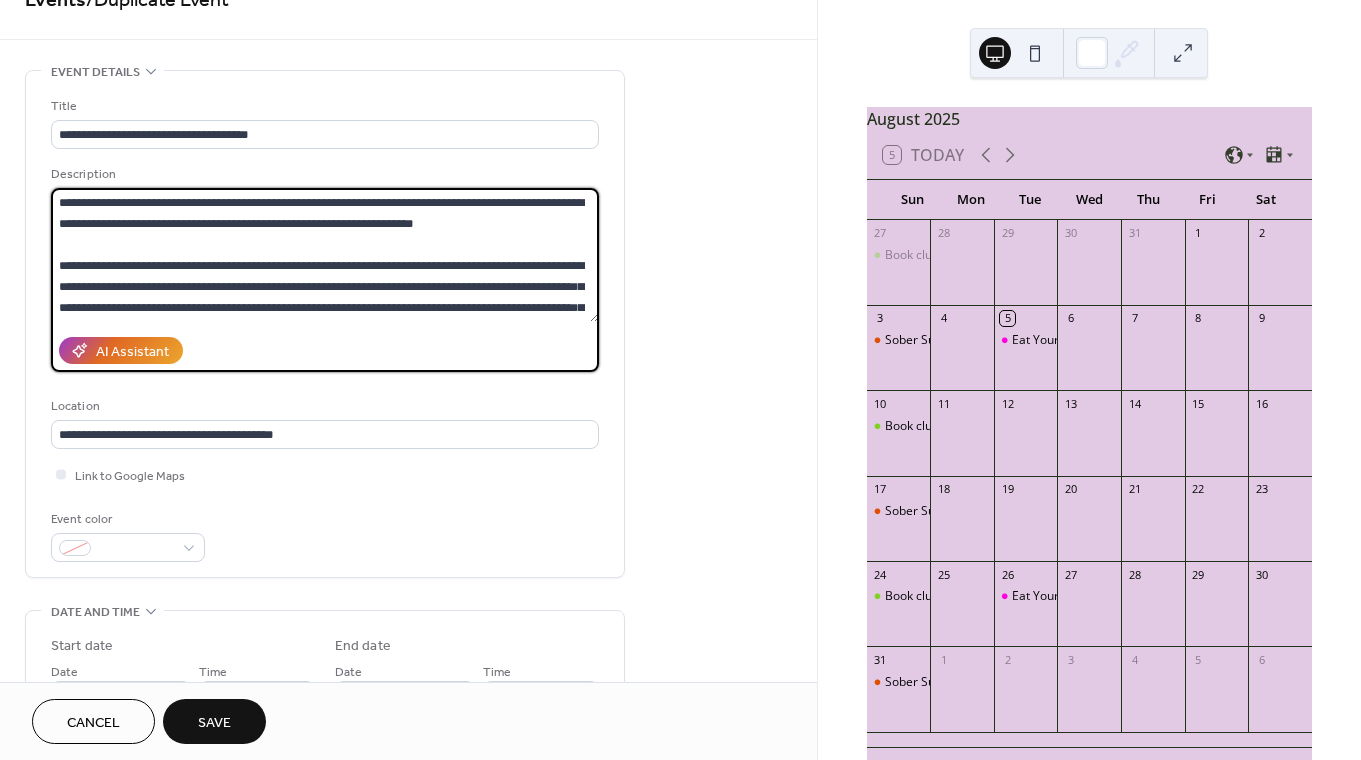 scroll, scrollTop: 21, scrollLeft: 0, axis: vertical 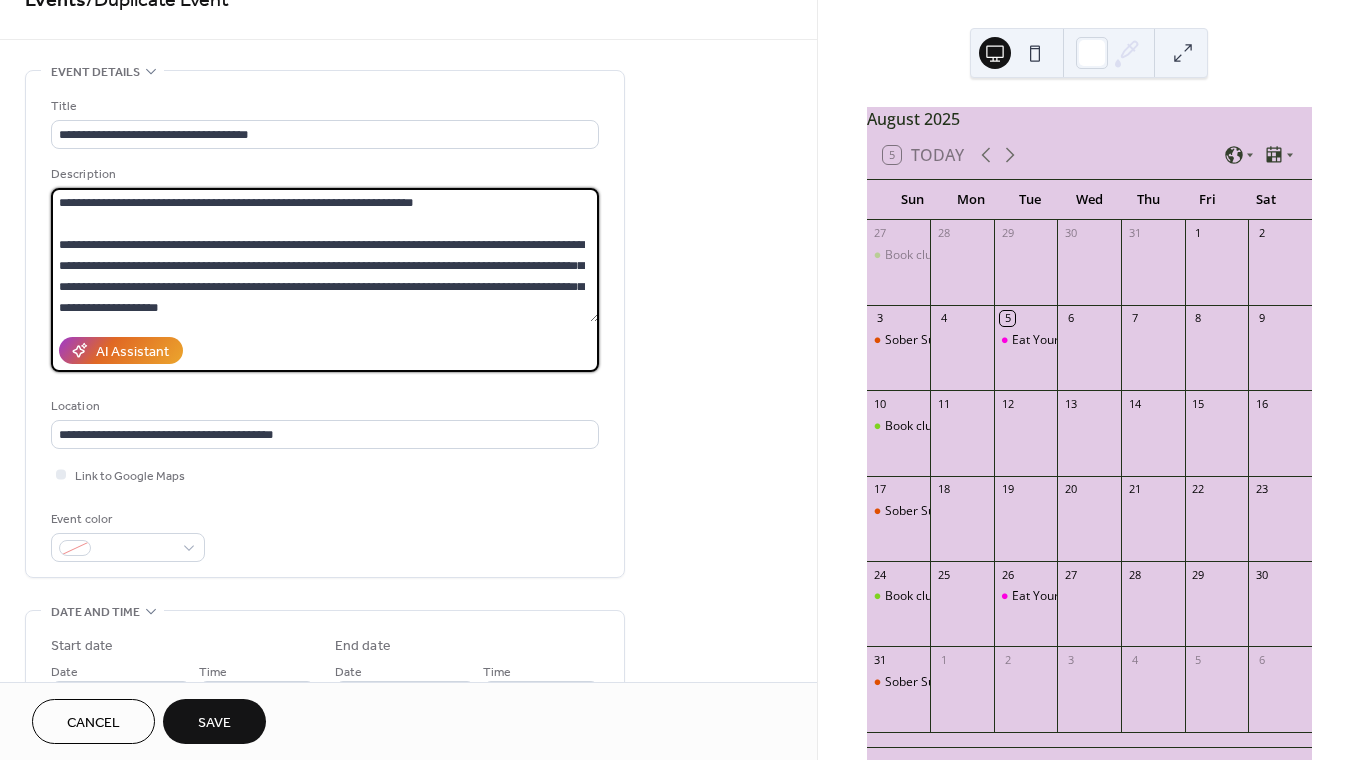 click on "**********" at bounding box center [325, 255] 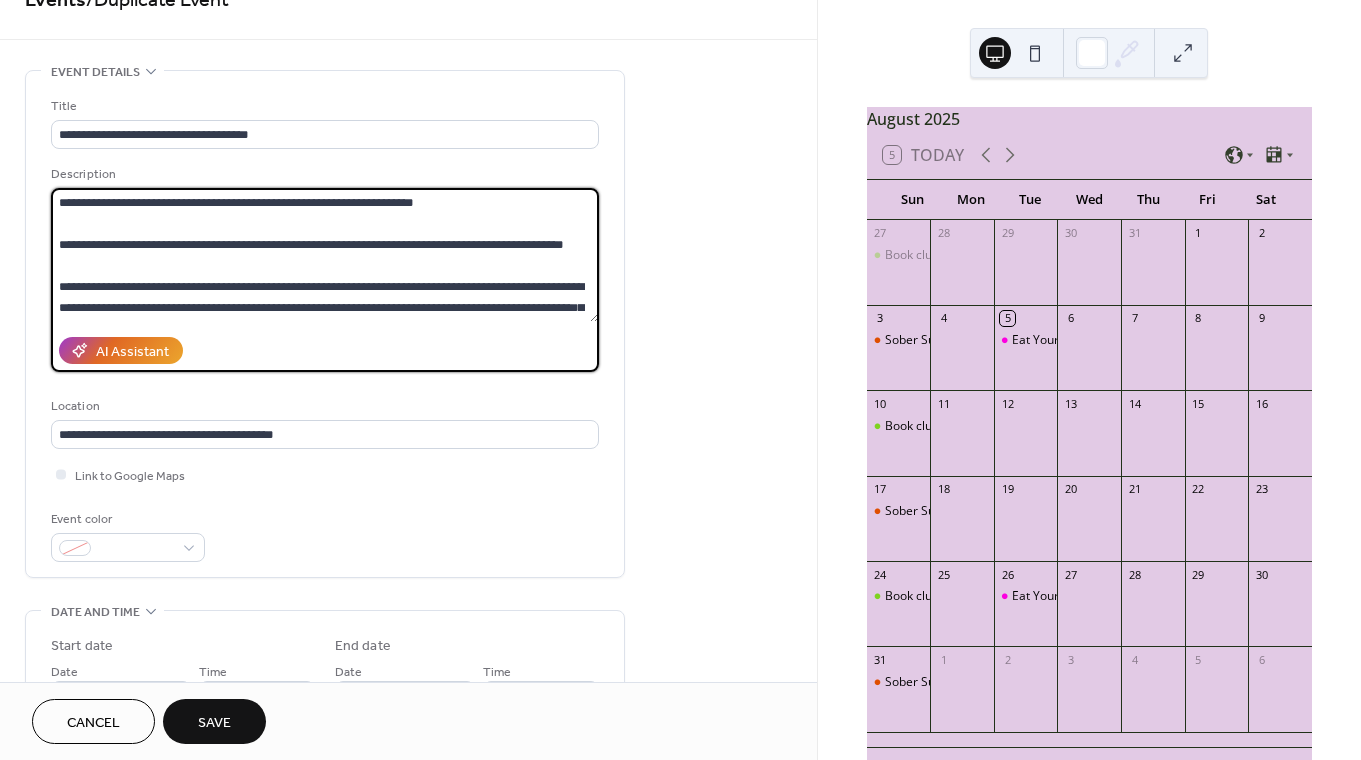 scroll, scrollTop: 42, scrollLeft: 0, axis: vertical 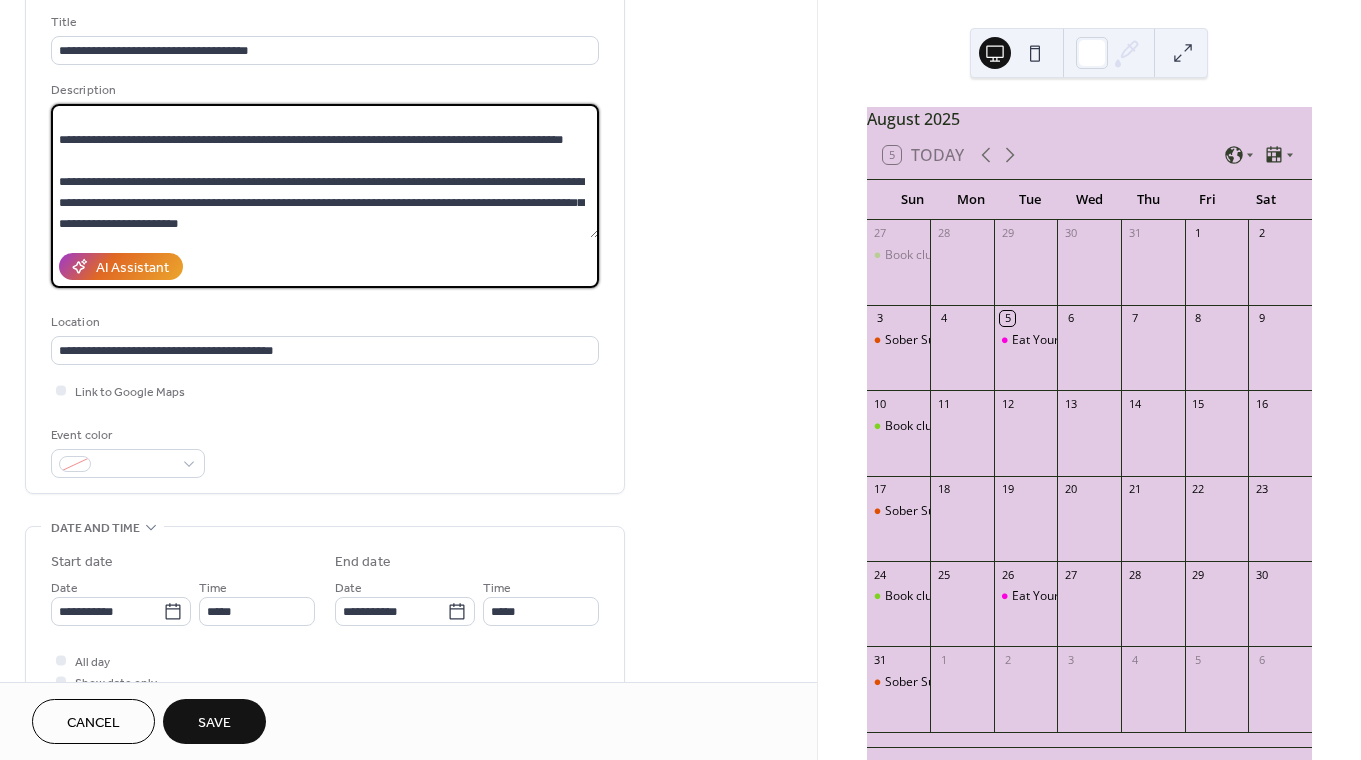 click on "**********" at bounding box center (325, 171) 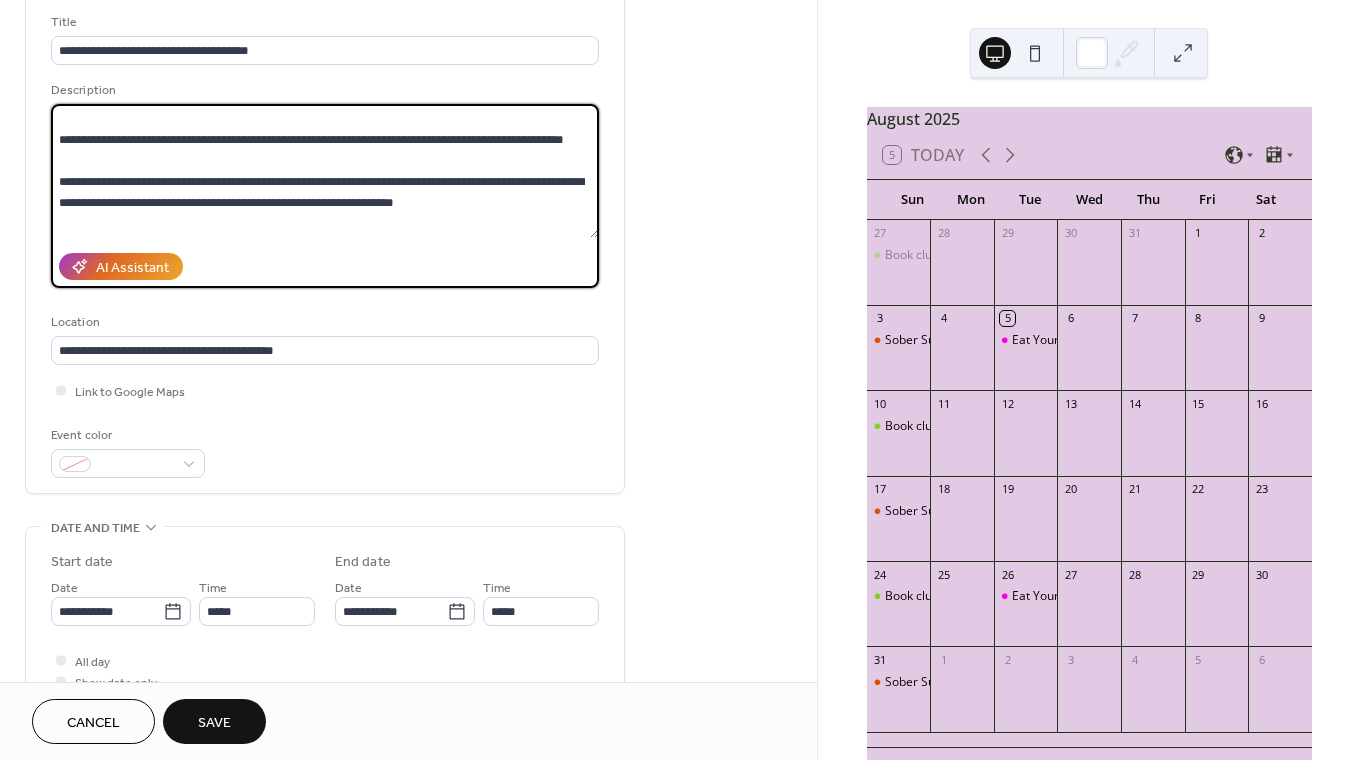 scroll, scrollTop: 60, scrollLeft: 0, axis: vertical 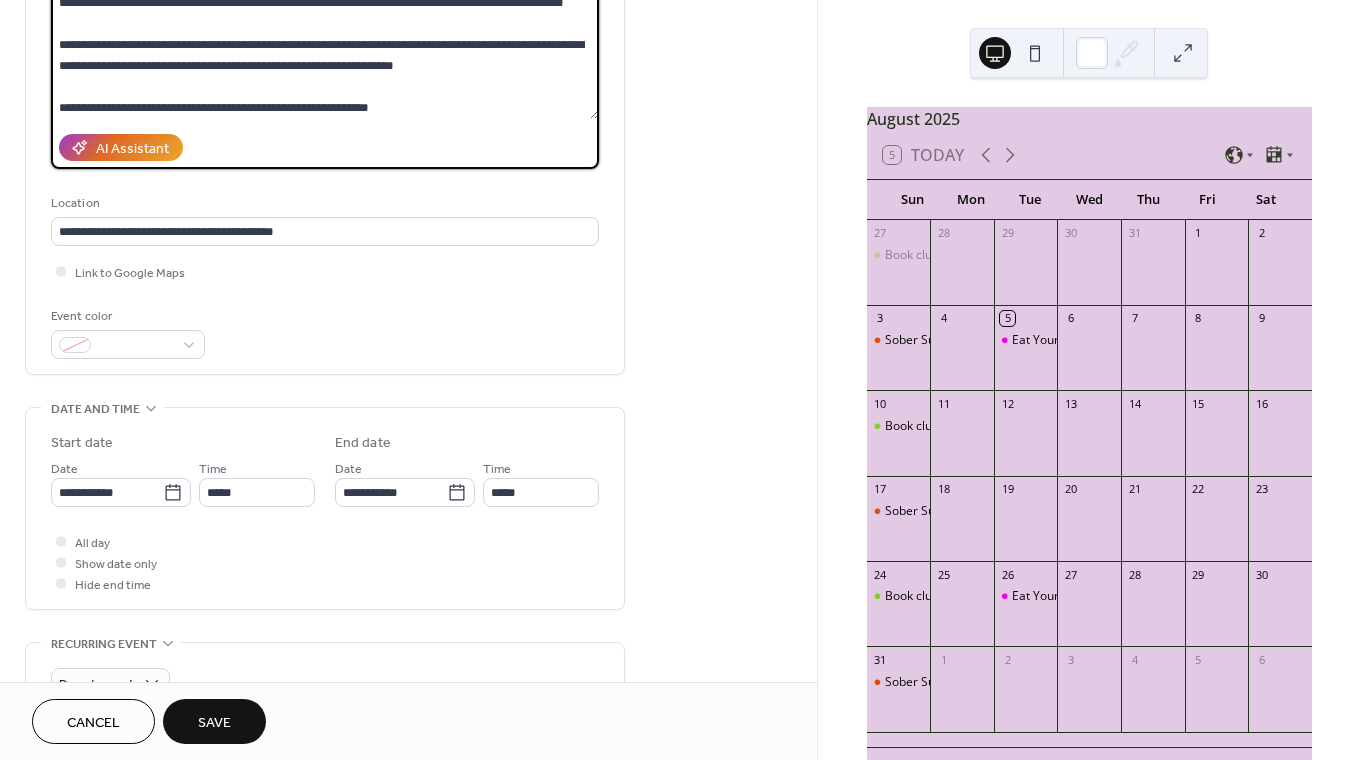 click on "**********" at bounding box center [325, 52] 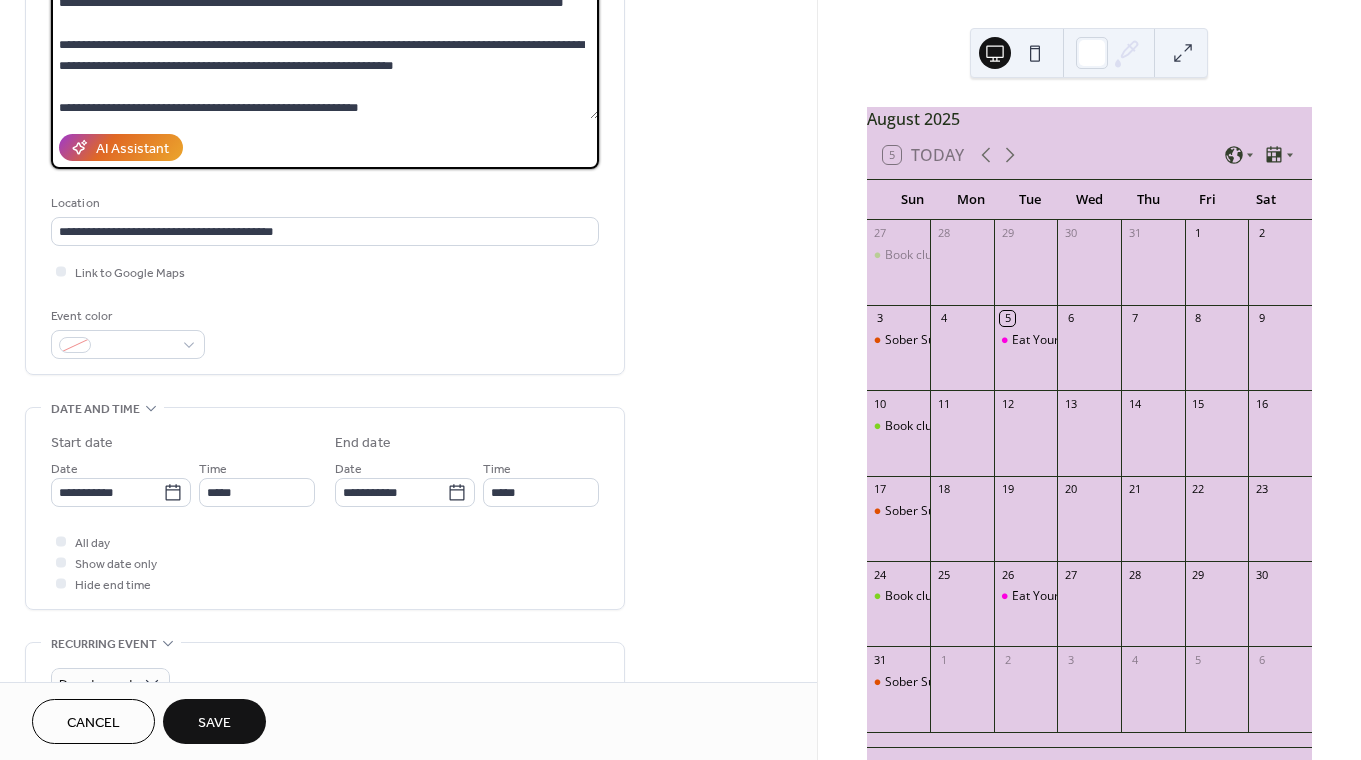 click on "**********" at bounding box center (325, 52) 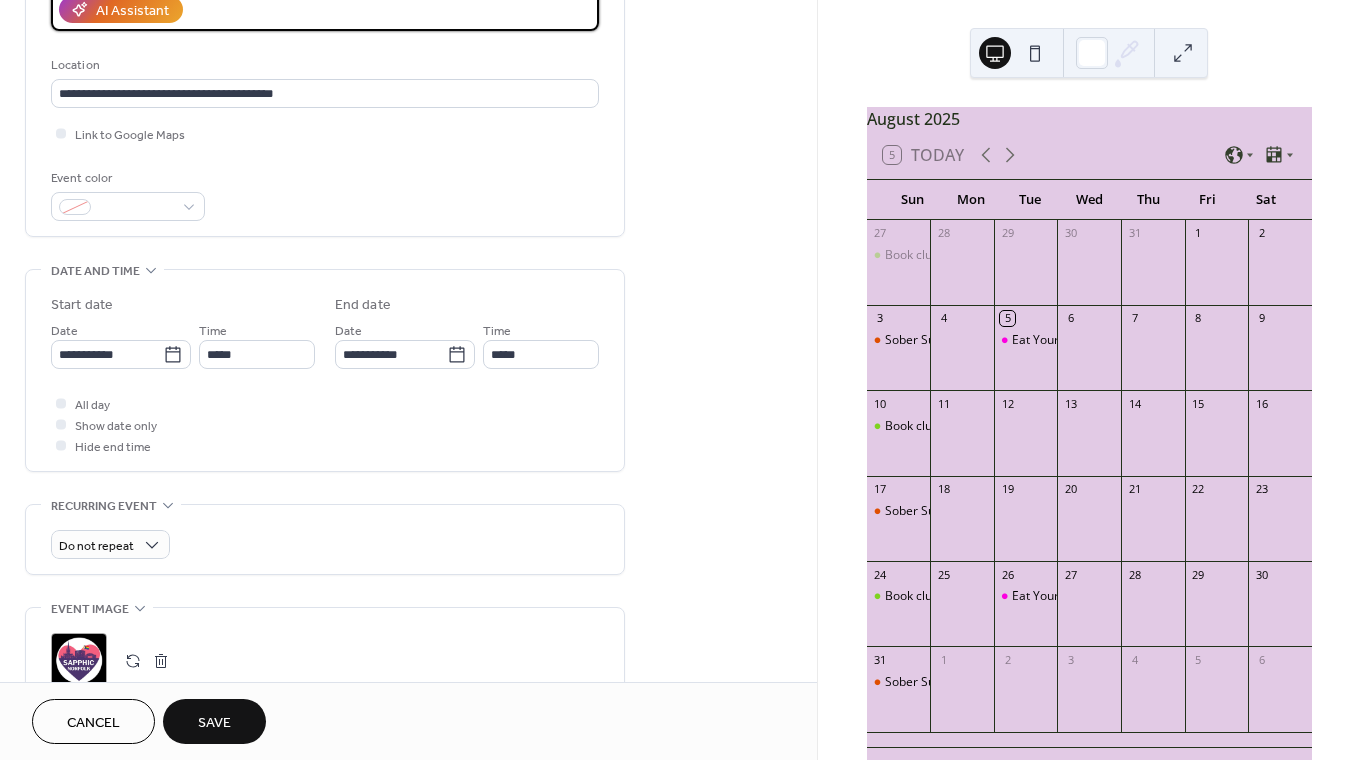 scroll, scrollTop: 468, scrollLeft: 0, axis: vertical 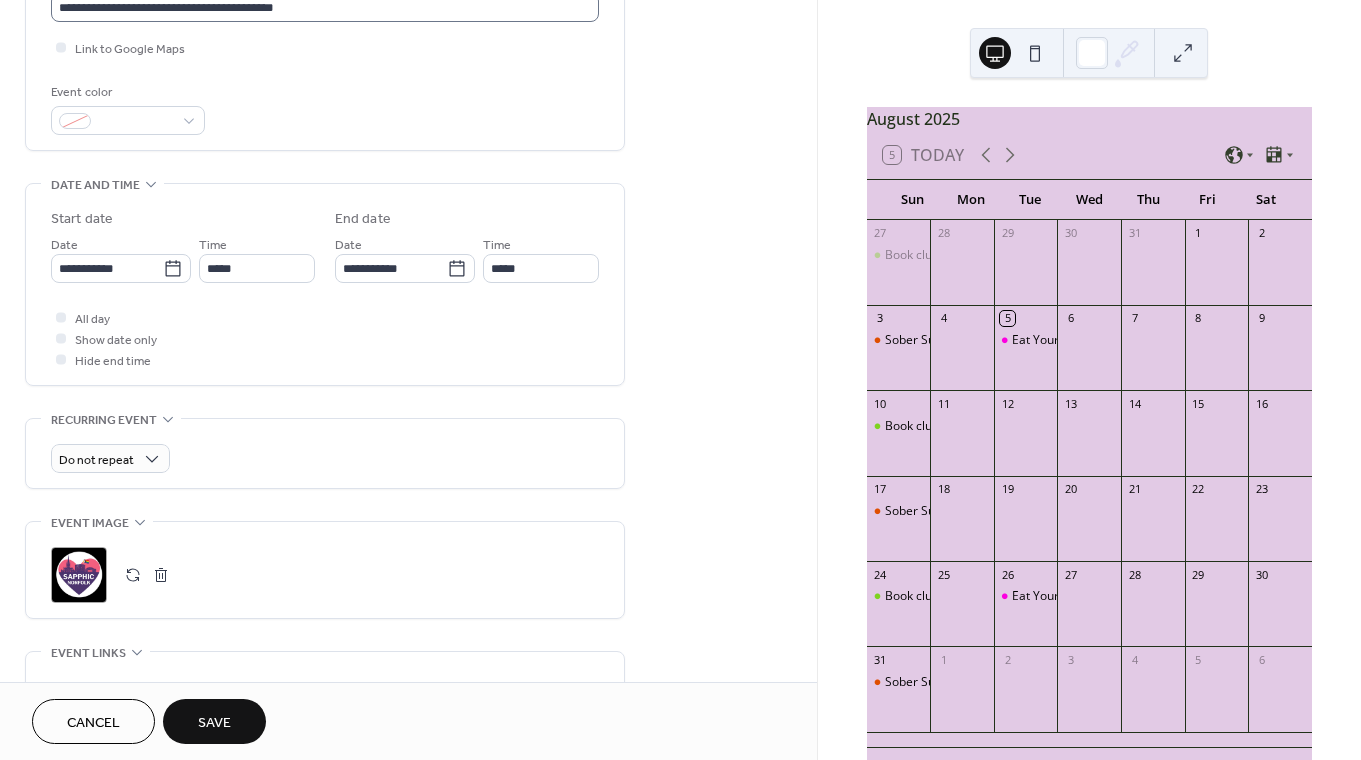 type on "**********" 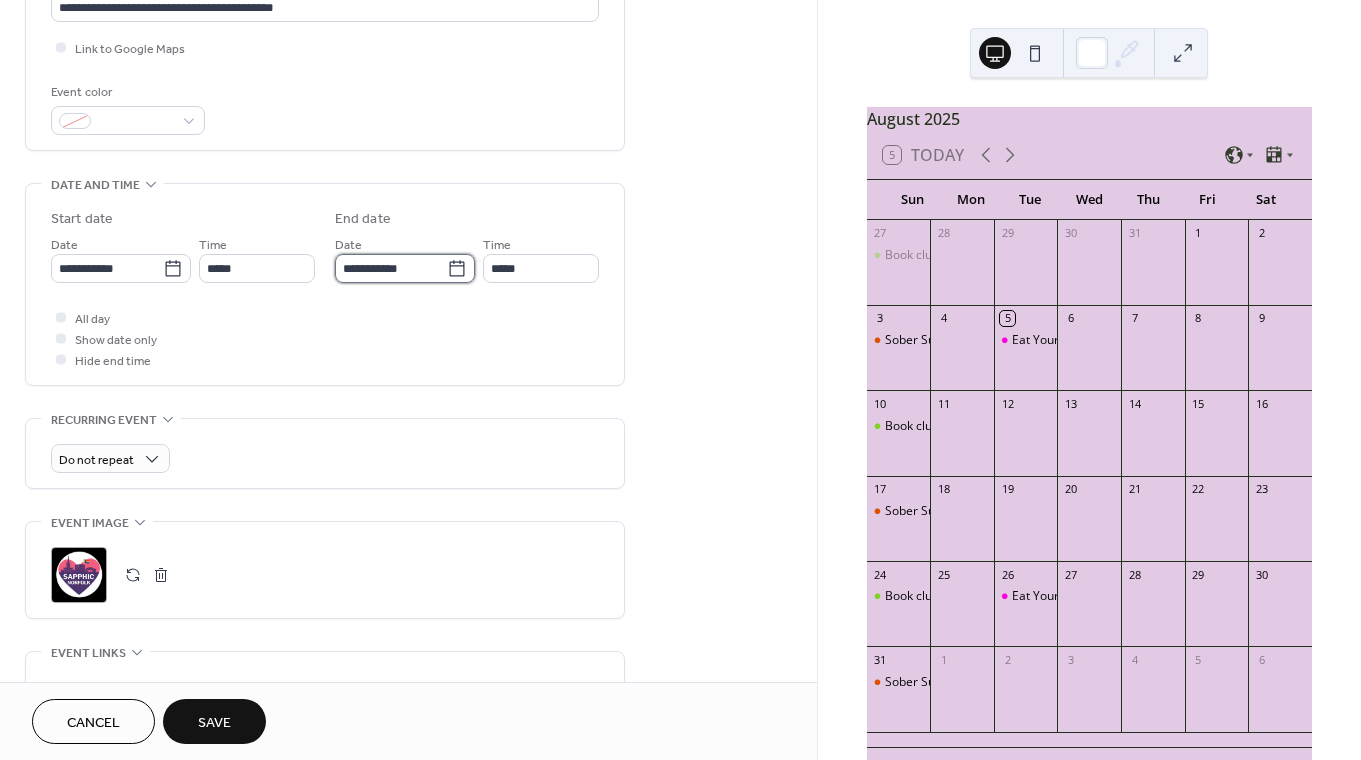 click on "**********" at bounding box center [391, 268] 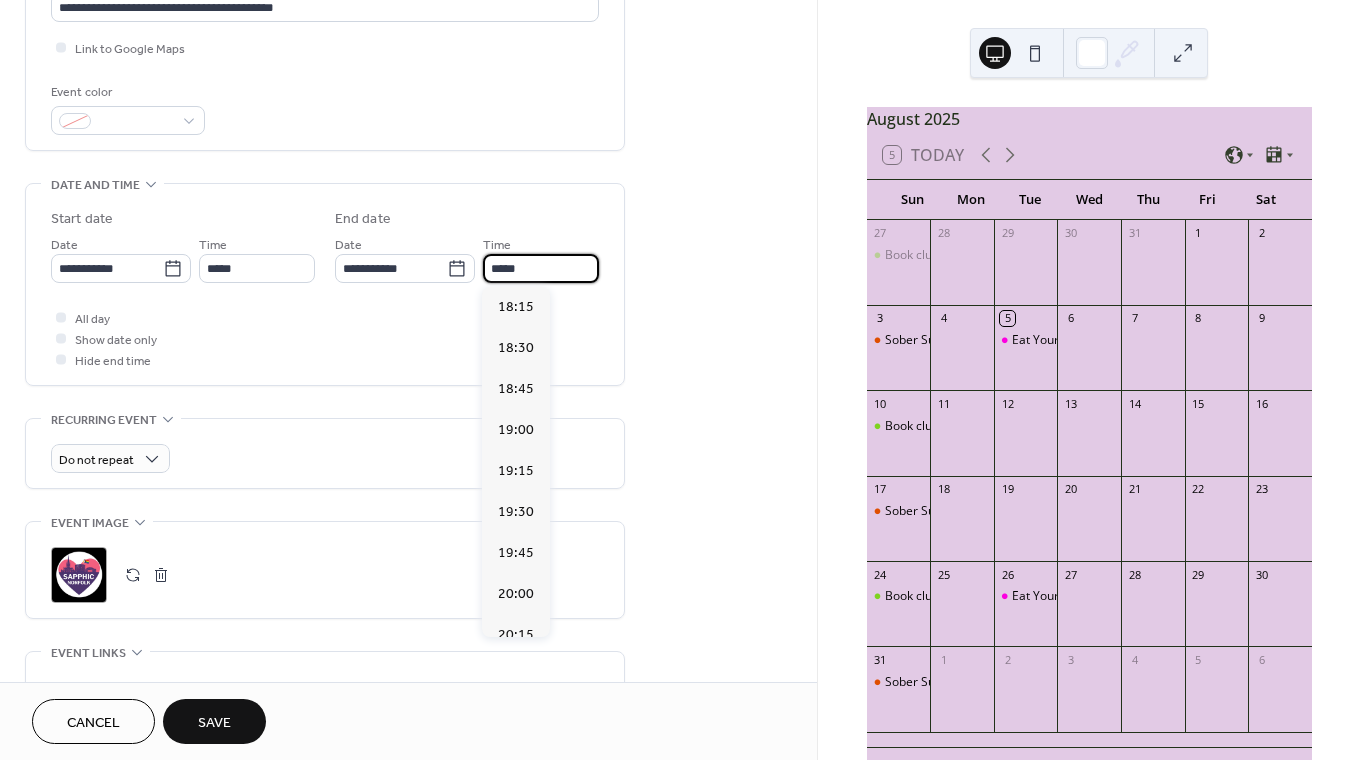 click on "*****" at bounding box center (541, 268) 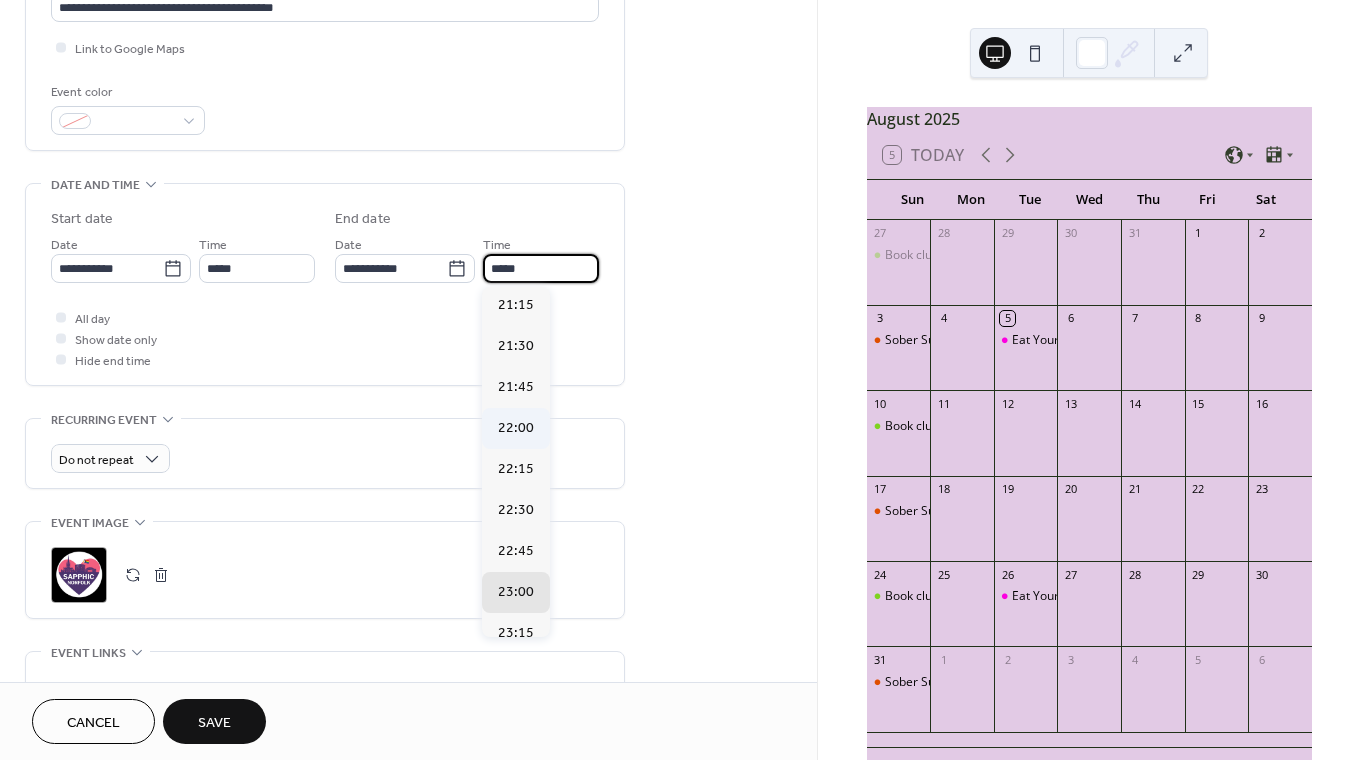scroll, scrollTop: 504, scrollLeft: 0, axis: vertical 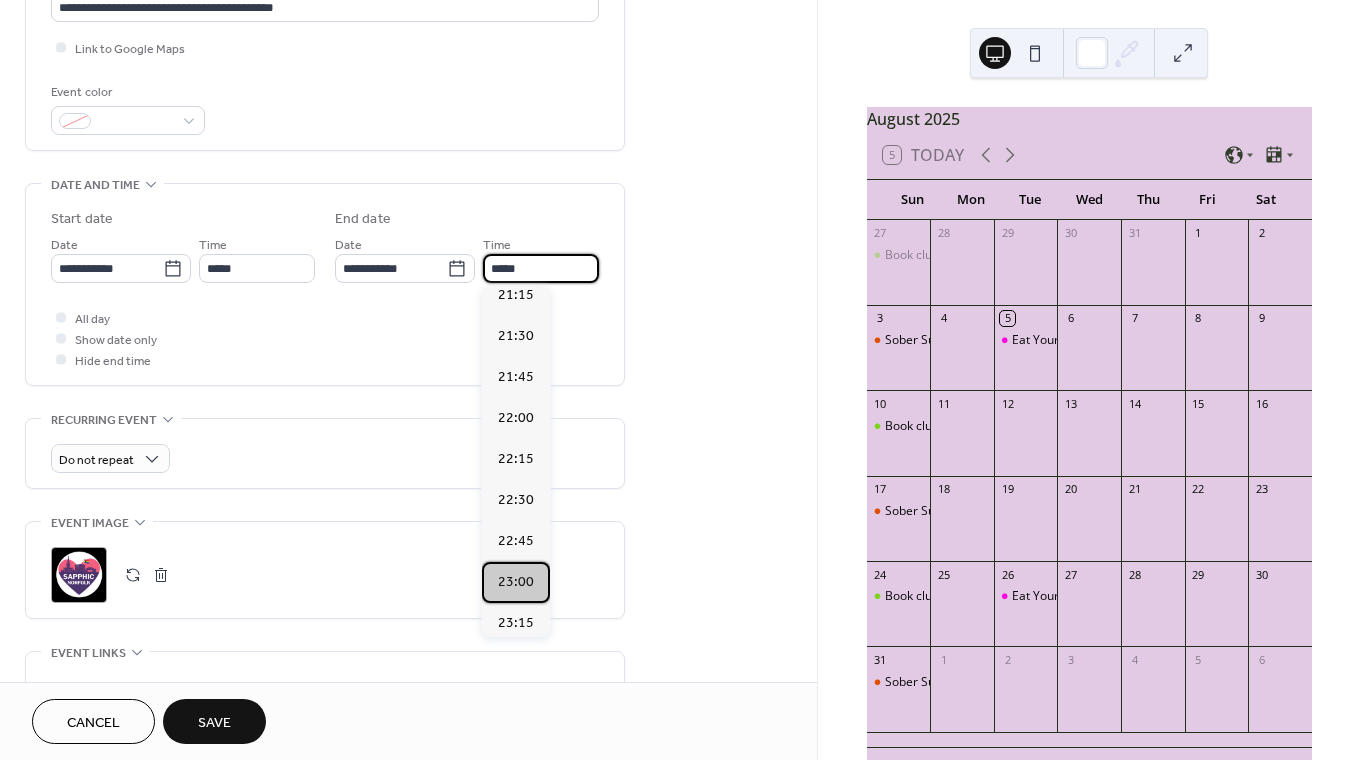 click on "23:00" at bounding box center [516, 582] 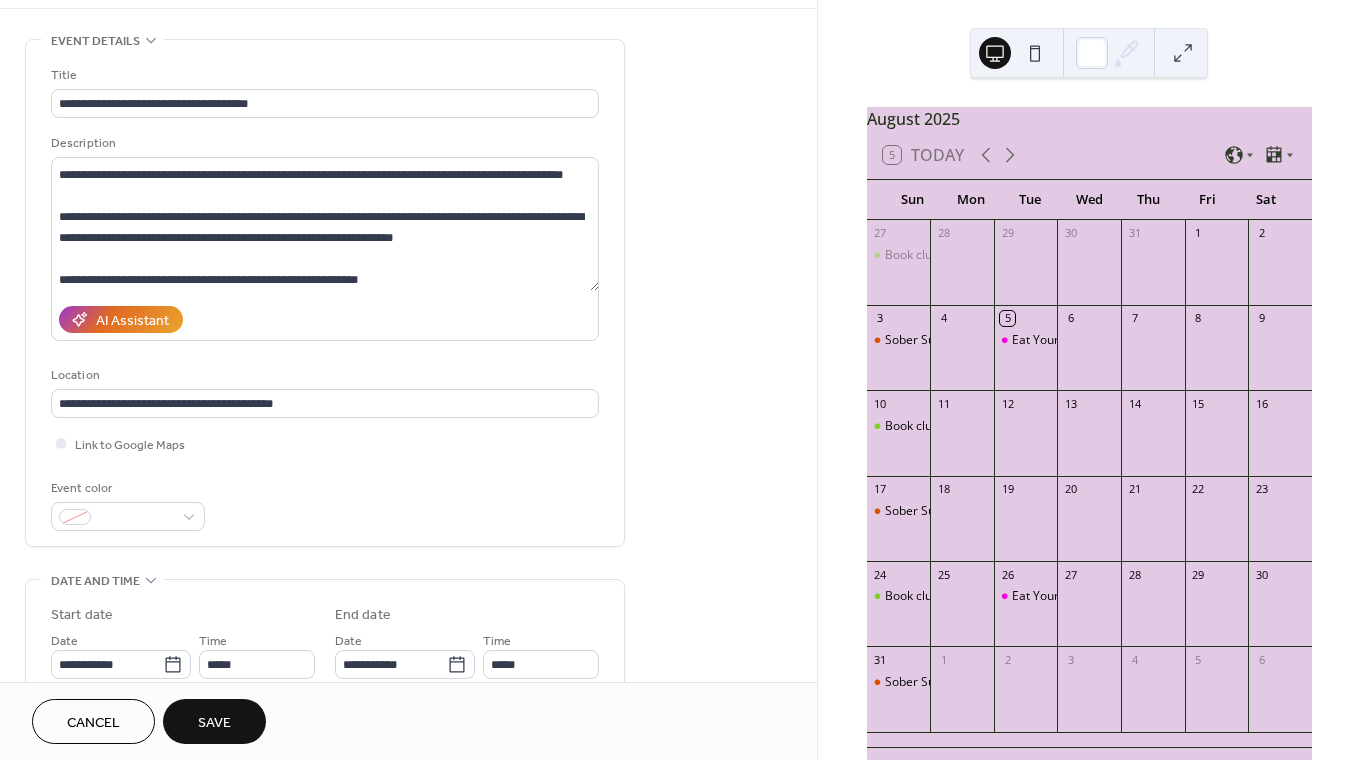 scroll, scrollTop: 0, scrollLeft: 0, axis: both 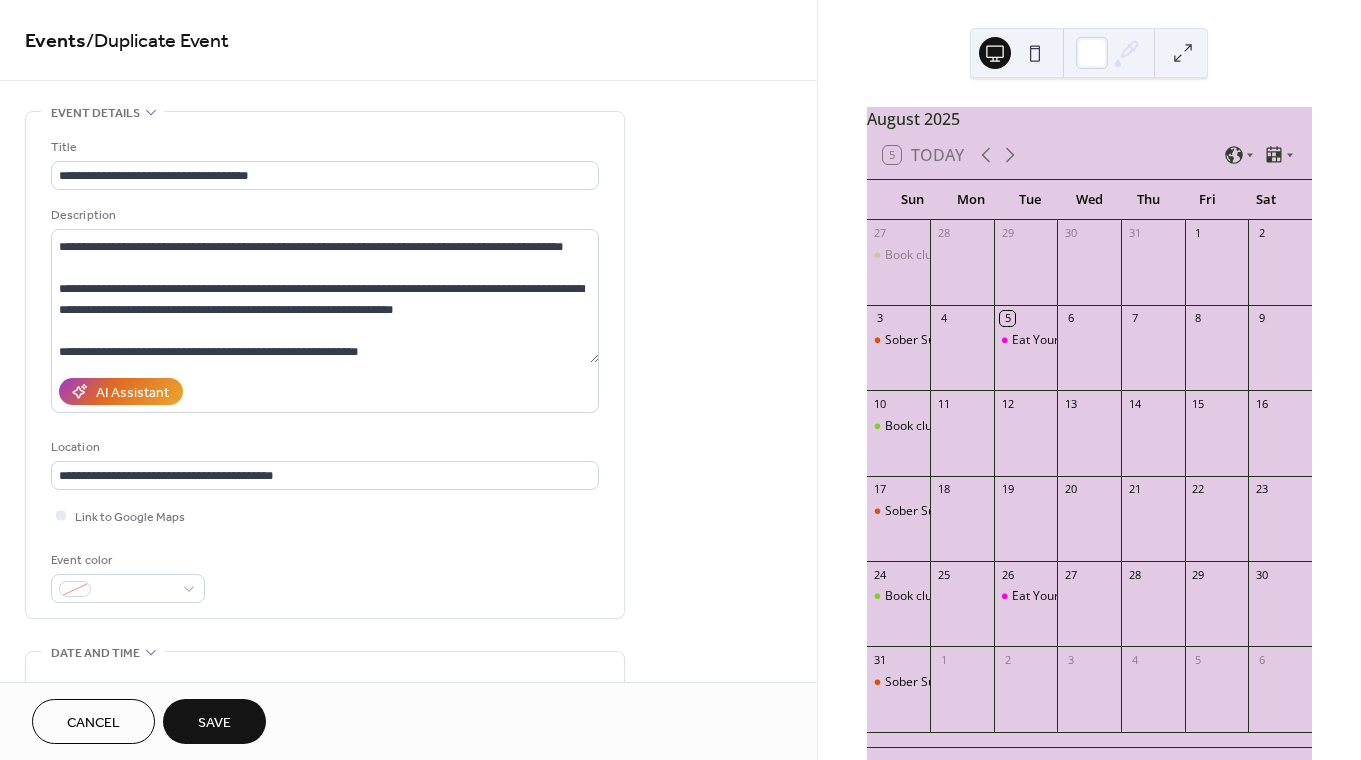 click on "Save" at bounding box center (214, 723) 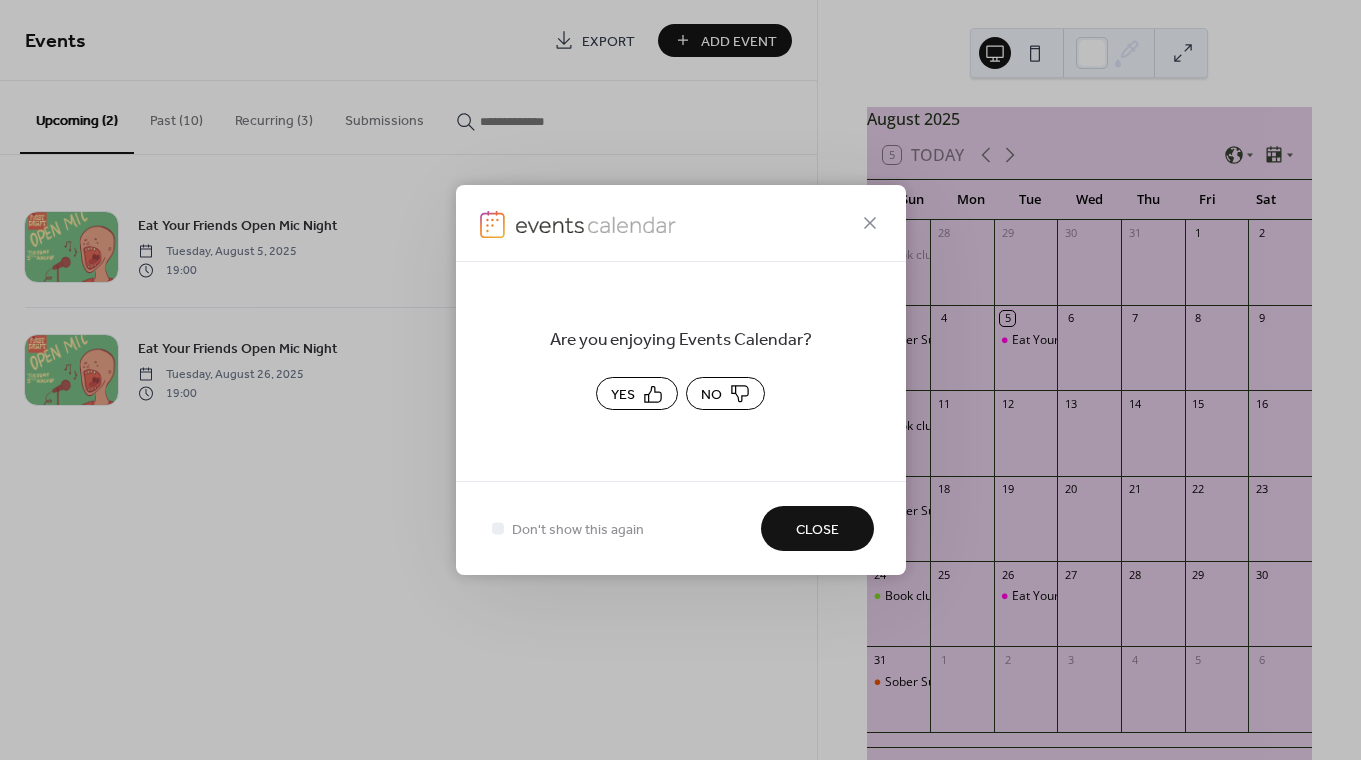 click on "Close" at bounding box center [817, 530] 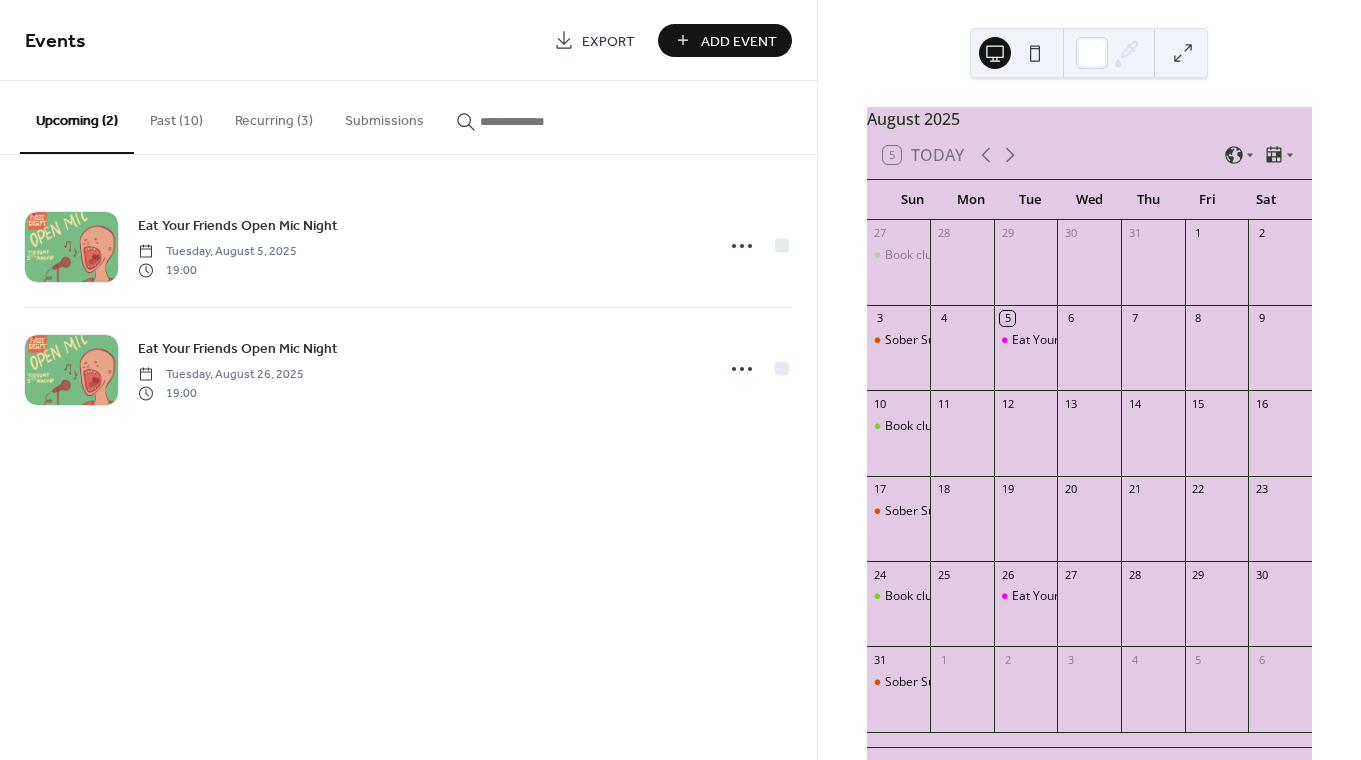 click on "Past (10)" at bounding box center (176, 116) 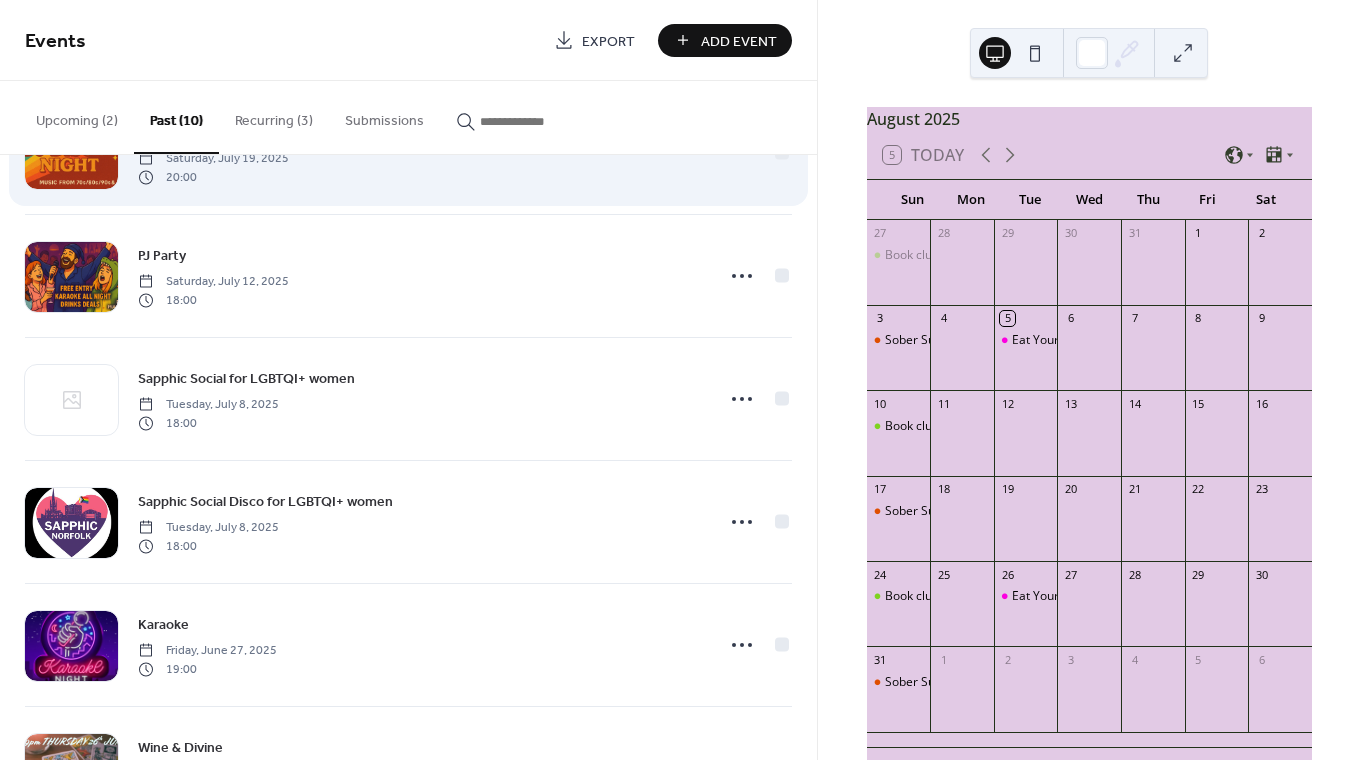 scroll, scrollTop: 96, scrollLeft: 0, axis: vertical 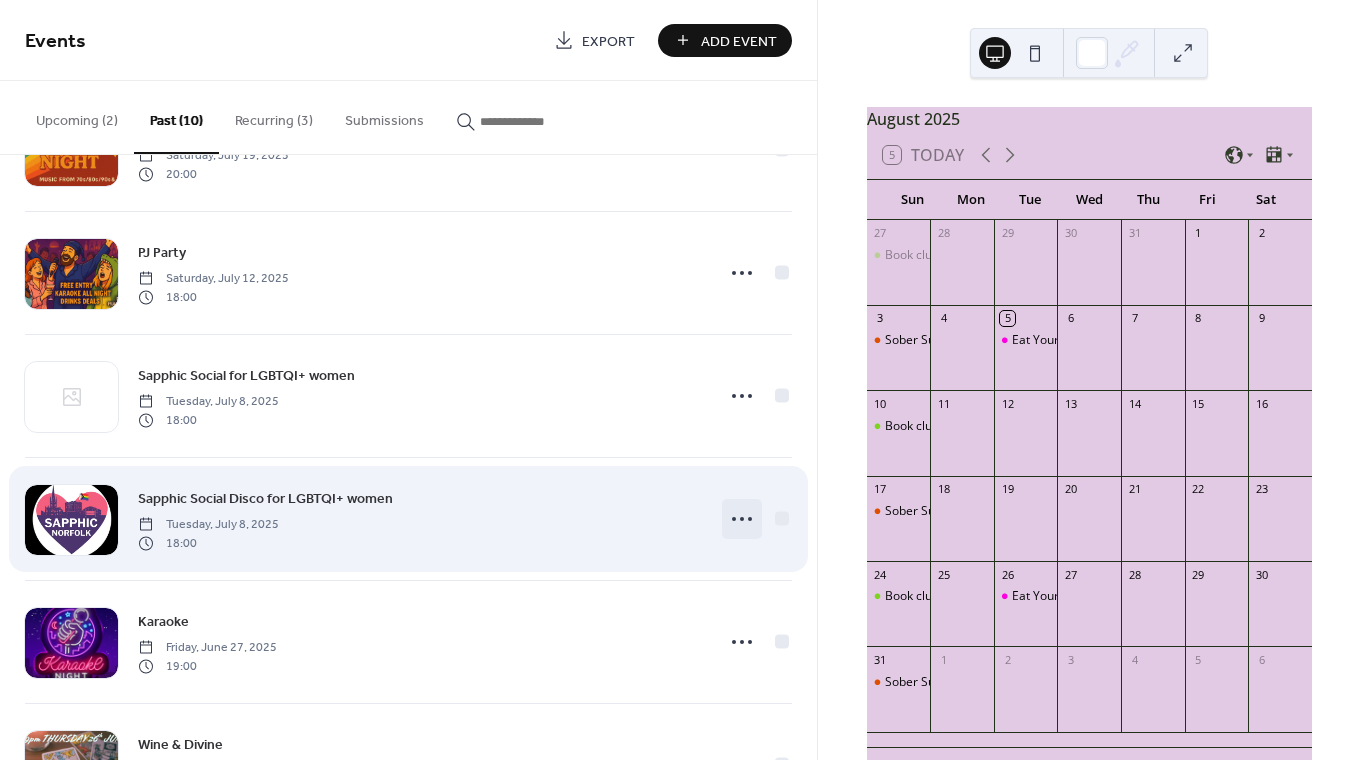 click 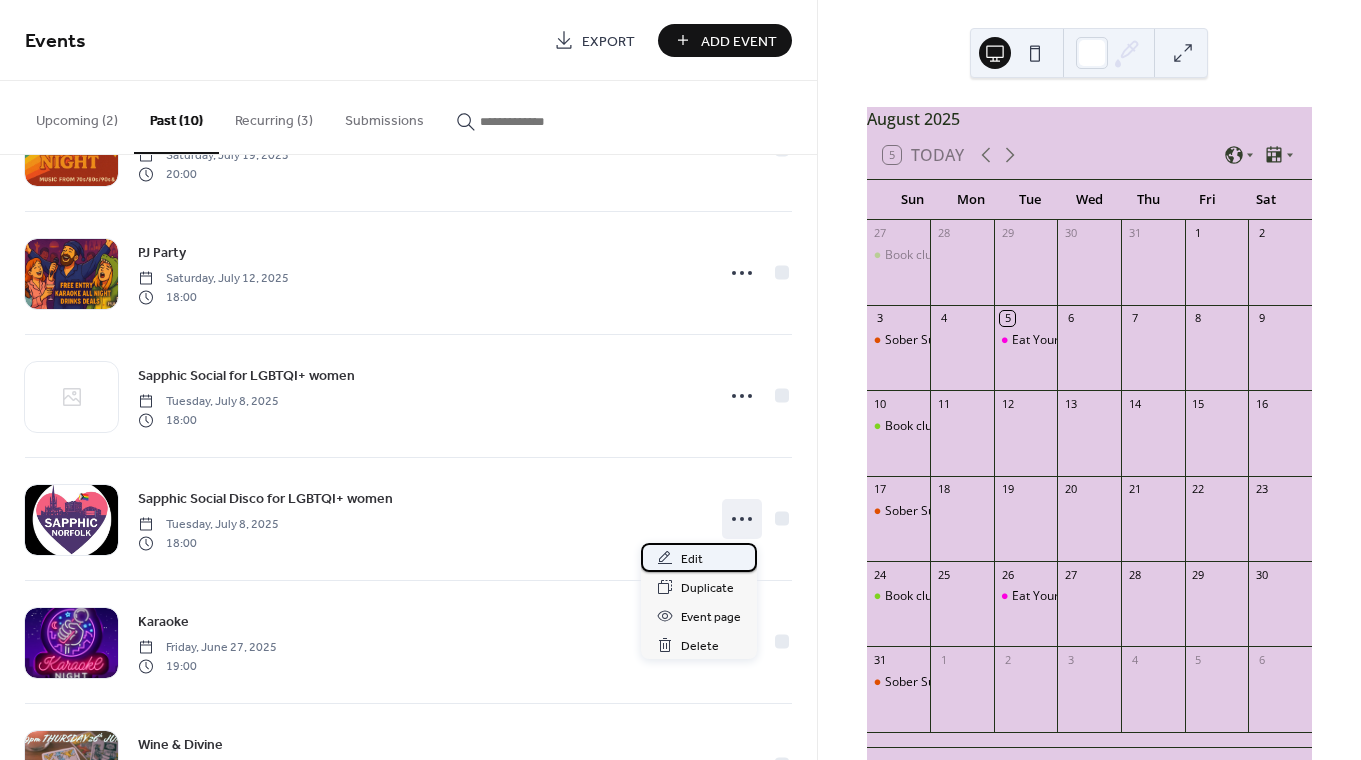 click on "Edit" at bounding box center [699, 557] 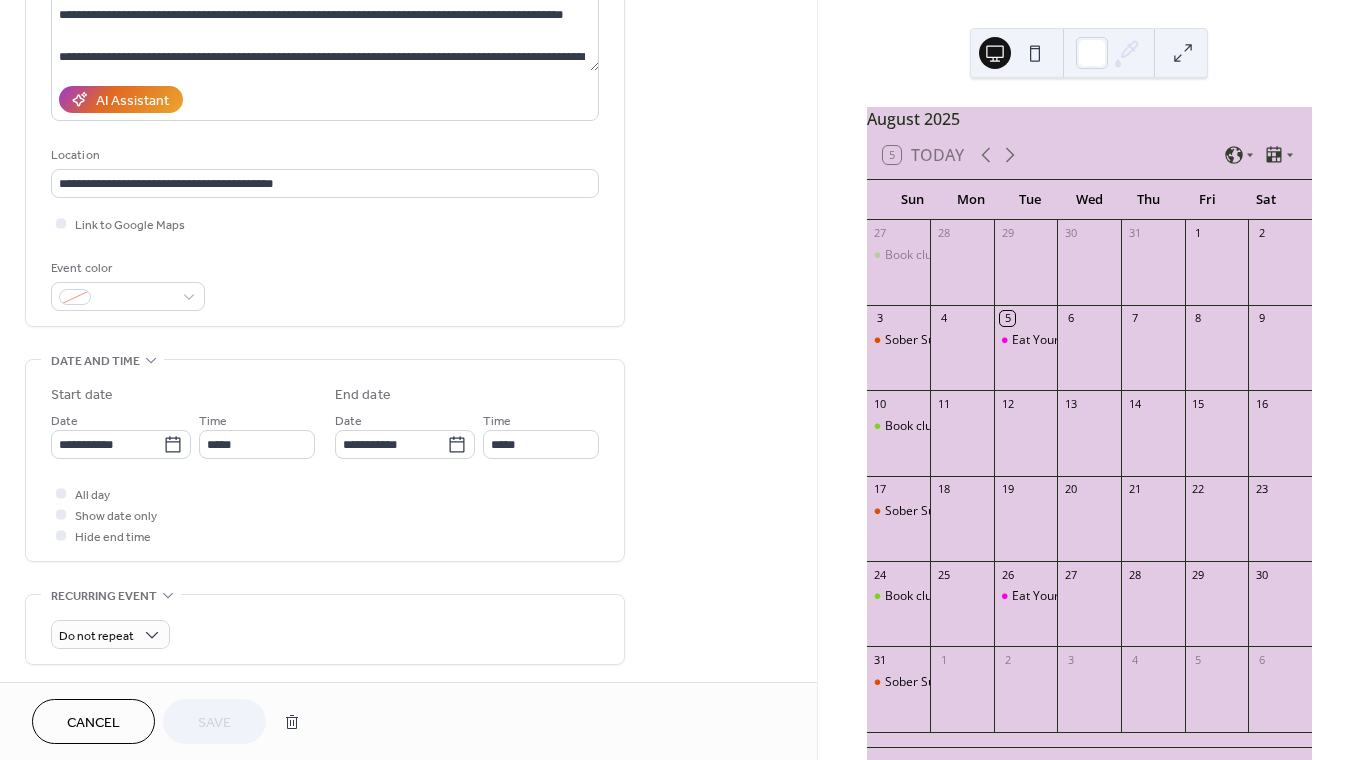 scroll, scrollTop: 312, scrollLeft: 0, axis: vertical 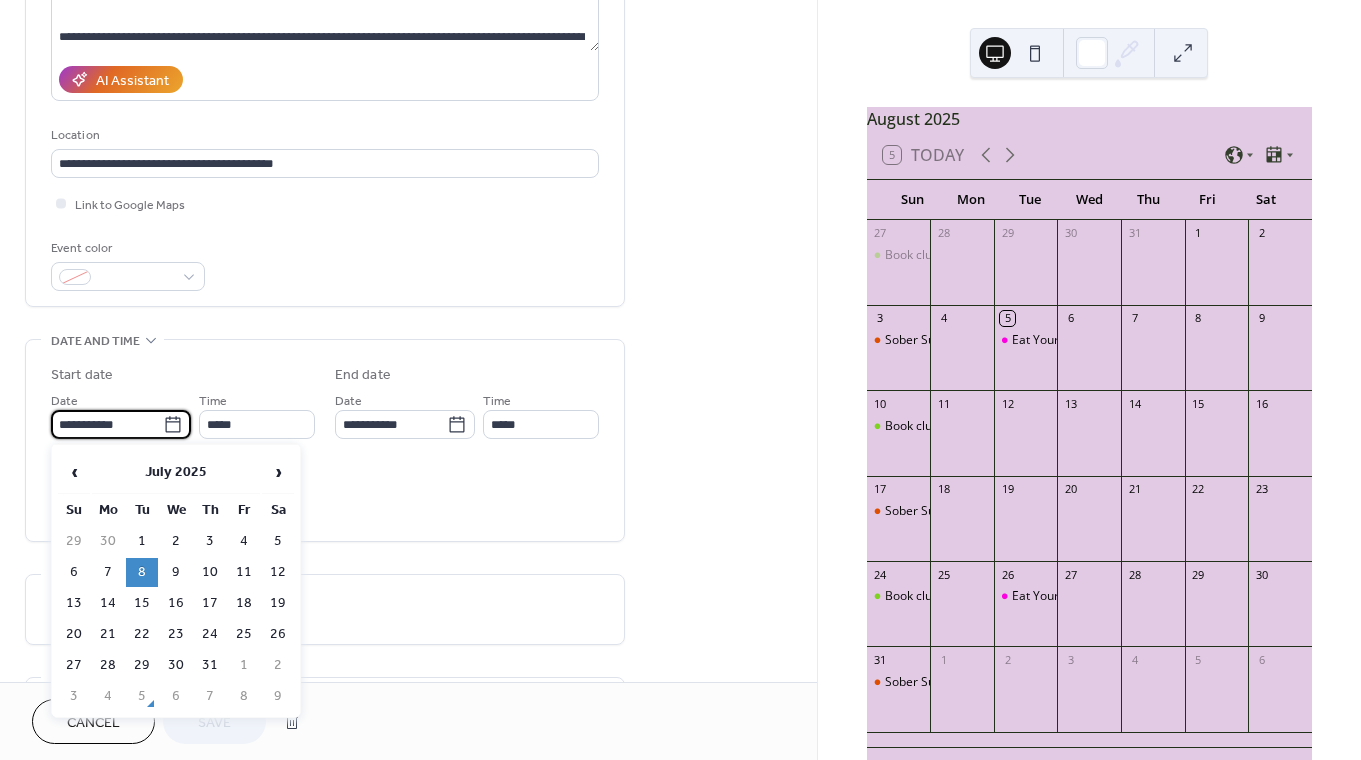 click on "**********" at bounding box center (107, 424) 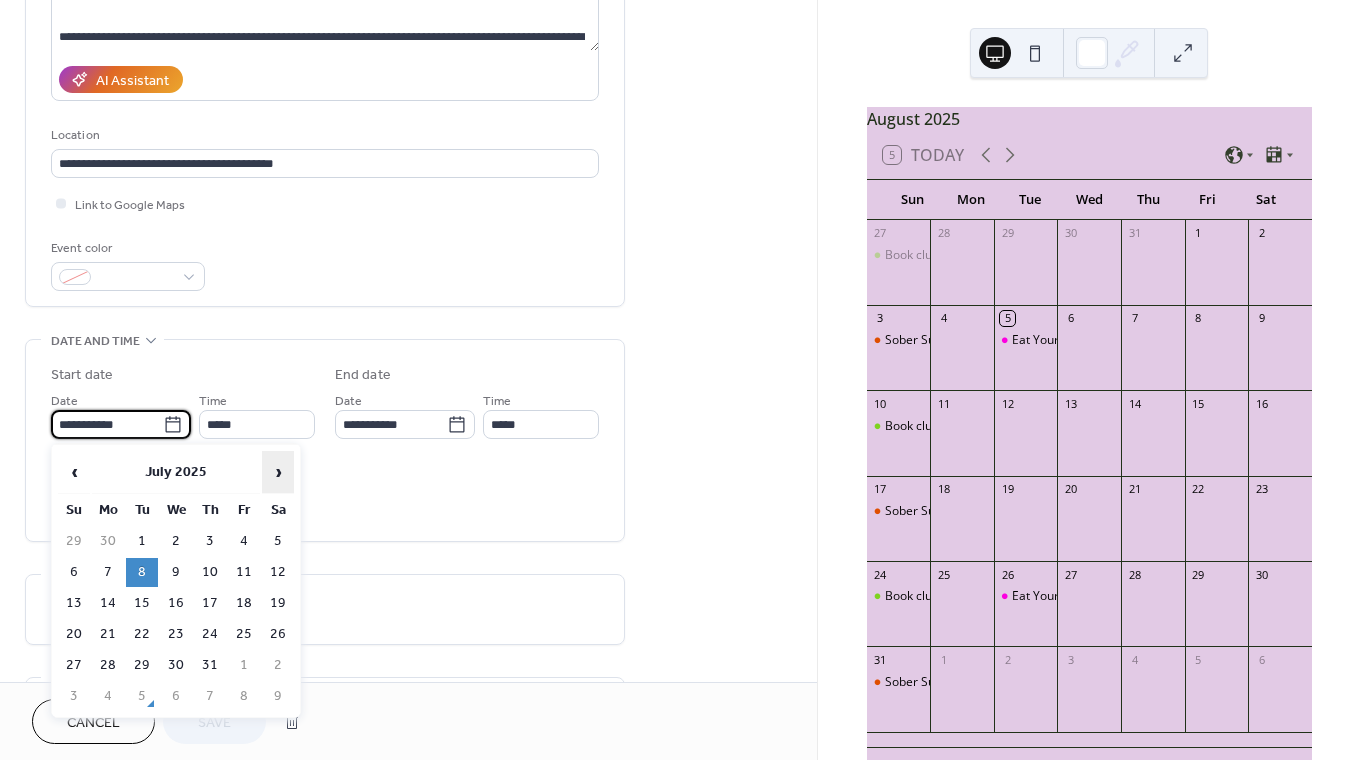 click on "›" at bounding box center [278, 472] 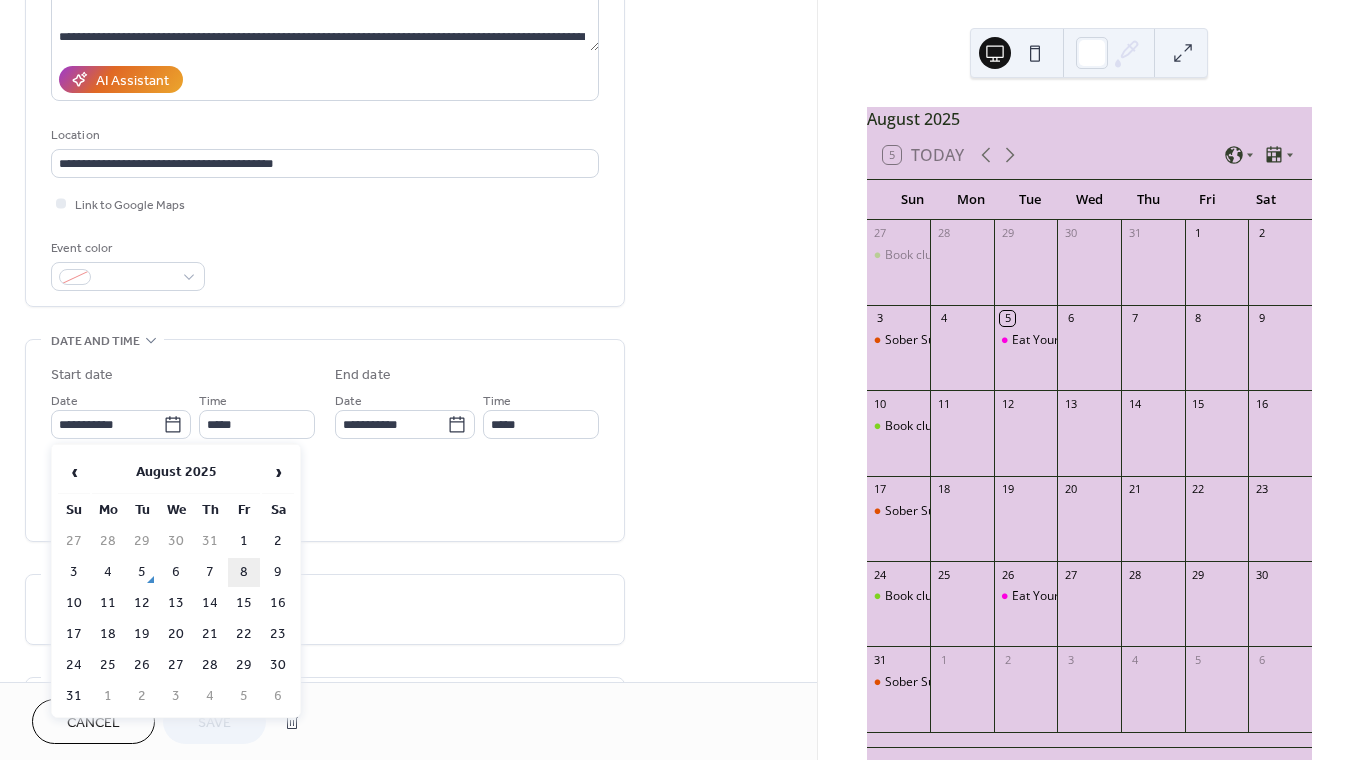 click on "8" at bounding box center (244, 572) 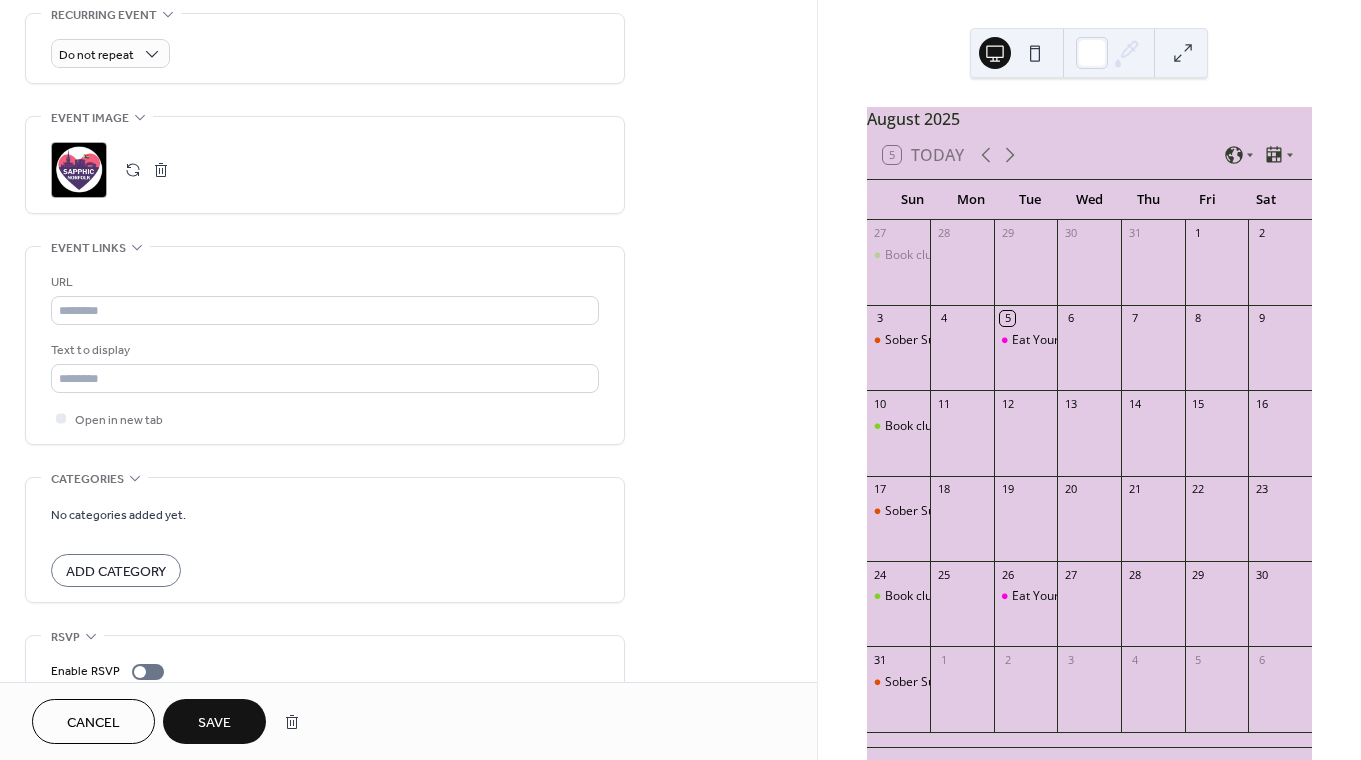 scroll, scrollTop: 954, scrollLeft: 0, axis: vertical 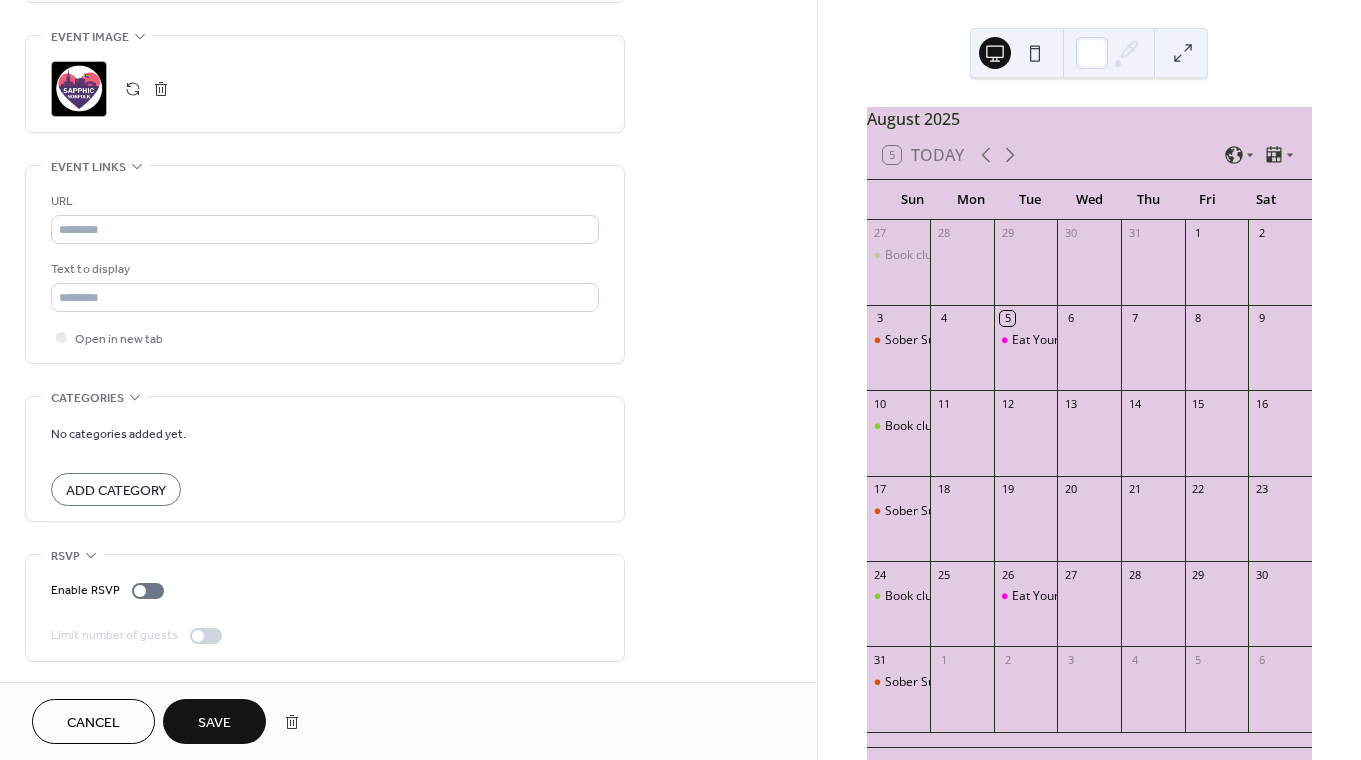 click on "Save" at bounding box center [214, 723] 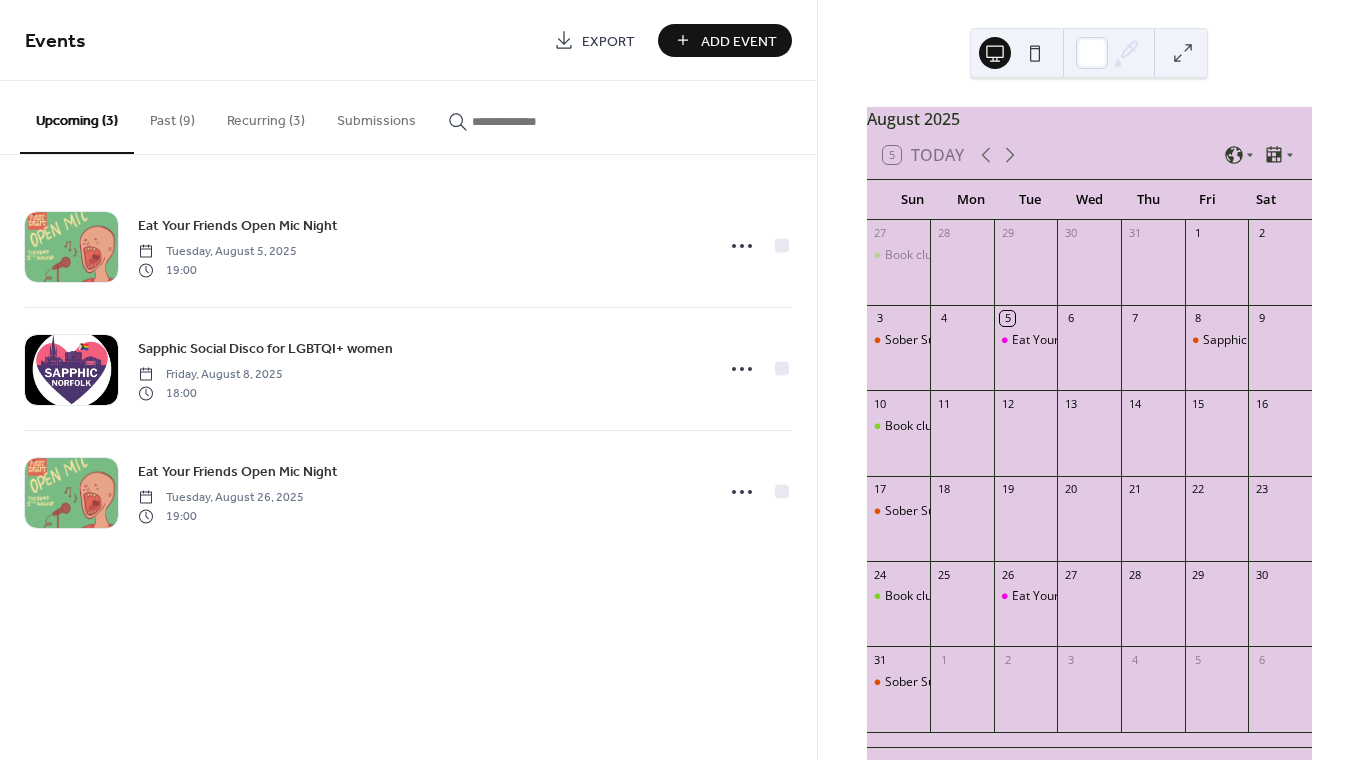 click on "Add Event" at bounding box center [739, 41] 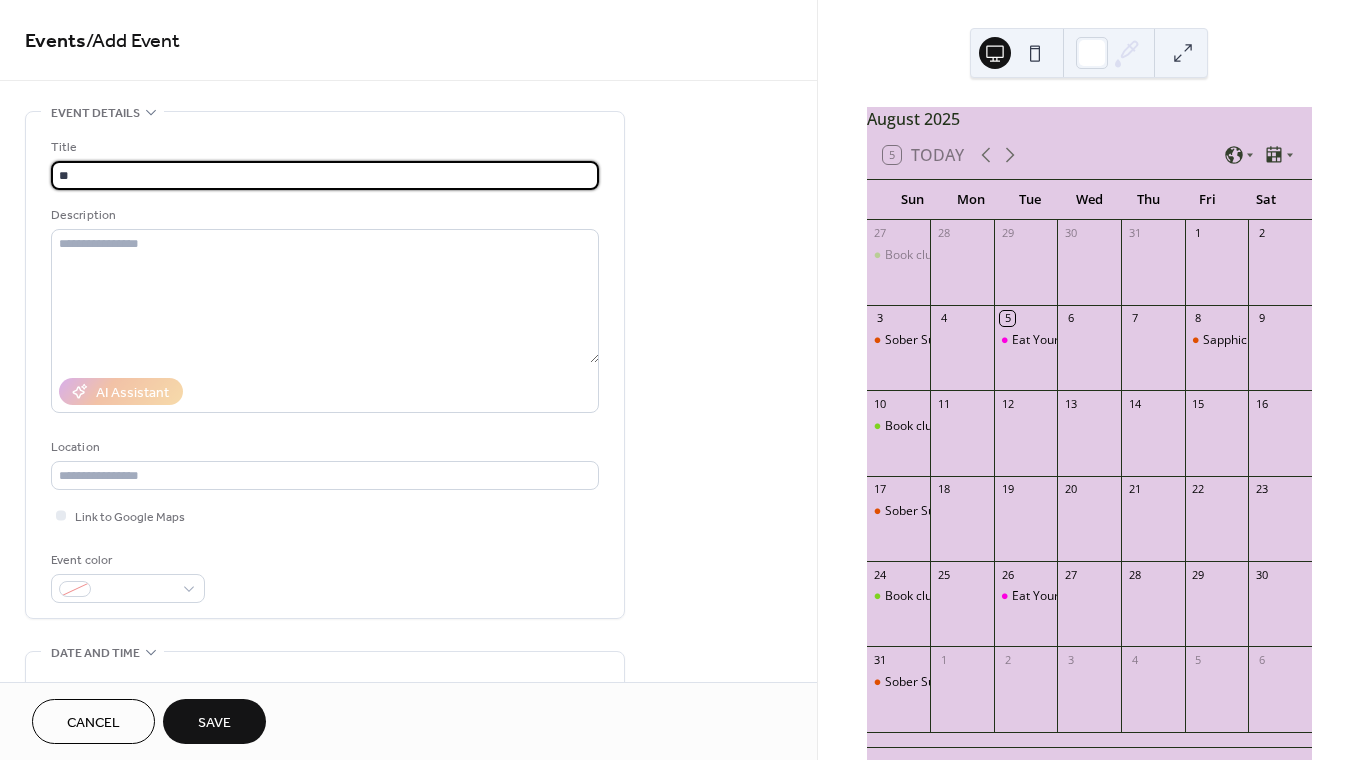 type on "*" 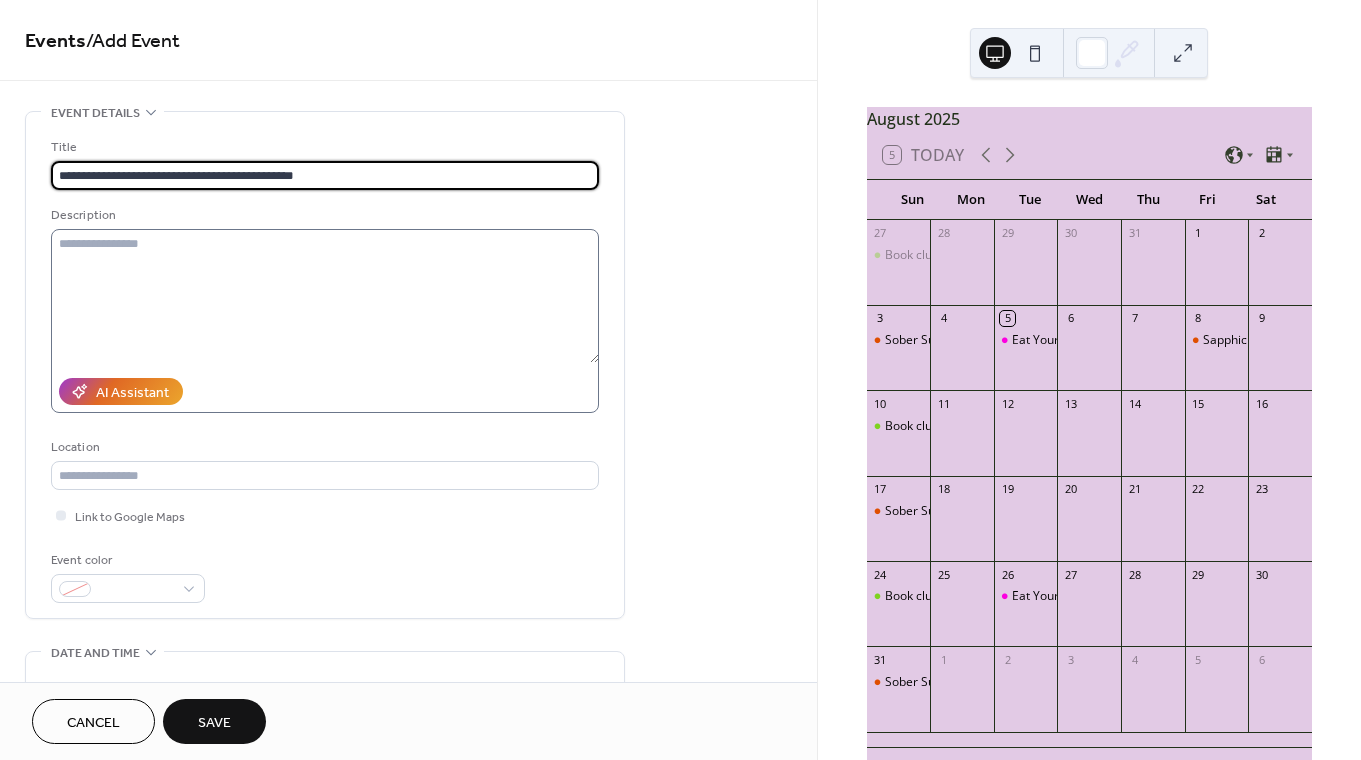 type on "**********" 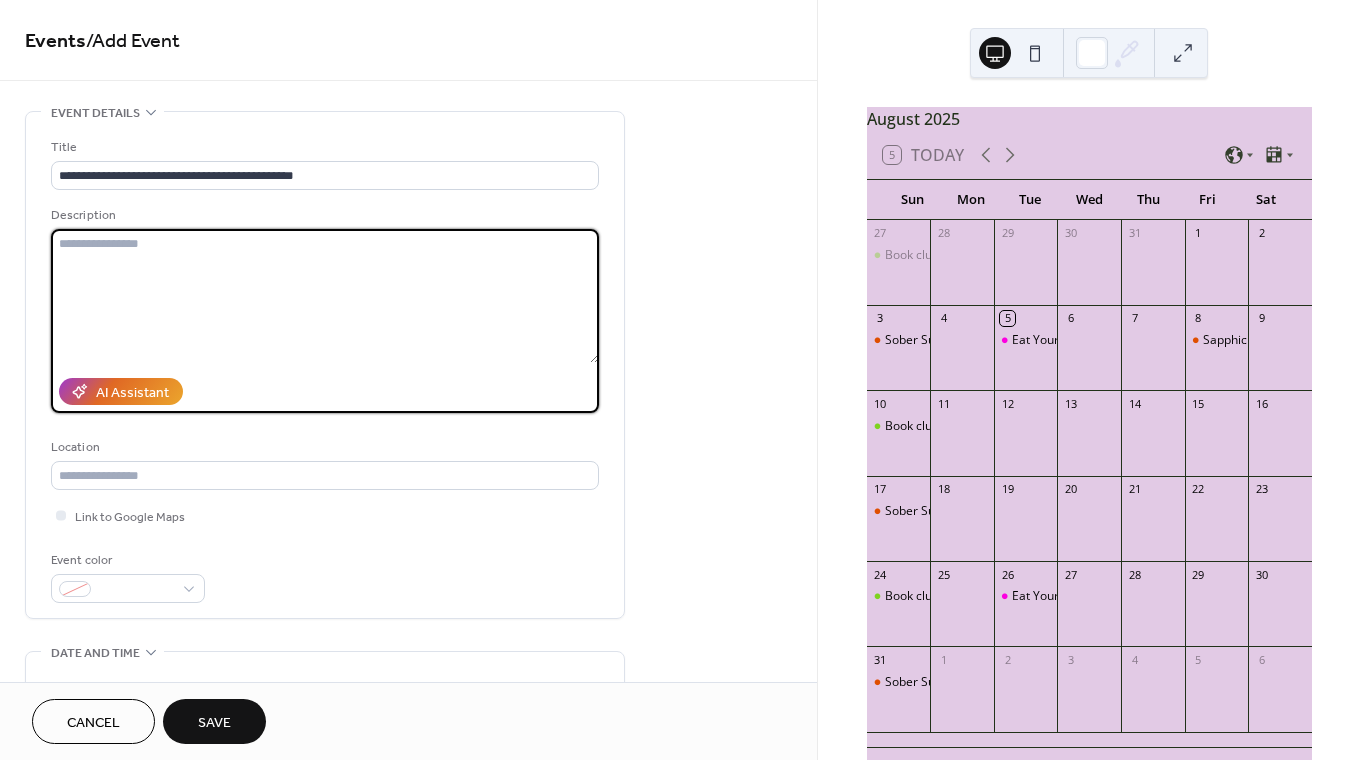 click at bounding box center [325, 296] 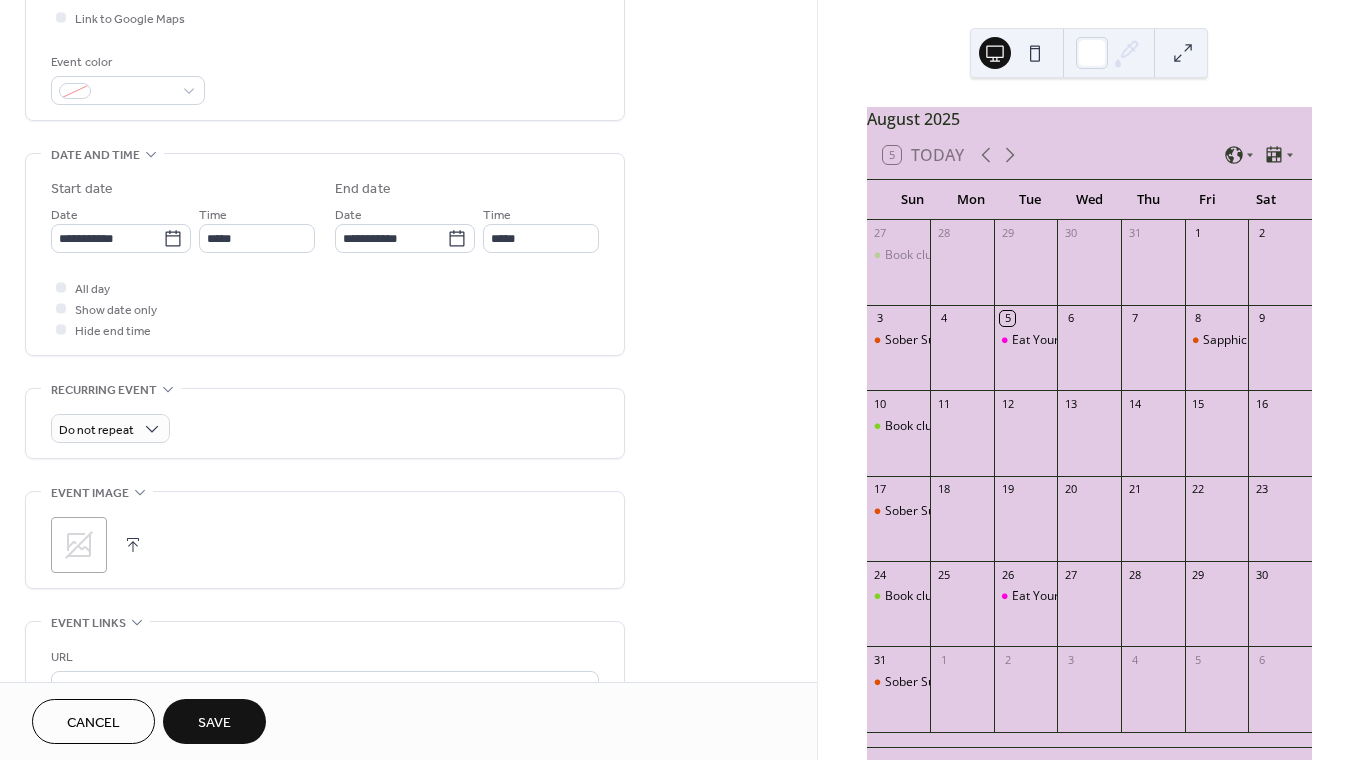 scroll, scrollTop: 508, scrollLeft: 0, axis: vertical 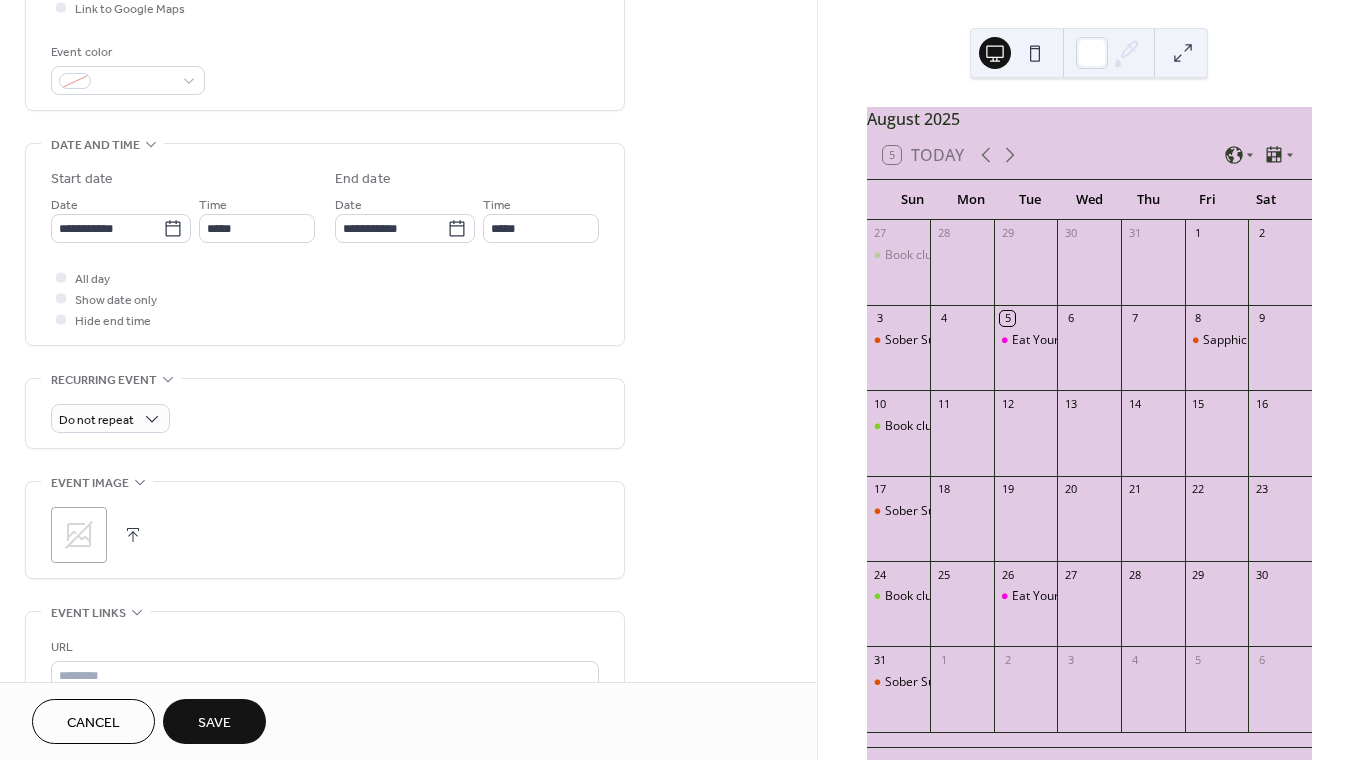 click at bounding box center [133, 535] 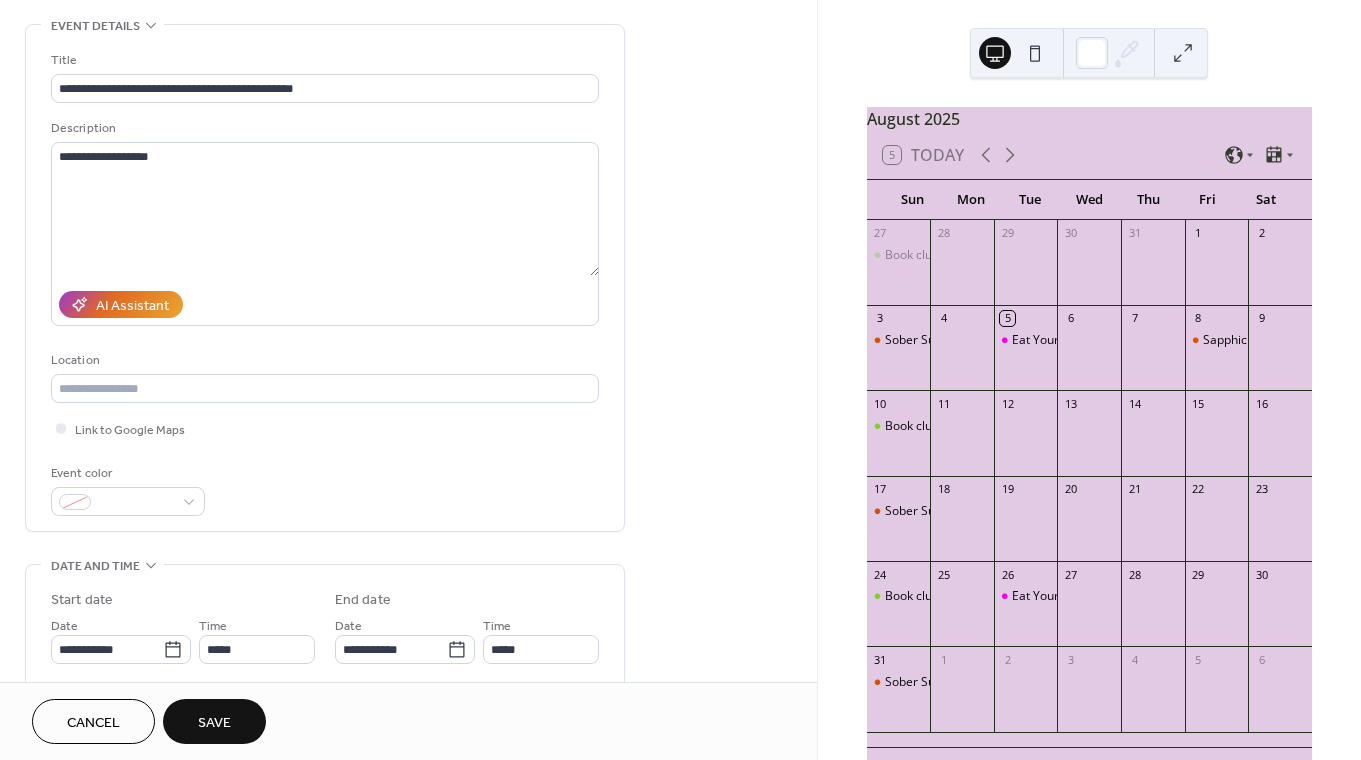 scroll, scrollTop: 0, scrollLeft: 0, axis: both 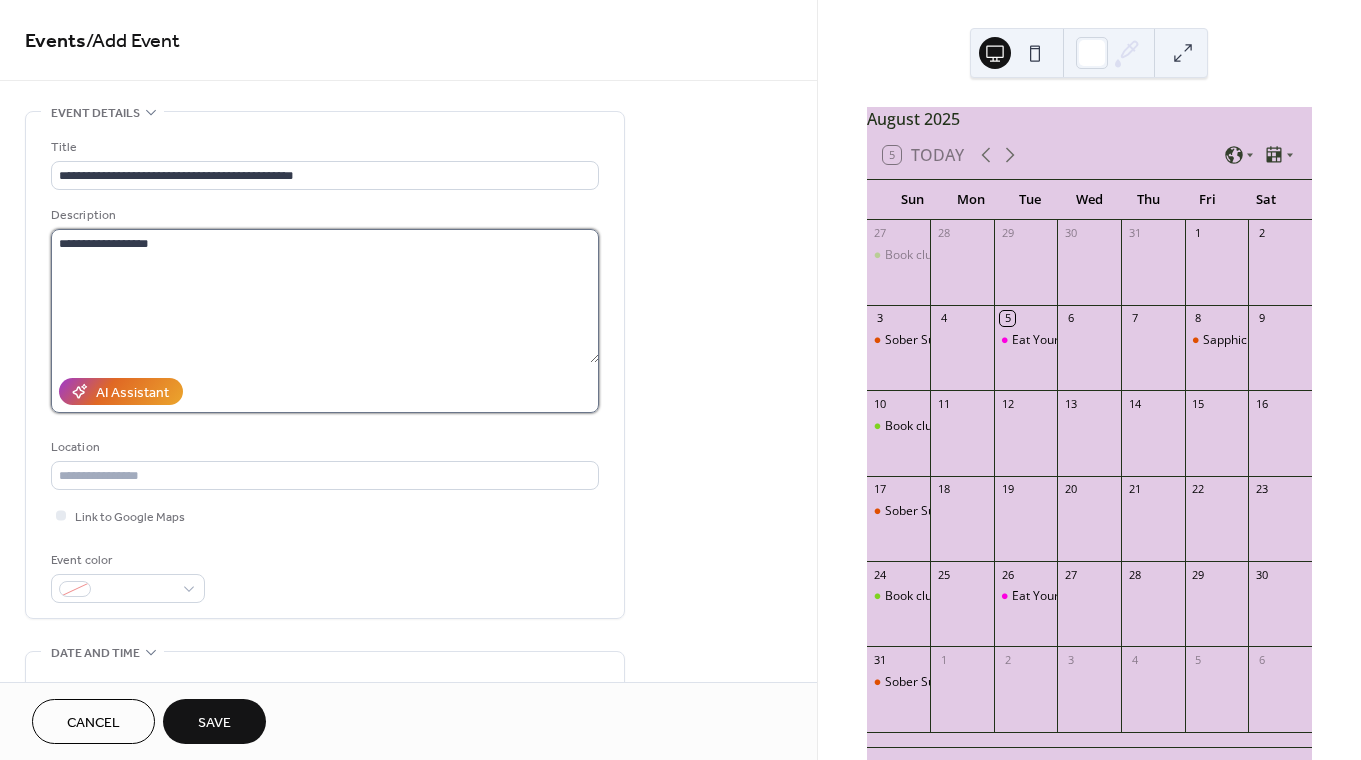 click on "**********" at bounding box center [325, 296] 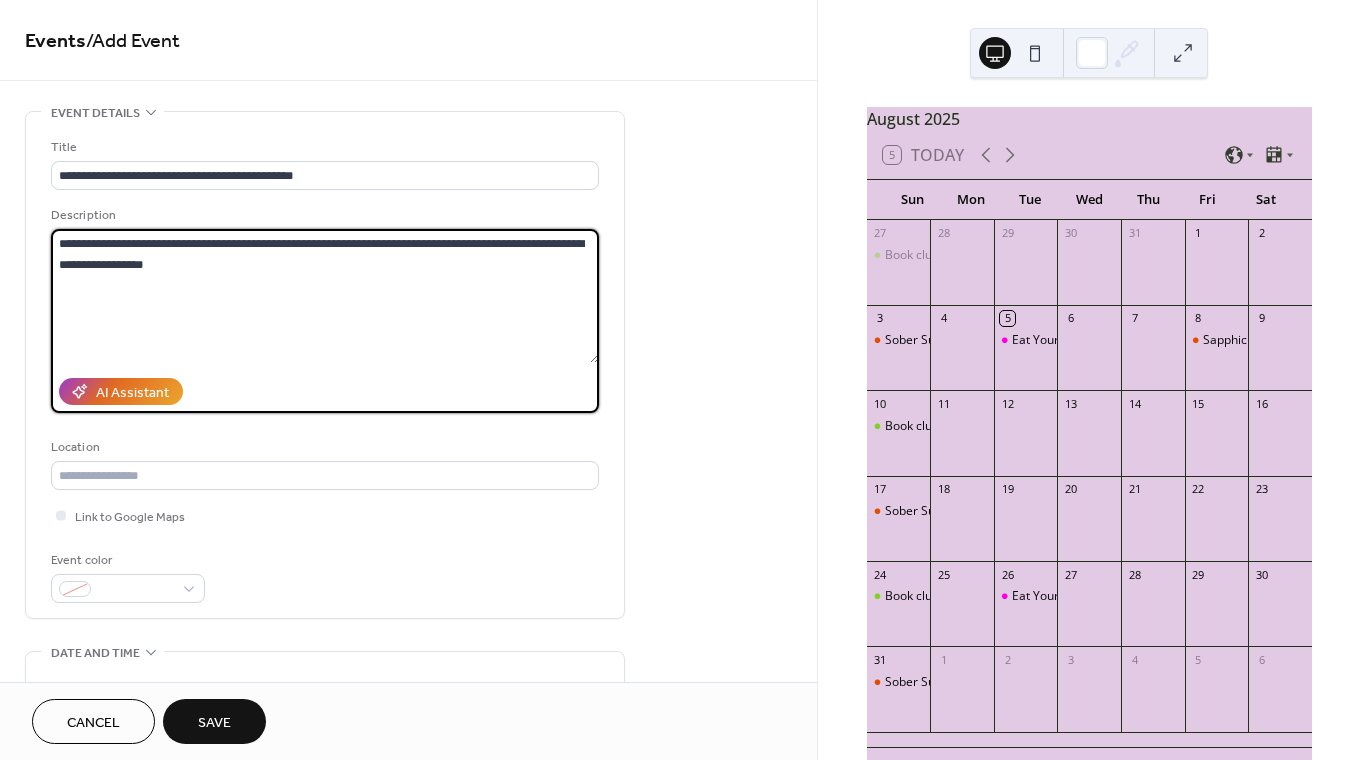 type on "**********" 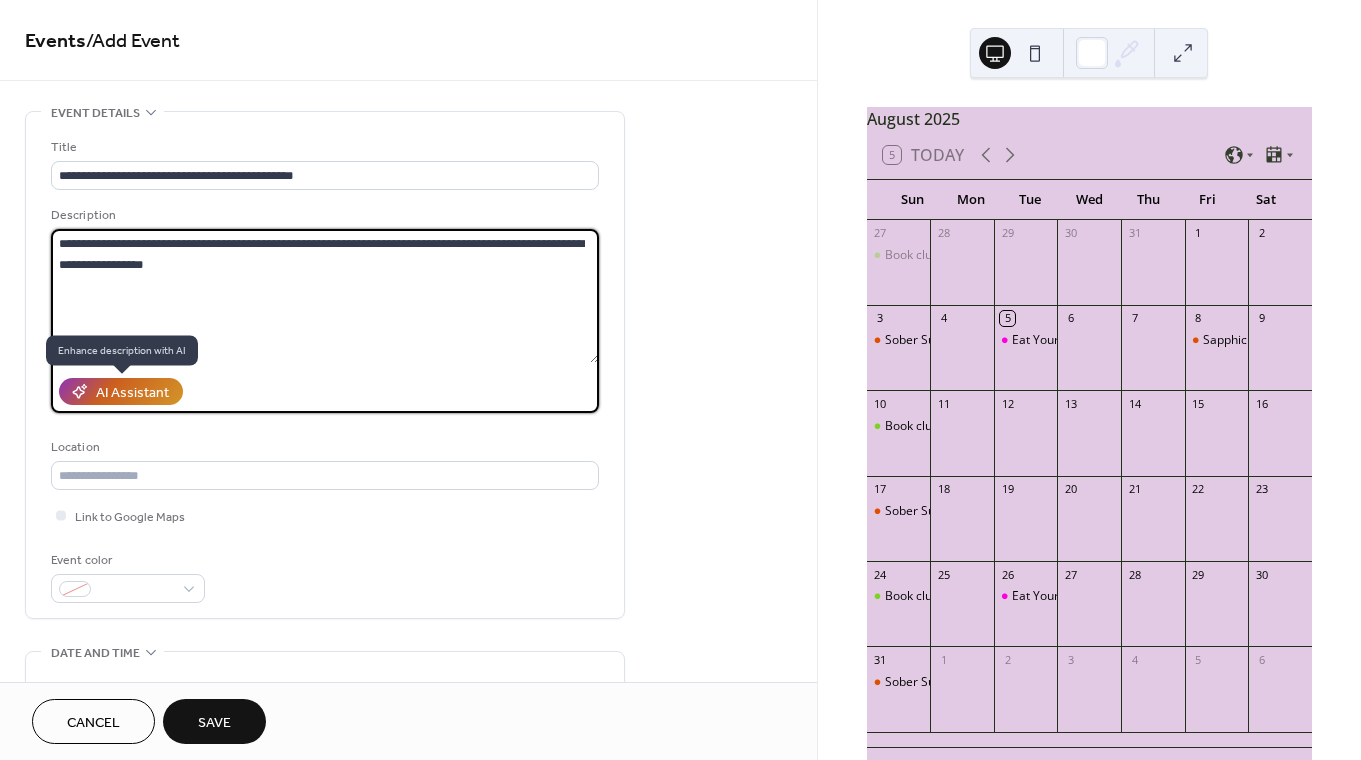 click on "AI Assistant" at bounding box center [132, 393] 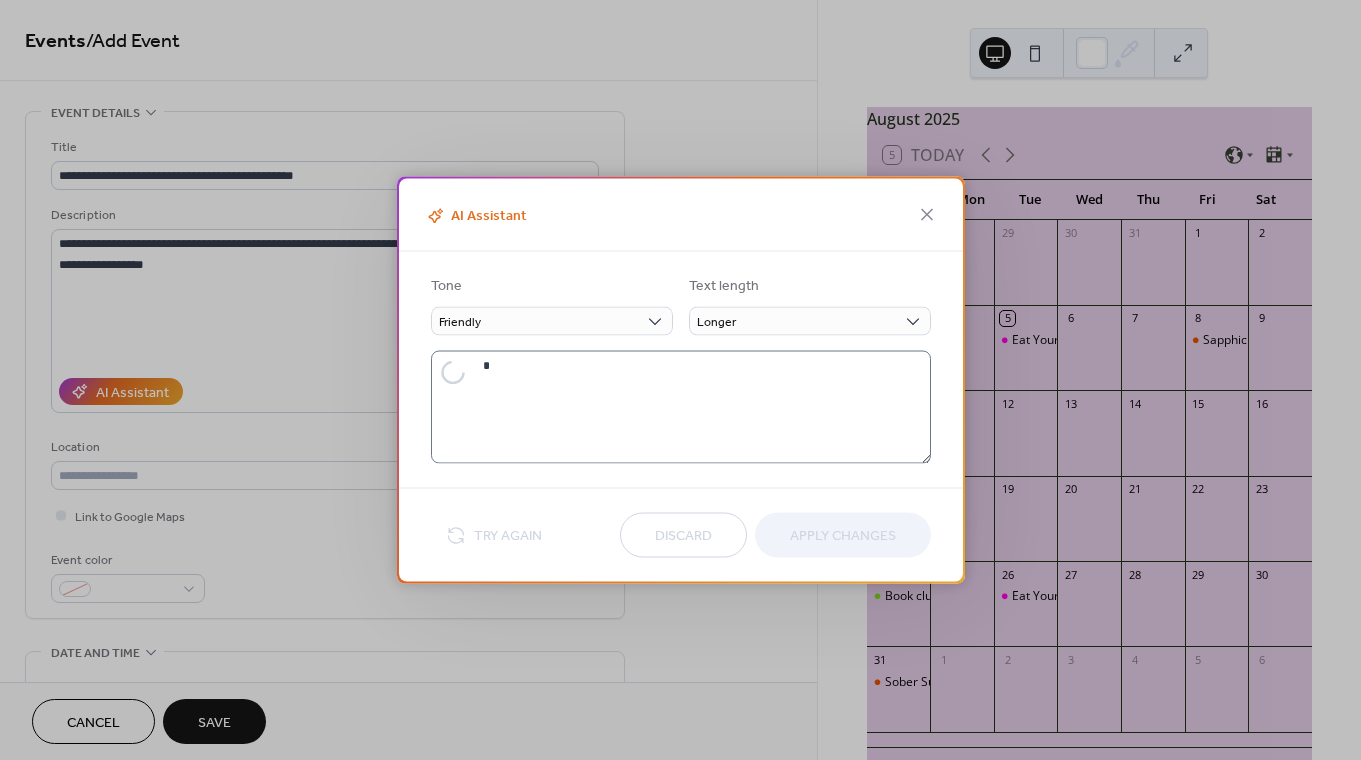 type on "**********" 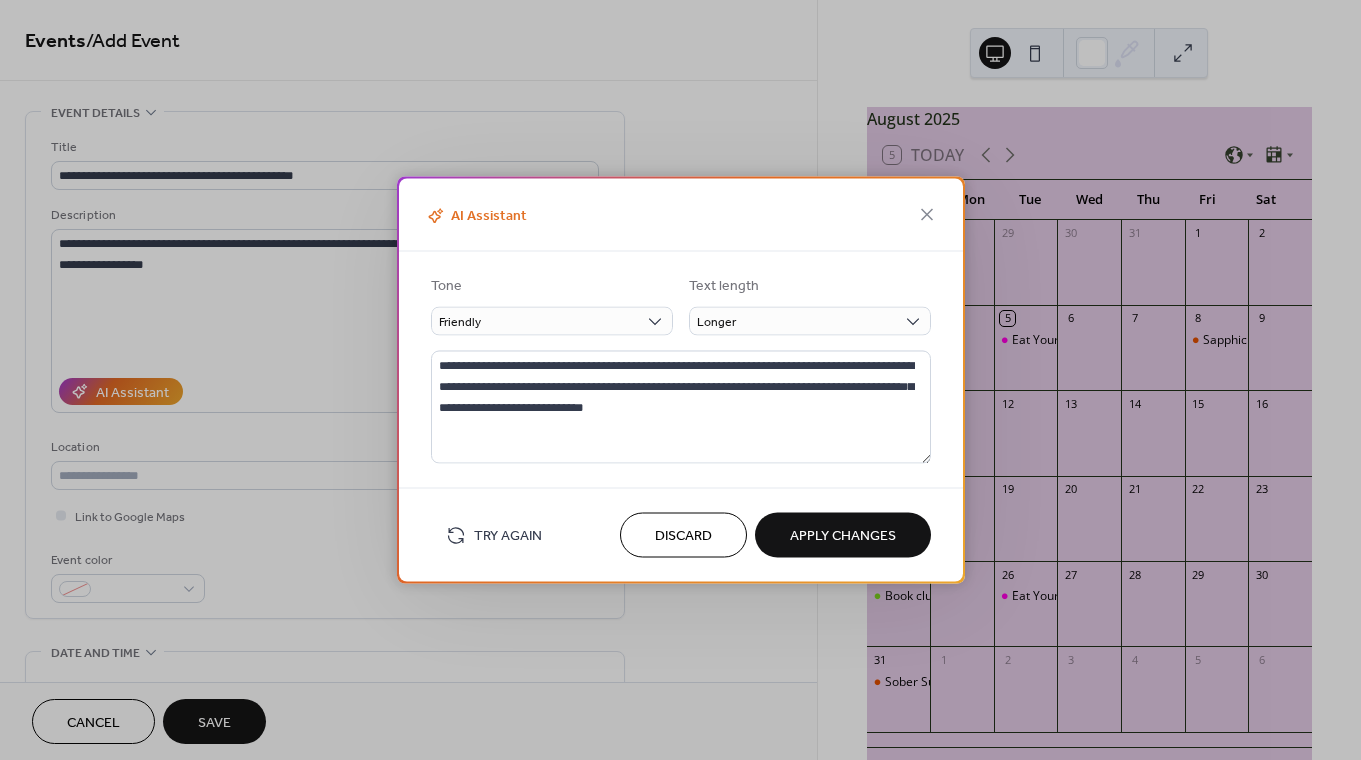 click on "Apply Changes" at bounding box center [843, 536] 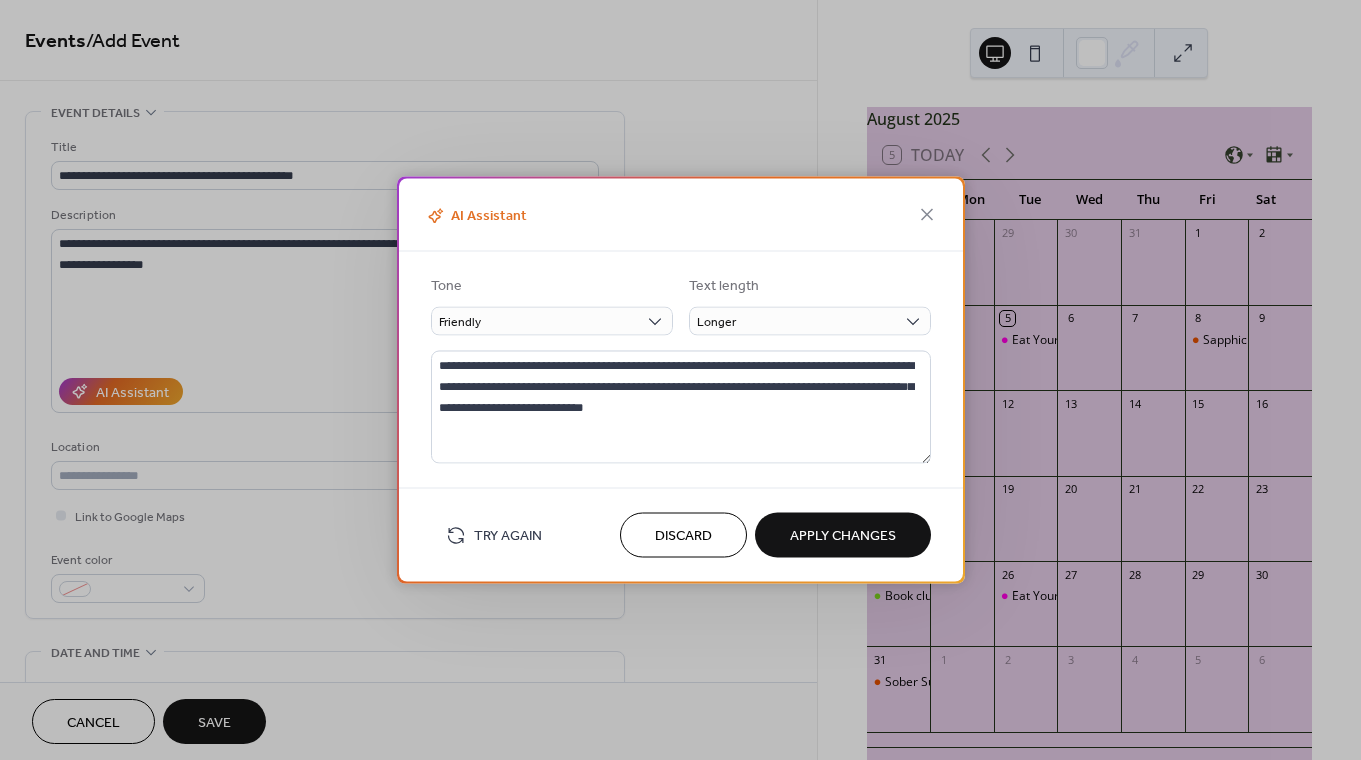 type on "**********" 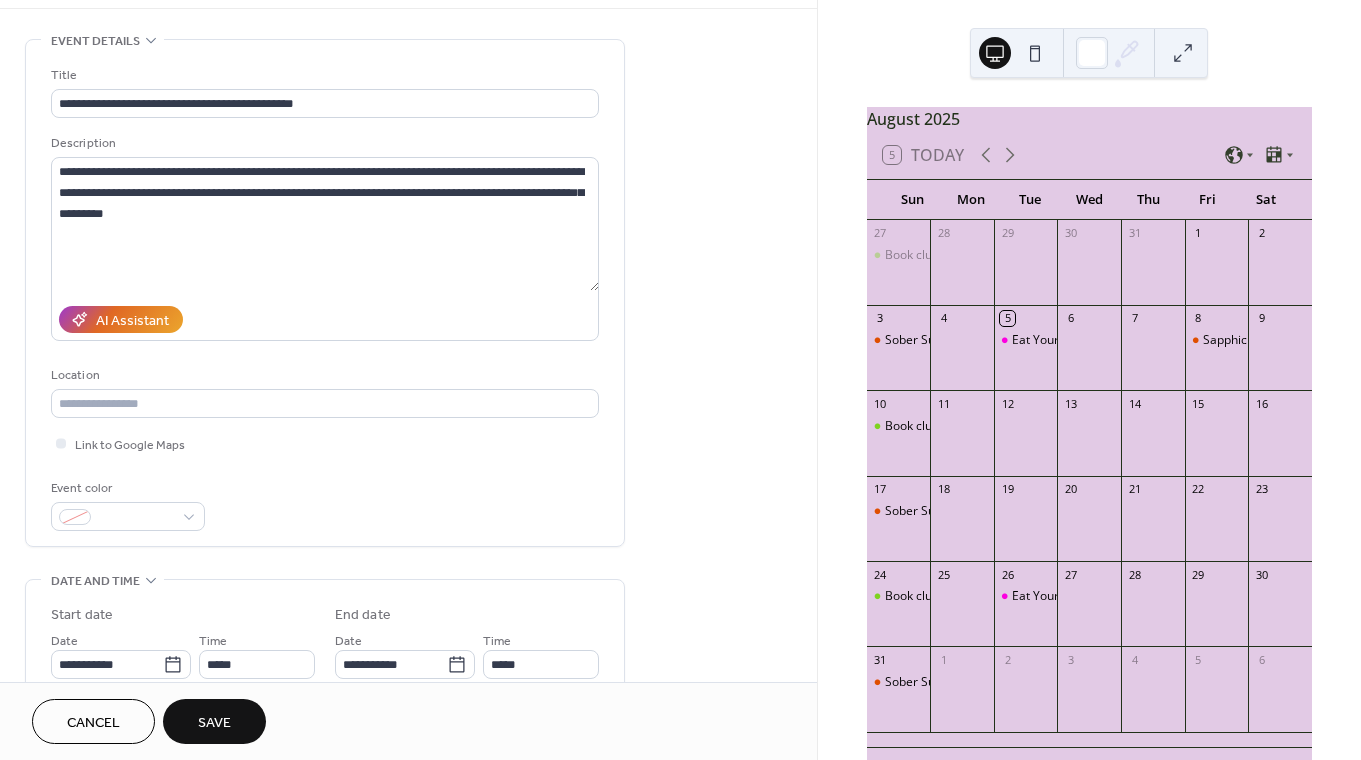 scroll, scrollTop: 94, scrollLeft: 0, axis: vertical 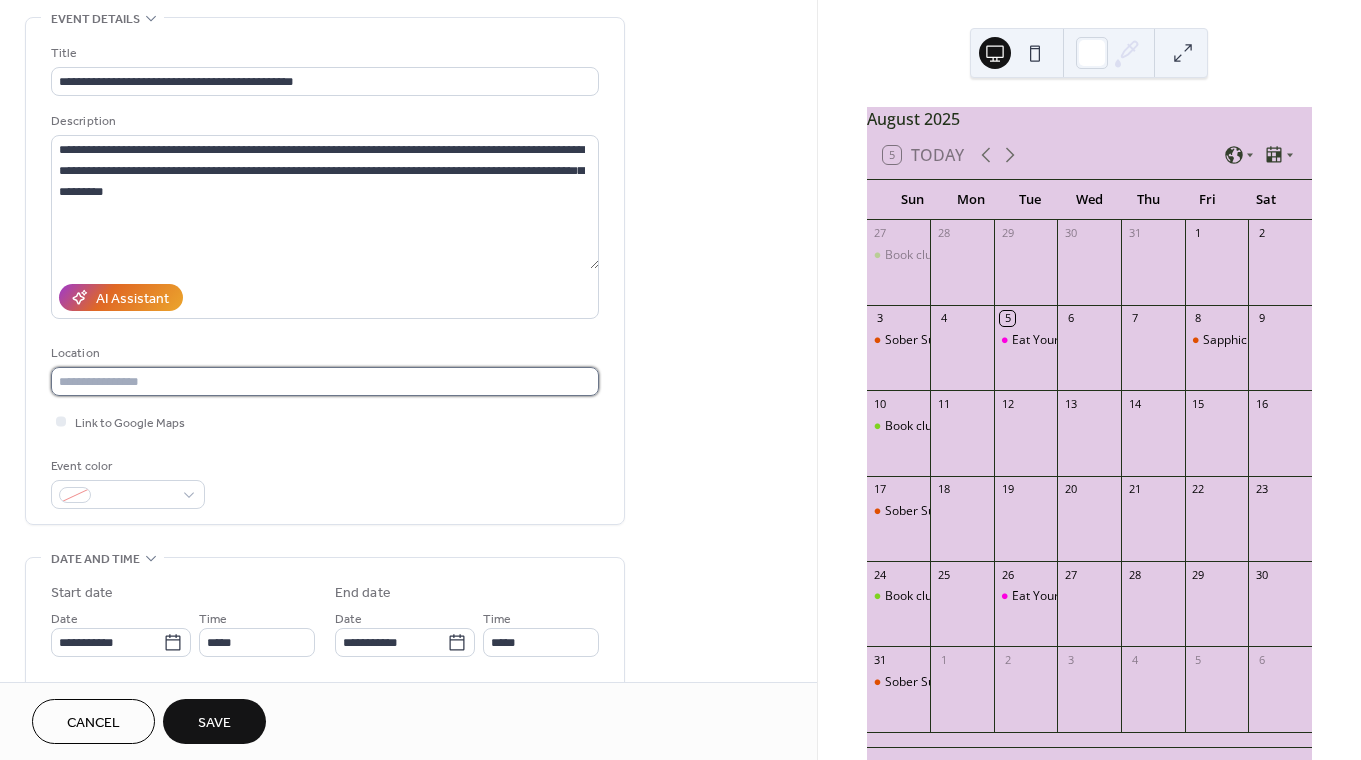 click at bounding box center (325, 381) 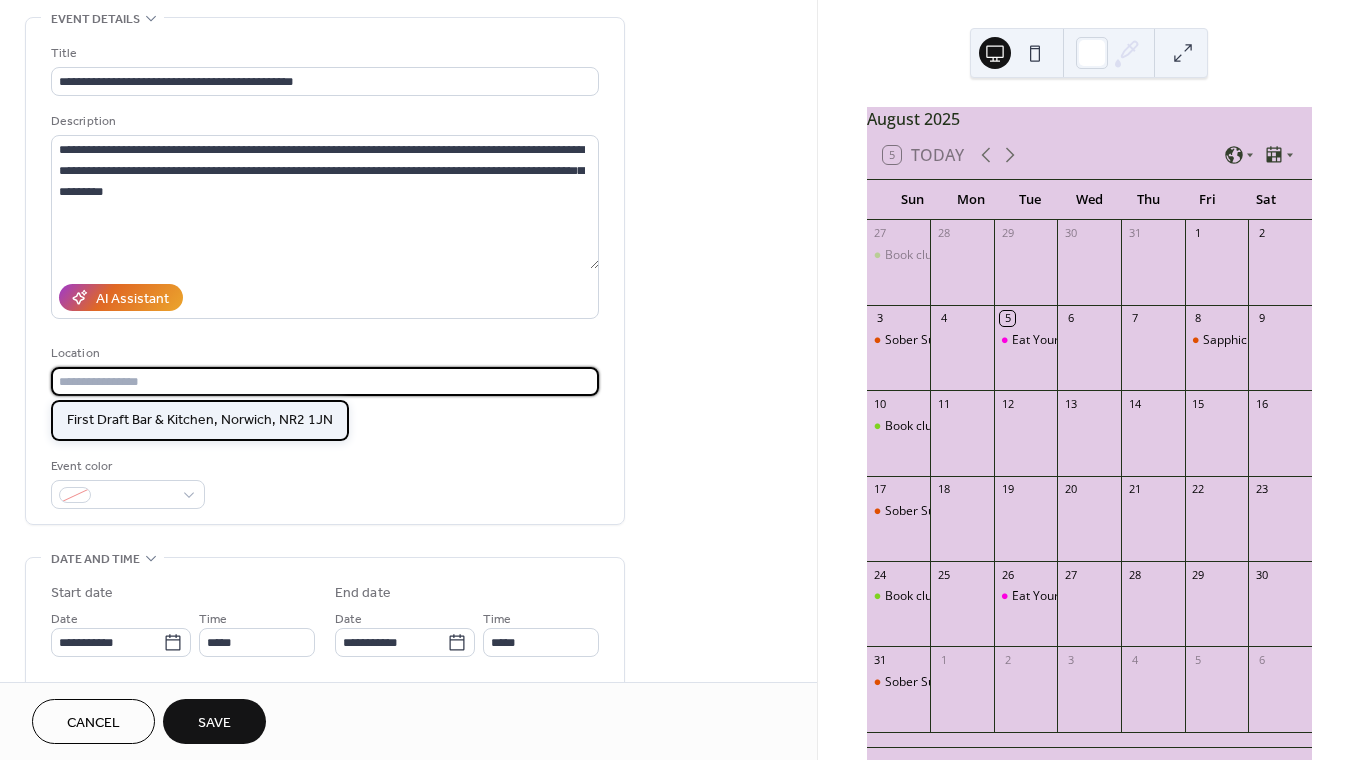 click on "First Draft Bar & Kitchen, Norwich, NR2 1JN" at bounding box center [200, 420] 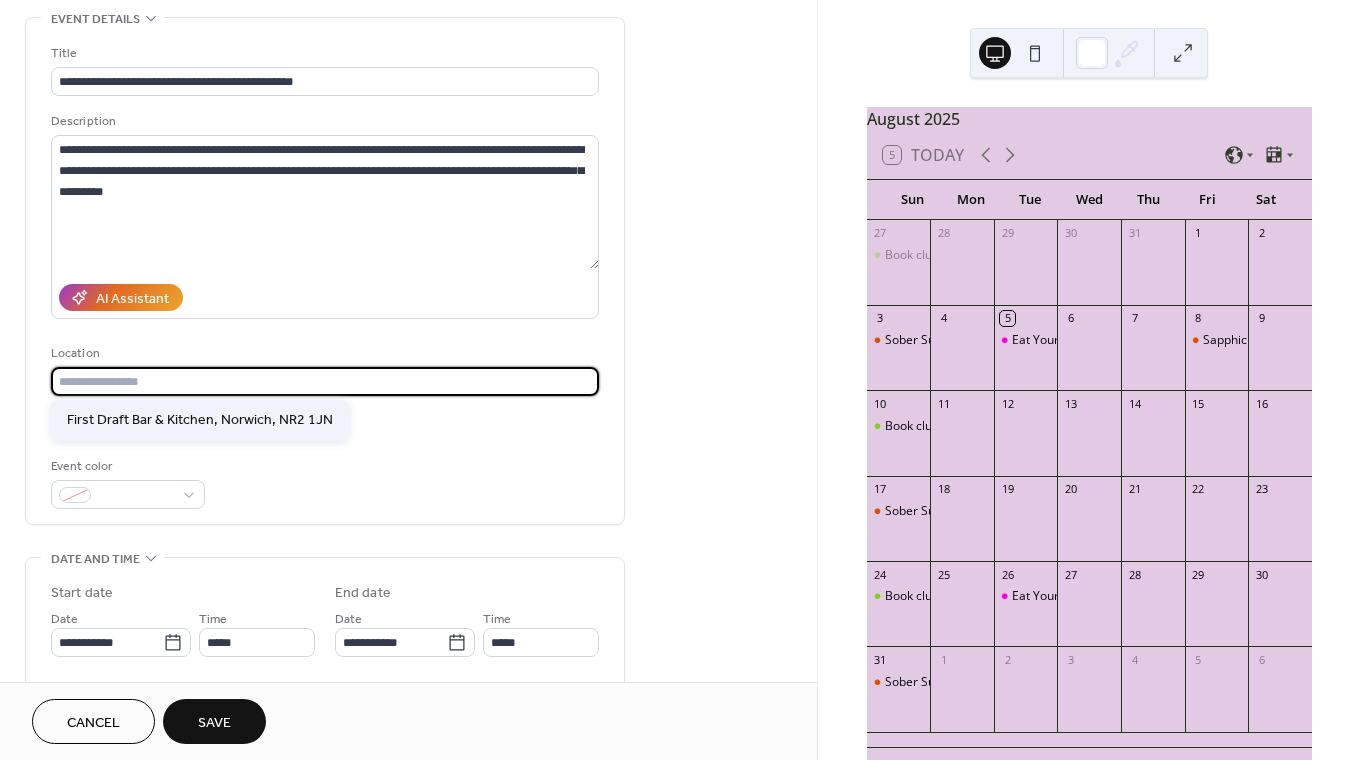 type on "**********" 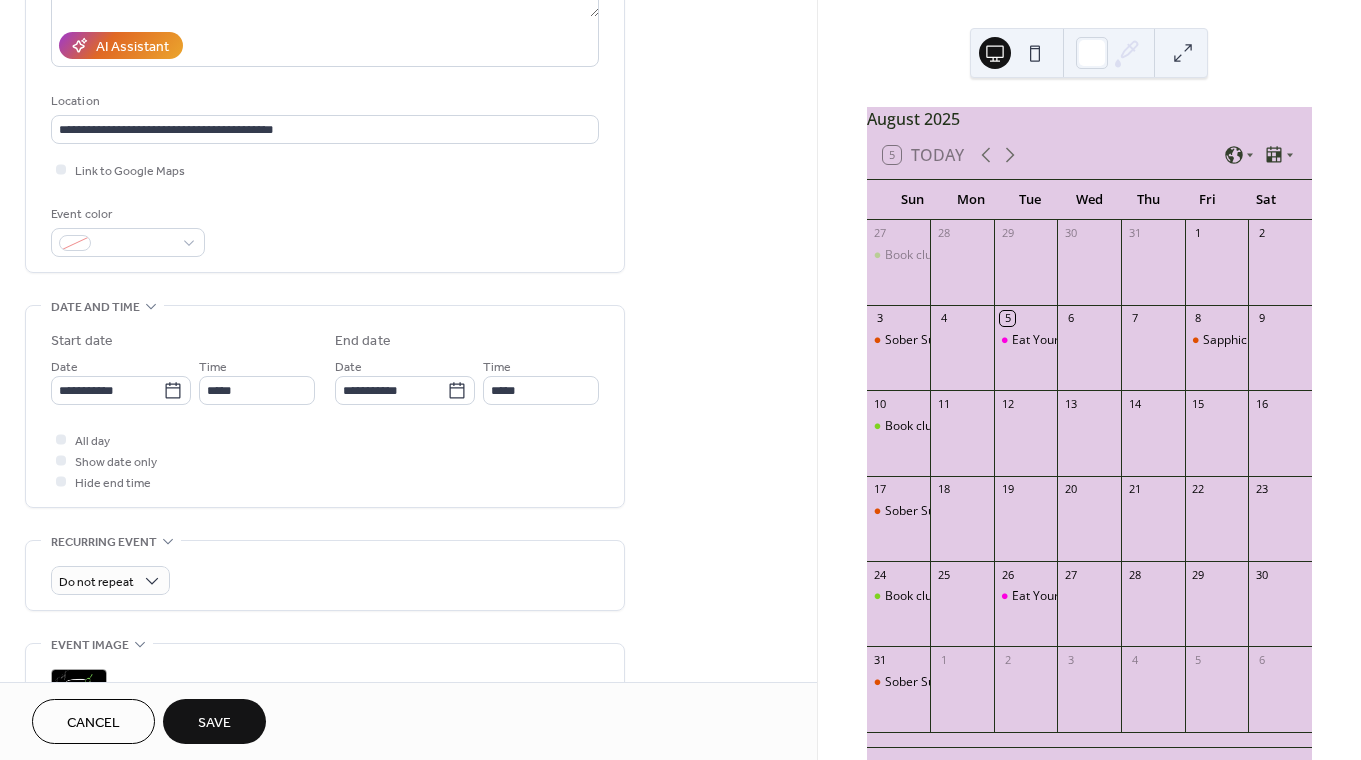 scroll, scrollTop: 376, scrollLeft: 0, axis: vertical 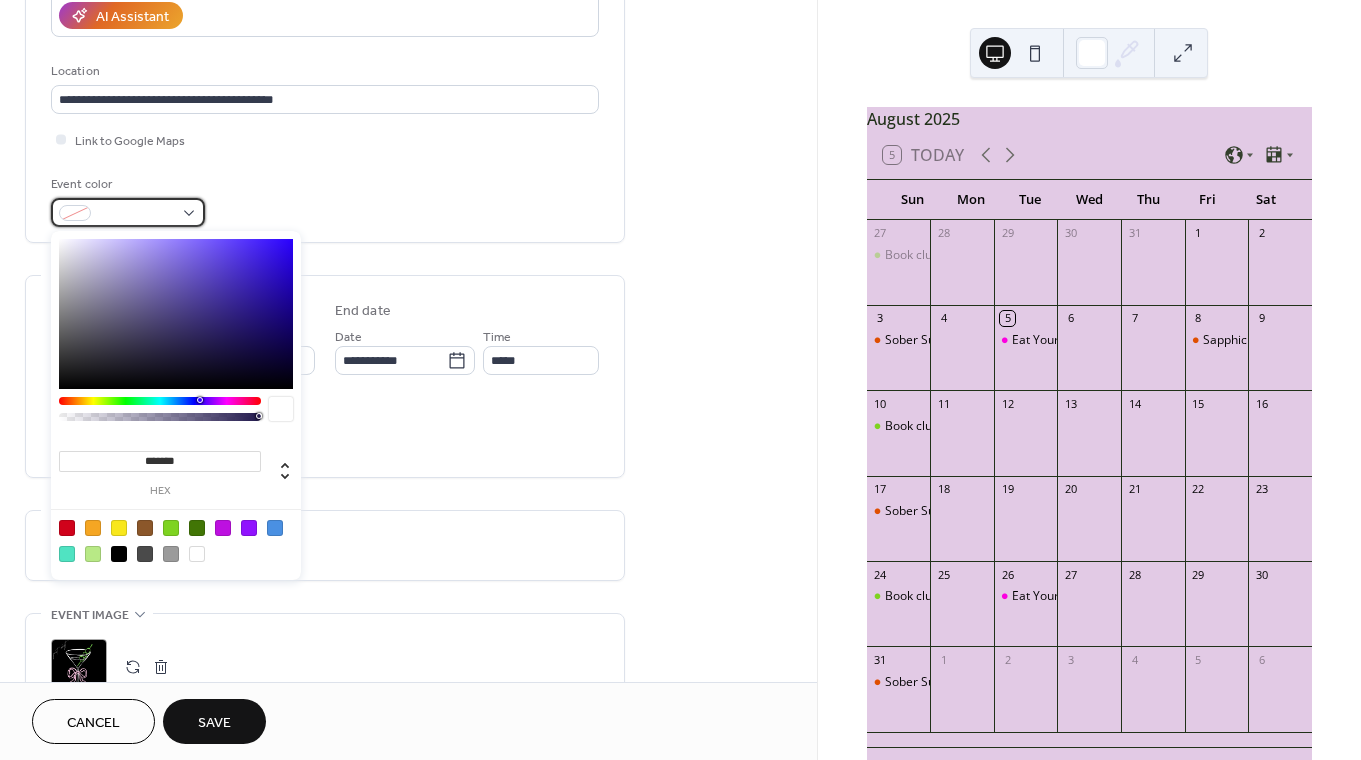 click at bounding box center [128, 212] 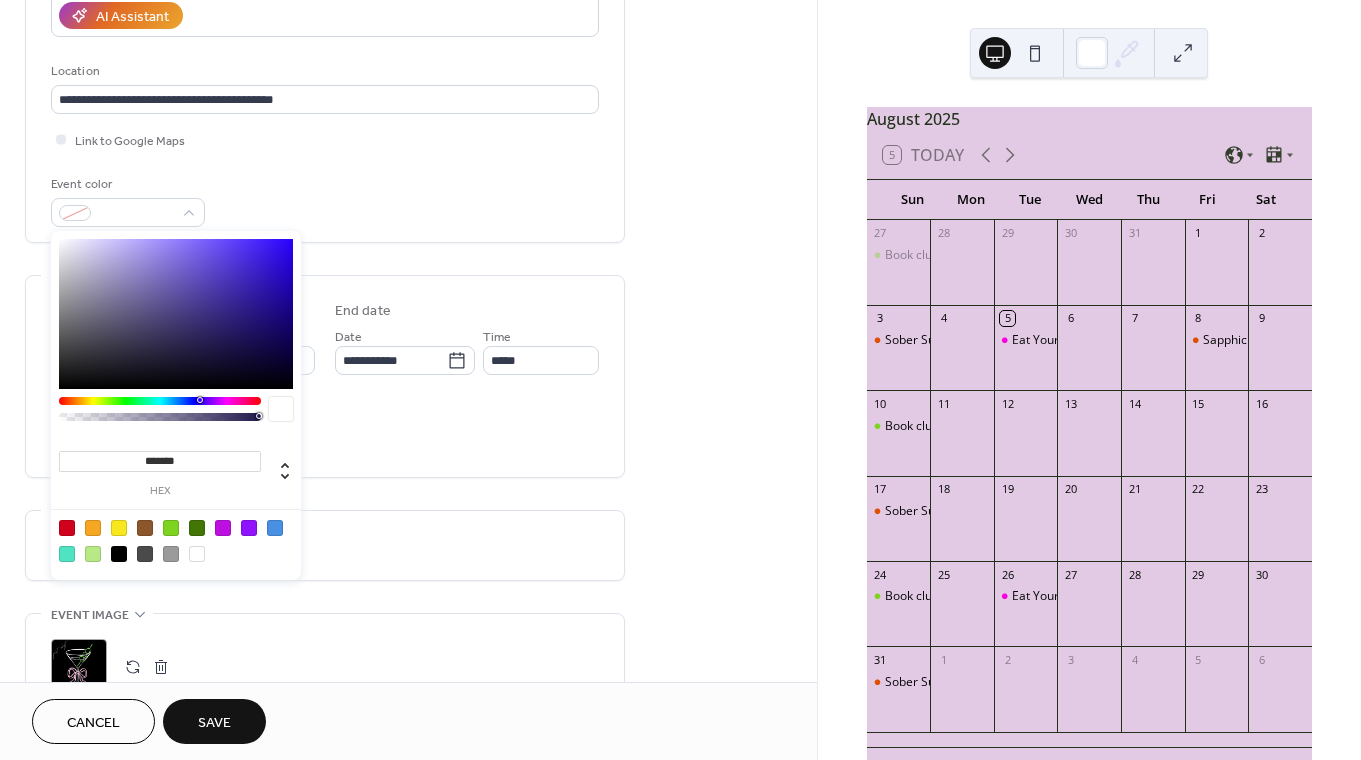 click at bounding box center [275, 528] 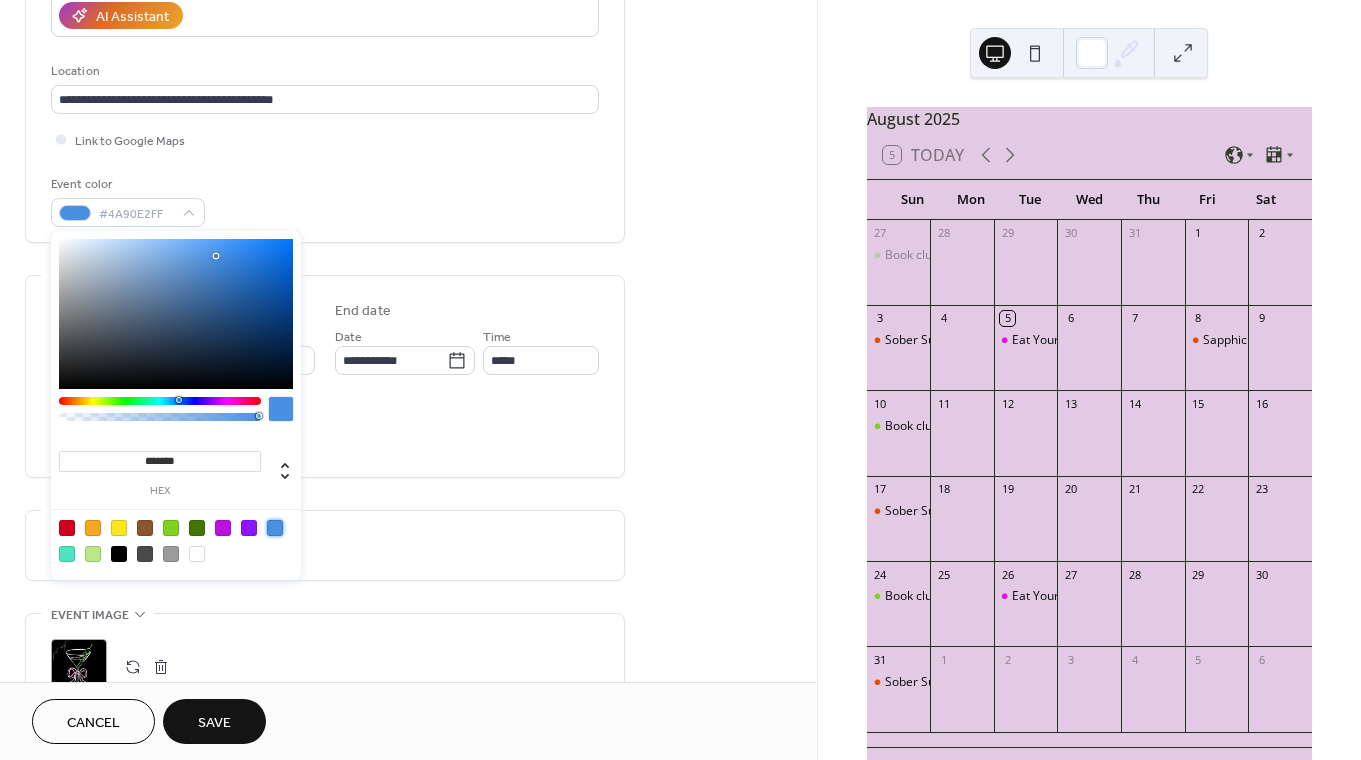click on "Event color #4A90E2FF" at bounding box center [325, 200] 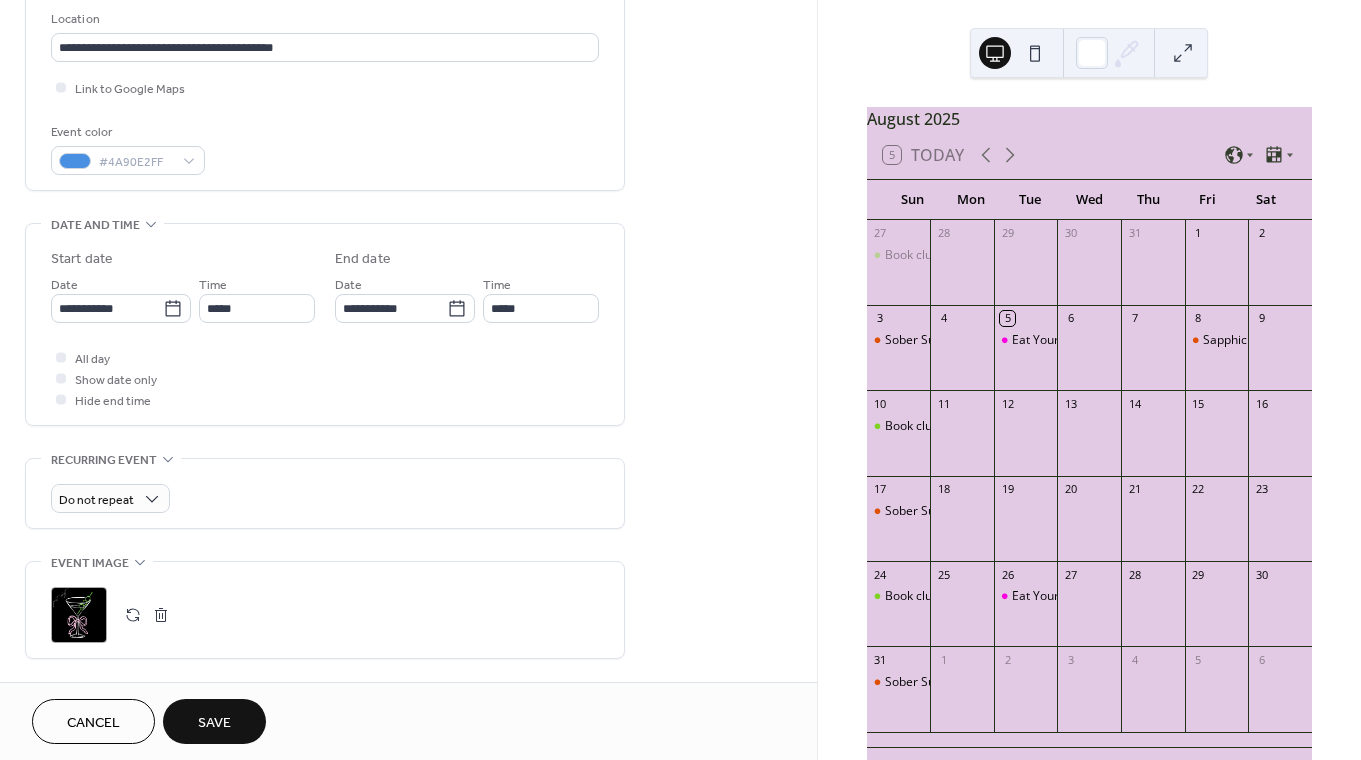 scroll, scrollTop: 430, scrollLeft: 0, axis: vertical 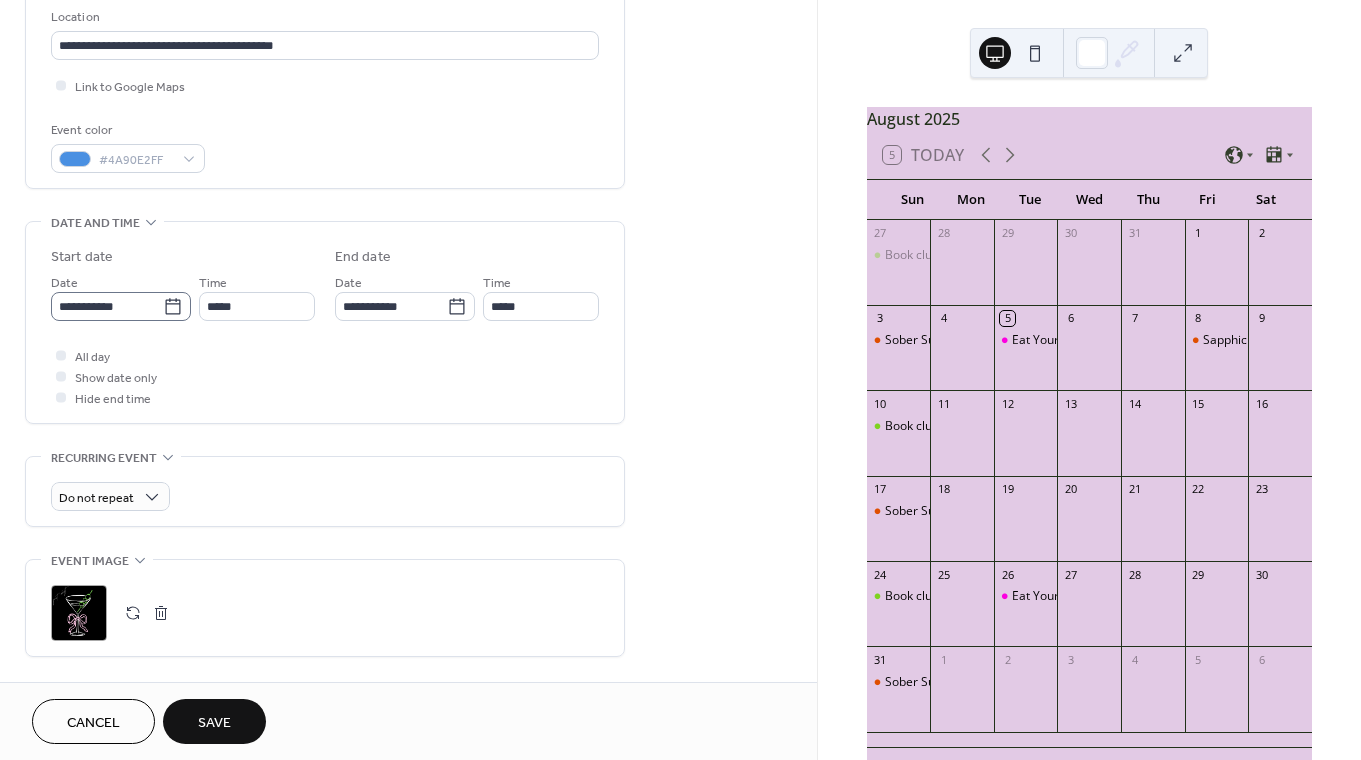 click 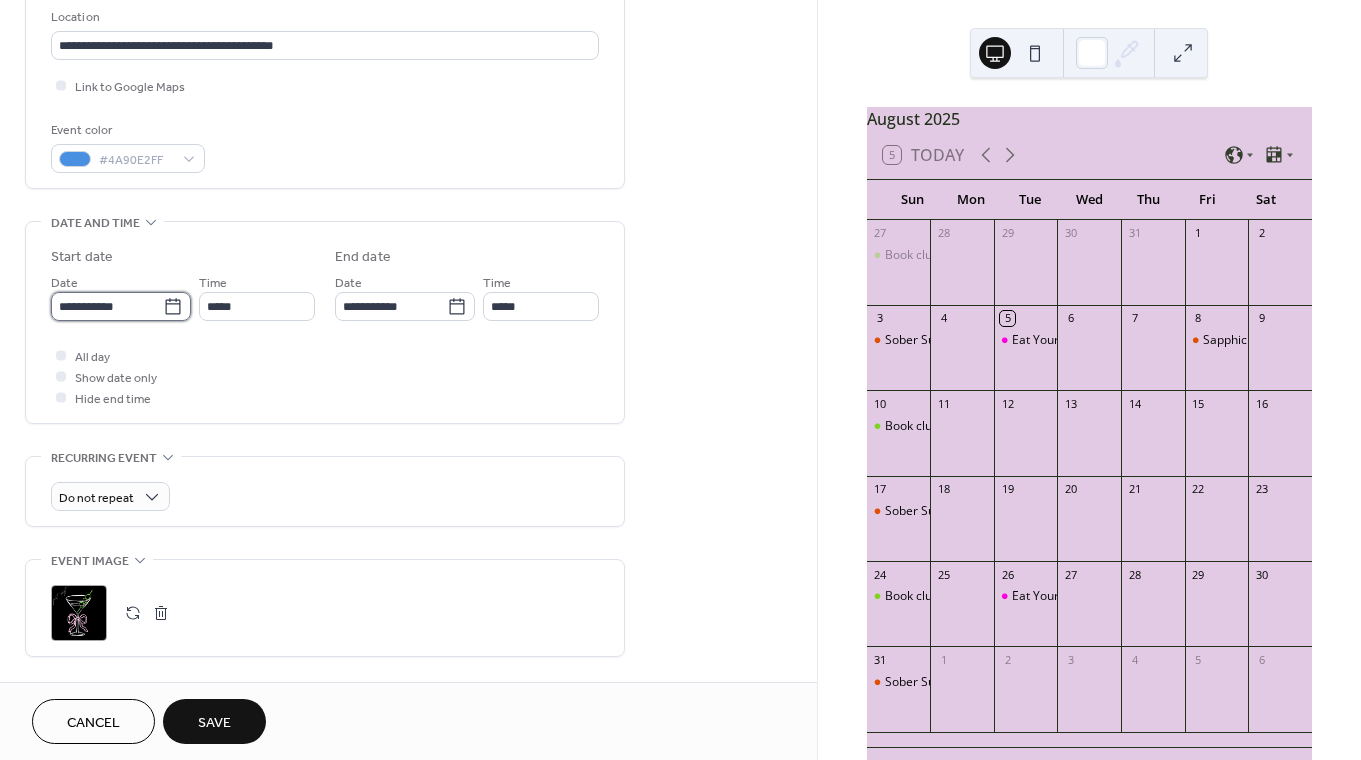 click on "**********" at bounding box center [107, 306] 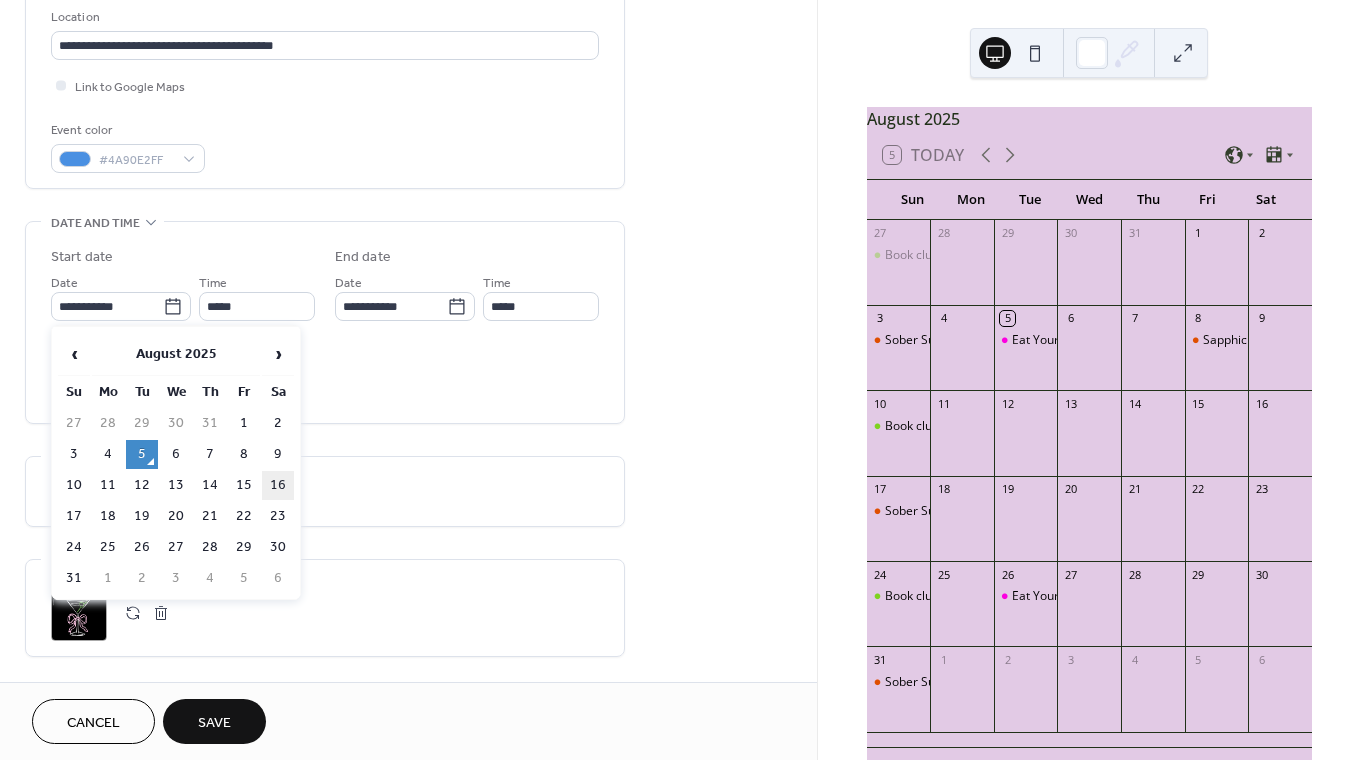 click on "16" at bounding box center (278, 485) 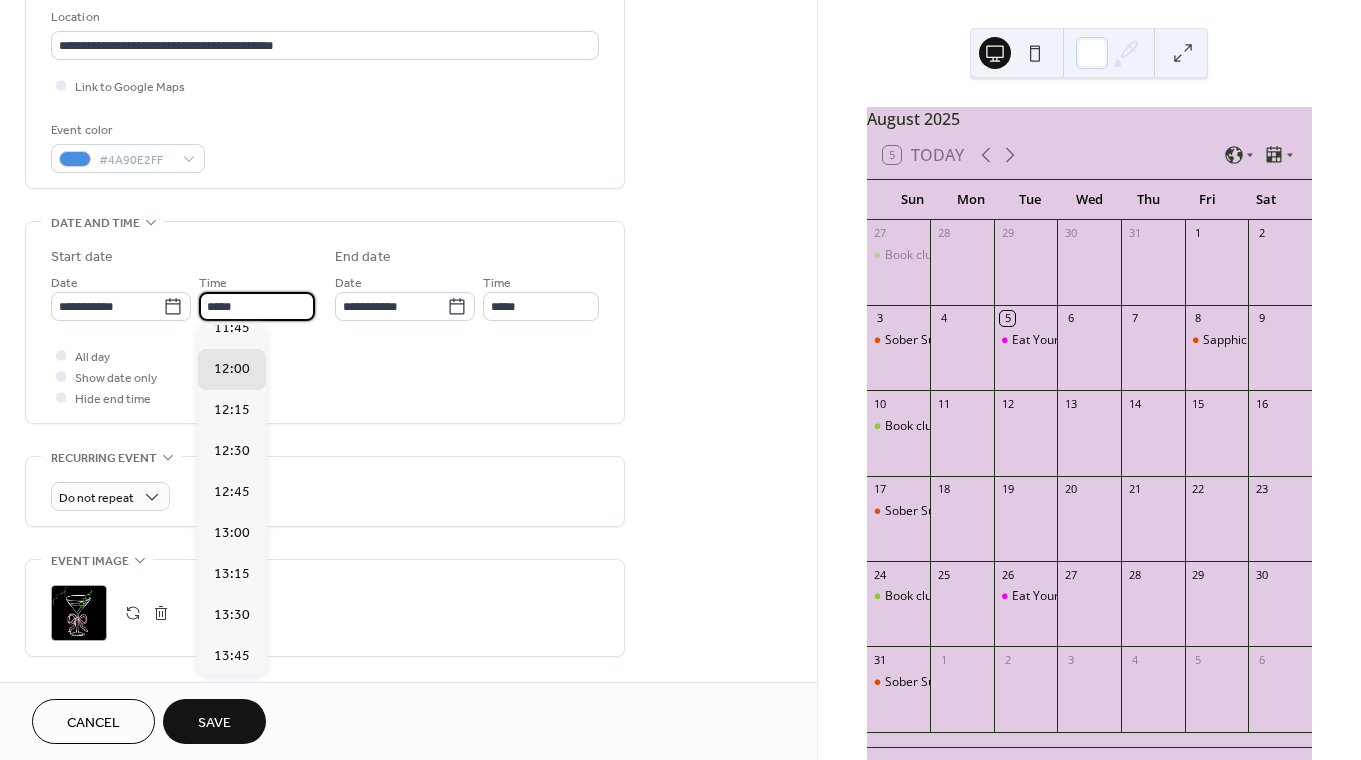 click on "*****" at bounding box center (257, 306) 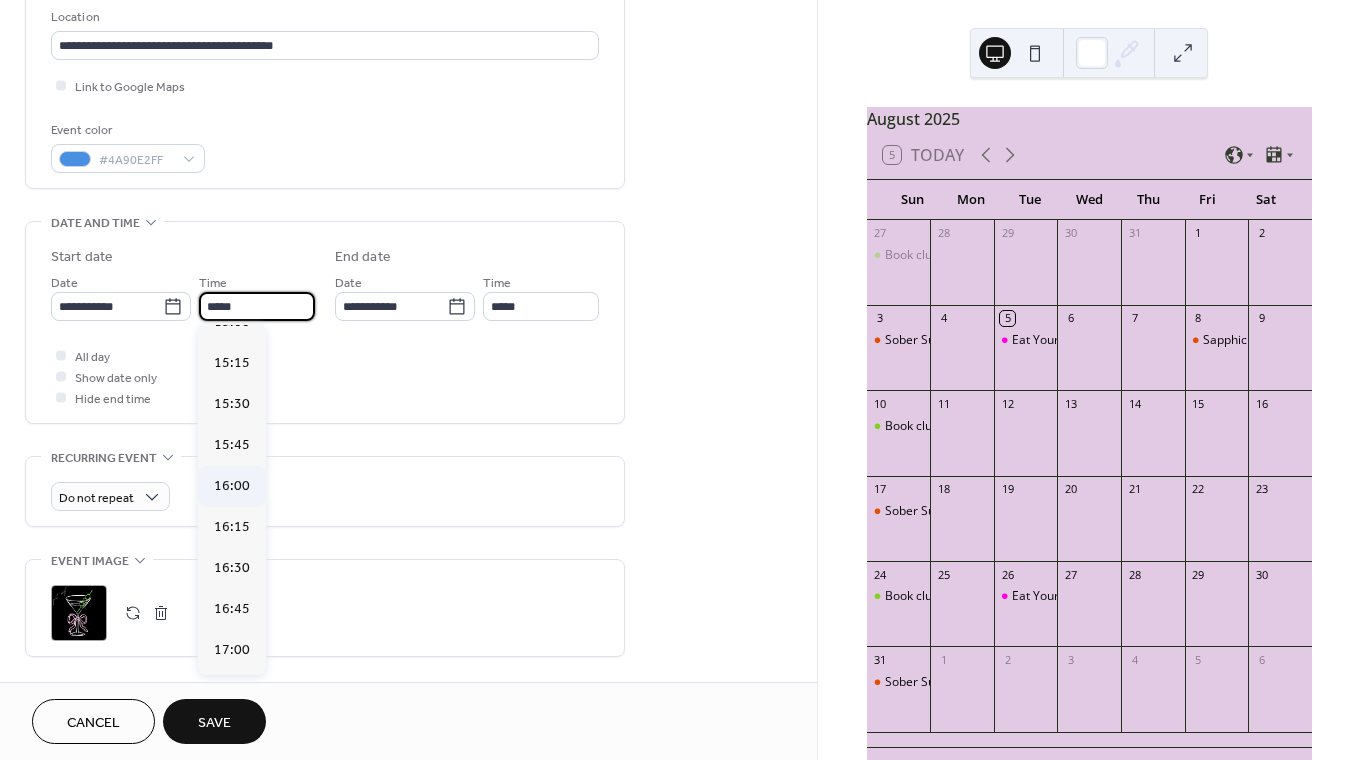 scroll, scrollTop: 2501, scrollLeft: 0, axis: vertical 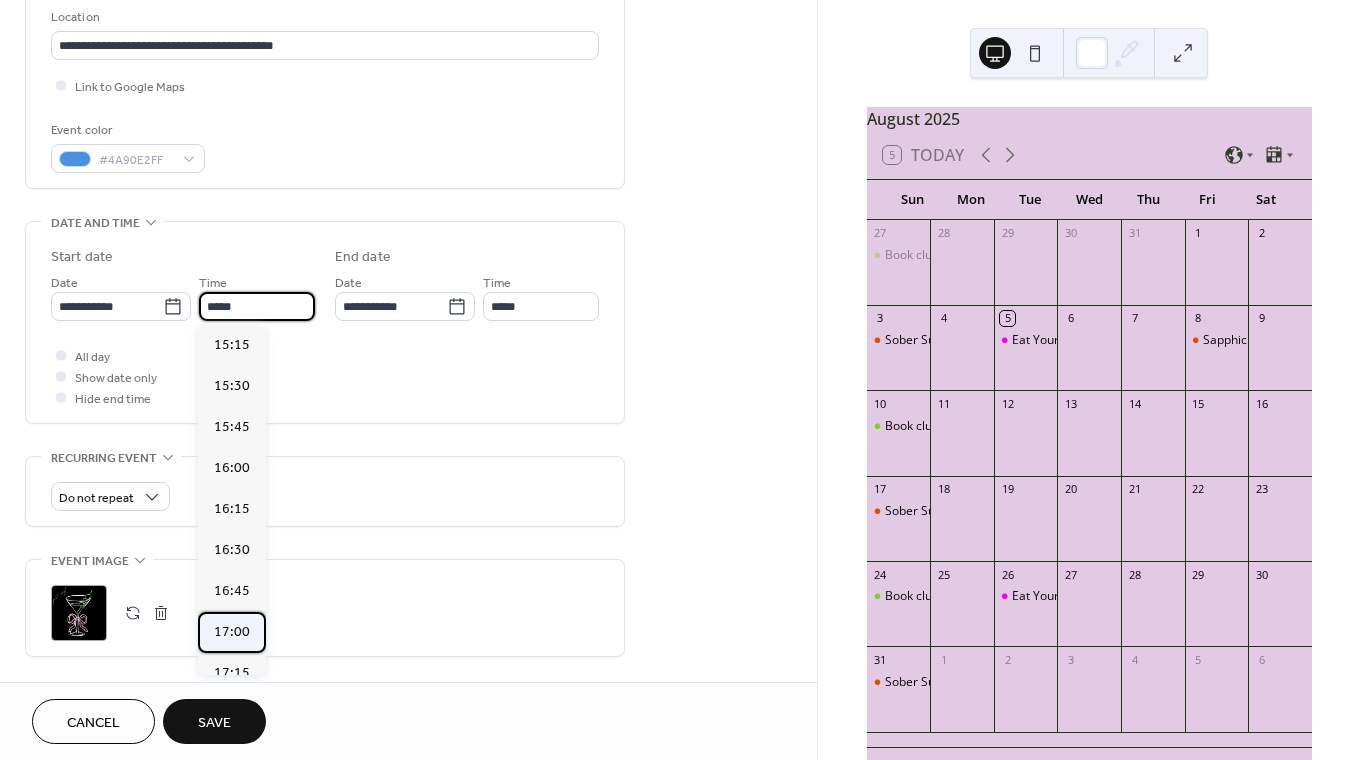 click on "17:00" at bounding box center (232, 632) 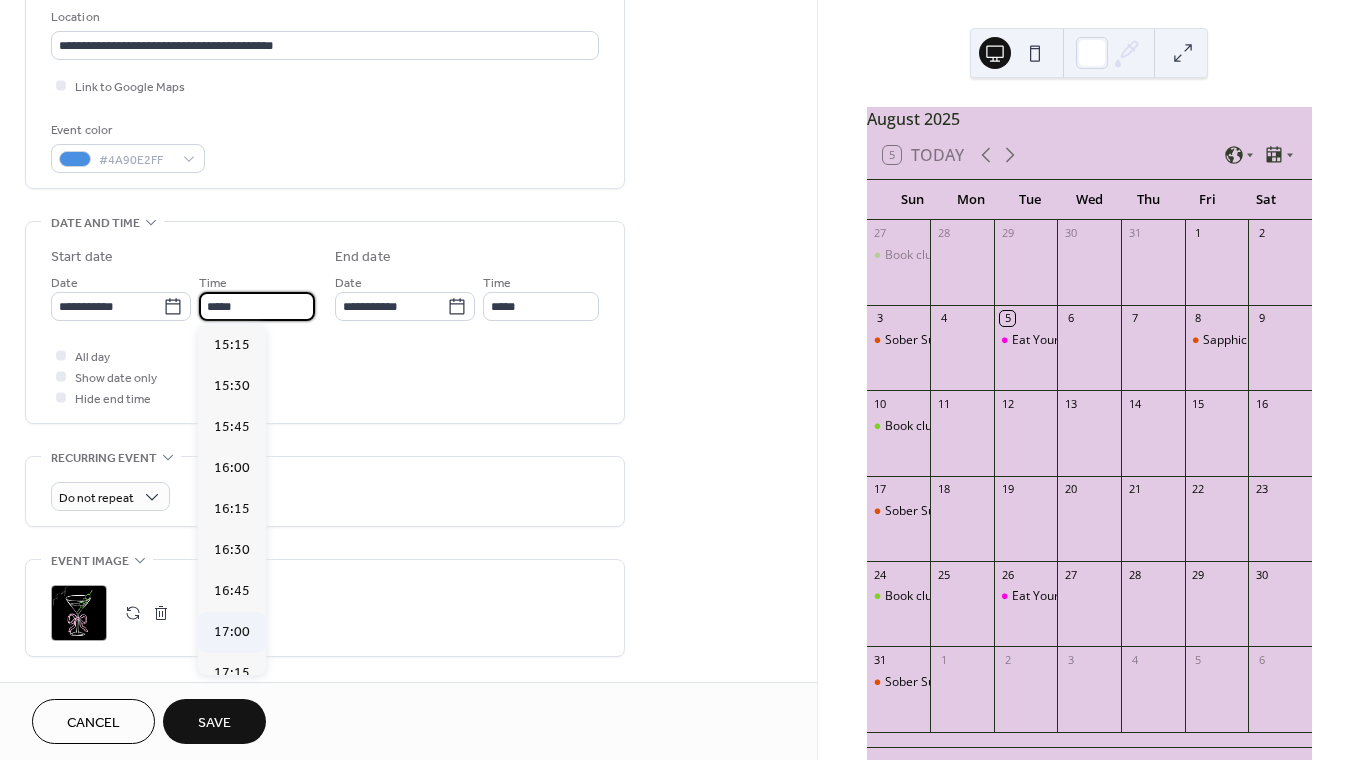 type on "*****" 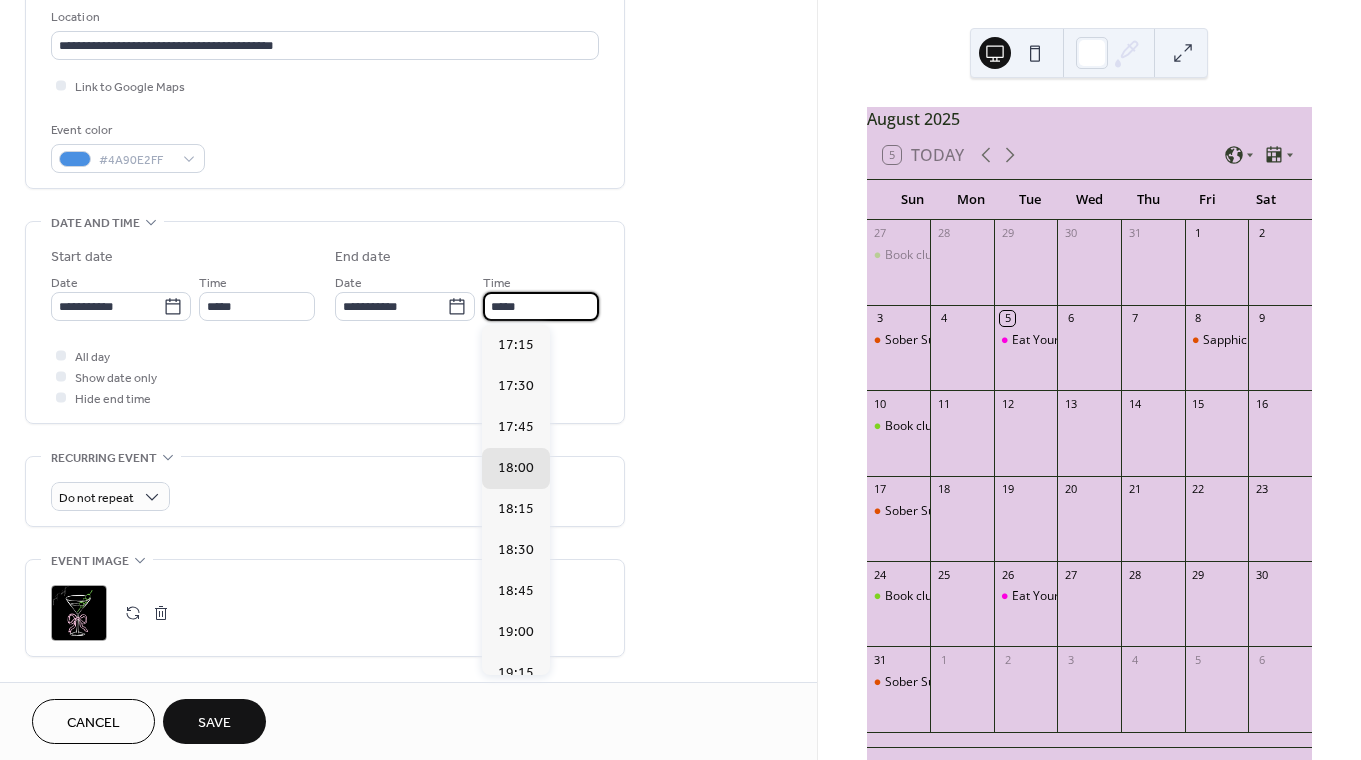 click on "*****" at bounding box center [541, 306] 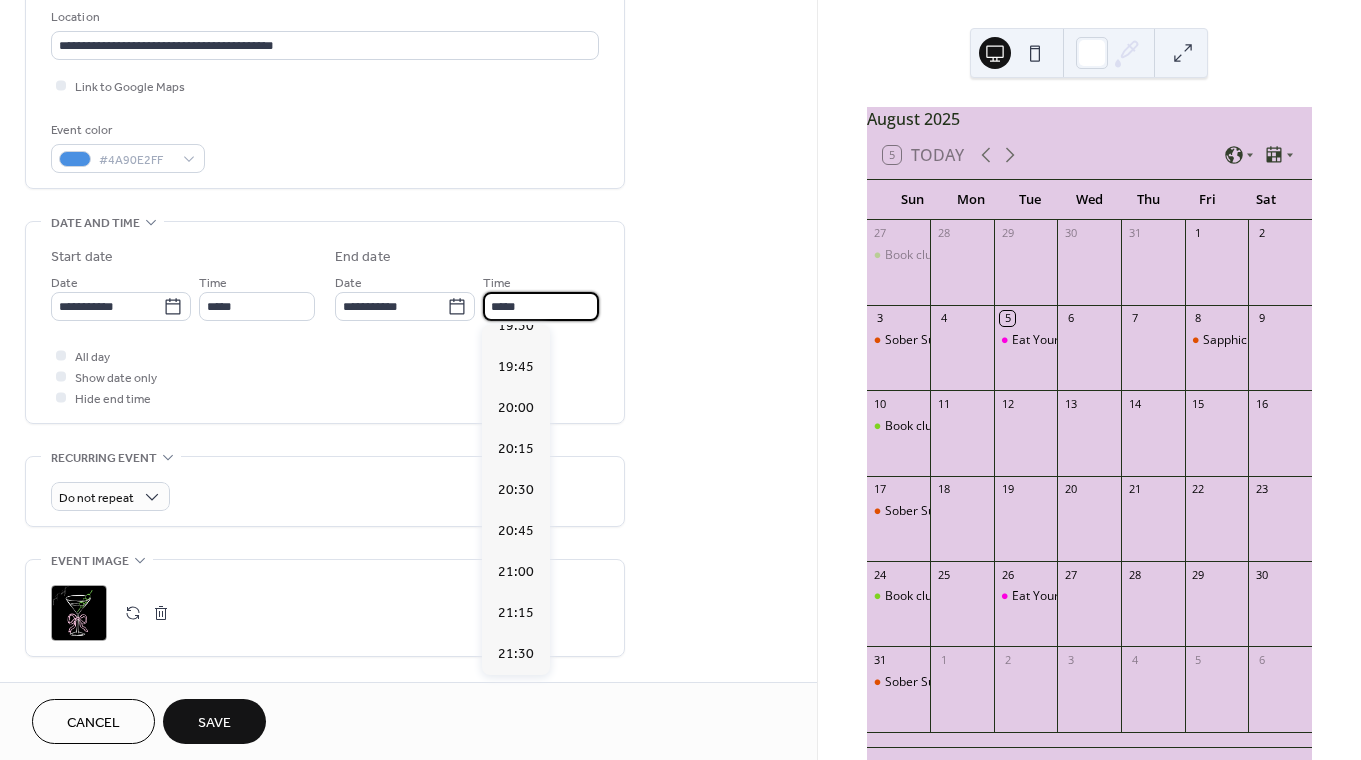 scroll, scrollTop: 390, scrollLeft: 0, axis: vertical 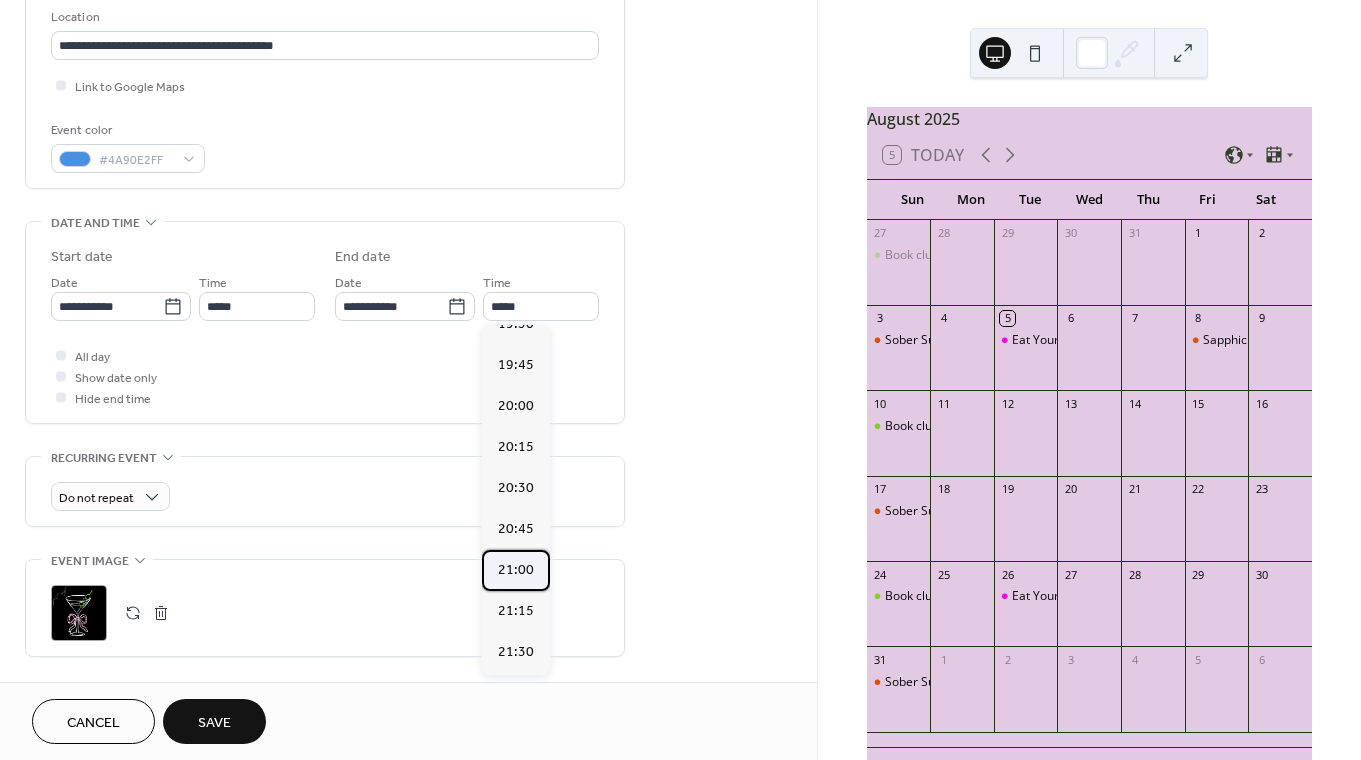 click on "21:00" at bounding box center (516, 570) 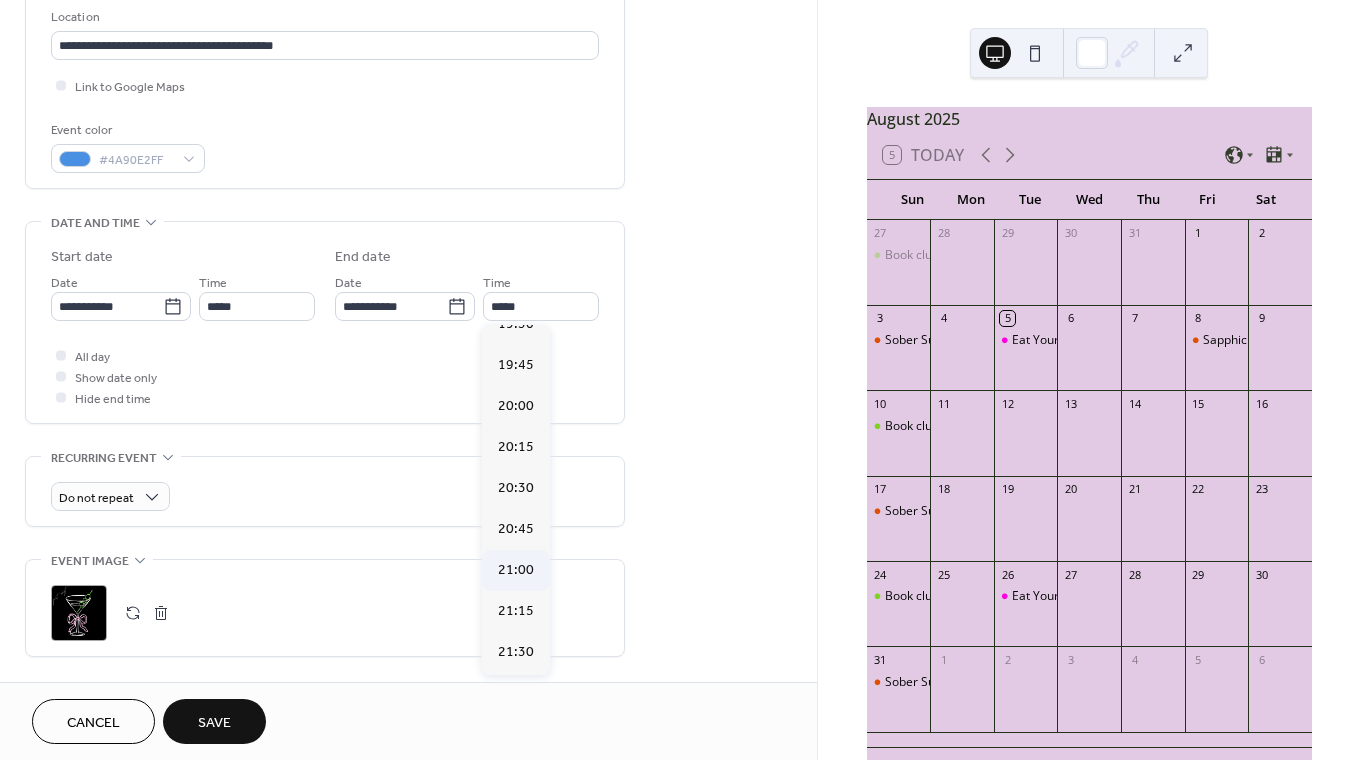 type on "*****" 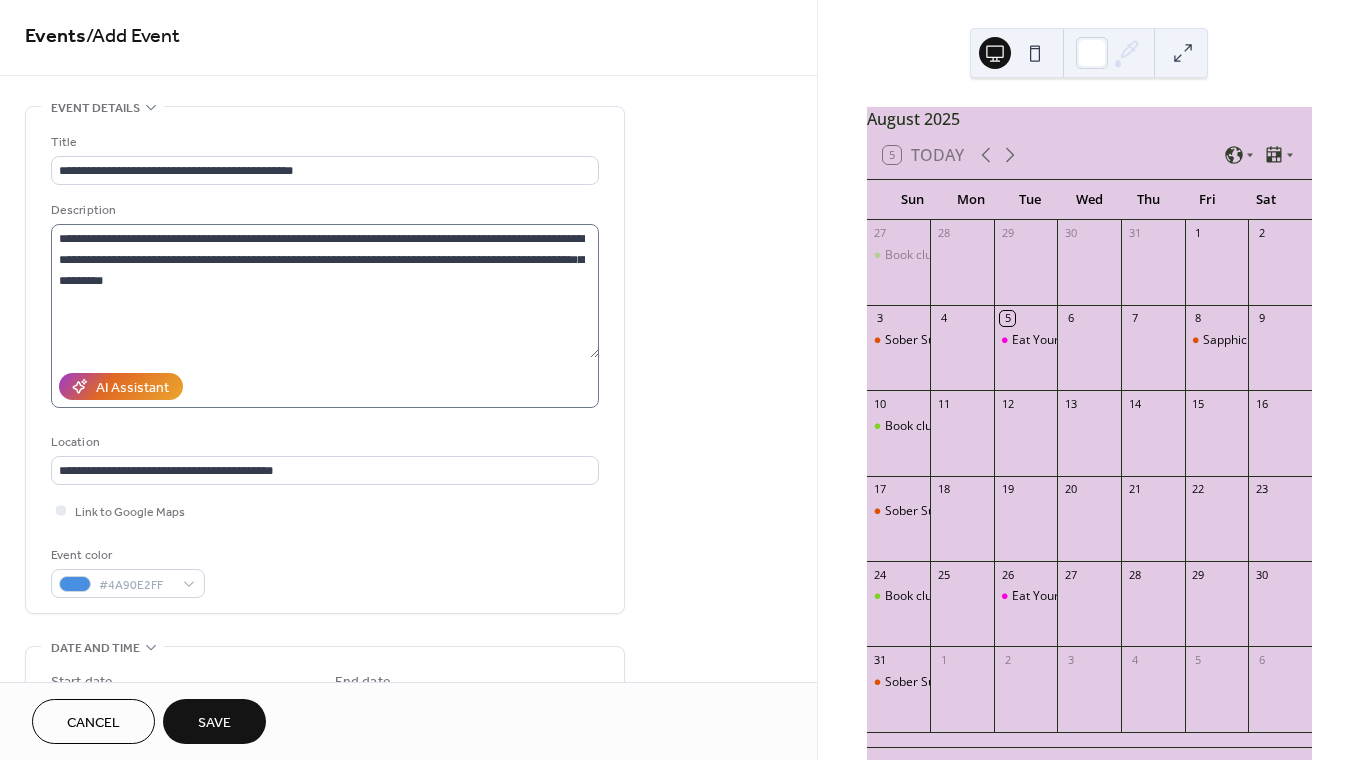 scroll, scrollTop: 0, scrollLeft: 0, axis: both 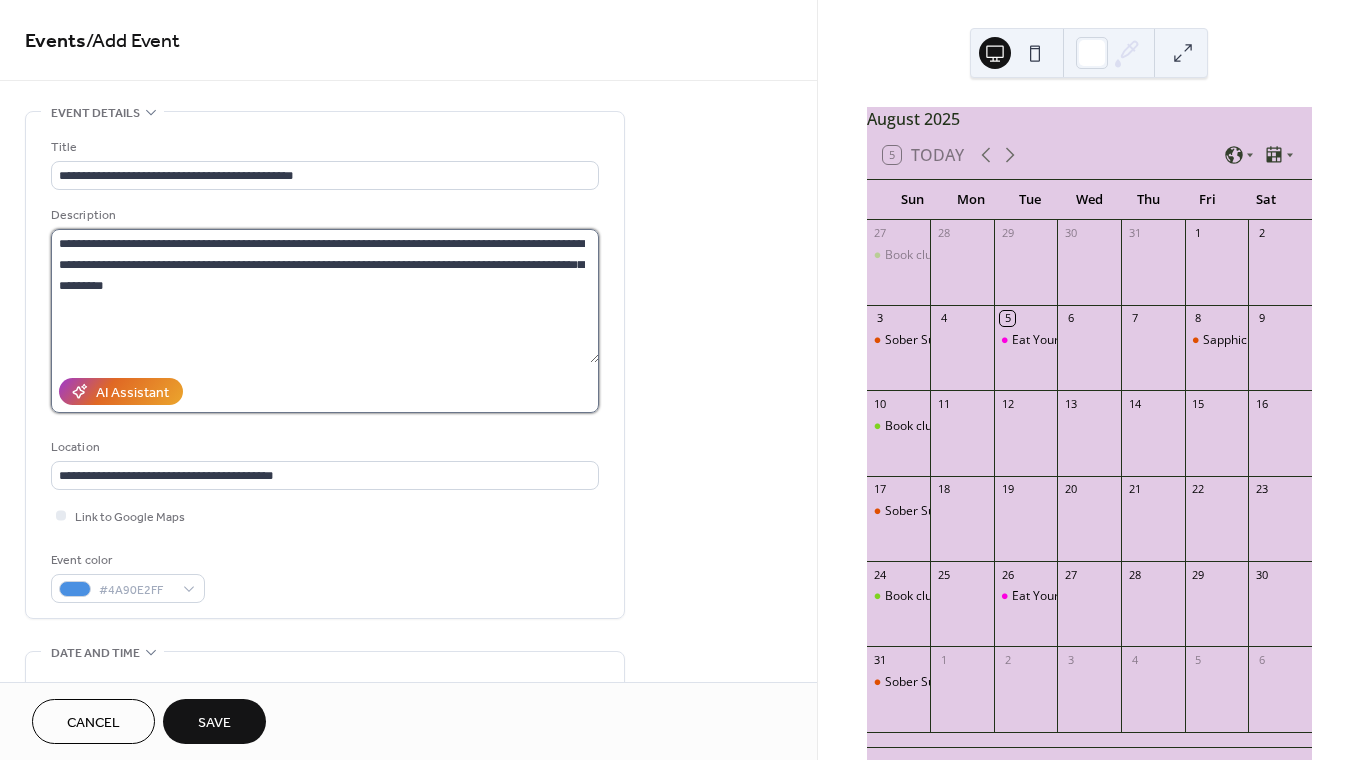 click on "**********" at bounding box center [325, 296] 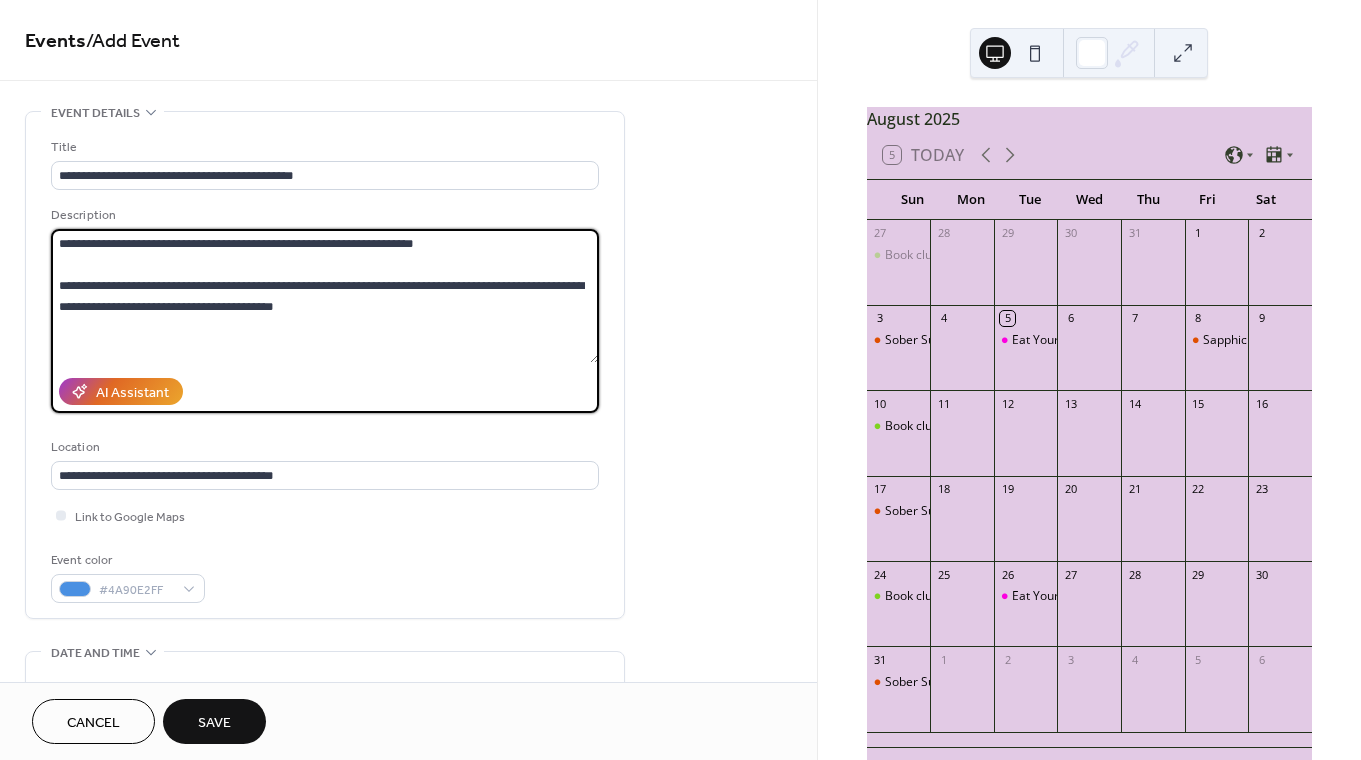 click on "**********" at bounding box center (325, 296) 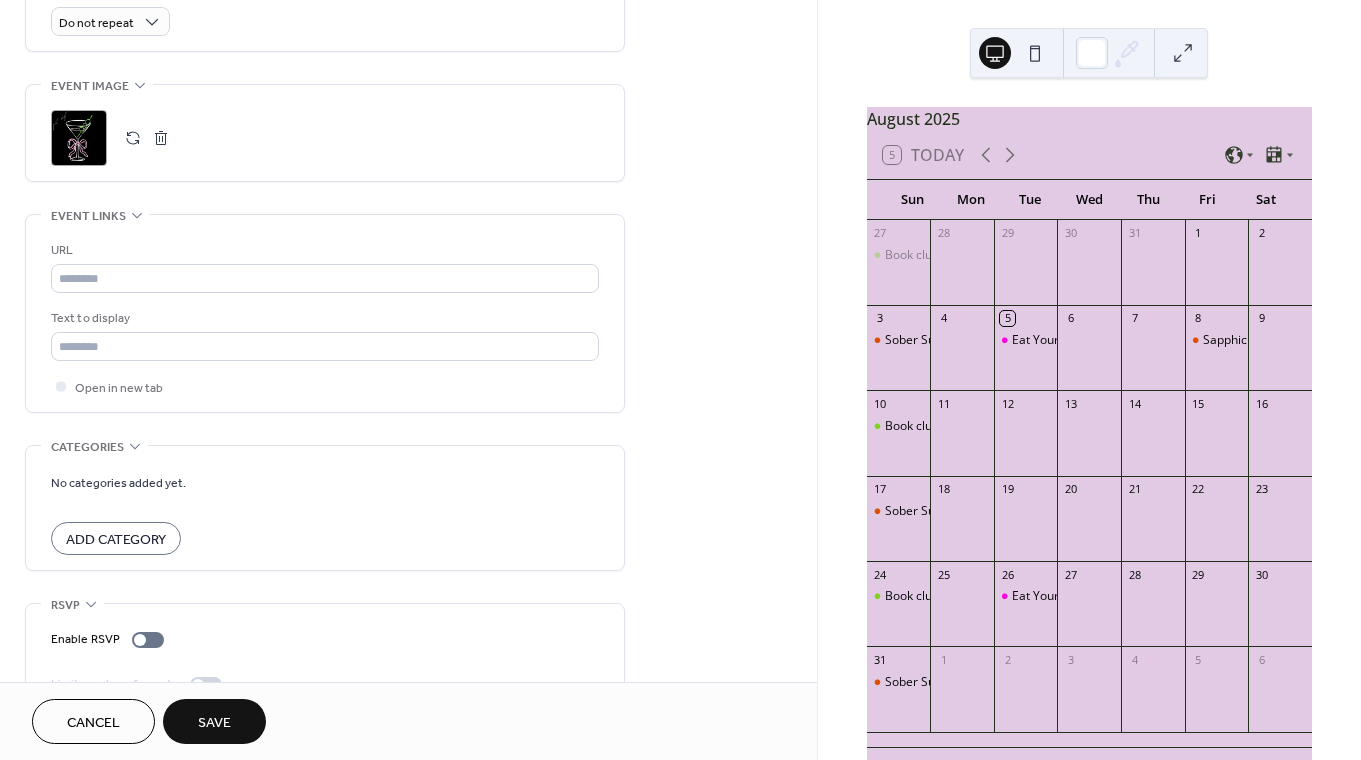 scroll, scrollTop: 954, scrollLeft: 0, axis: vertical 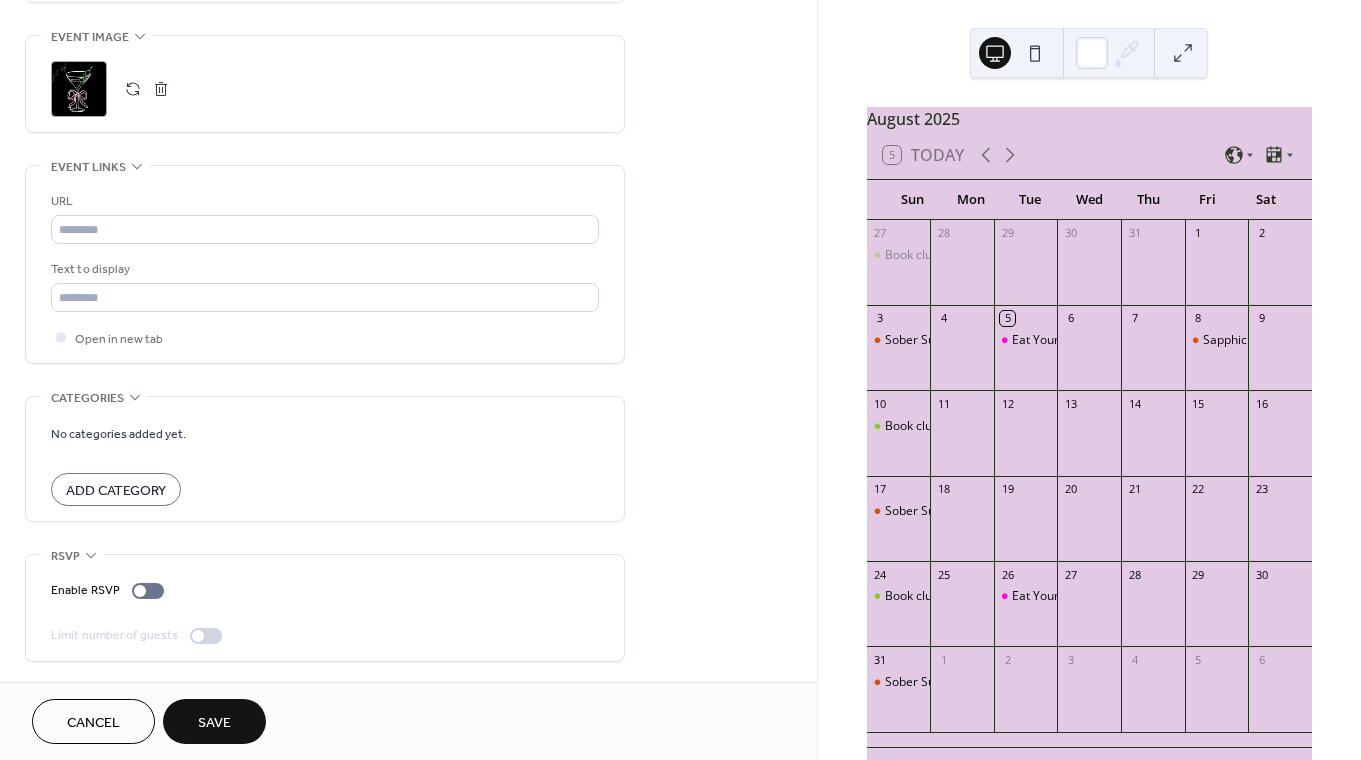 type on "**********" 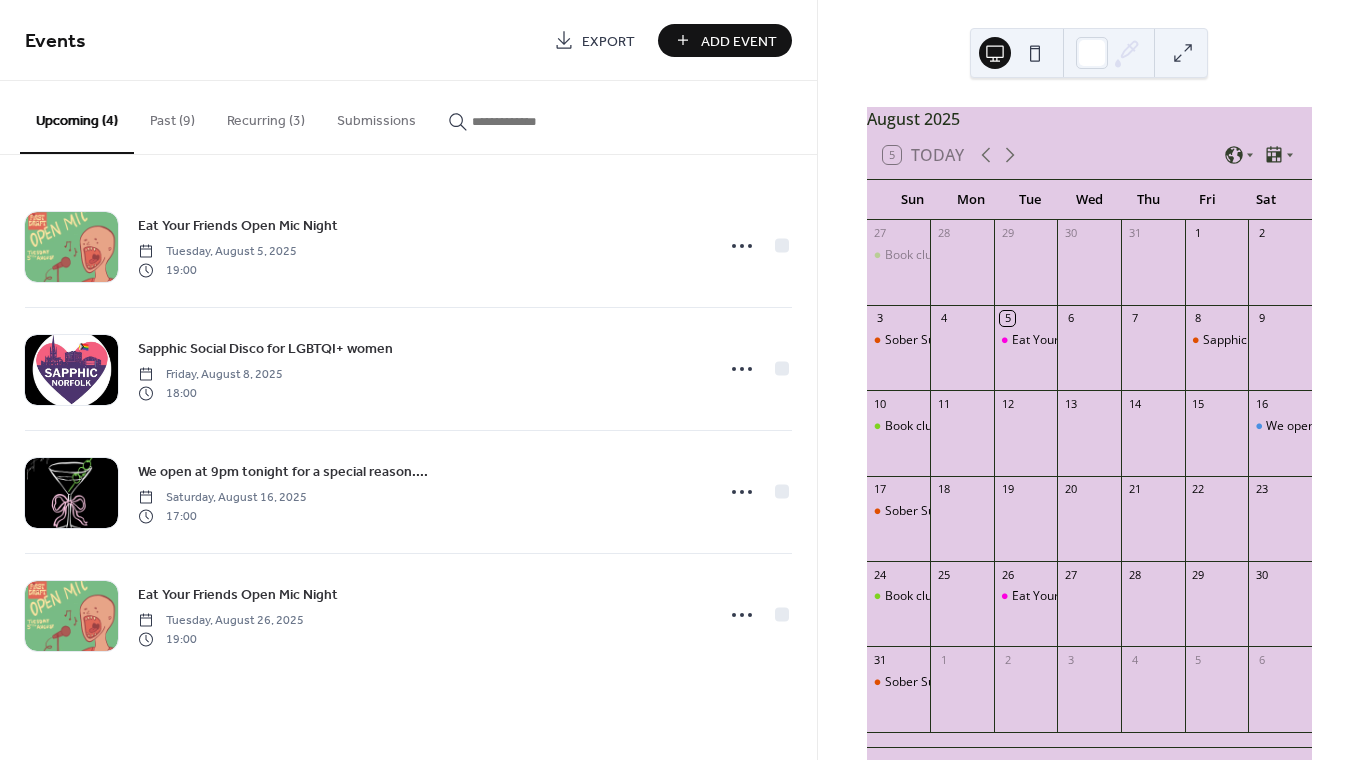 click on "Past (9)" at bounding box center (172, 116) 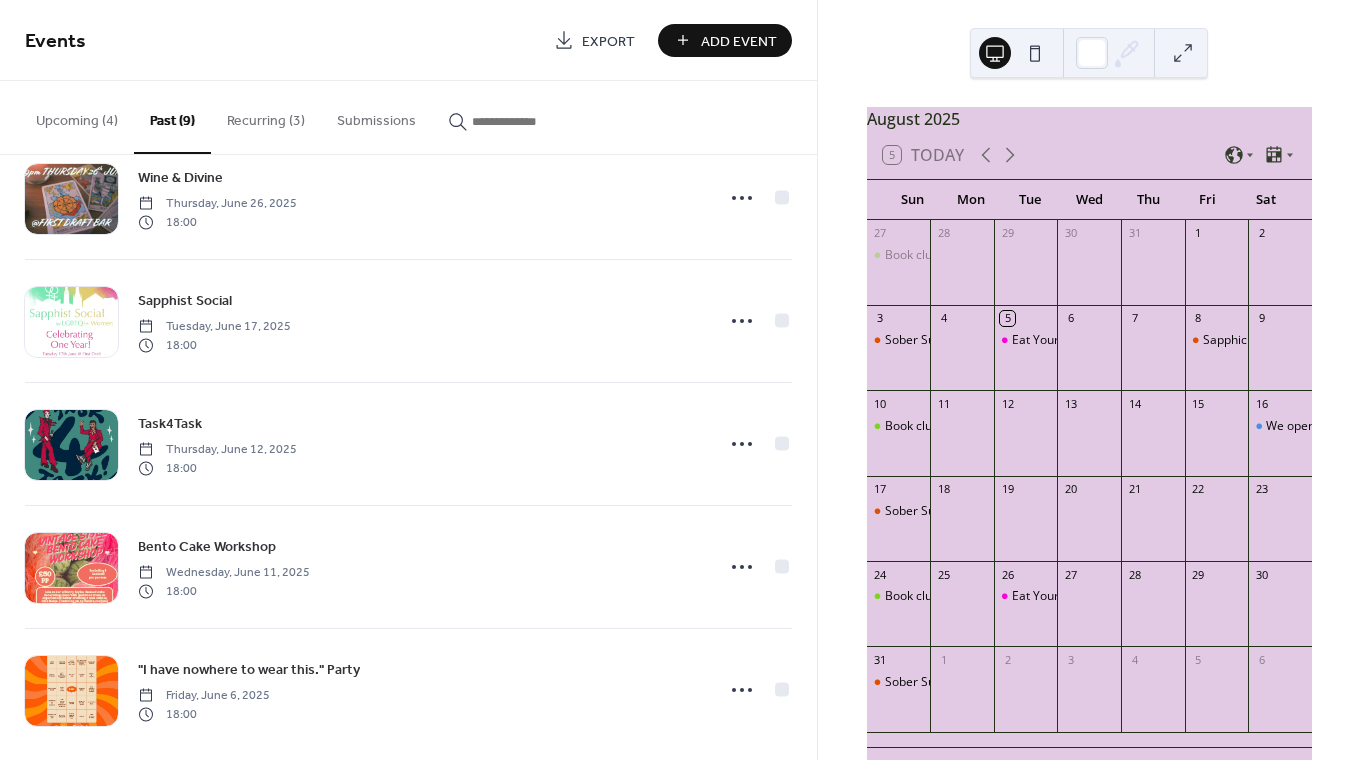 scroll, scrollTop: 549, scrollLeft: 0, axis: vertical 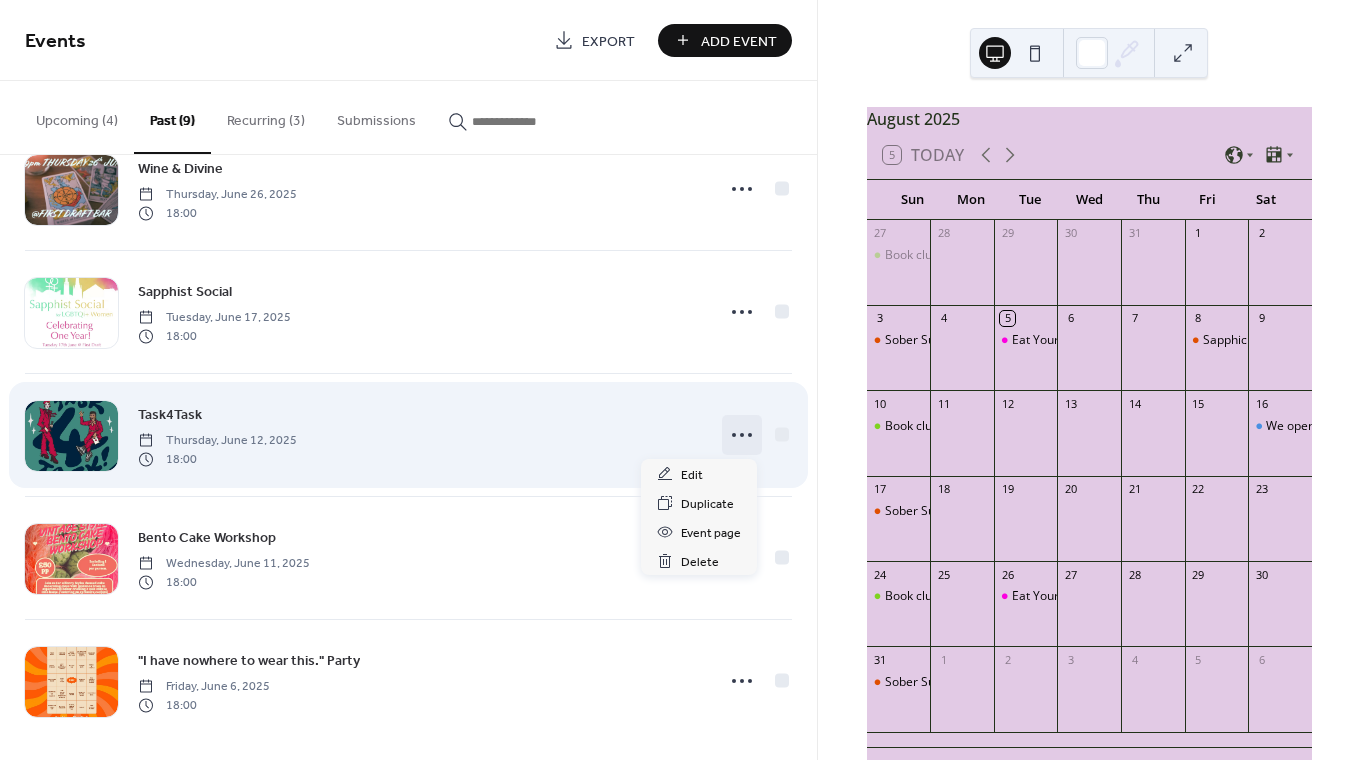 click 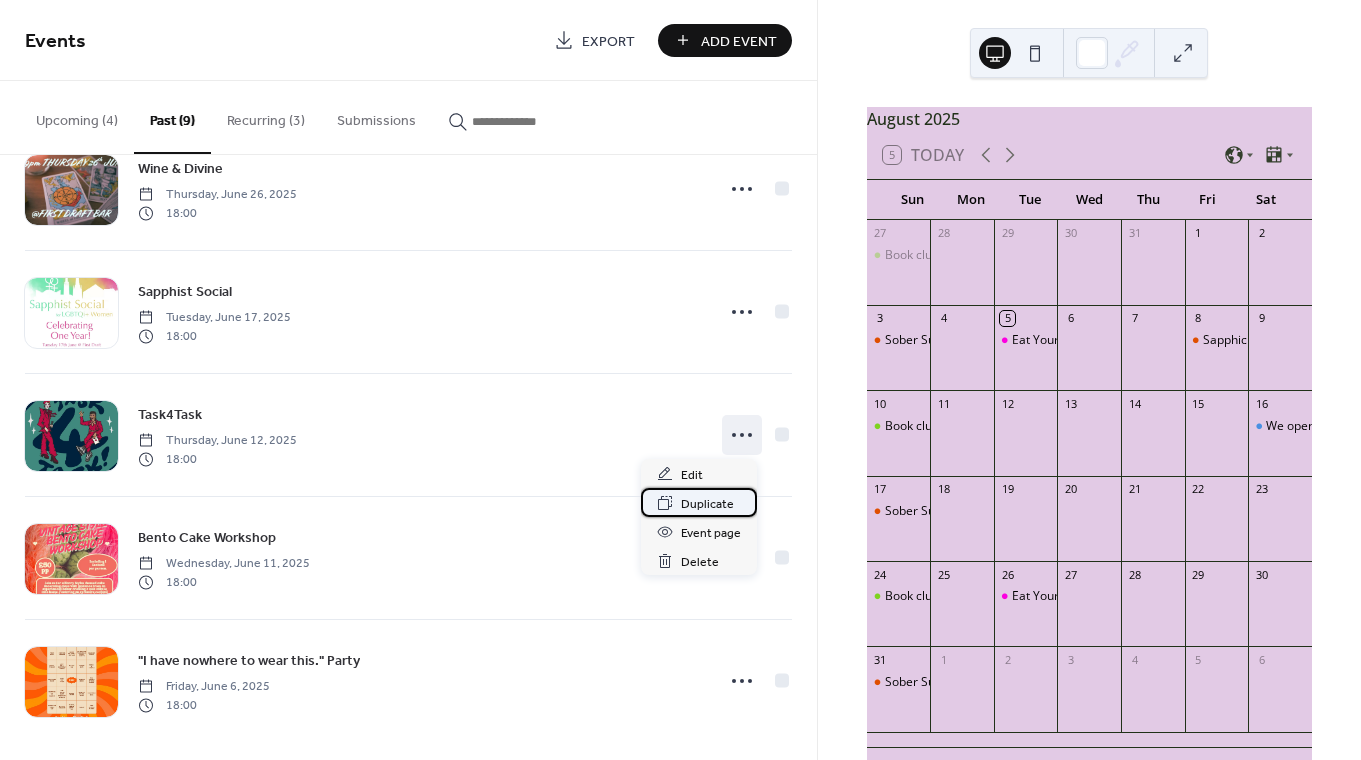 click on "Duplicate" at bounding box center (707, 504) 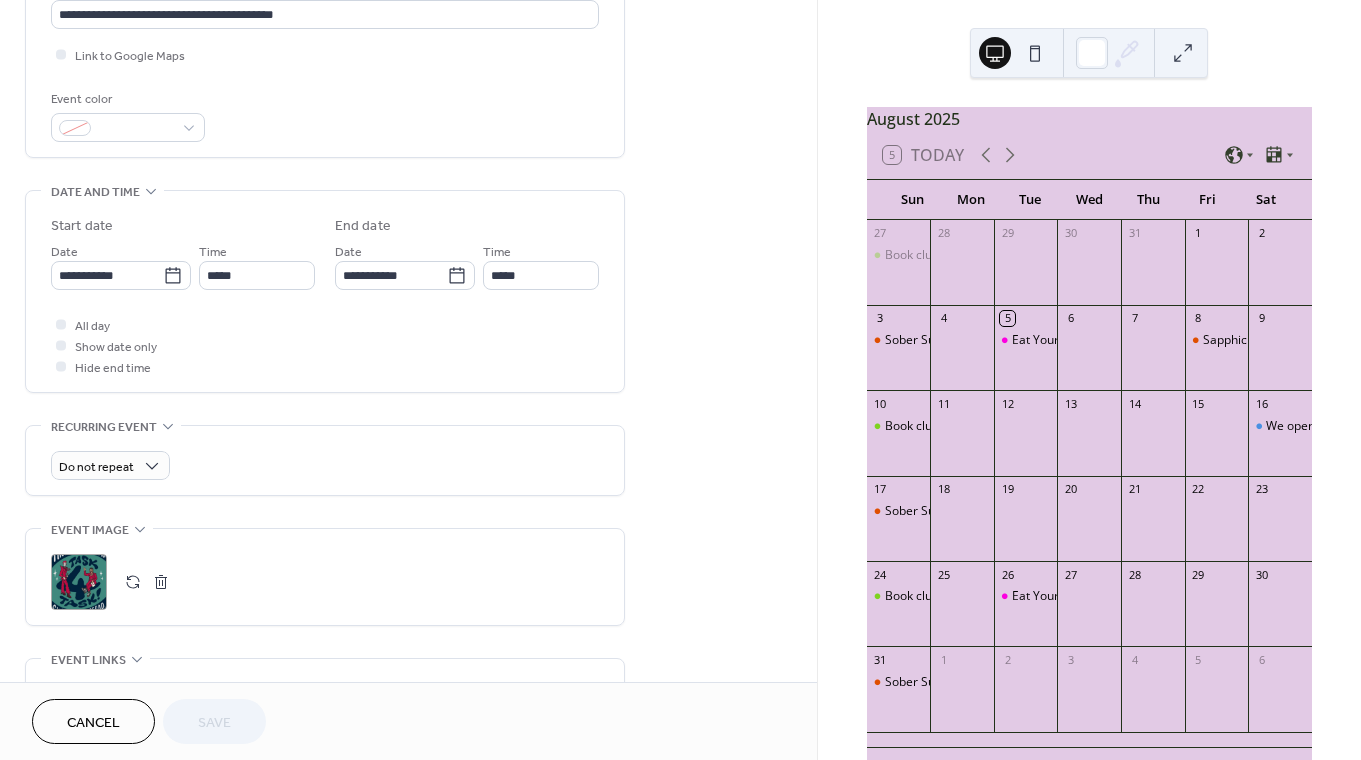 scroll, scrollTop: 463, scrollLeft: 0, axis: vertical 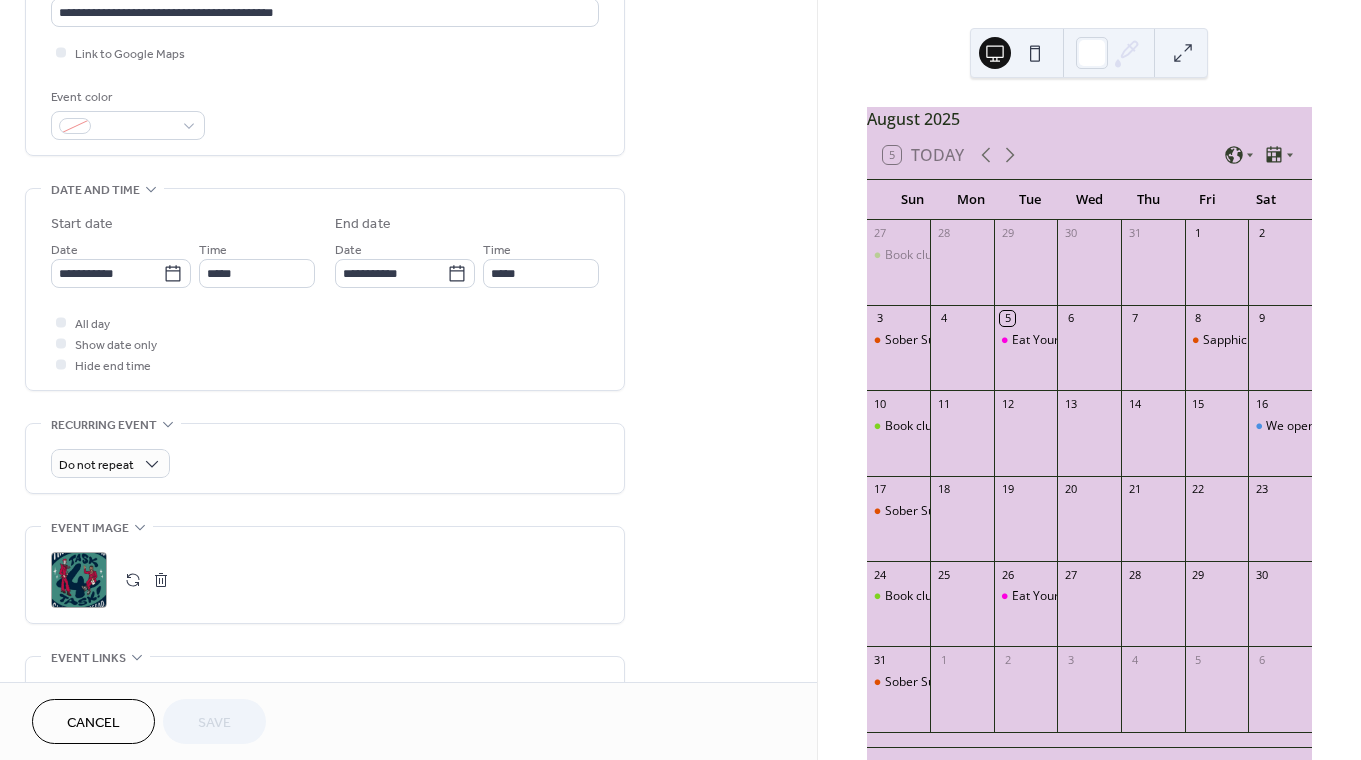 click at bounding box center (161, 580) 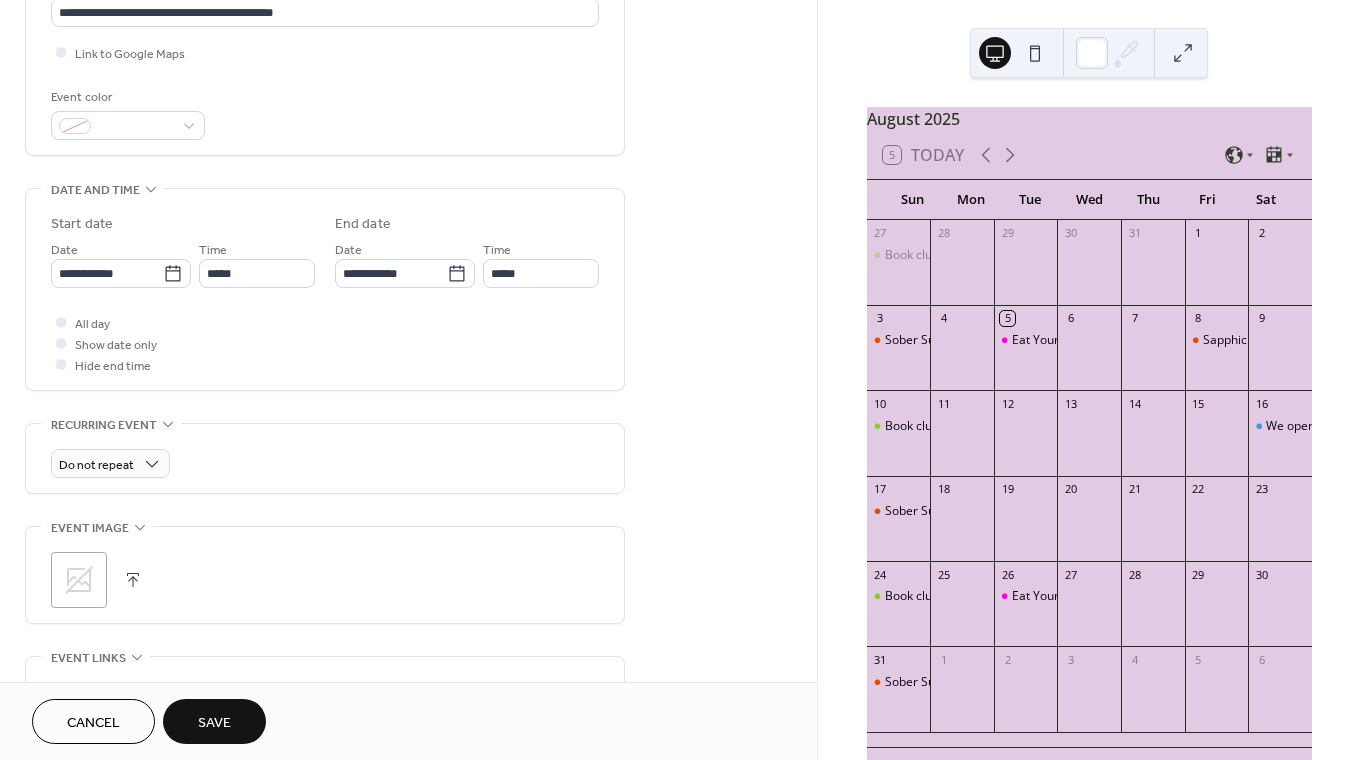 click at bounding box center (133, 580) 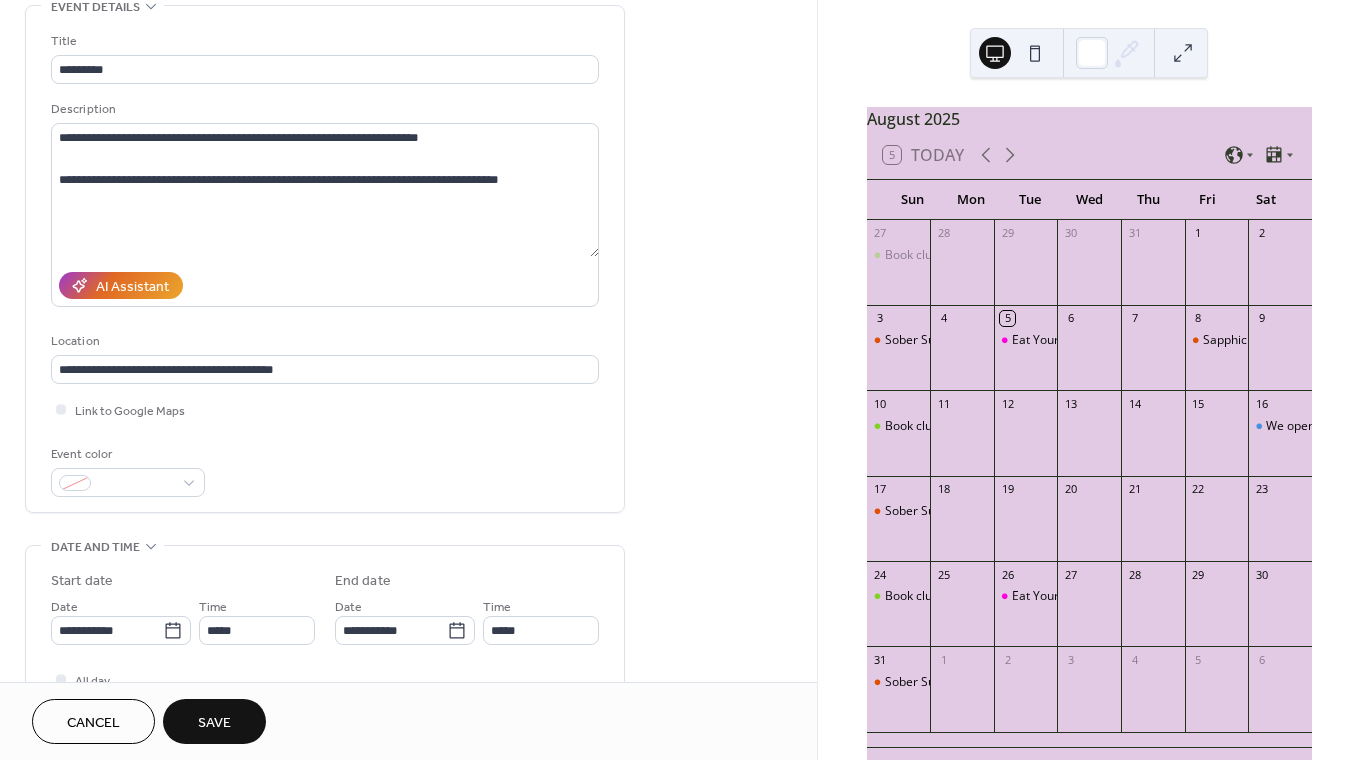 scroll, scrollTop: 0, scrollLeft: 0, axis: both 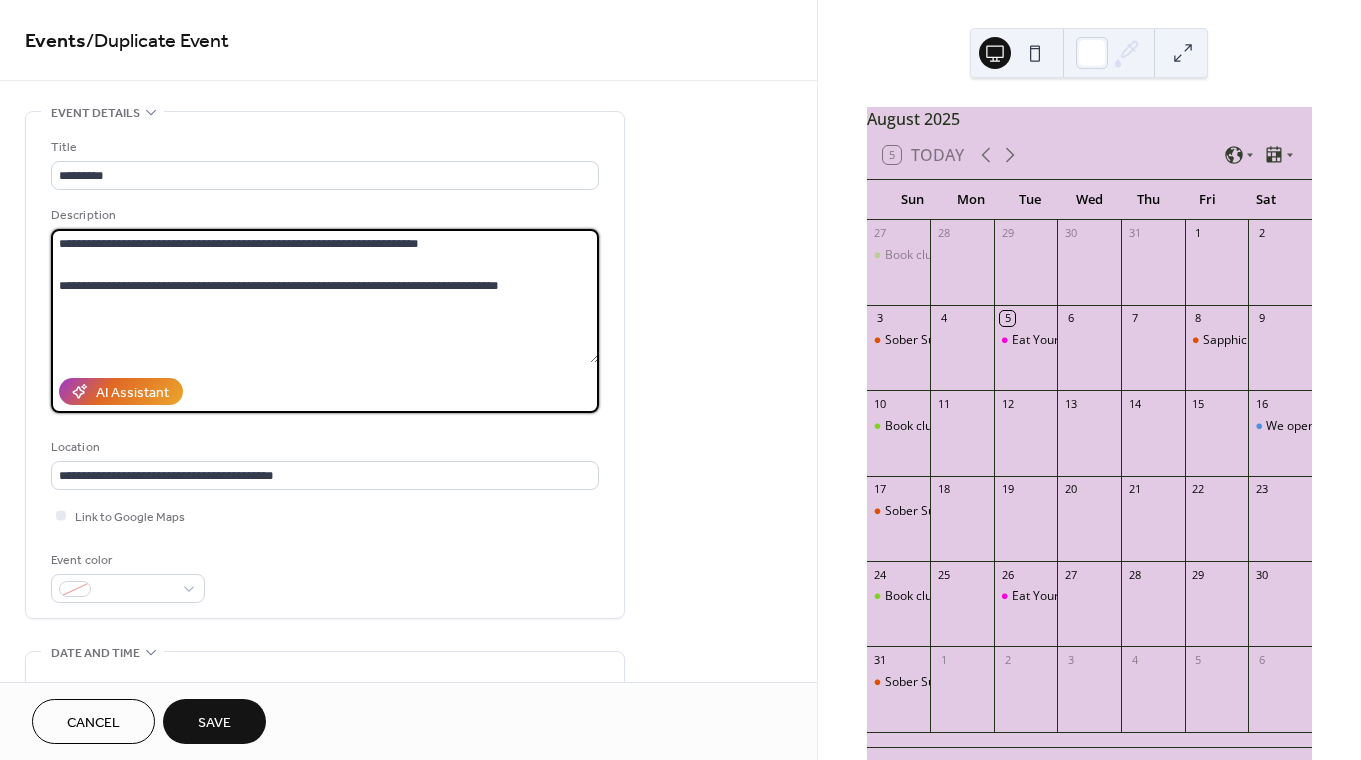 drag, startPoint x: 538, startPoint y: 274, endPoint x: 40, endPoint y: 219, distance: 501.02795 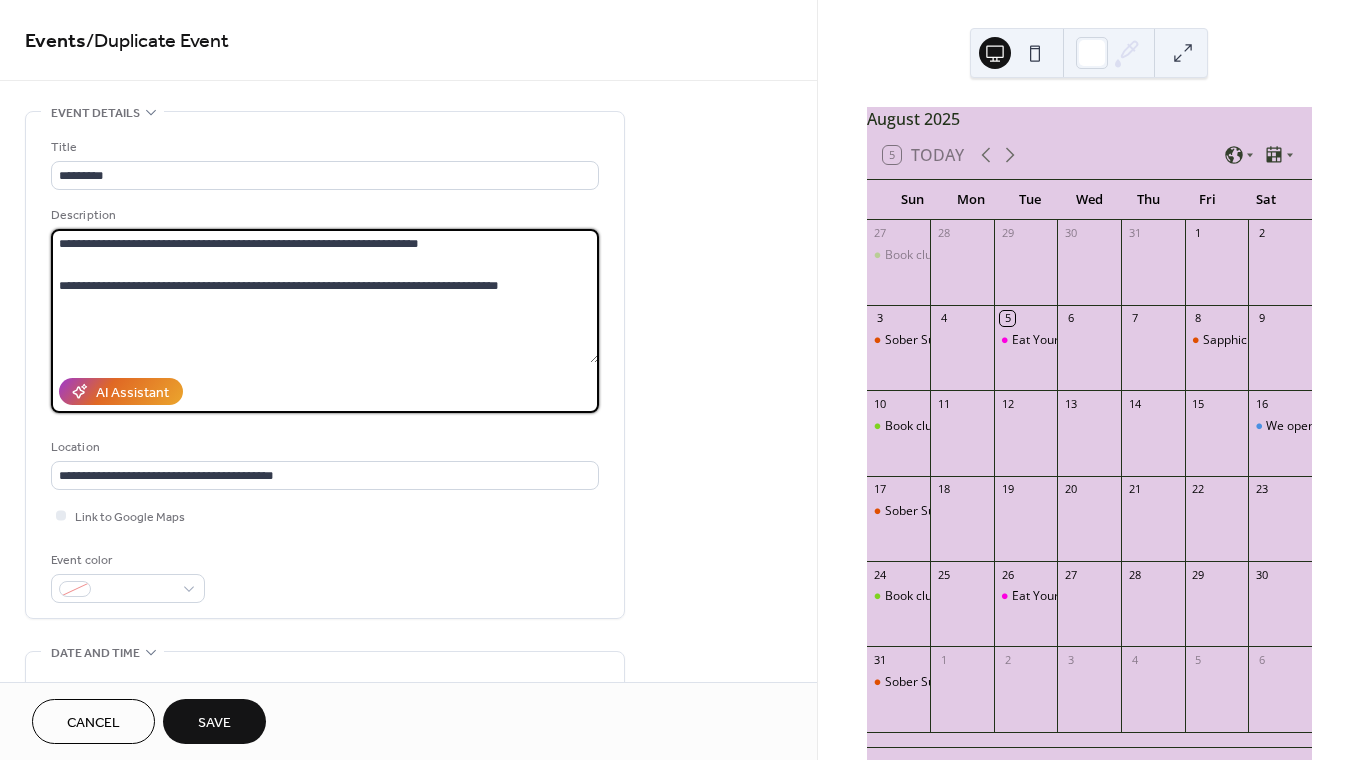 click on "**********" at bounding box center (325, 365) 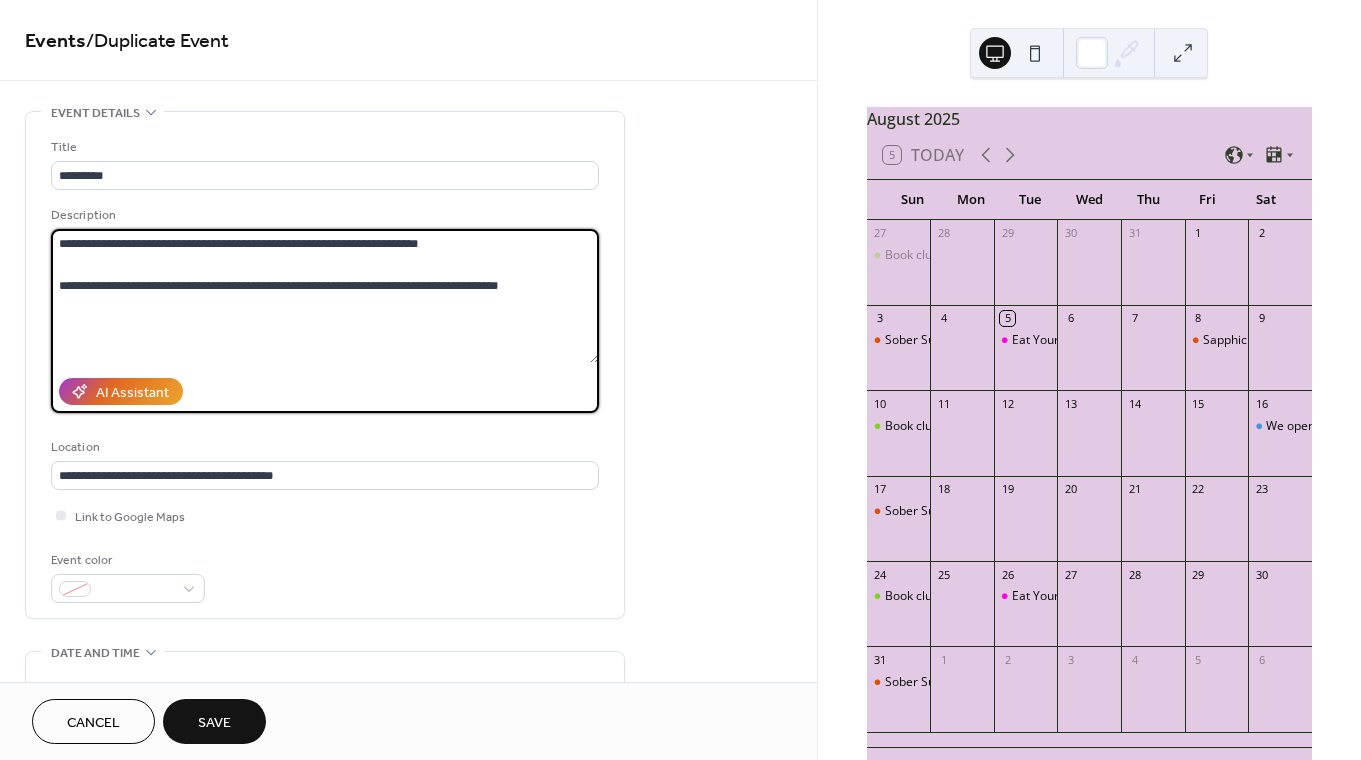 paste on "**********" 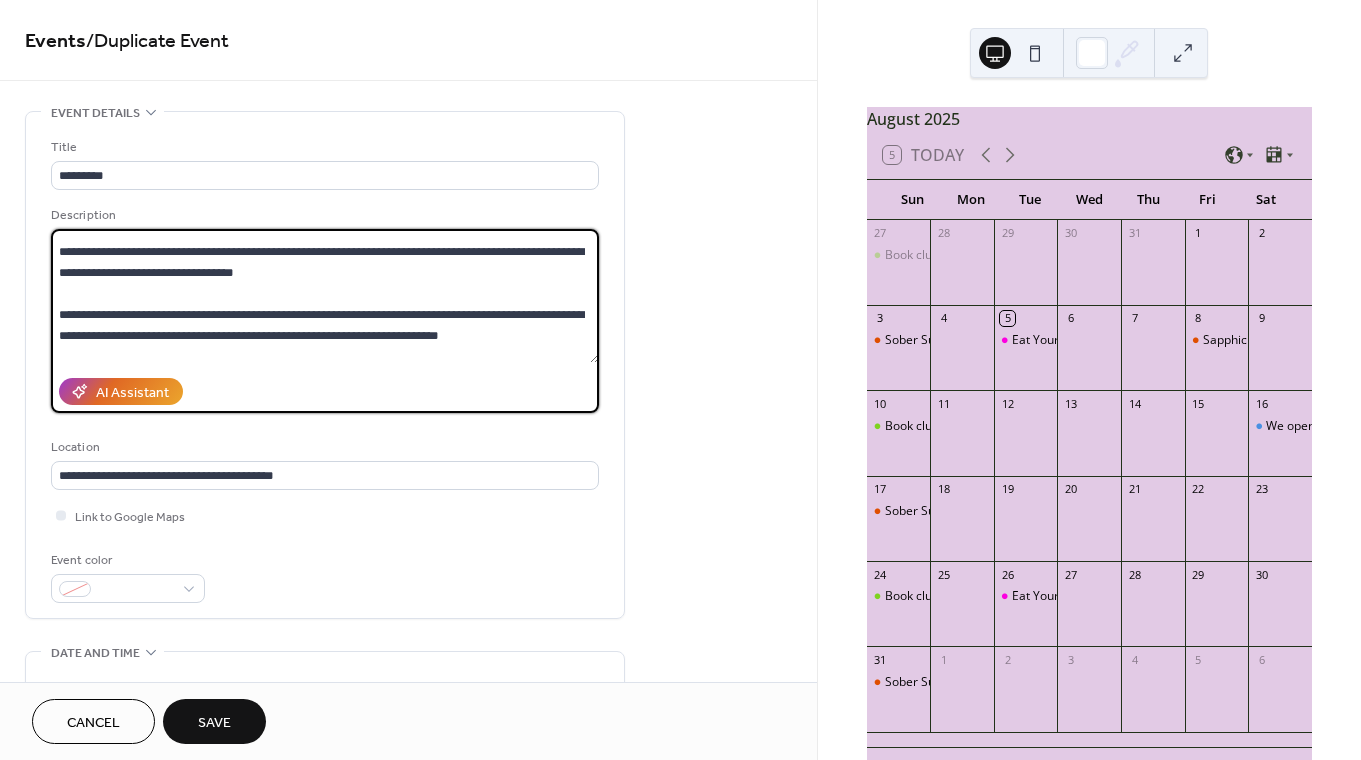 scroll, scrollTop: 47, scrollLeft: 0, axis: vertical 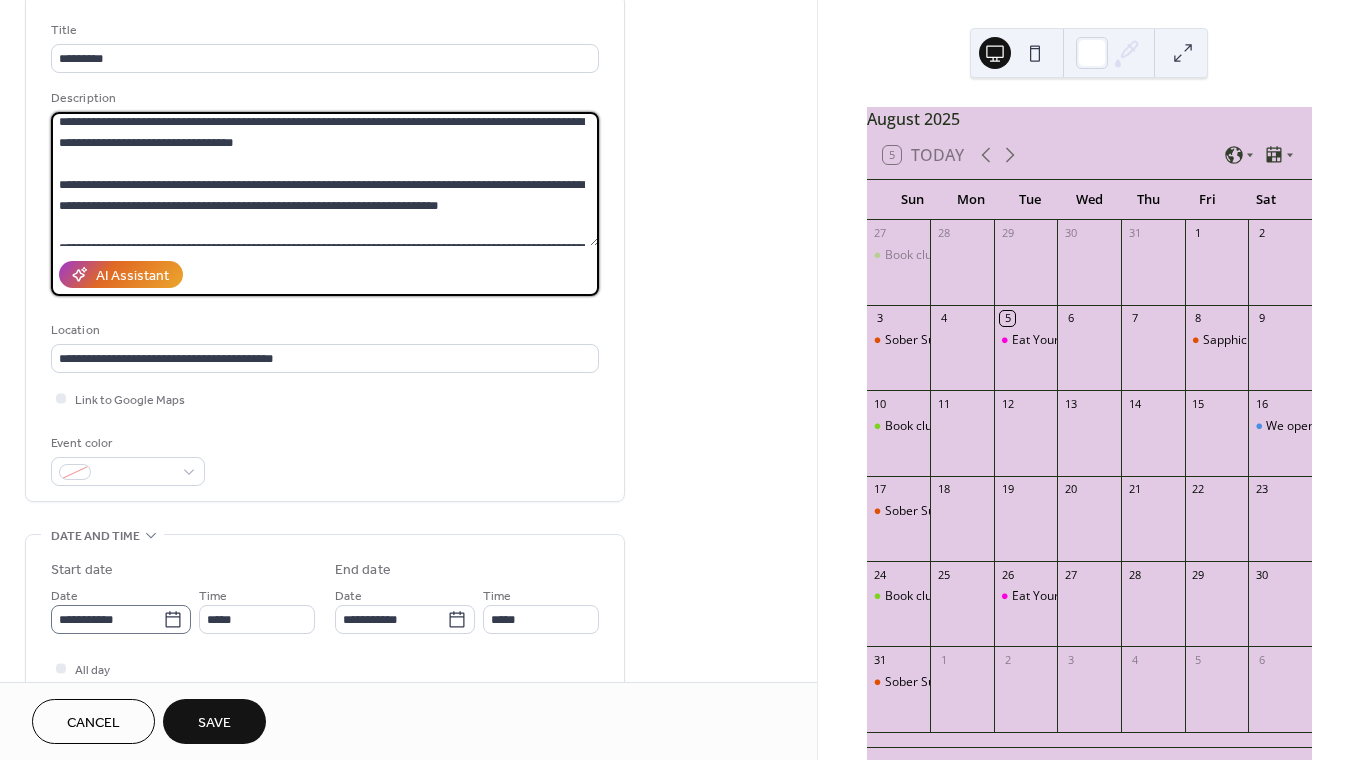type on "**********" 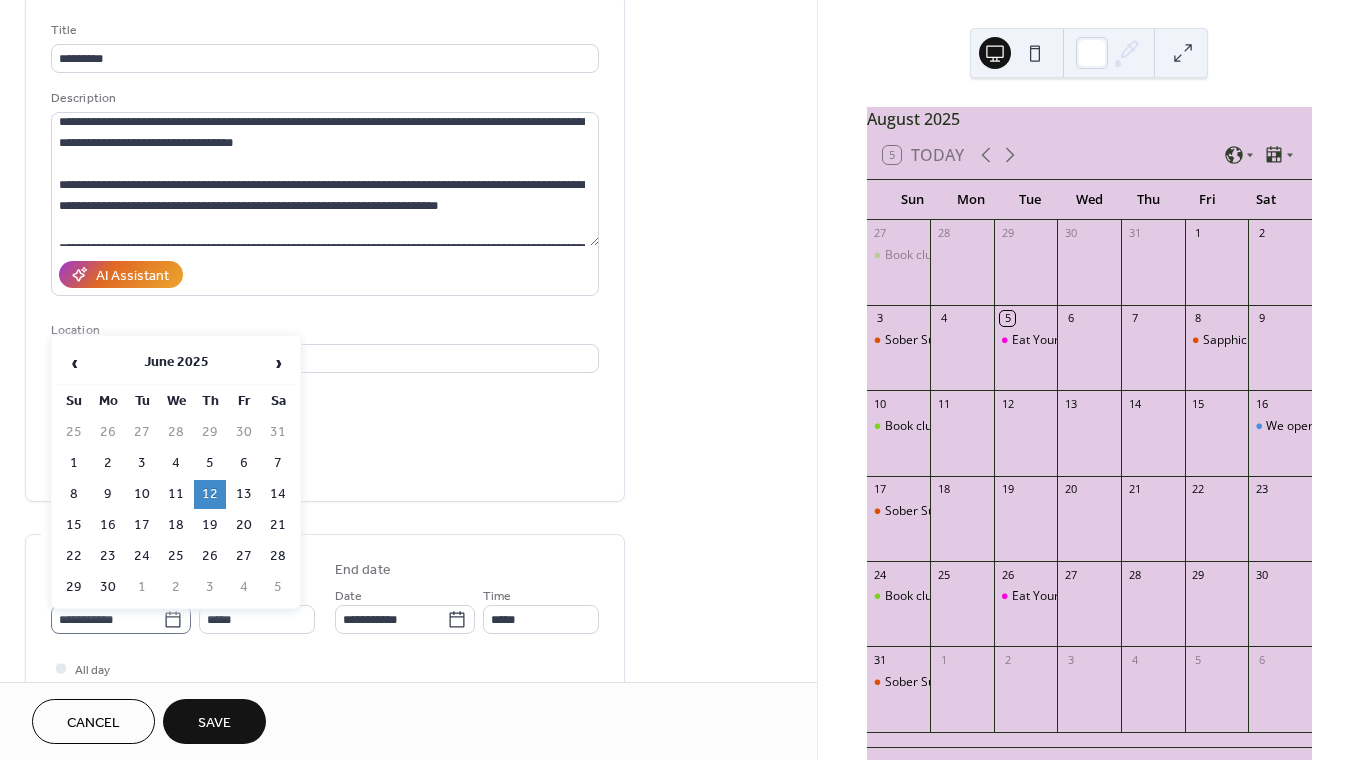 click 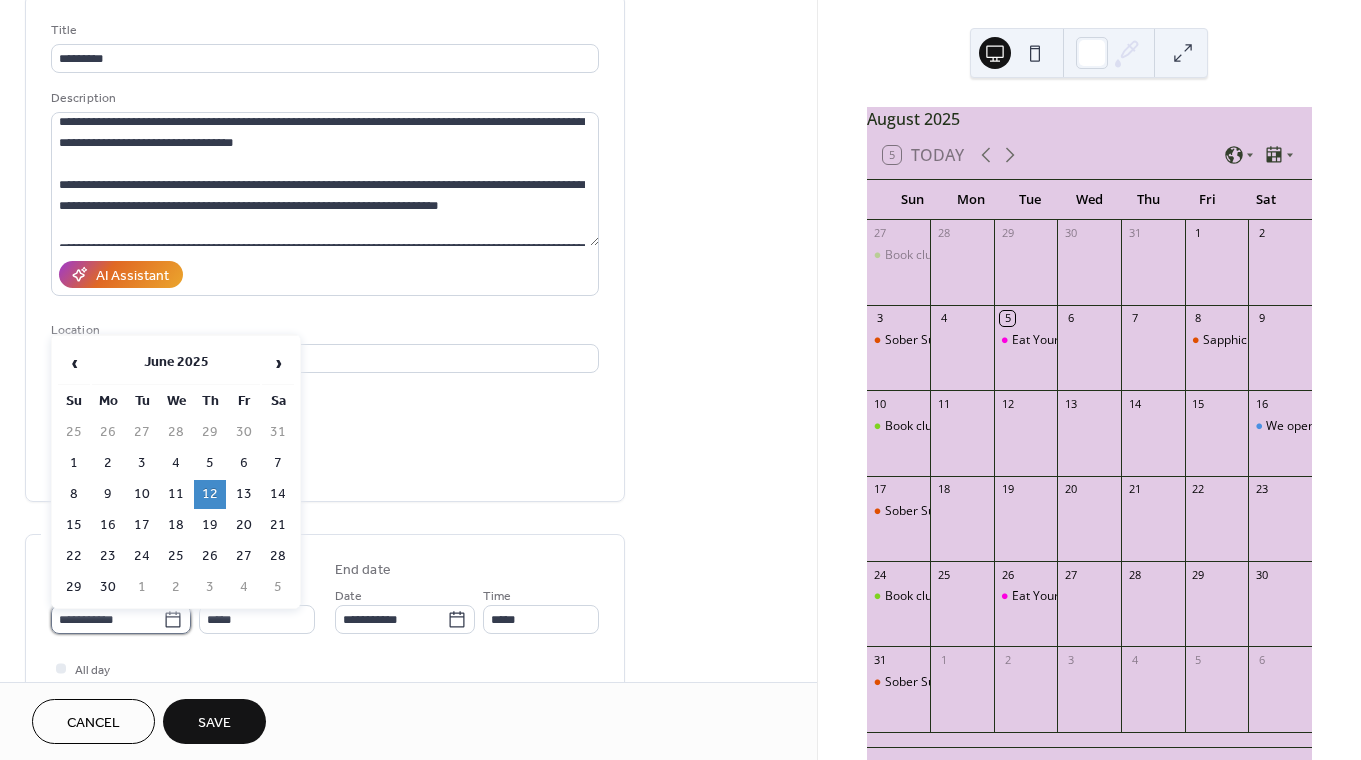 click on "**********" at bounding box center (107, 619) 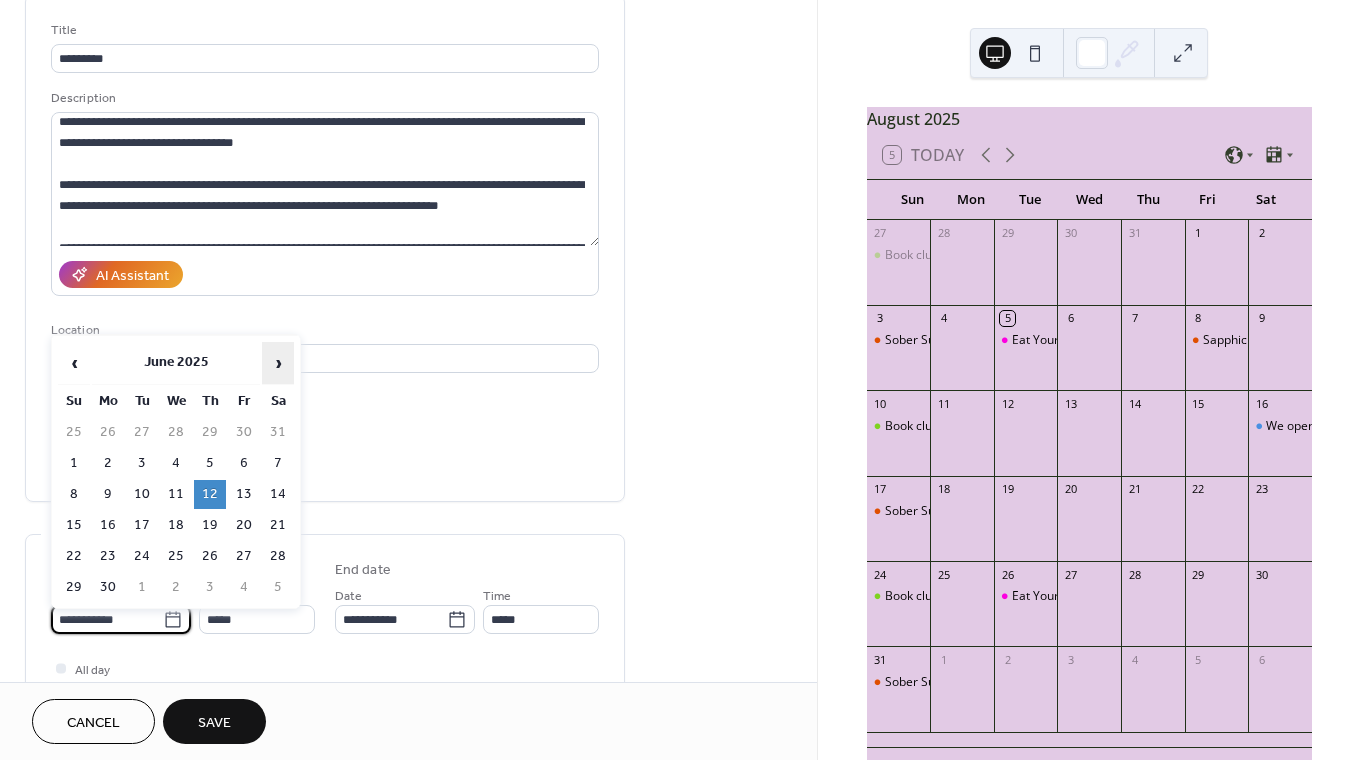 click on "›" at bounding box center [278, 363] 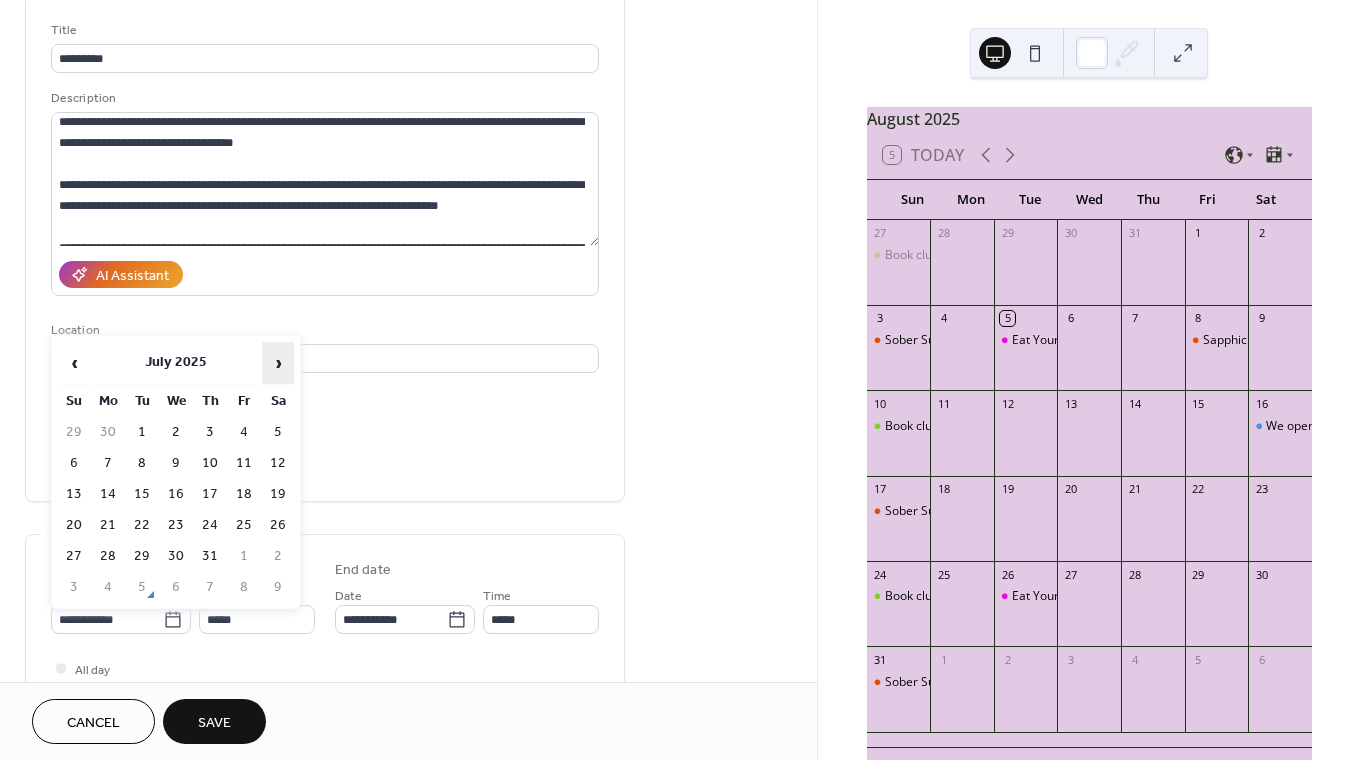 click on "›" at bounding box center (278, 363) 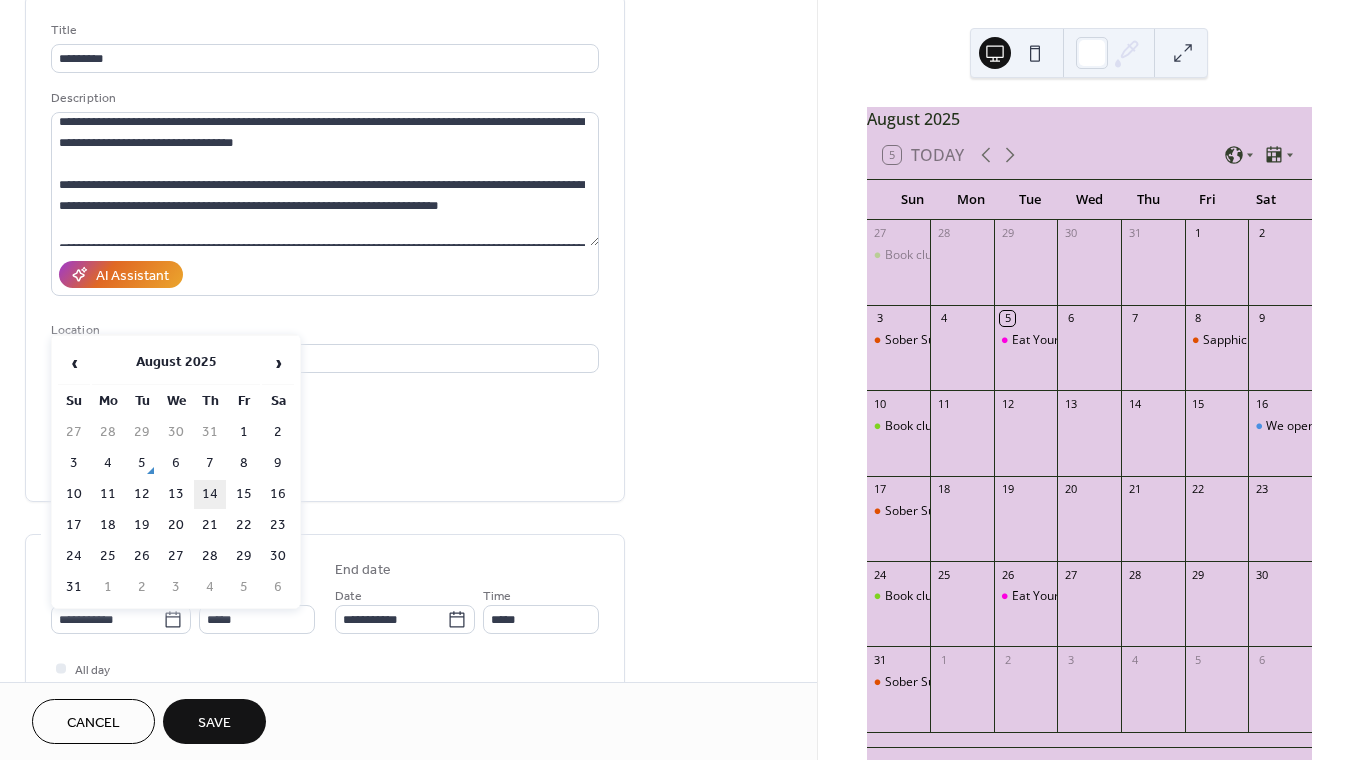 click on "14" at bounding box center (210, 494) 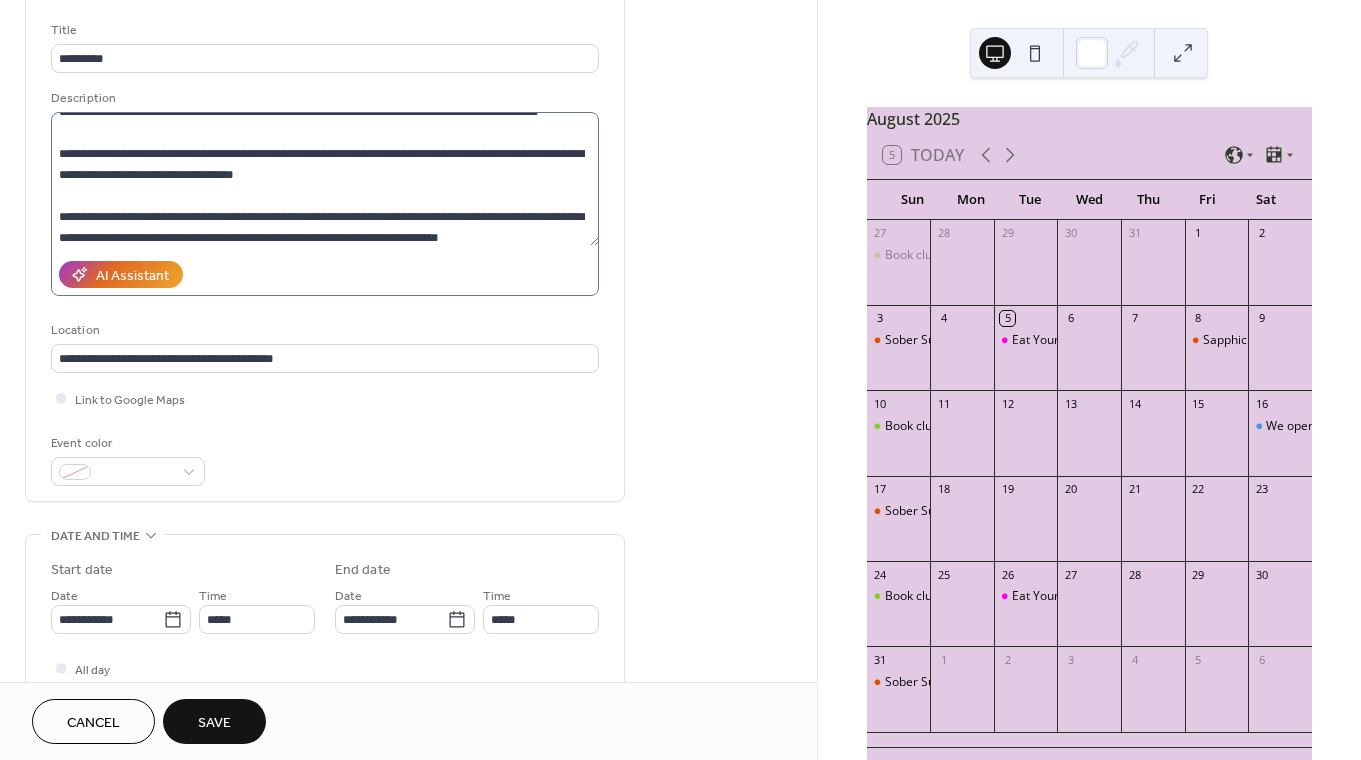 scroll, scrollTop: 0, scrollLeft: 0, axis: both 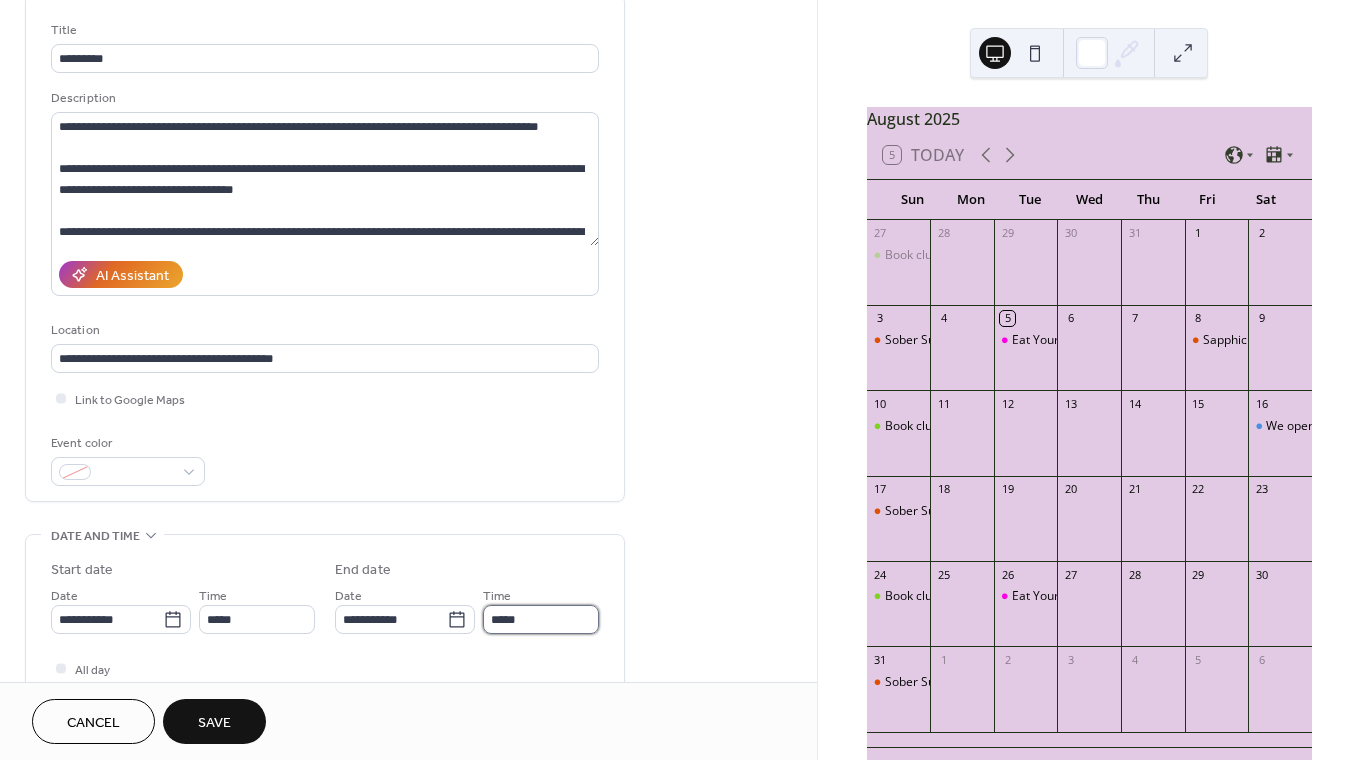 click on "*****" at bounding box center [541, 619] 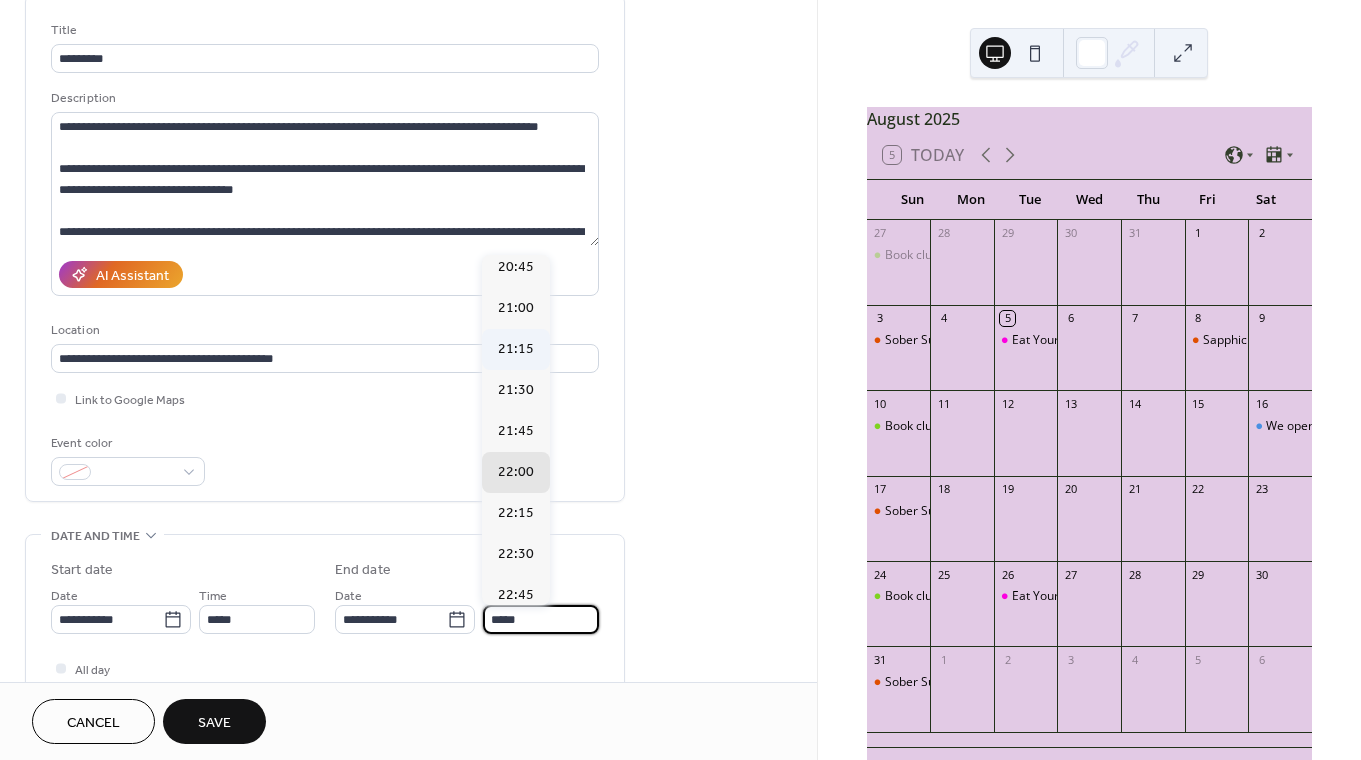 scroll, scrollTop: 406, scrollLeft: 0, axis: vertical 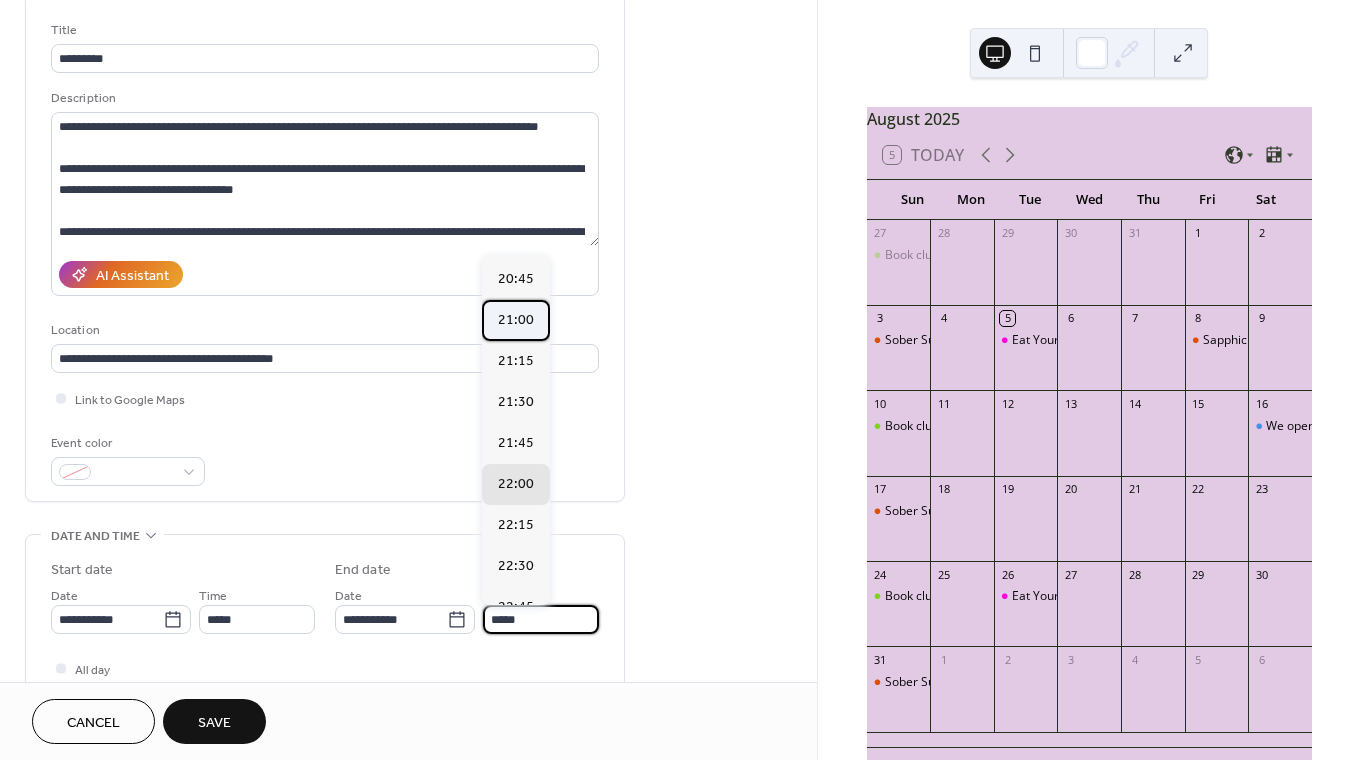 click on "21:00" at bounding box center (516, 320) 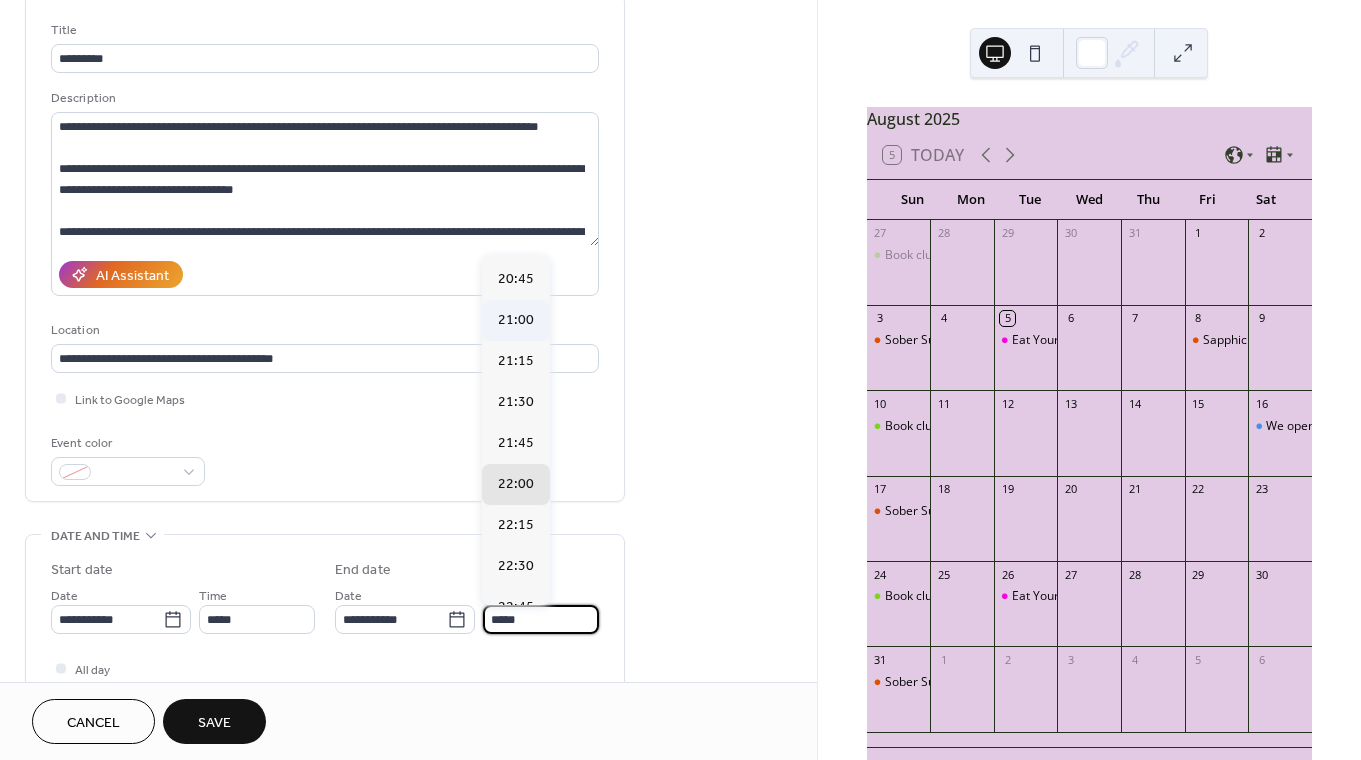 type on "*****" 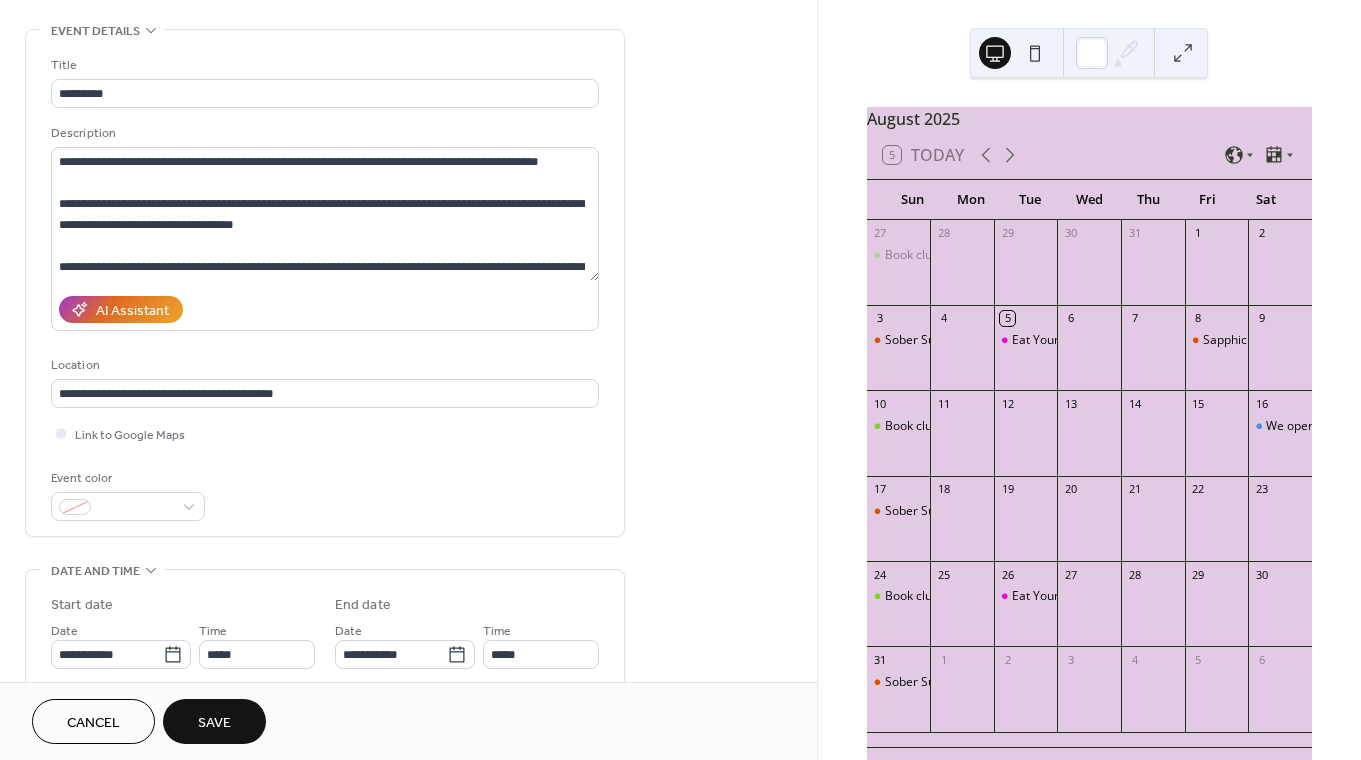 scroll, scrollTop: 56, scrollLeft: 0, axis: vertical 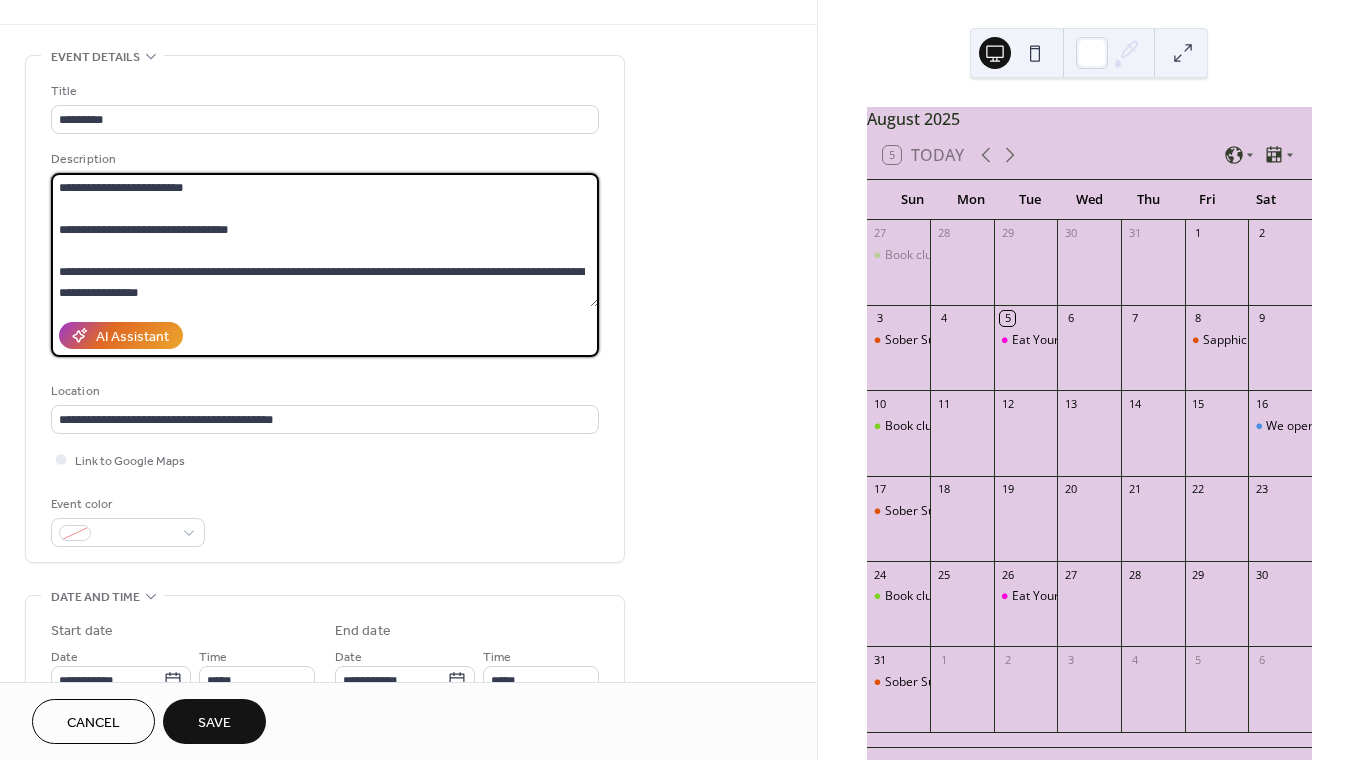 drag, startPoint x: 195, startPoint y: 190, endPoint x: 234, endPoint y: 190, distance: 39 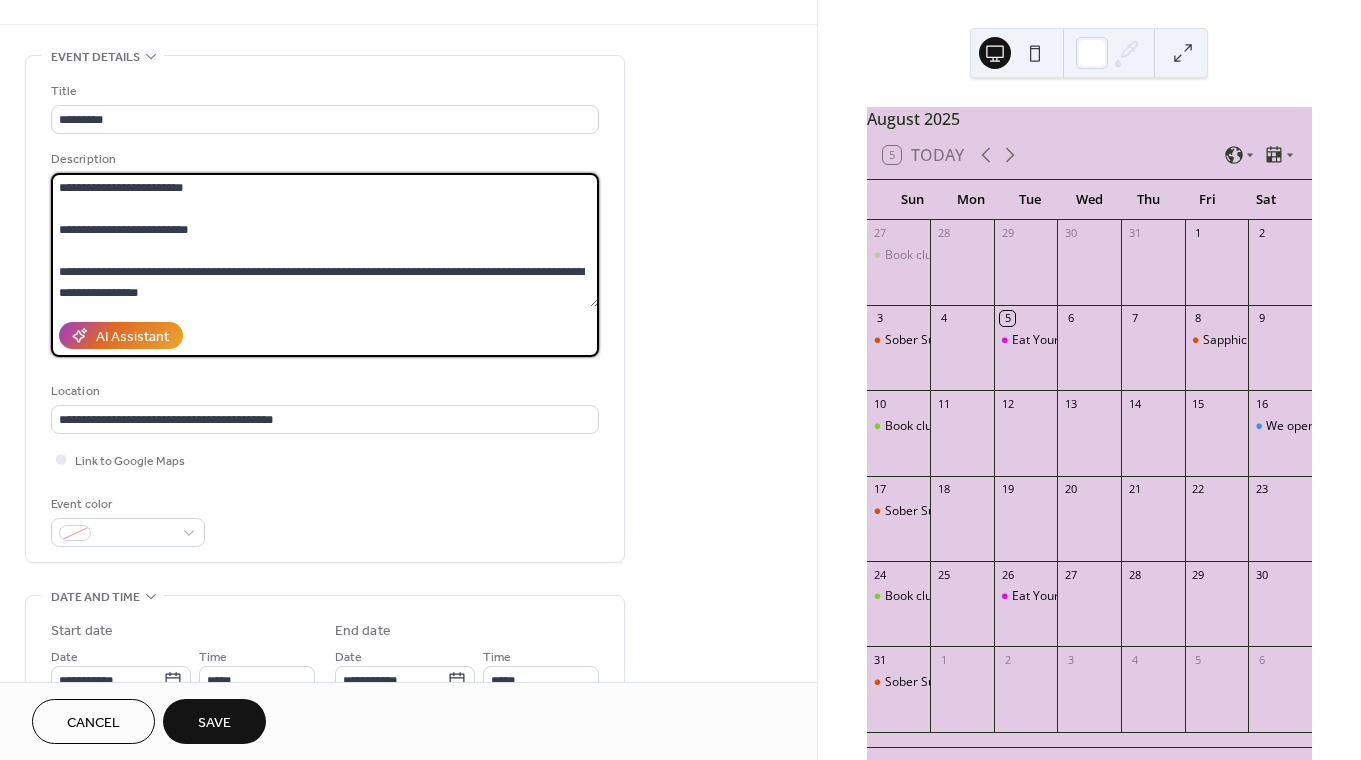 click on "**********" at bounding box center [325, 240] 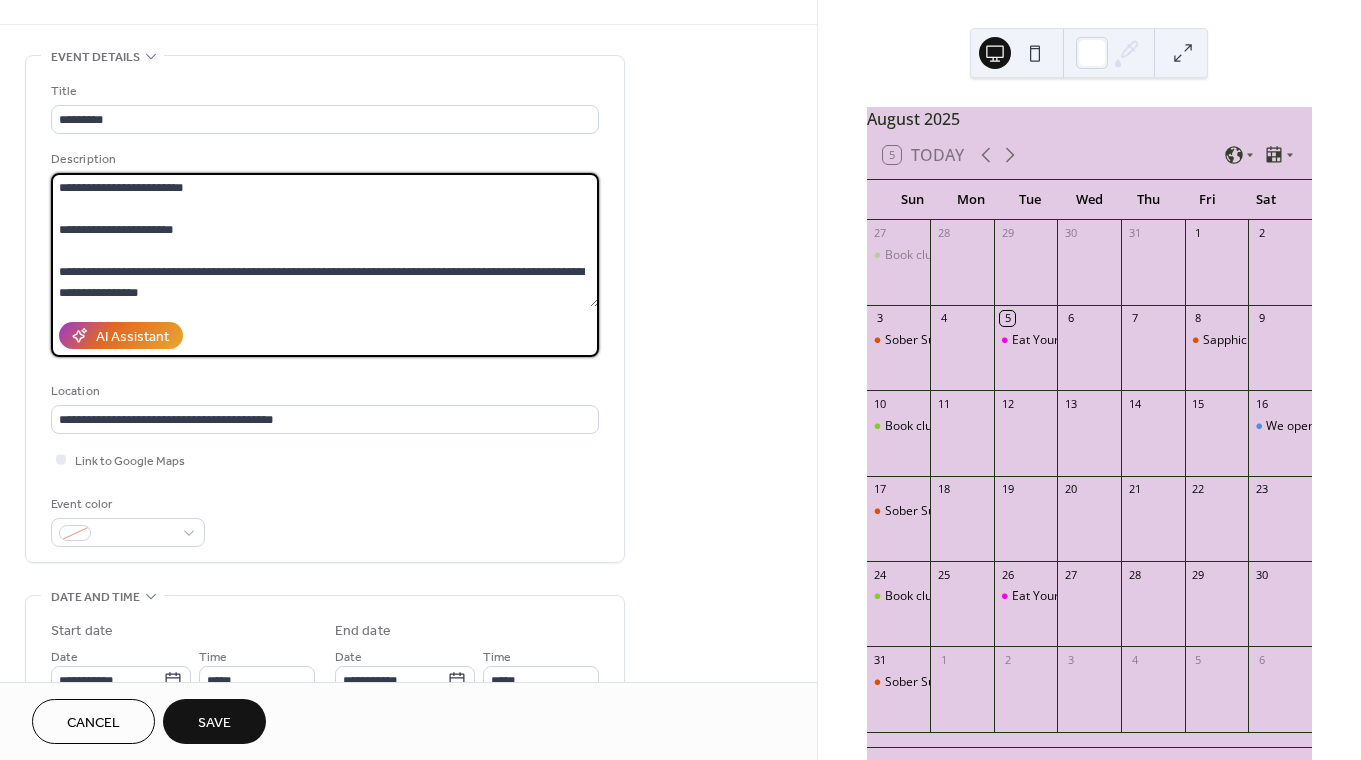 type on "**********" 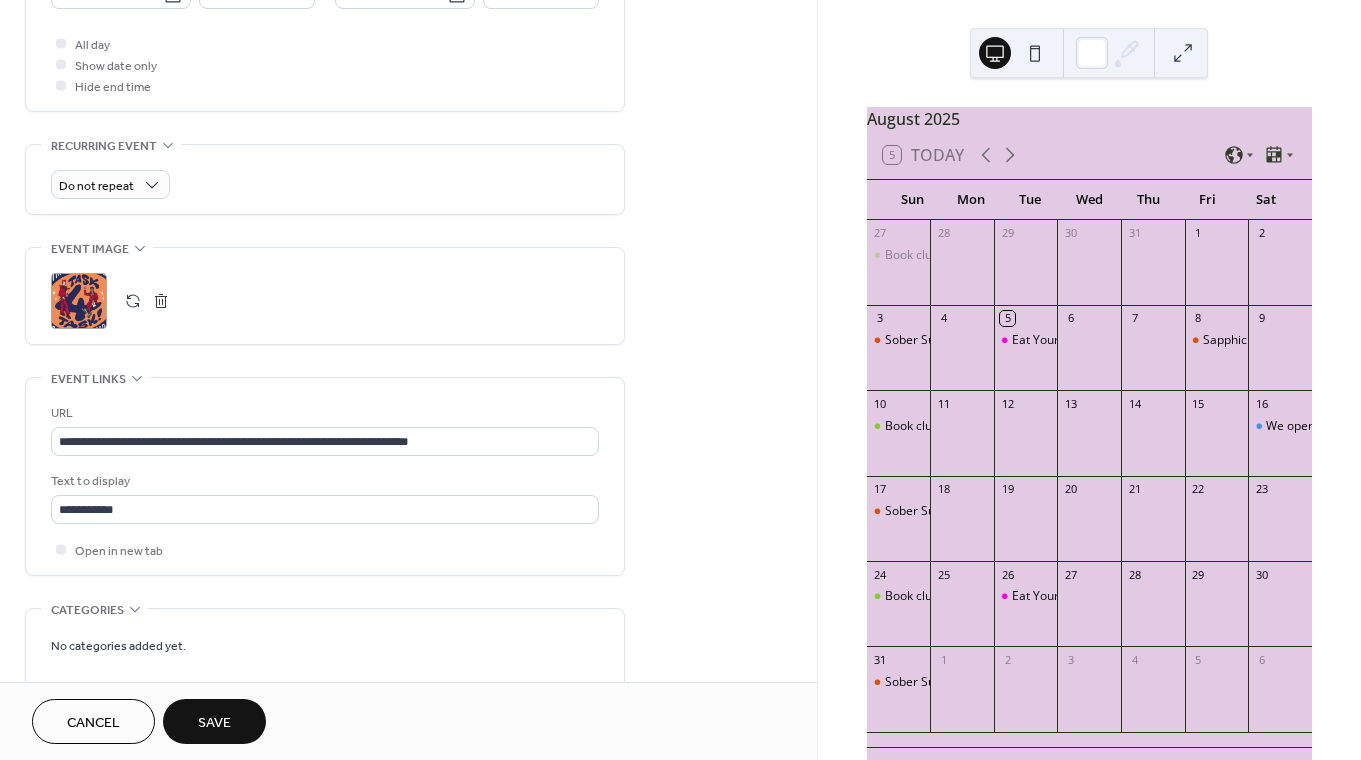 scroll, scrollTop: 757, scrollLeft: 0, axis: vertical 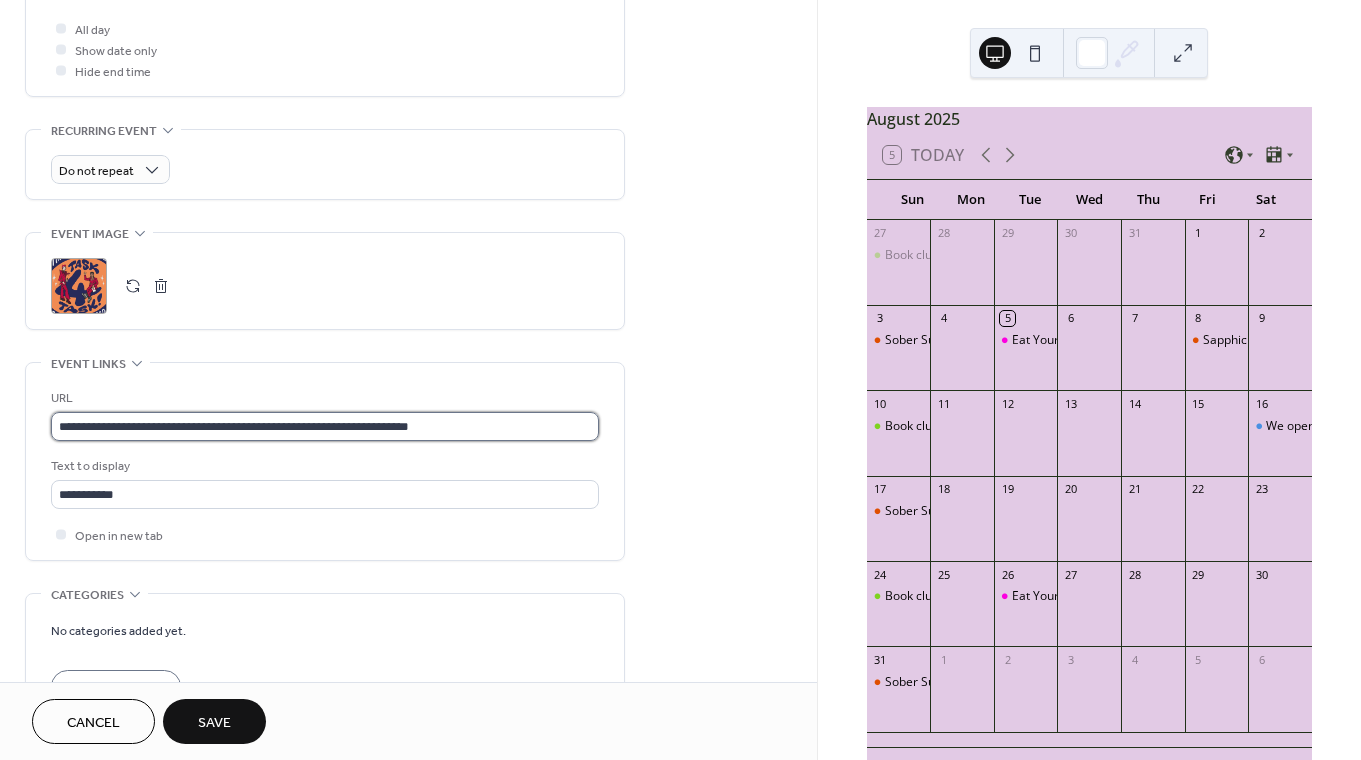 click on "**********" at bounding box center [325, 426] 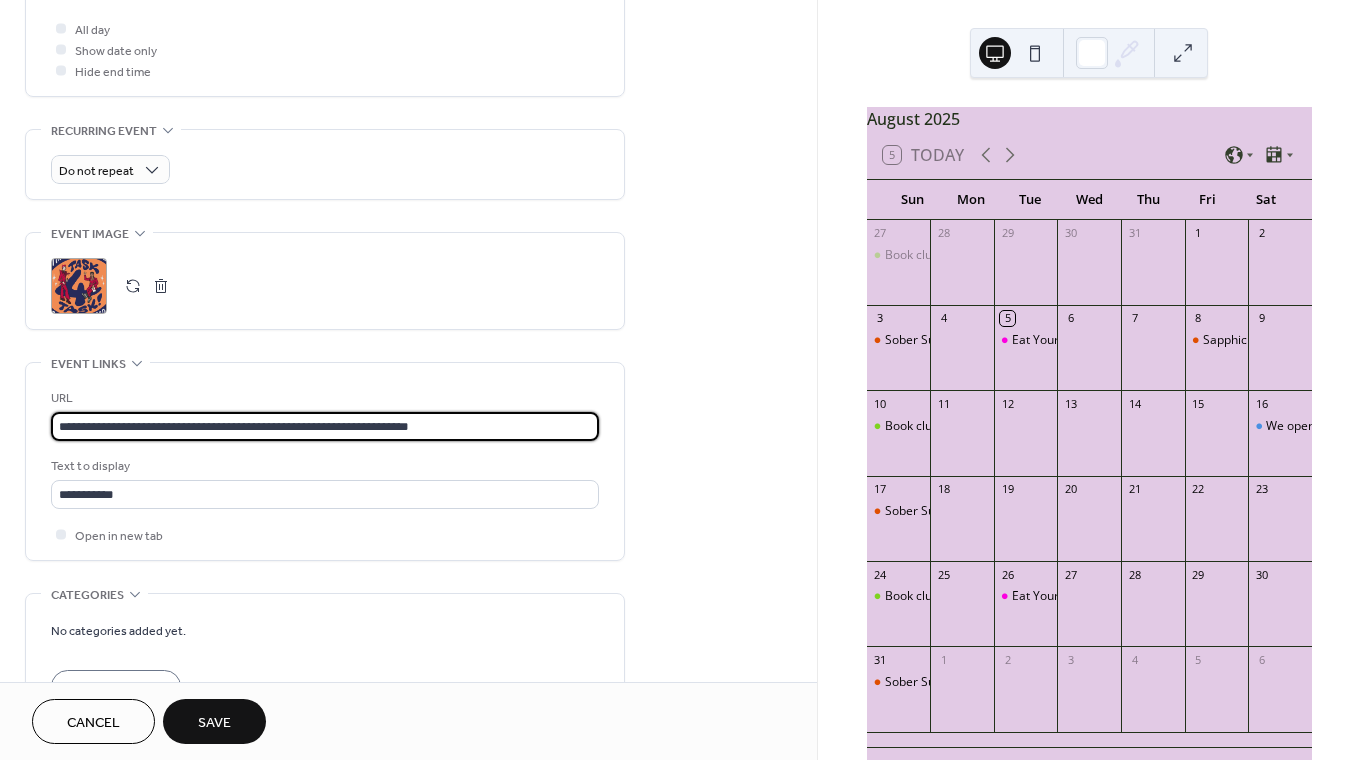click on "**********" at bounding box center [325, 426] 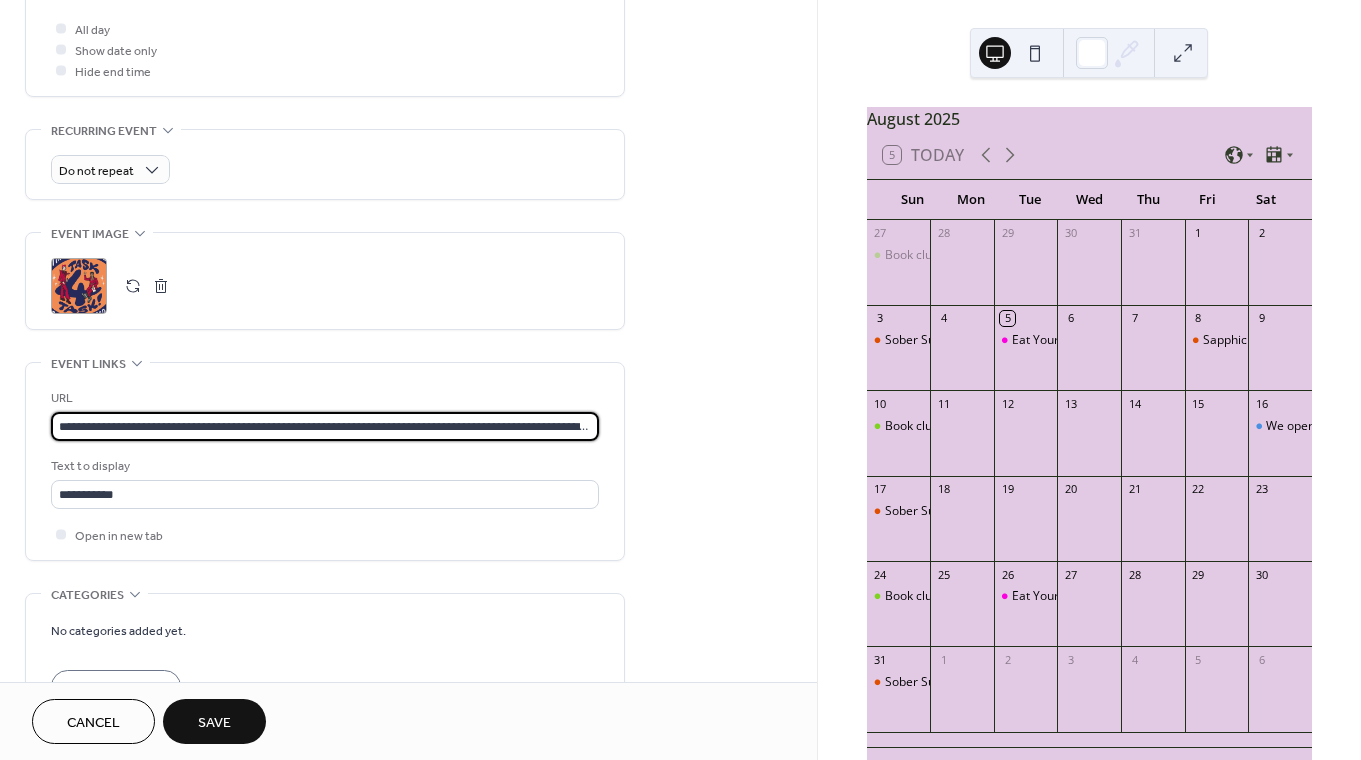 scroll, scrollTop: 0, scrollLeft: 688, axis: horizontal 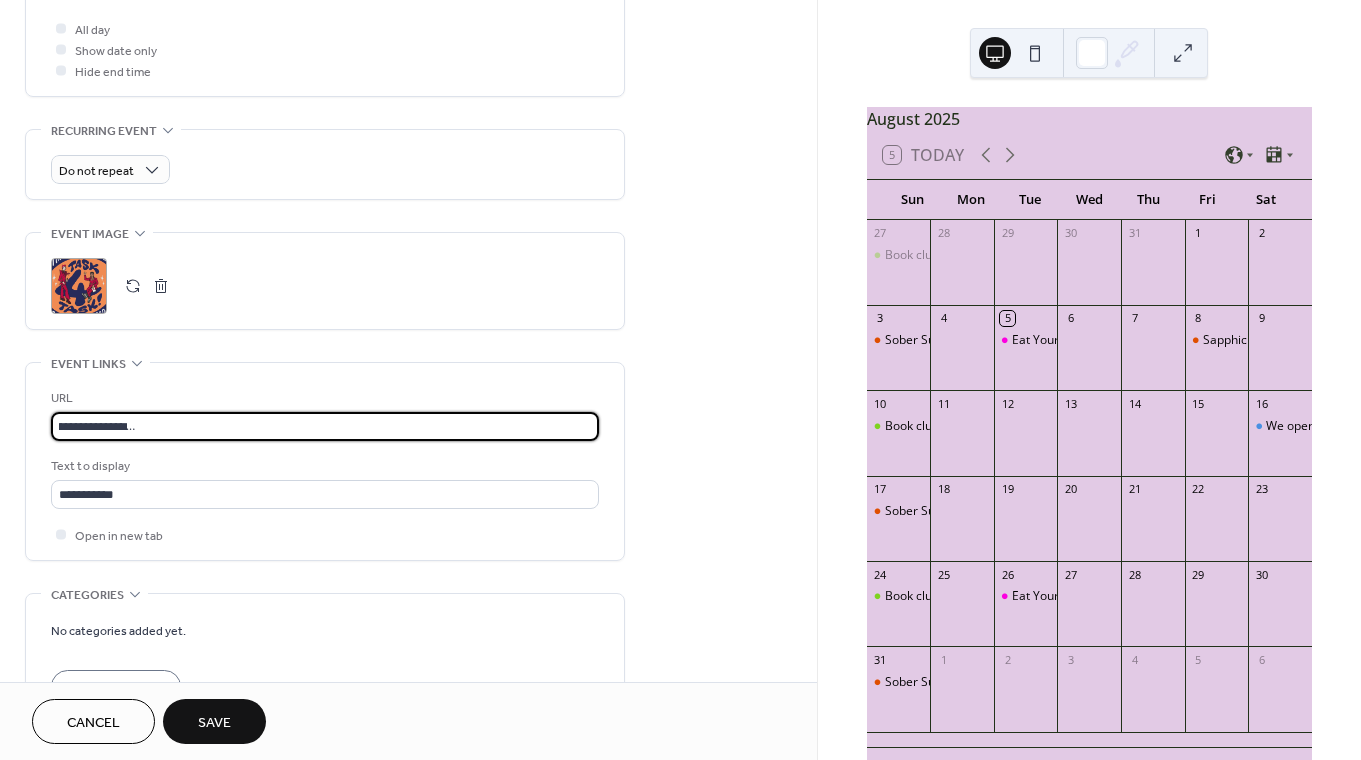 type on "**********" 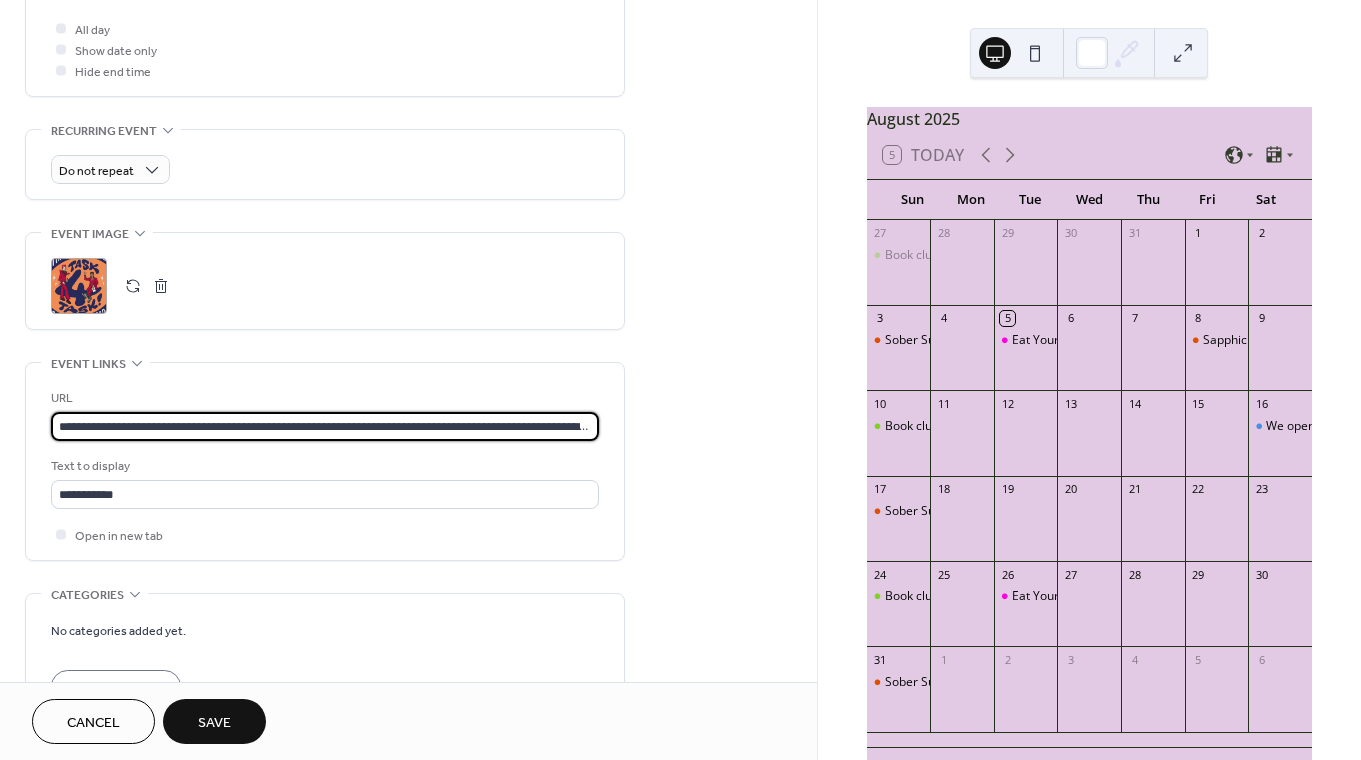 click on "**********" at bounding box center (325, 461) 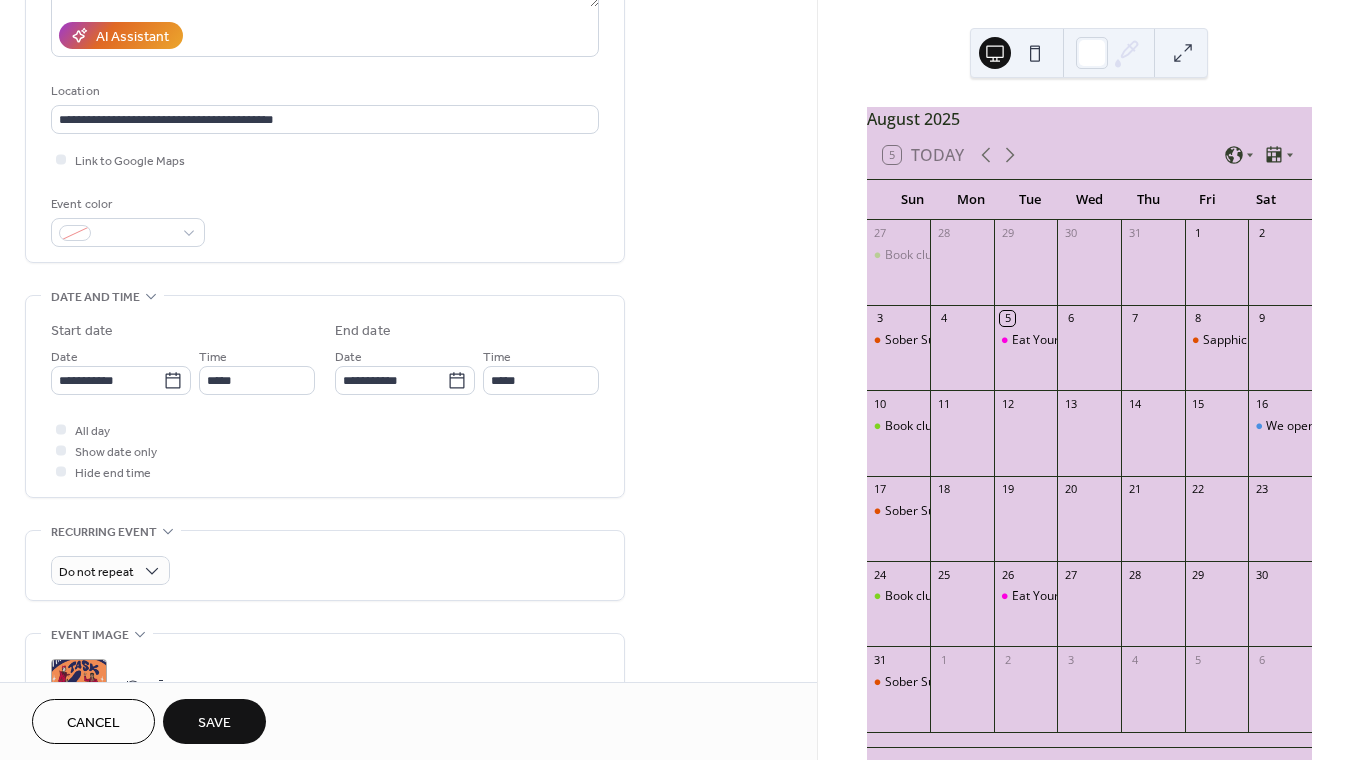 scroll, scrollTop: 106, scrollLeft: 0, axis: vertical 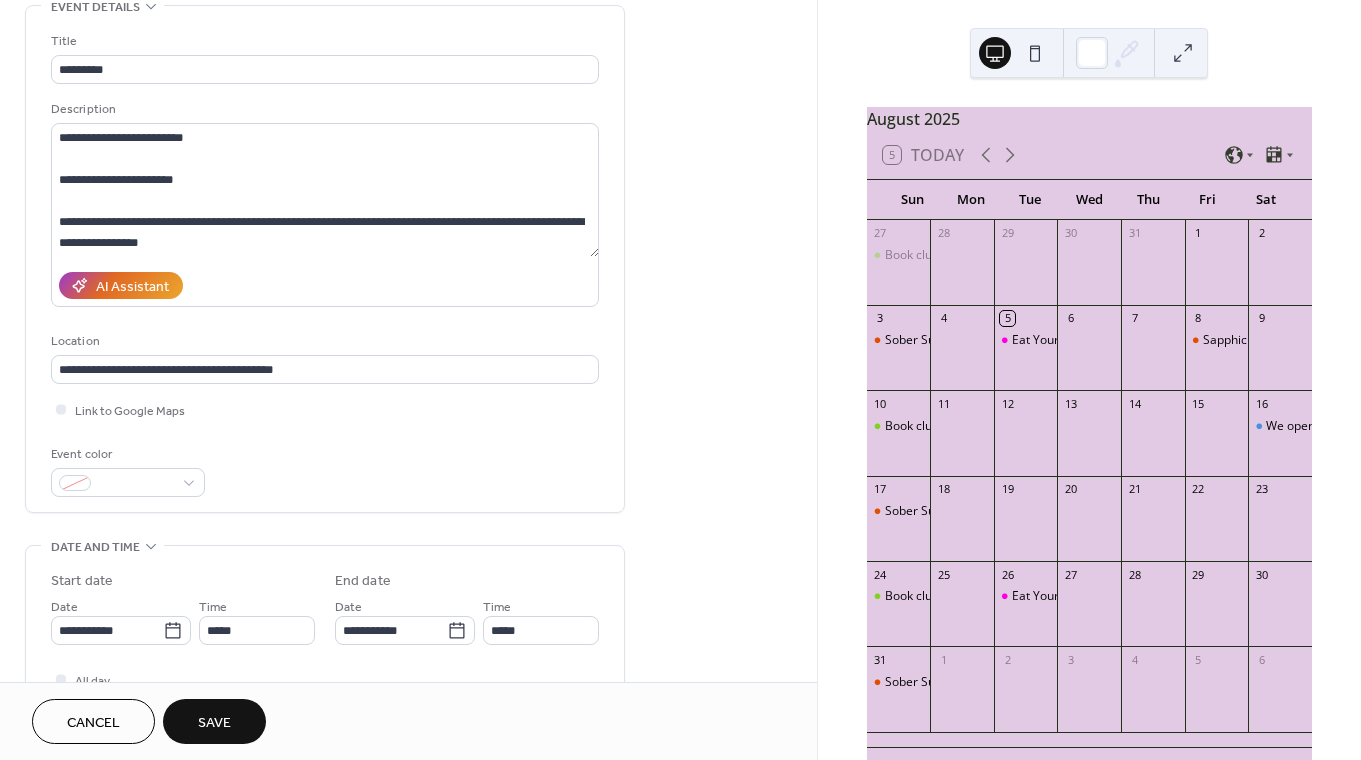click on "Save" at bounding box center [214, 723] 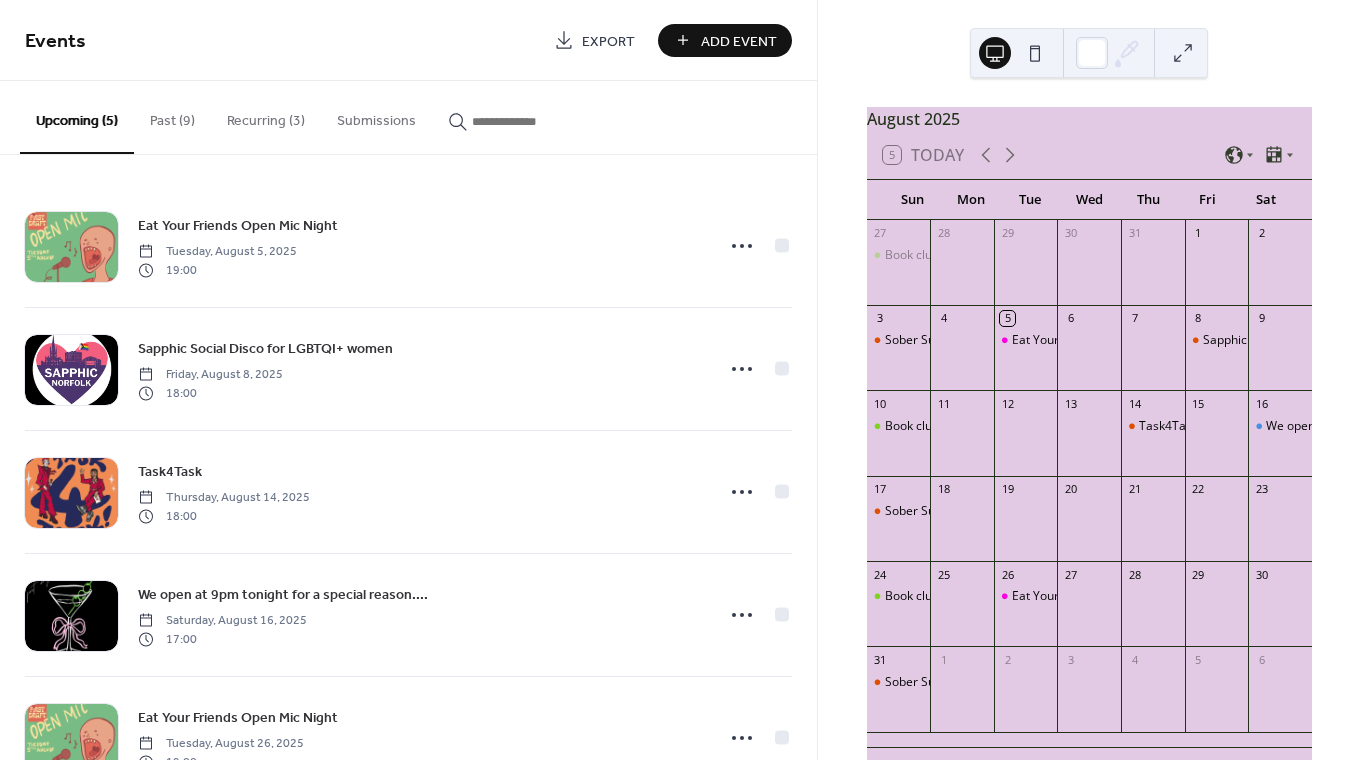 click on "Add Event" at bounding box center [739, 41] 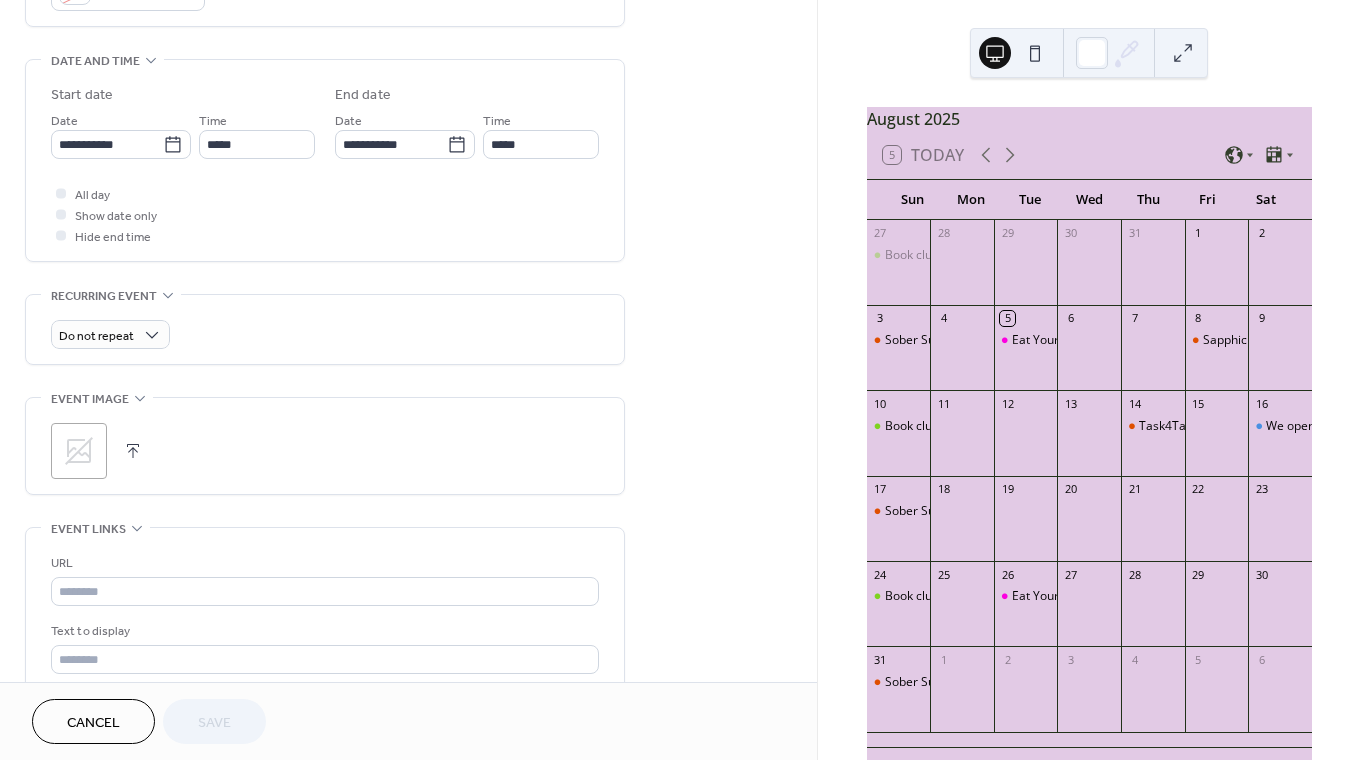 scroll, scrollTop: 623, scrollLeft: 0, axis: vertical 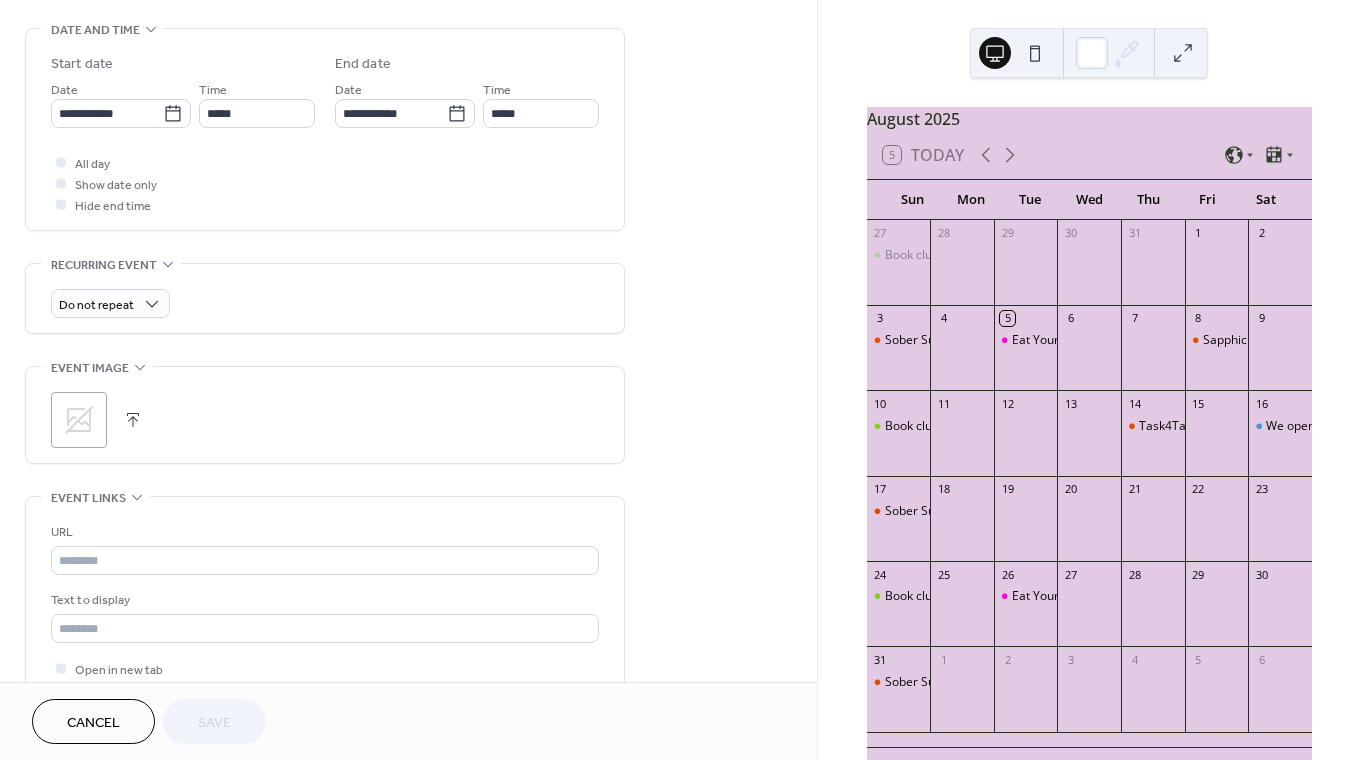 click at bounding box center (133, 420) 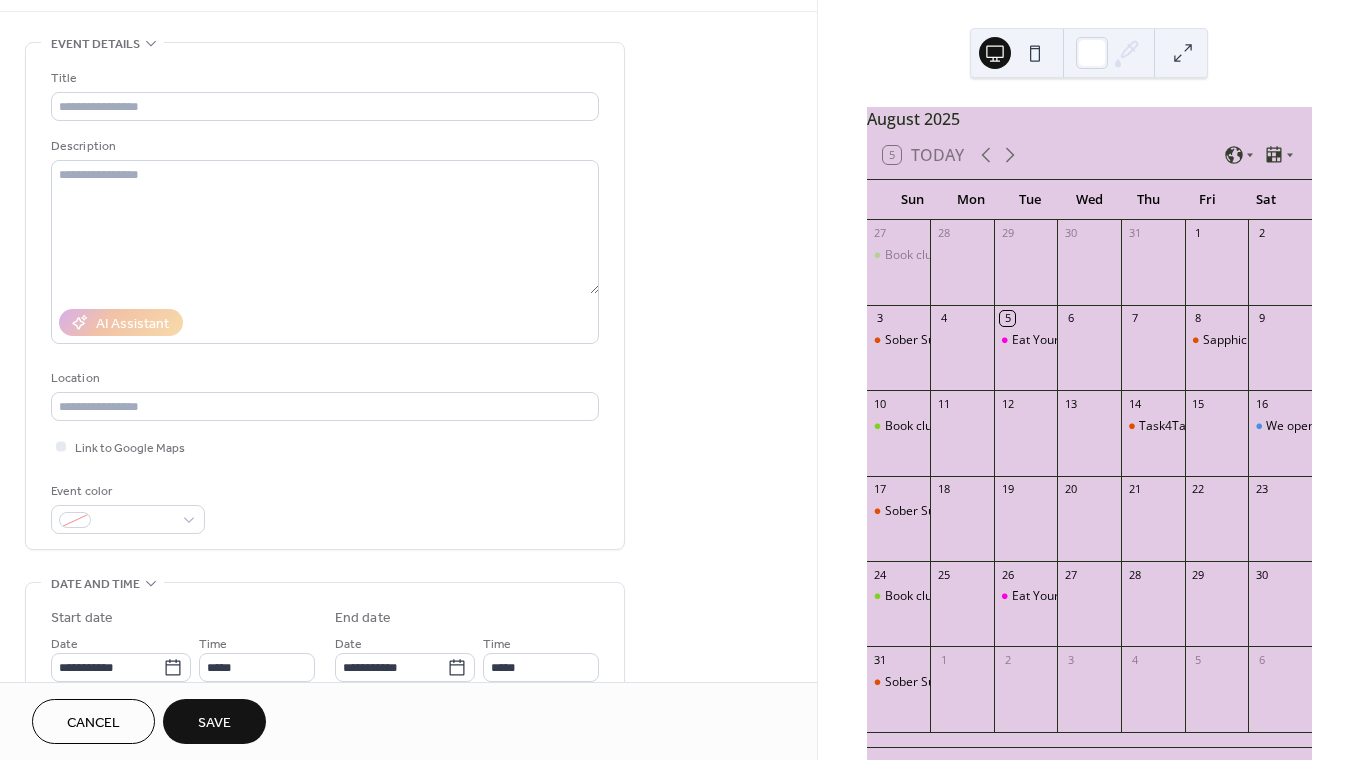 scroll, scrollTop: 57, scrollLeft: 0, axis: vertical 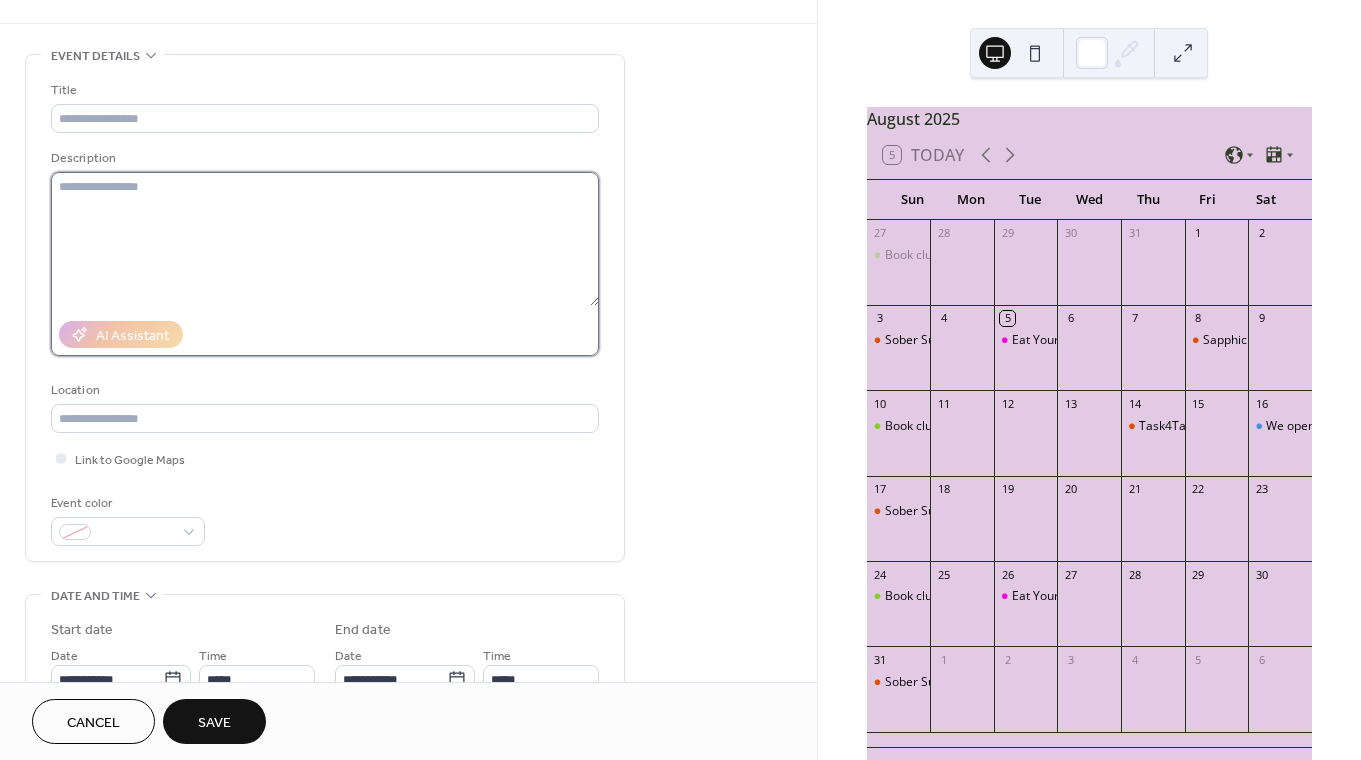 click at bounding box center [325, 239] 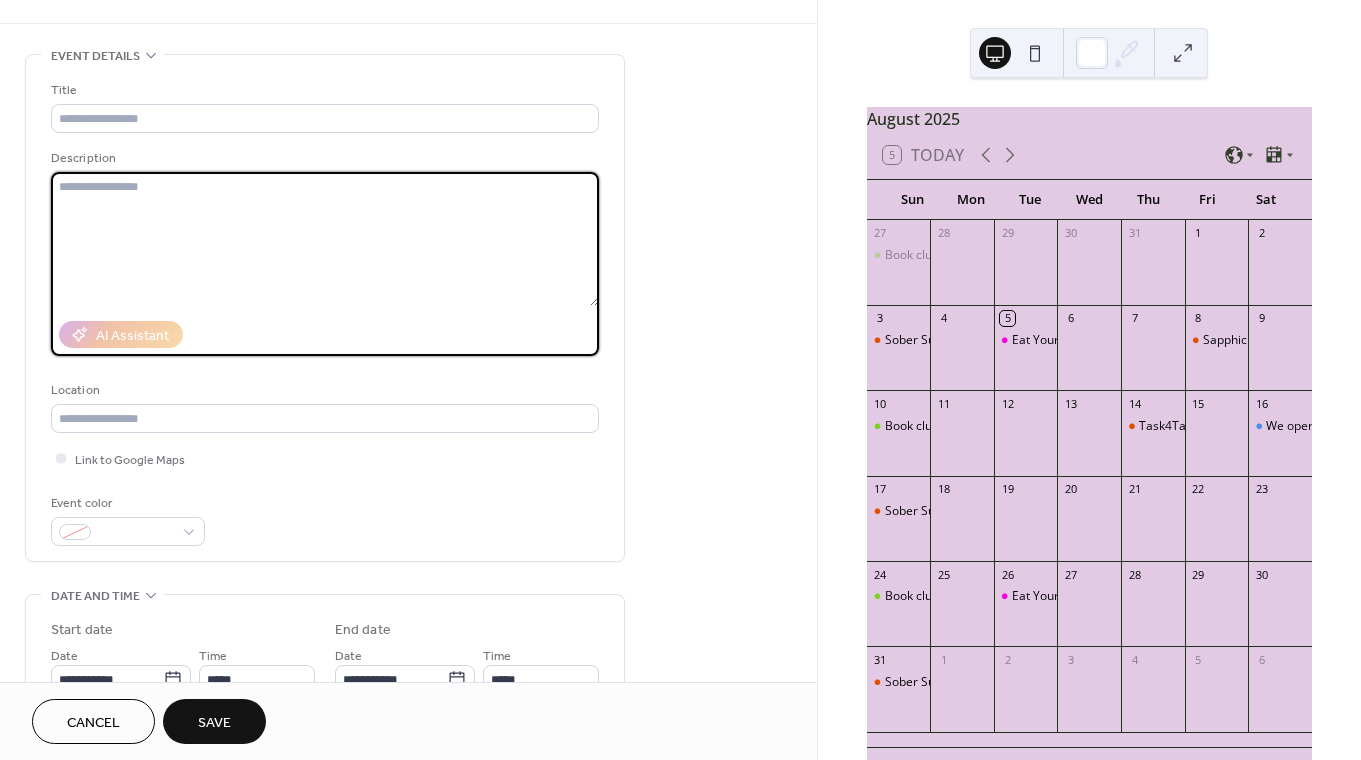paste on "**********" 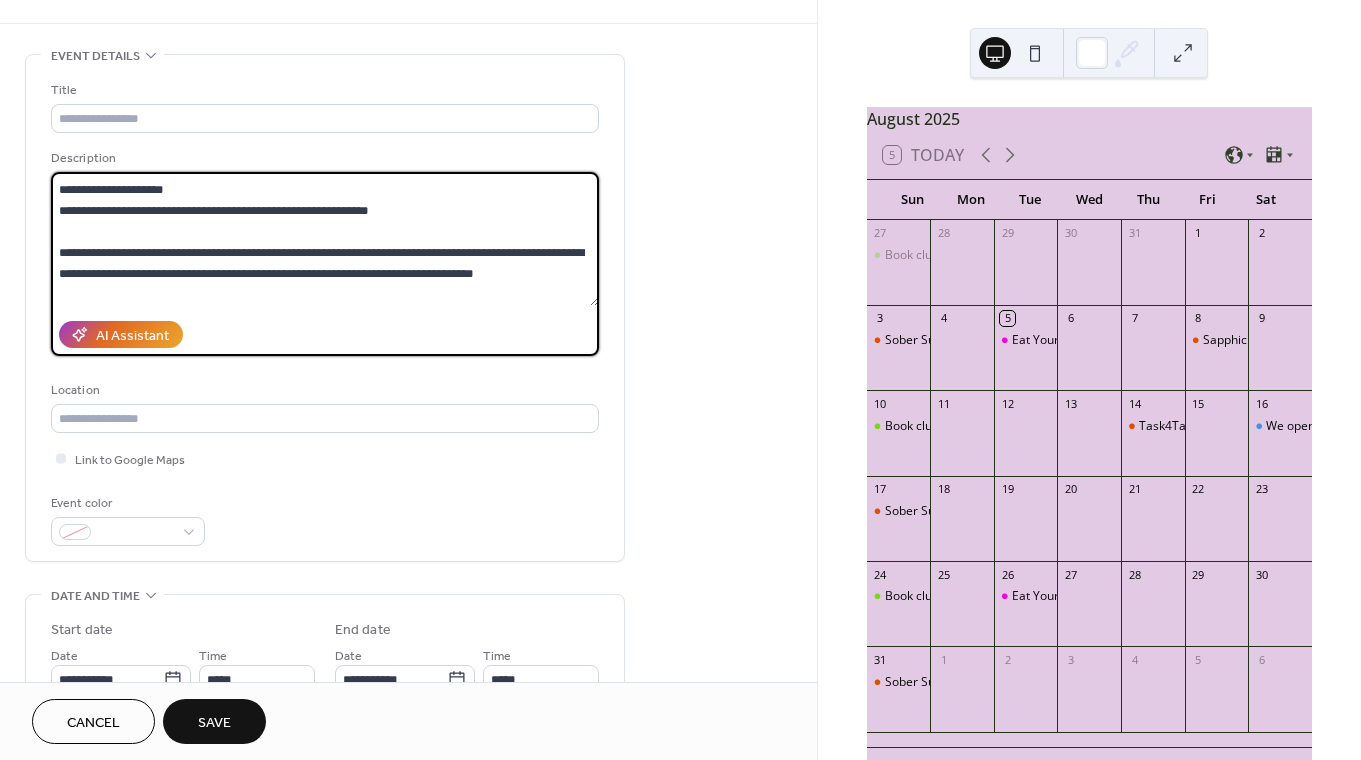scroll, scrollTop: 0, scrollLeft: 0, axis: both 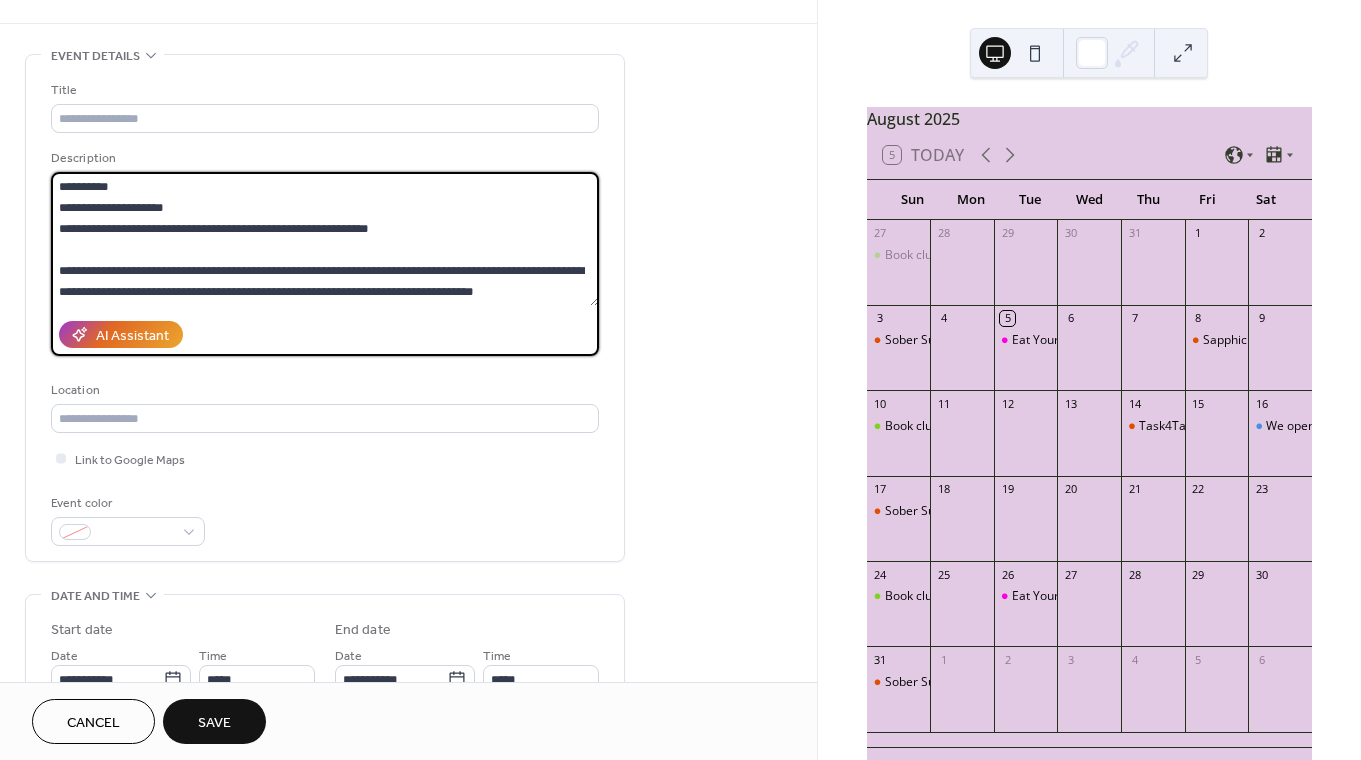 type on "**********" 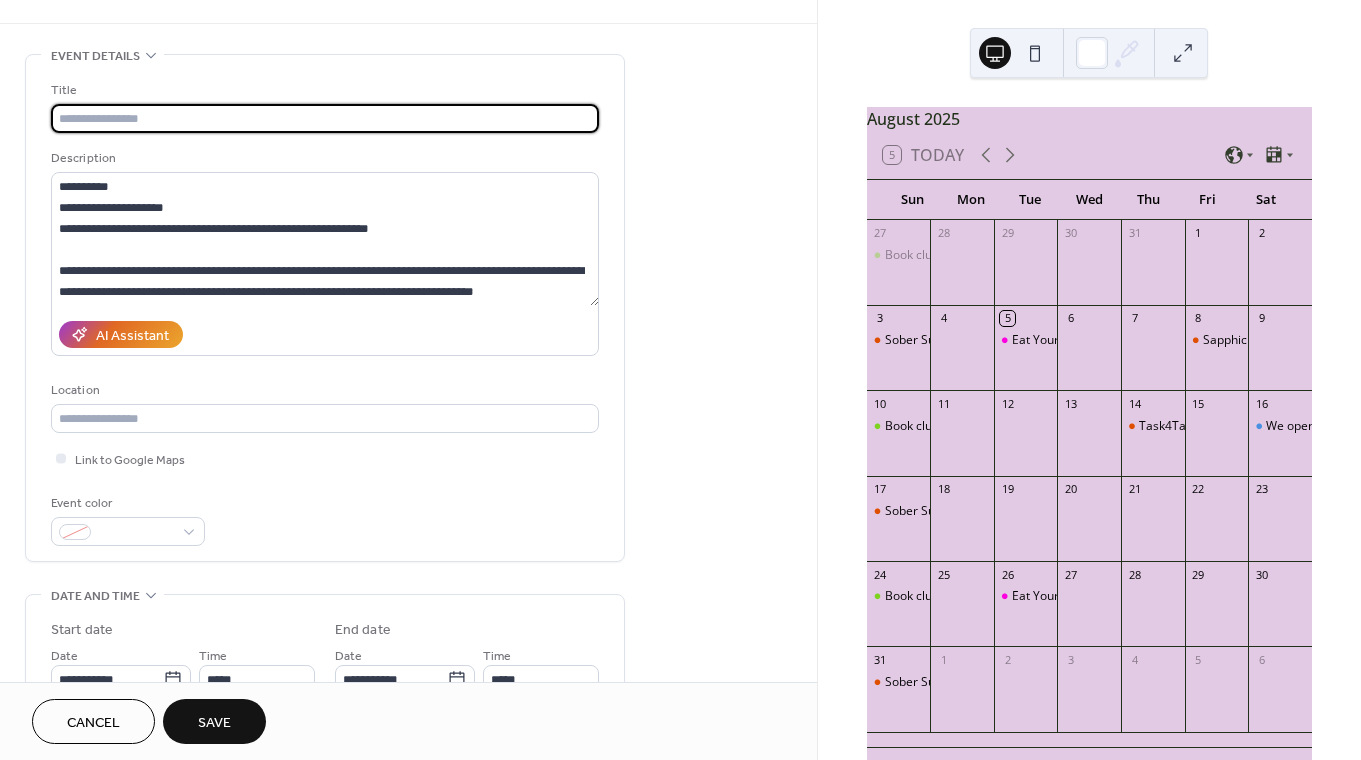 click at bounding box center [325, 118] 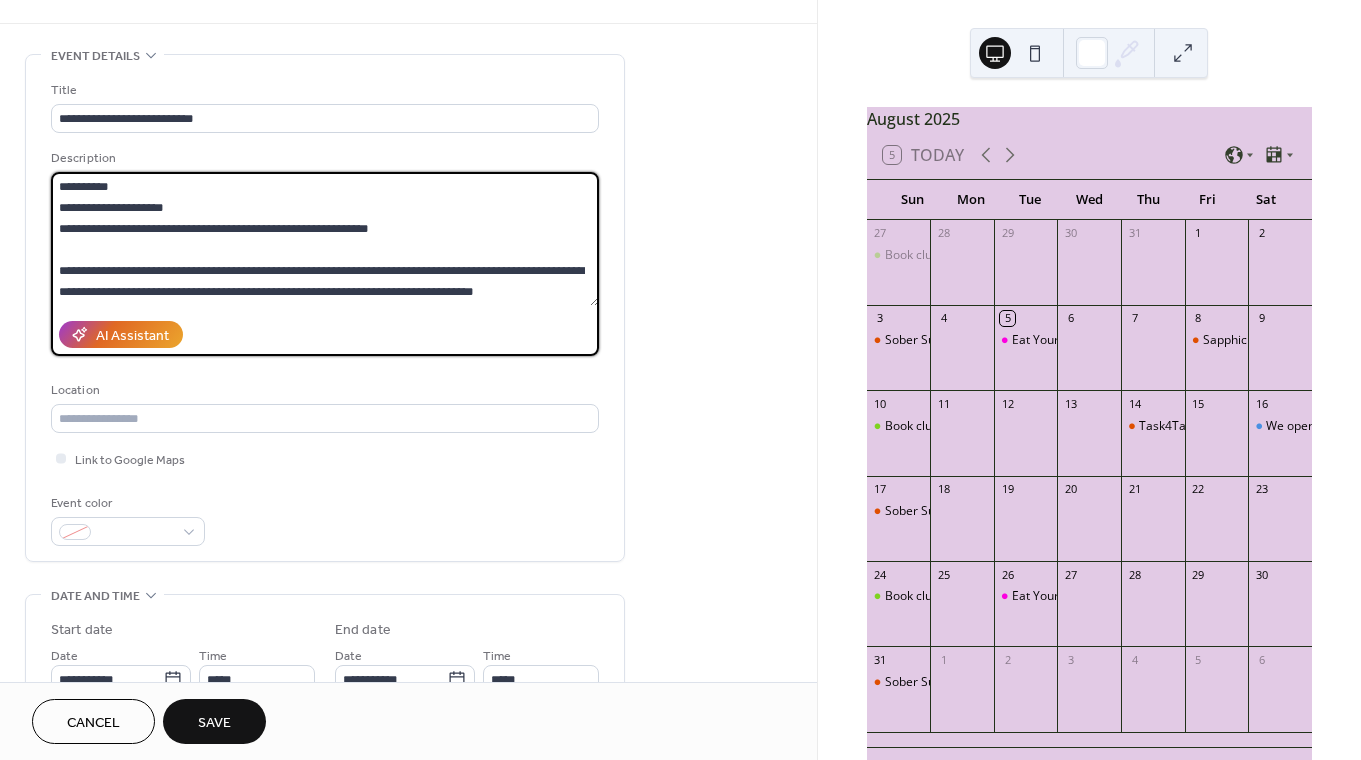 drag, startPoint x: 205, startPoint y: 211, endPoint x: 54, endPoint y: 179, distance: 154.35349 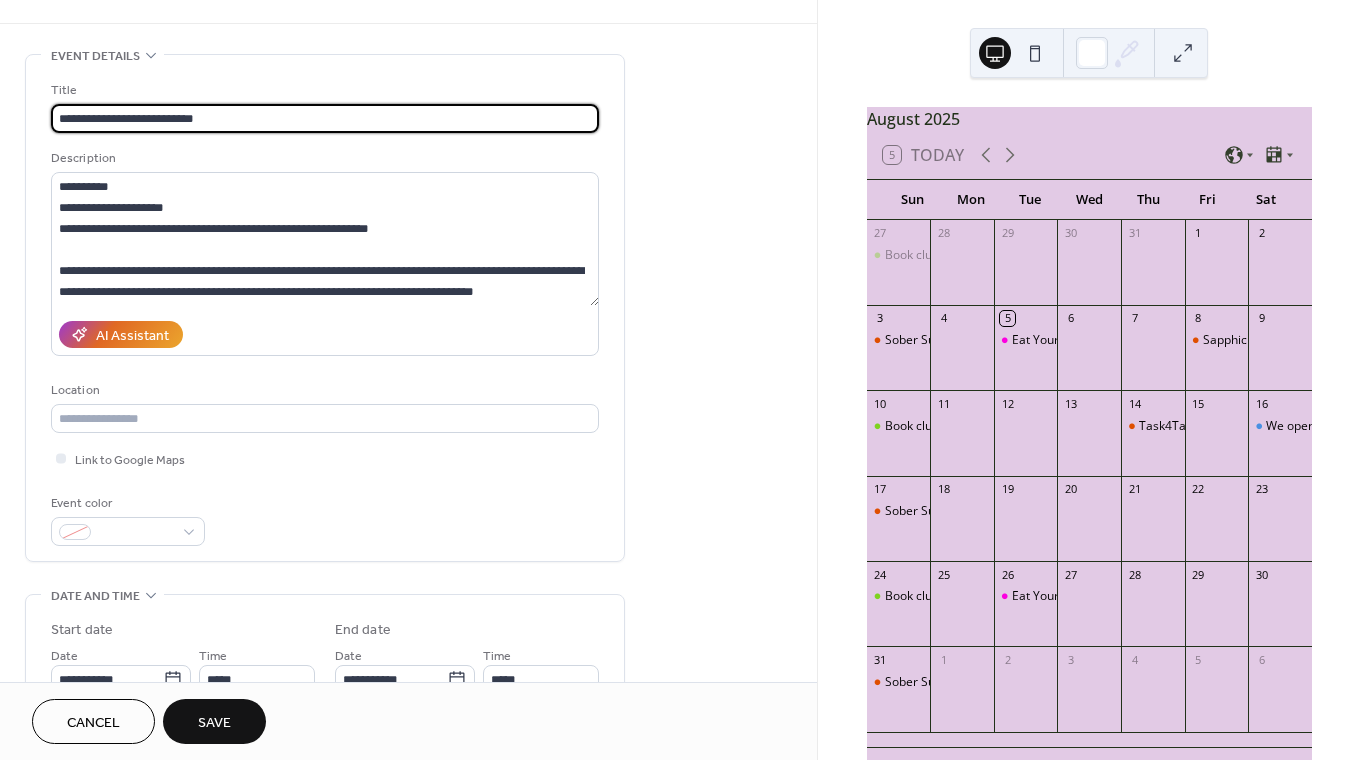 scroll, scrollTop: 1, scrollLeft: 0, axis: vertical 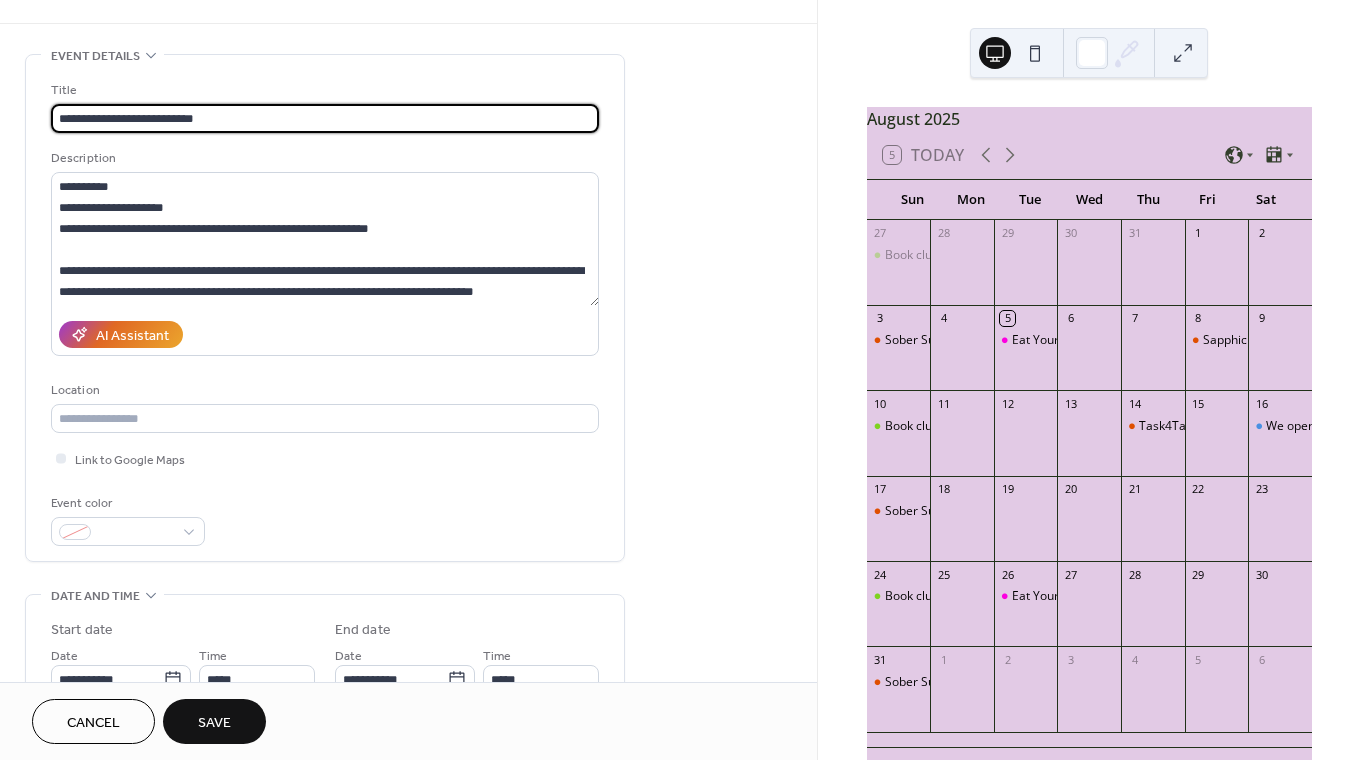 drag, startPoint x: 88, startPoint y: 120, endPoint x: 41, endPoint y: 118, distance: 47.042534 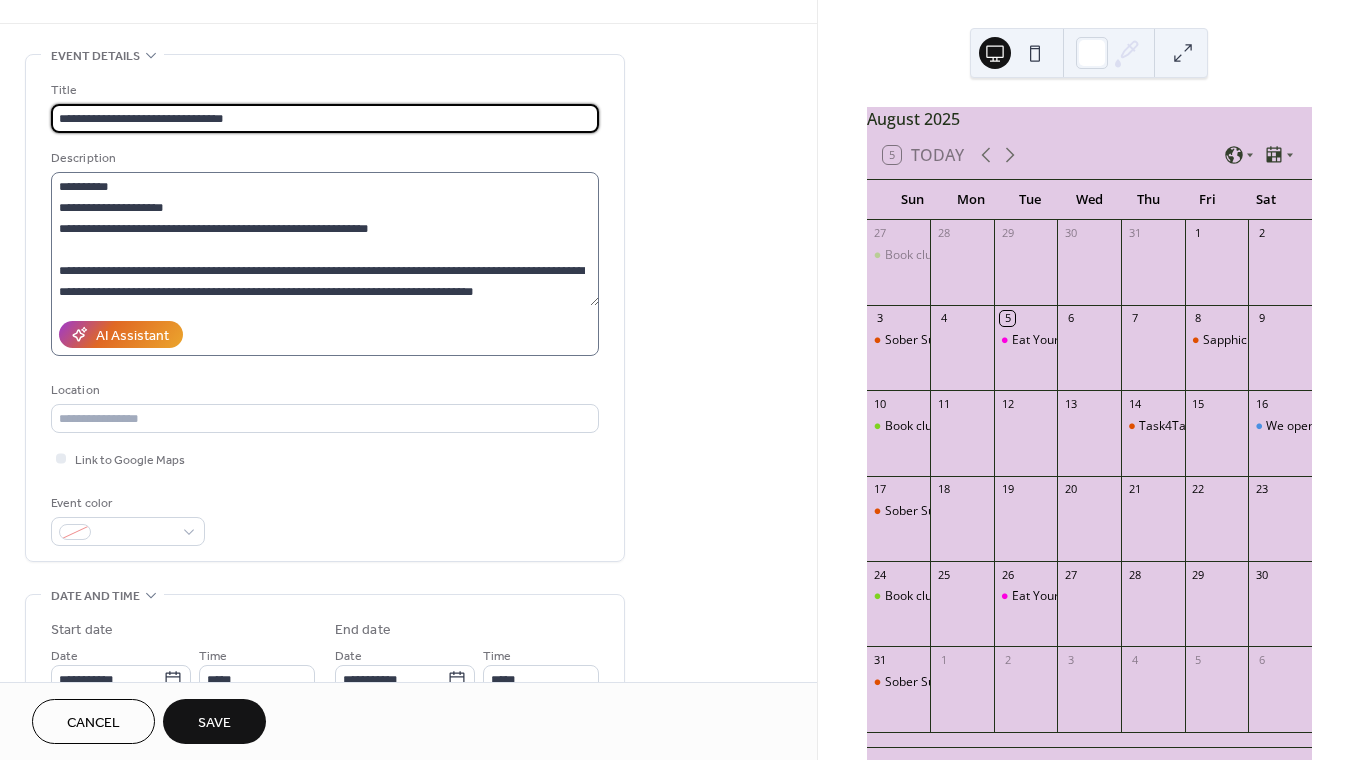 type on "**********" 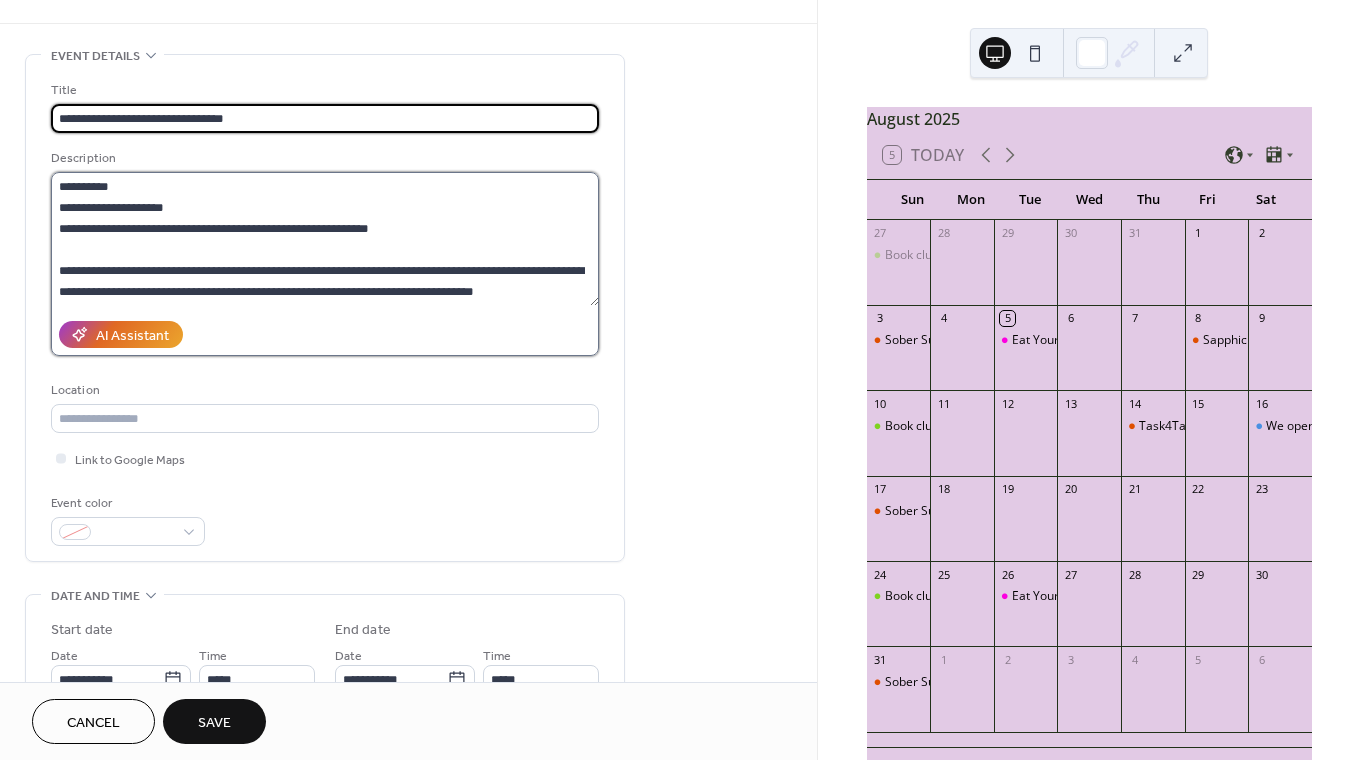 scroll, scrollTop: 0, scrollLeft: 0, axis: both 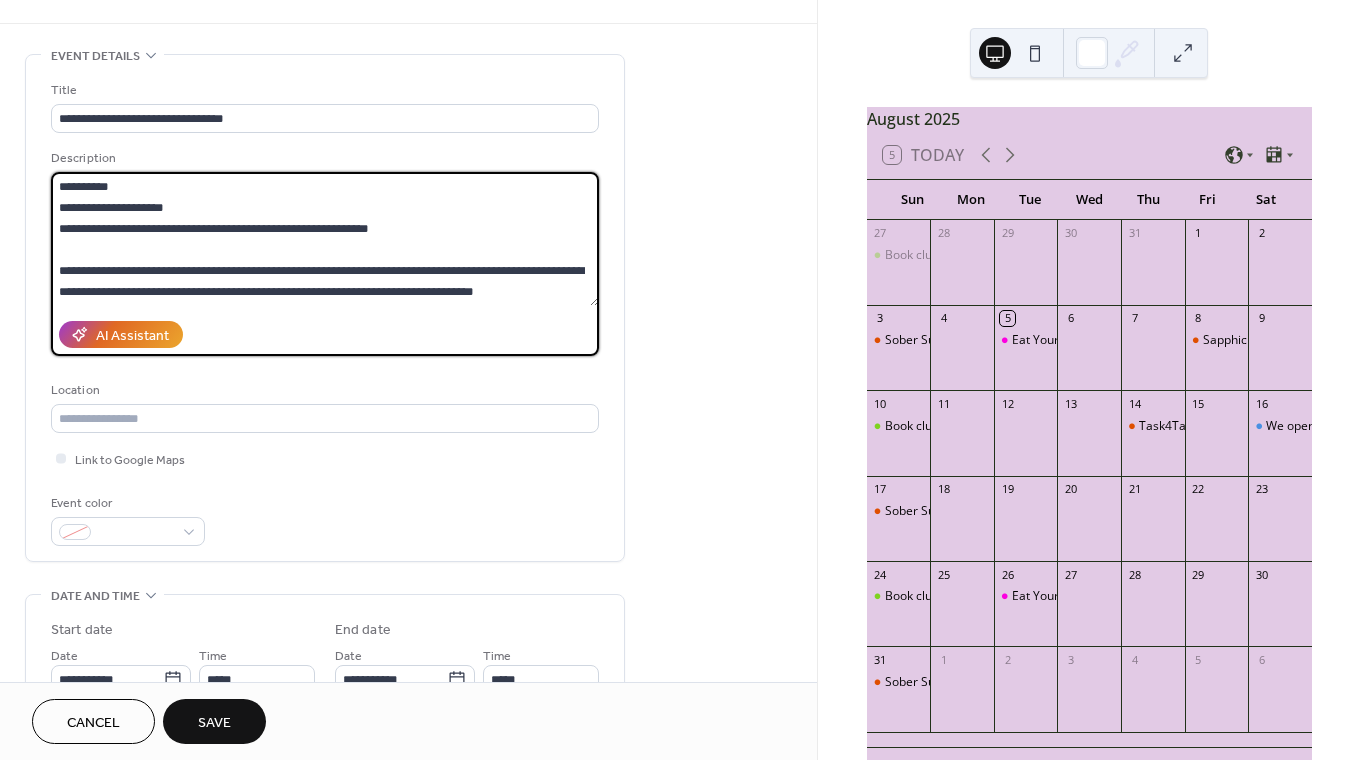 drag, startPoint x: 187, startPoint y: 211, endPoint x: 18, endPoint y: 164, distance: 175.4138 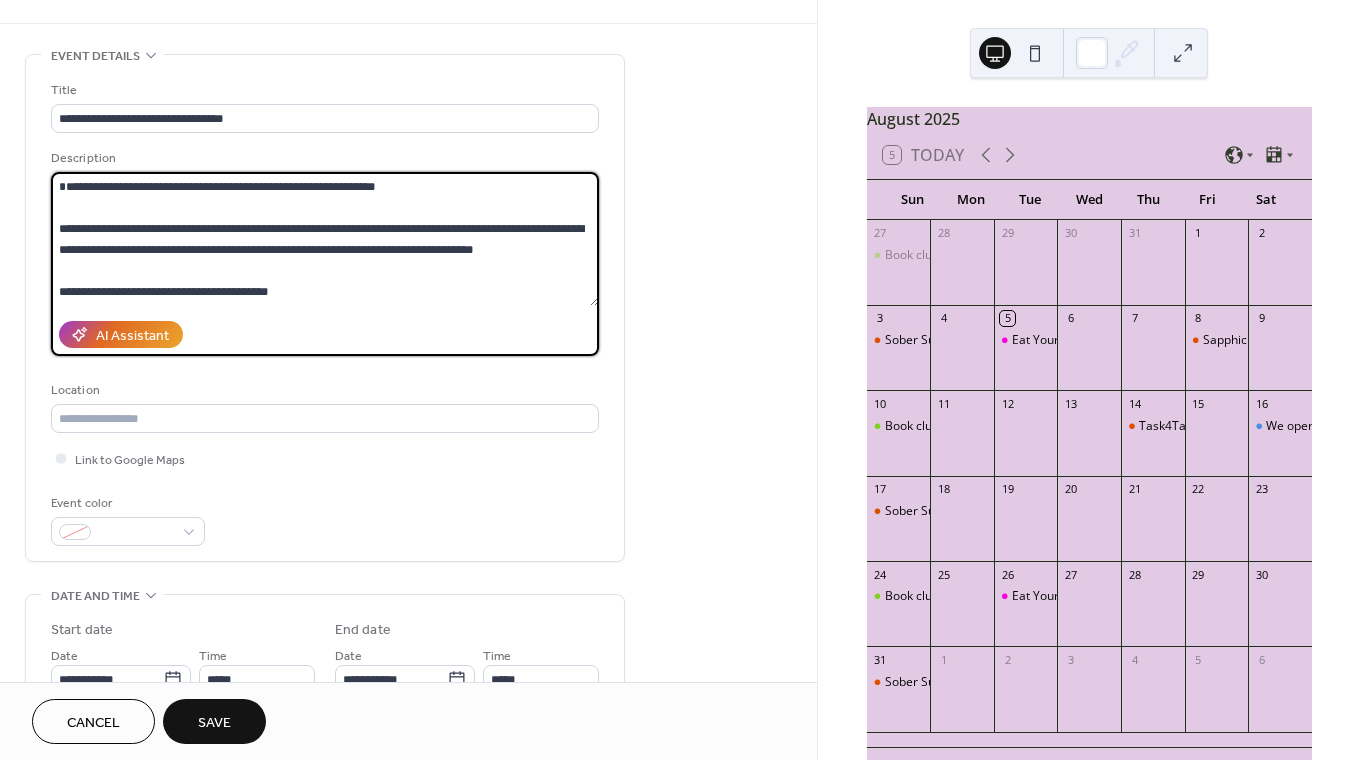 click at bounding box center [325, 239] 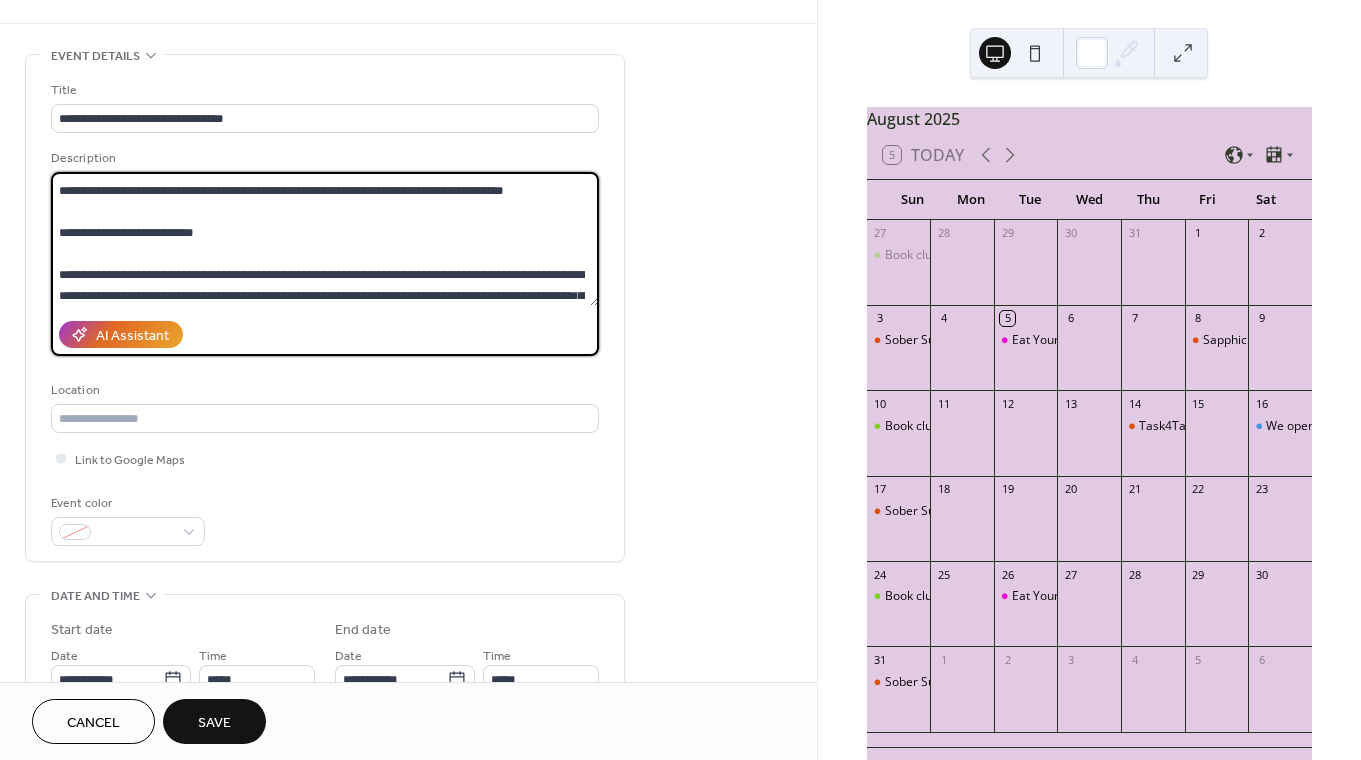 scroll, scrollTop: 209, scrollLeft: 0, axis: vertical 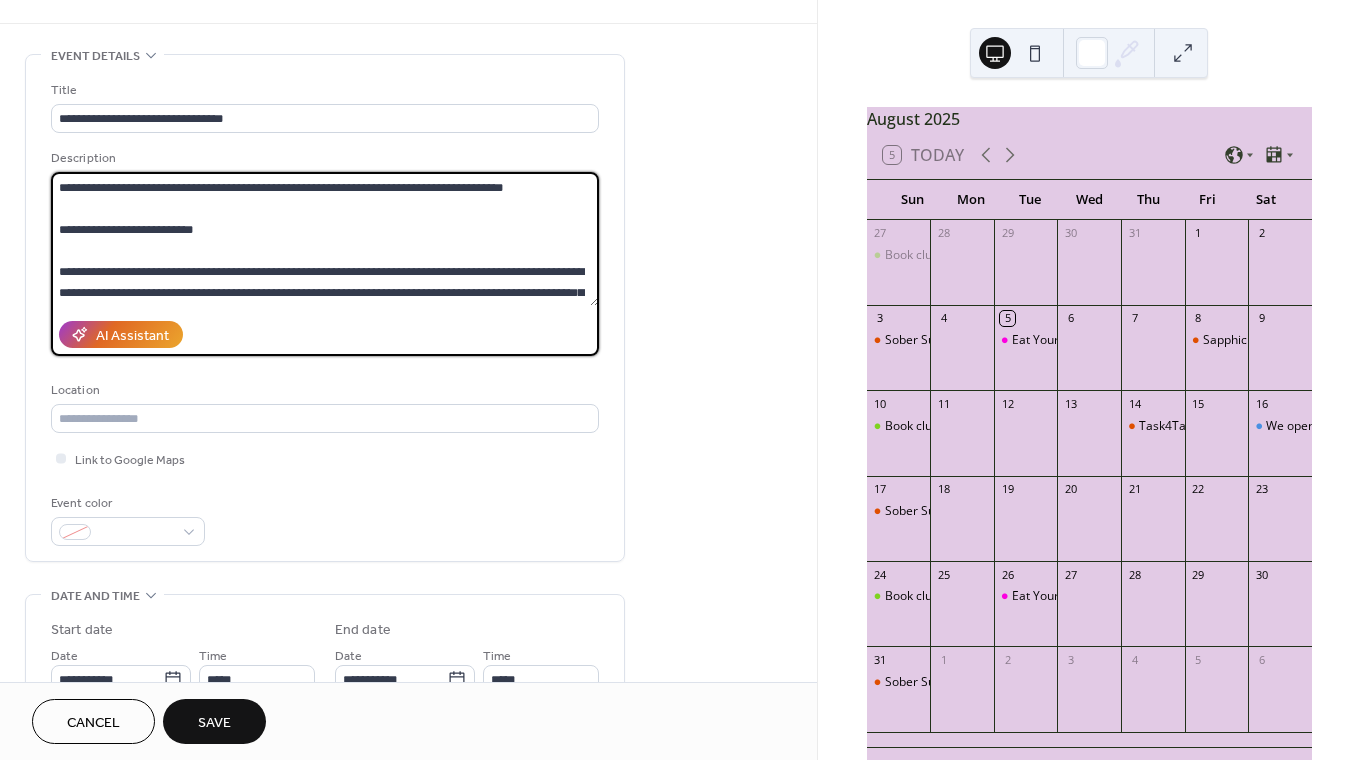 drag, startPoint x: 210, startPoint y: 229, endPoint x: 149, endPoint y: 231, distance: 61.03278 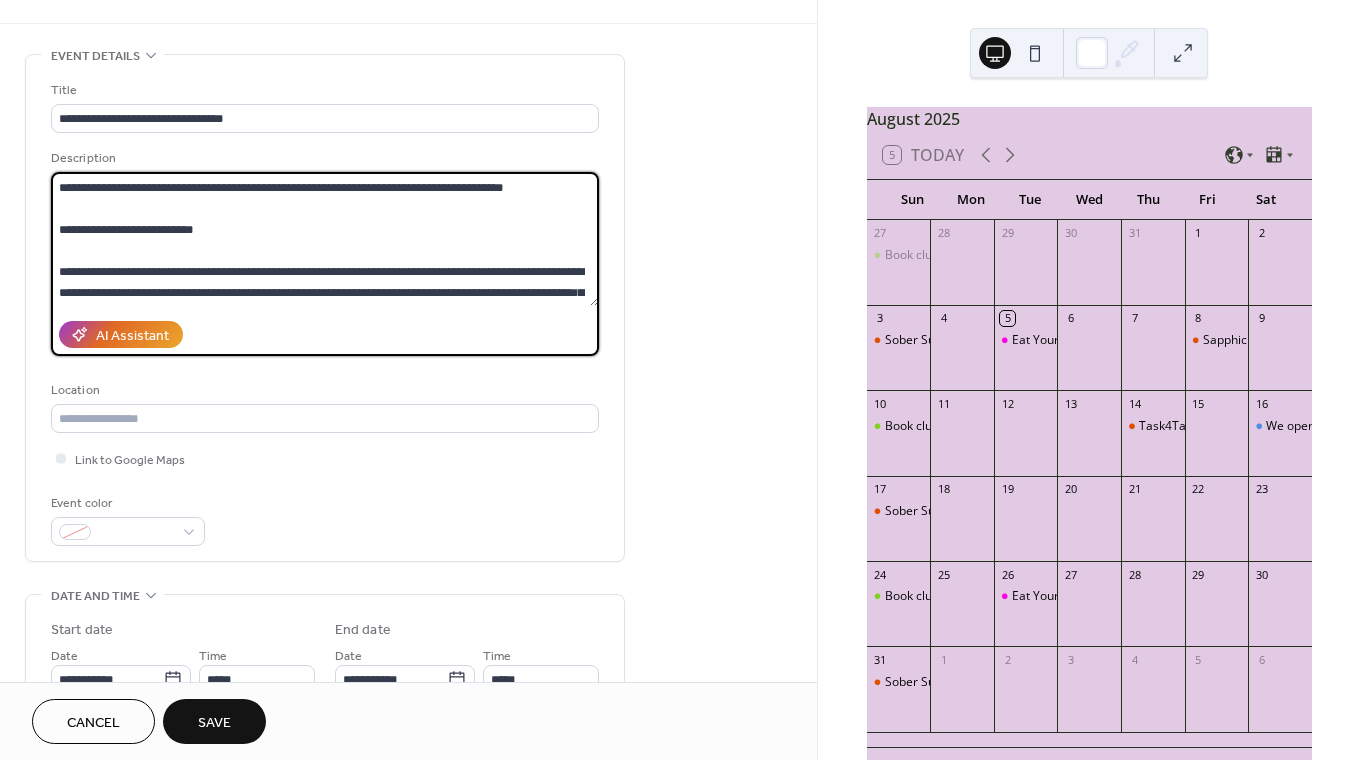 click at bounding box center [325, 239] 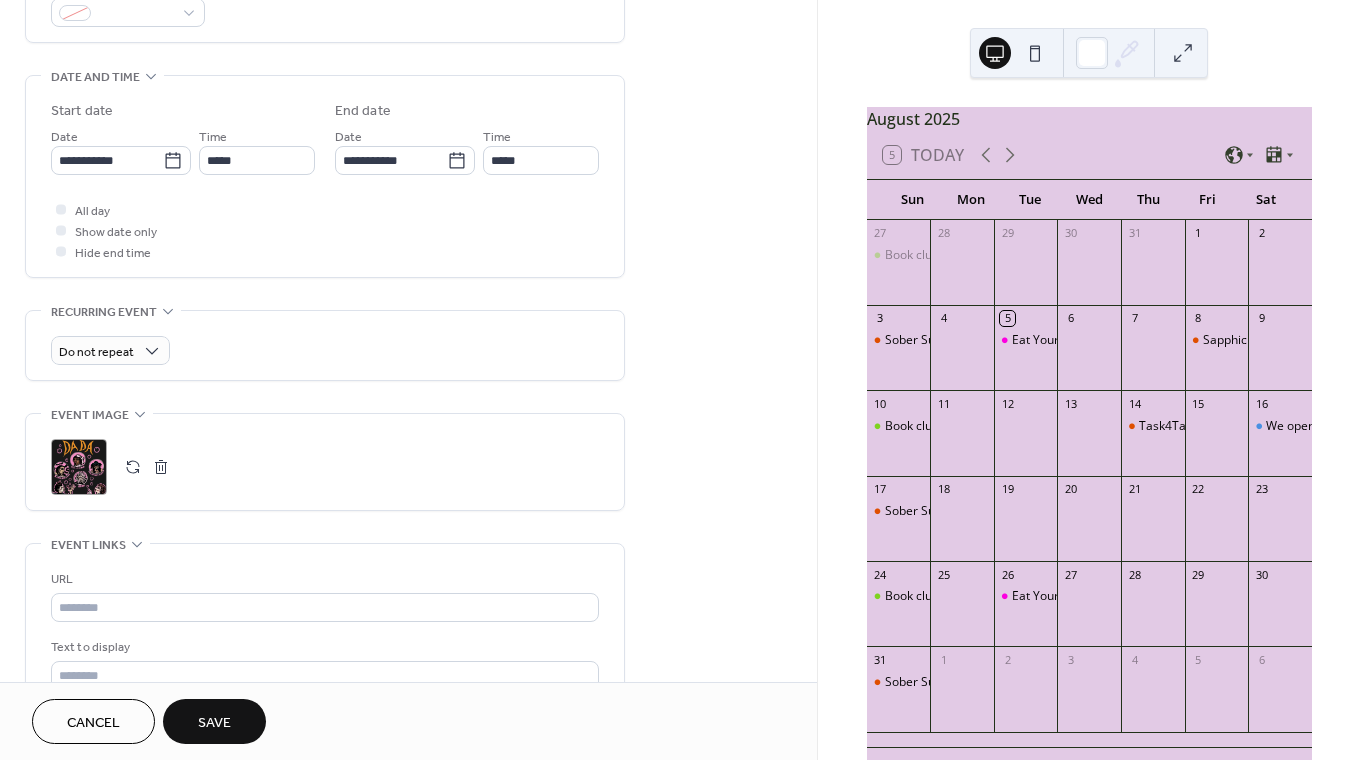 scroll, scrollTop: 684, scrollLeft: 0, axis: vertical 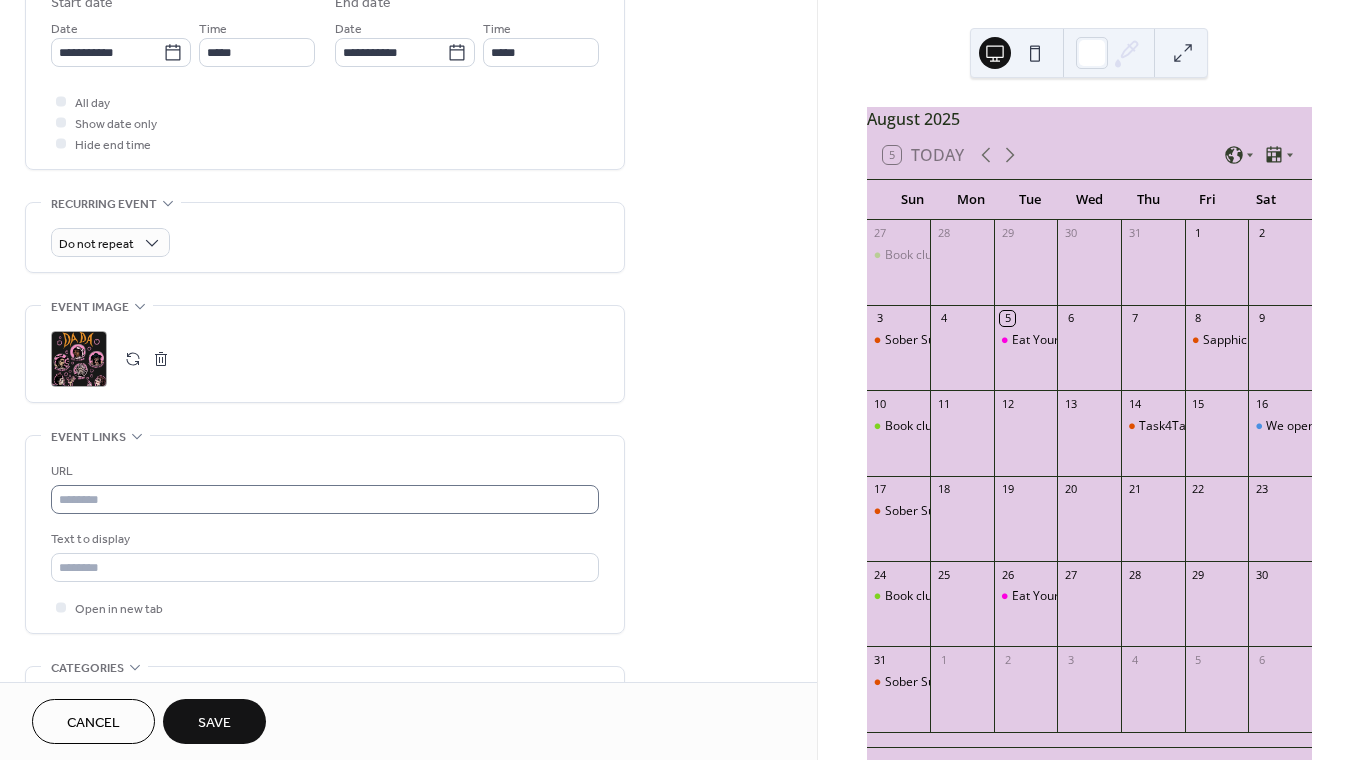 type on "**********" 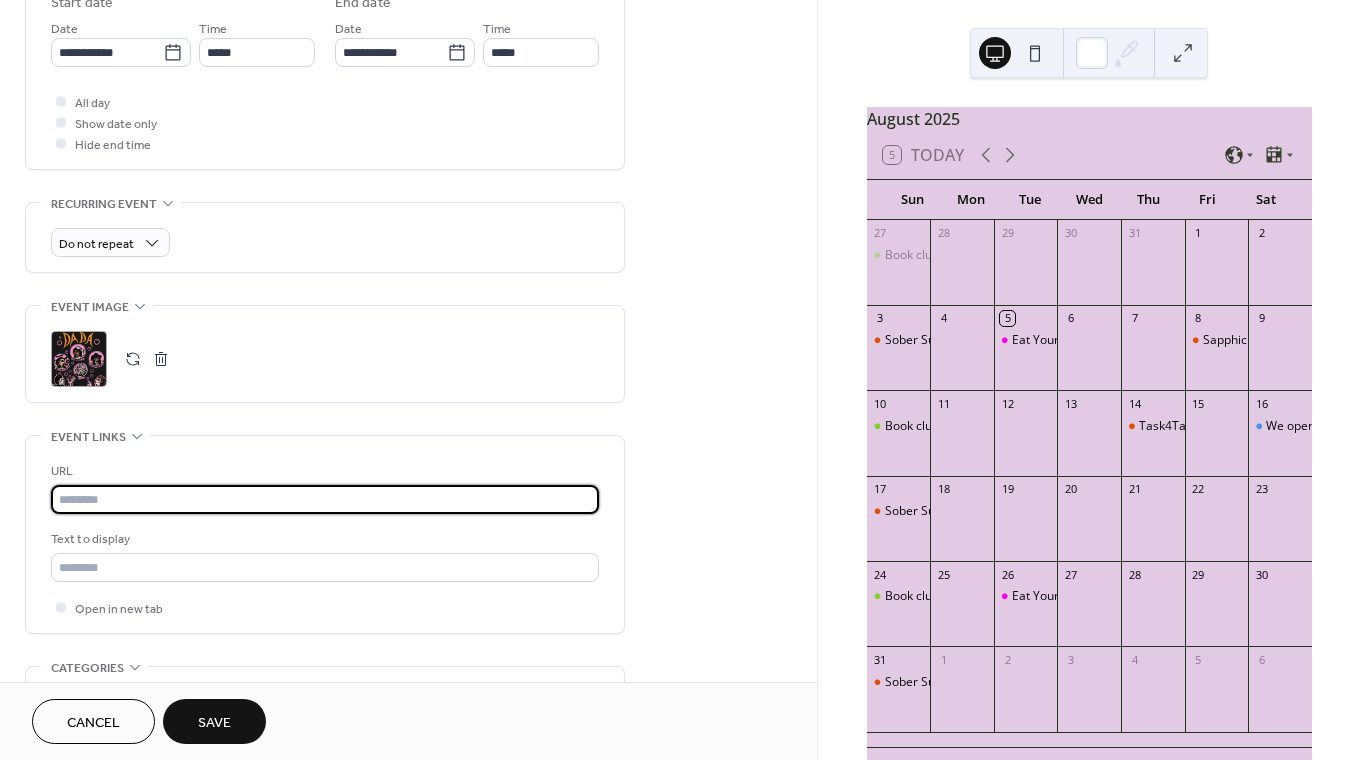 click at bounding box center (325, 499) 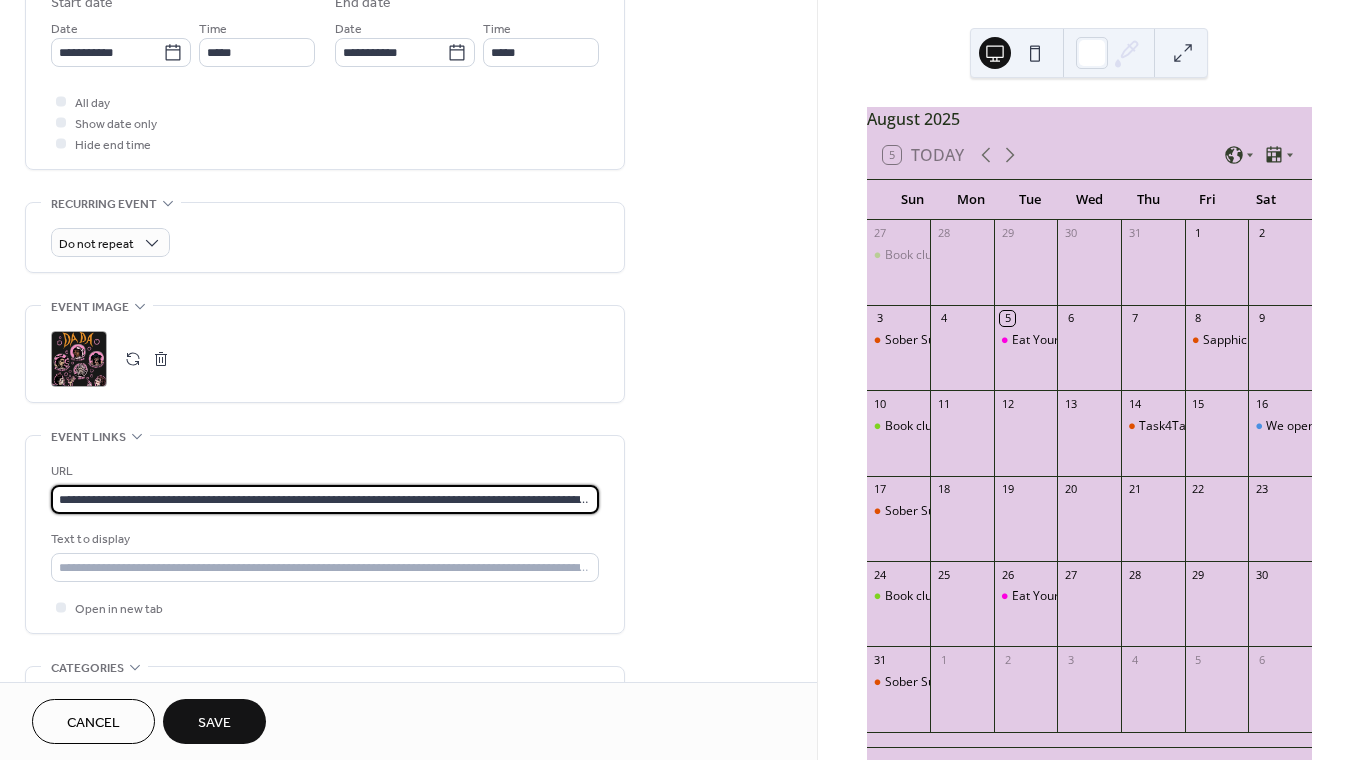 scroll, scrollTop: 0, scrollLeft: 505, axis: horizontal 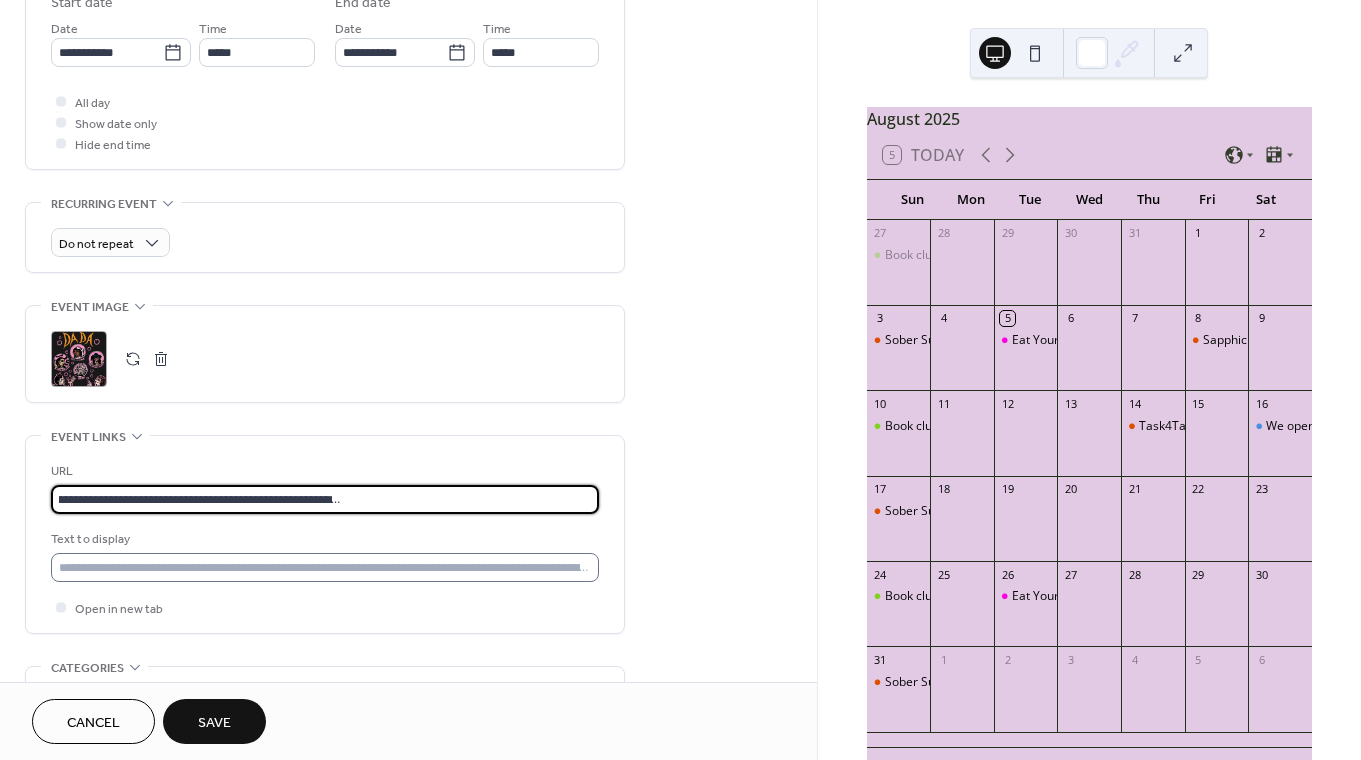 type on "**********" 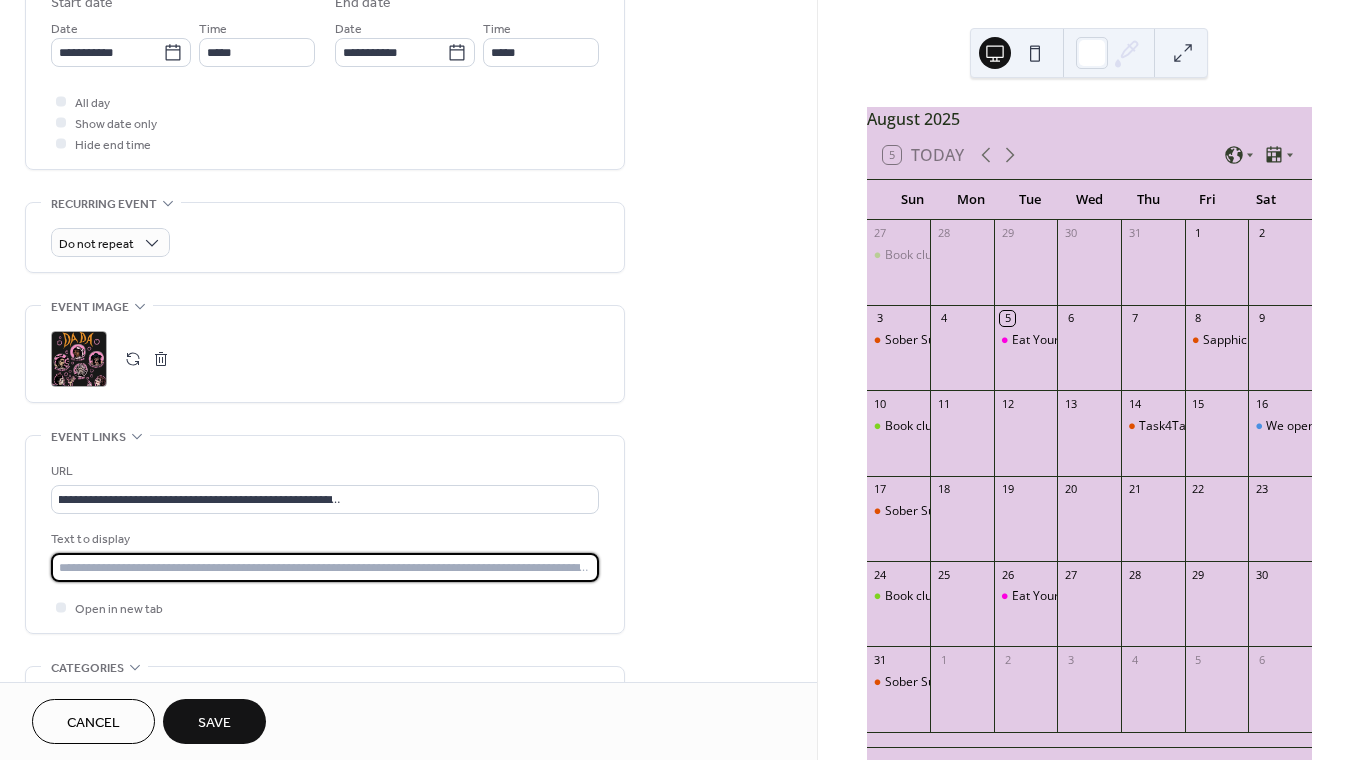 scroll, scrollTop: 0, scrollLeft: 0, axis: both 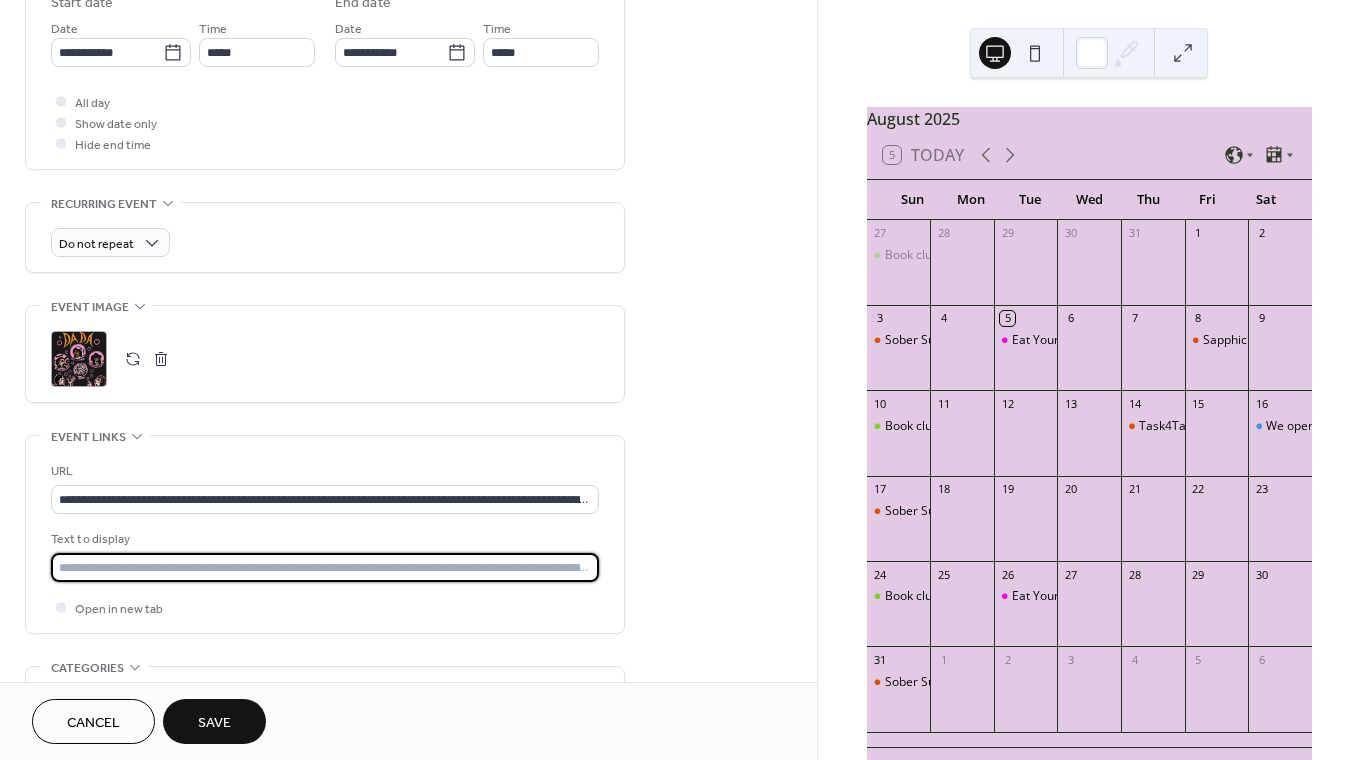 click at bounding box center (325, 567) 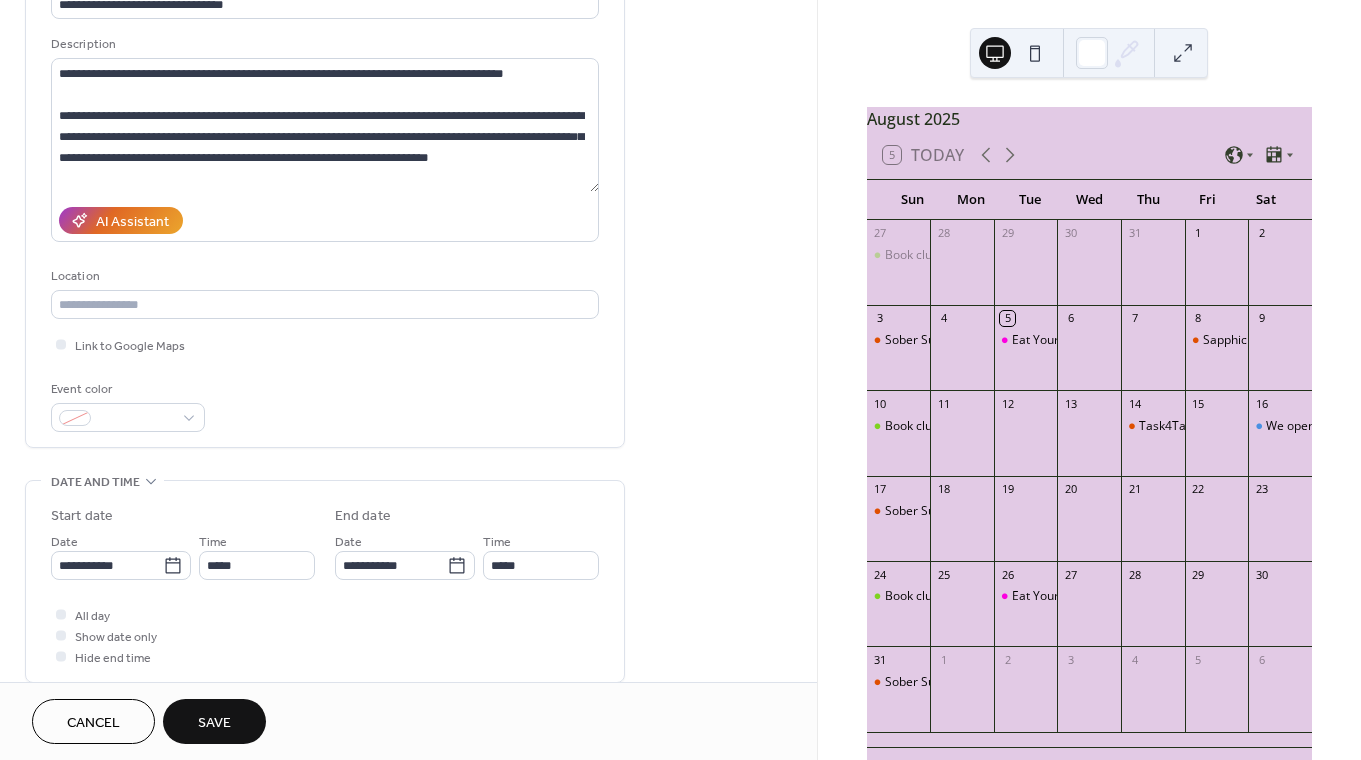 scroll, scrollTop: 196, scrollLeft: 0, axis: vertical 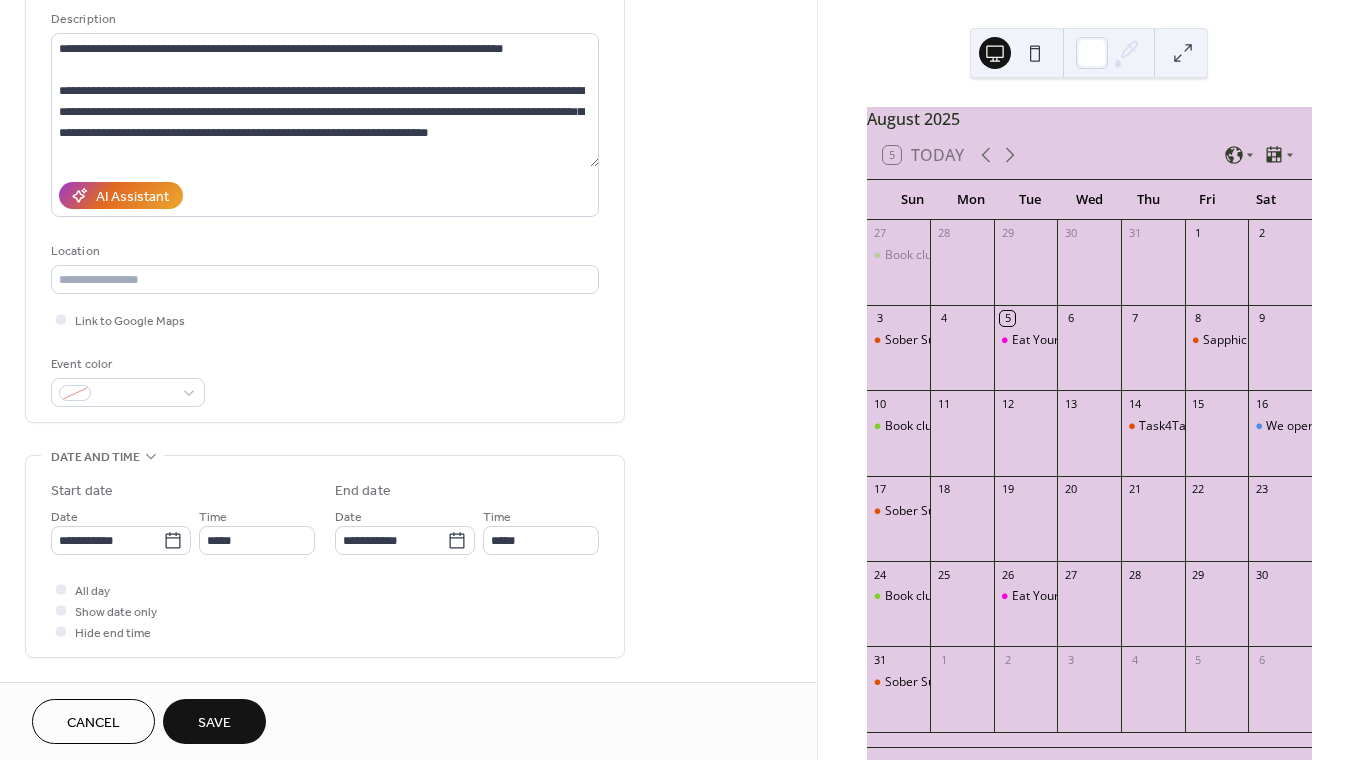 type on "**********" 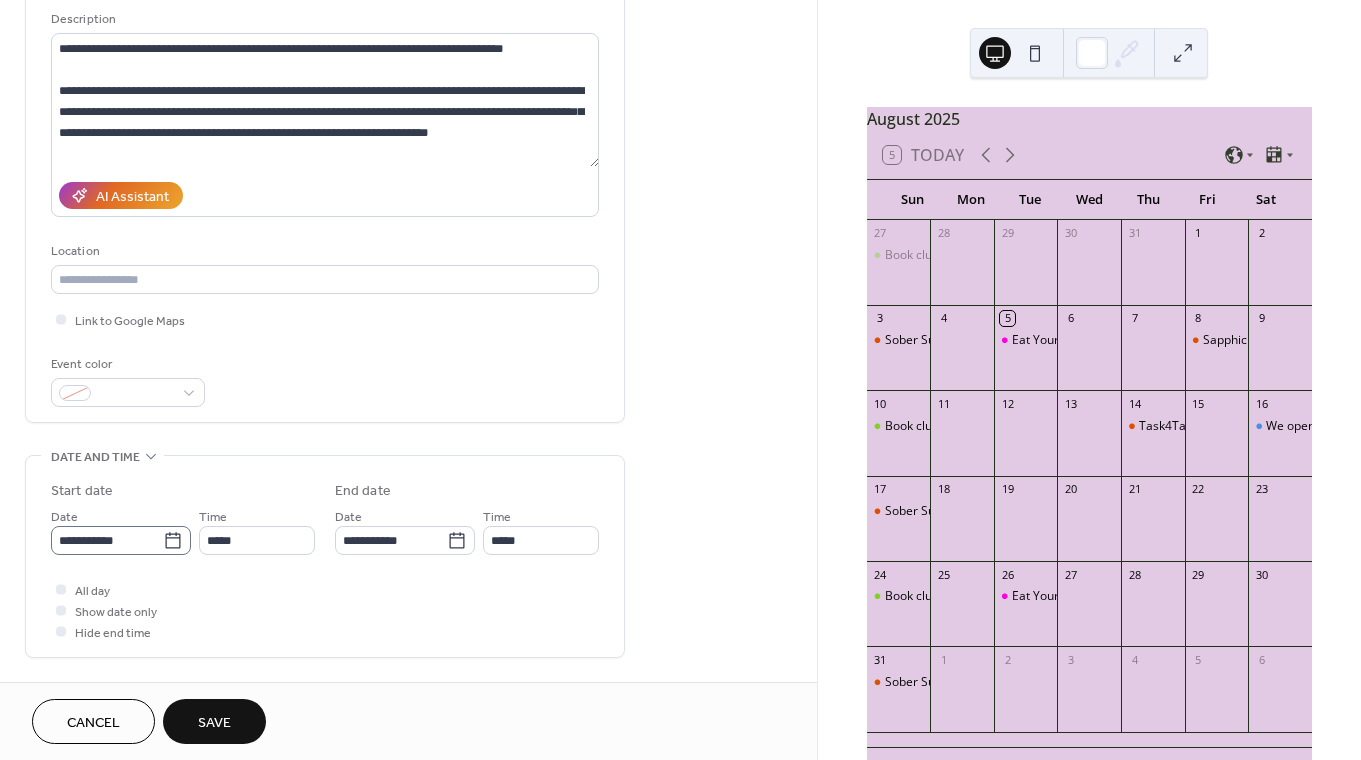 click 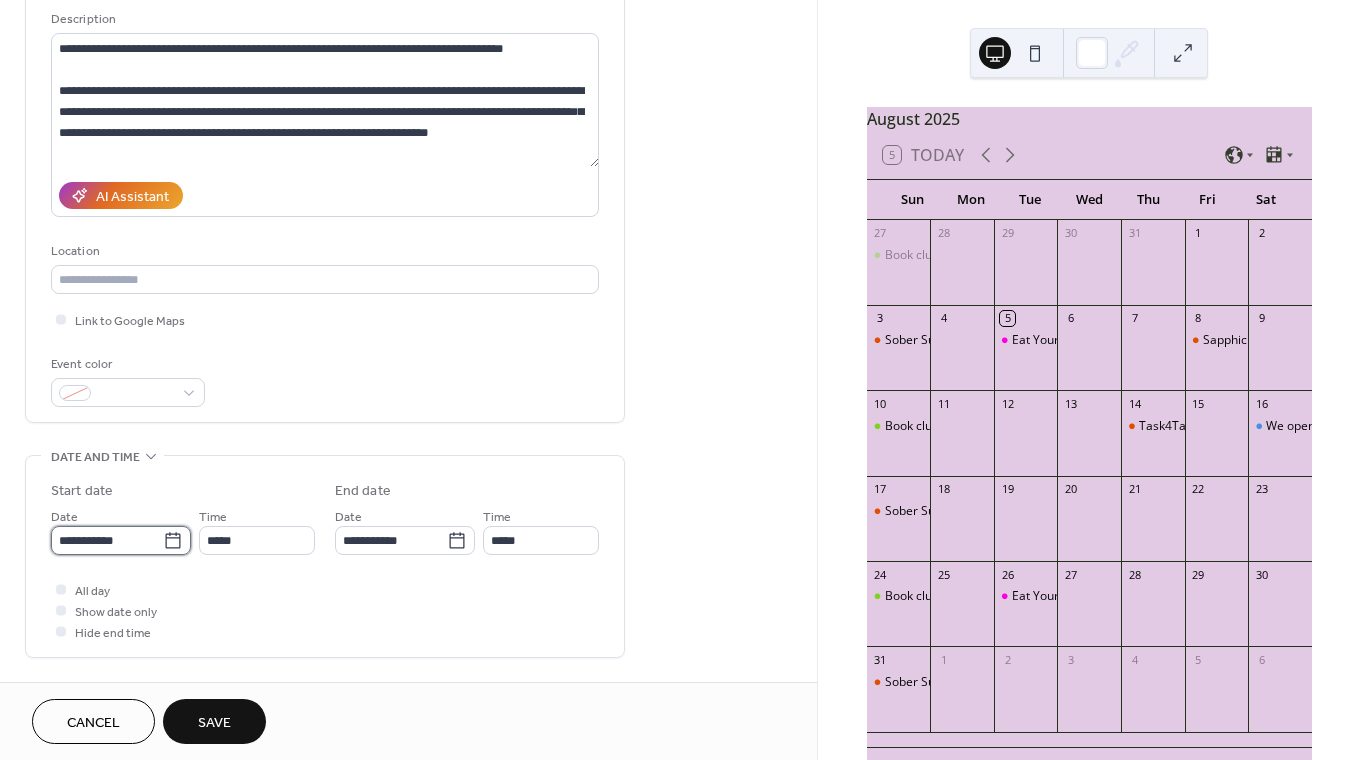 click on "**********" at bounding box center (107, 540) 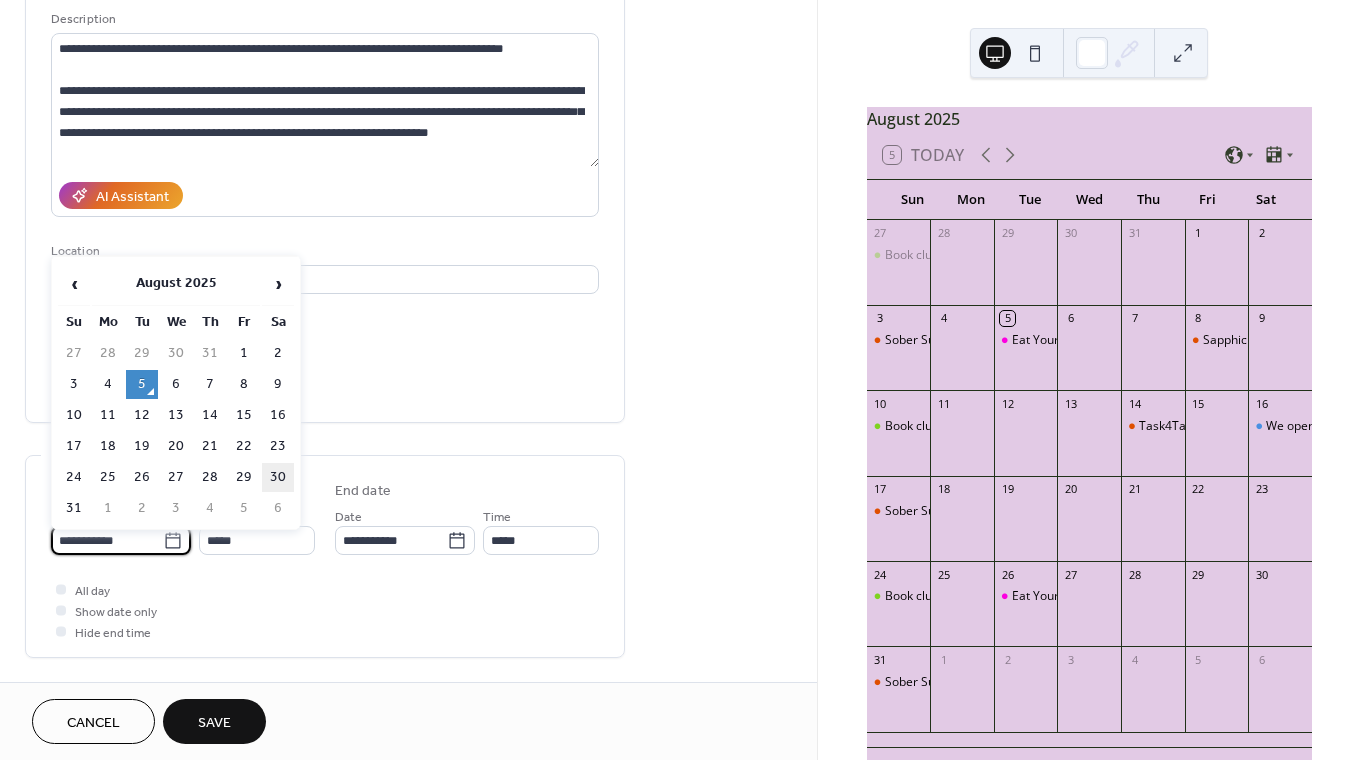 click on "30" at bounding box center (278, 477) 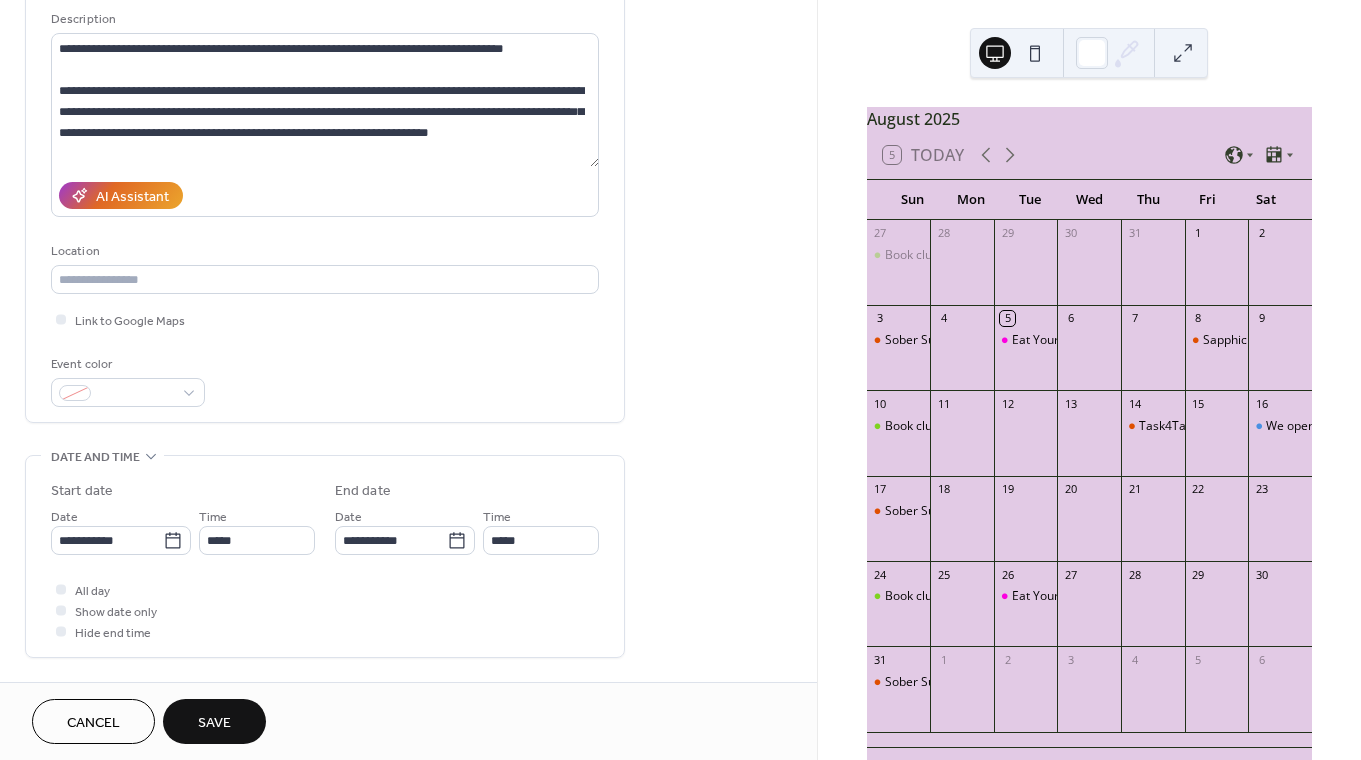 click on "**********" at bounding box center [325, 561] 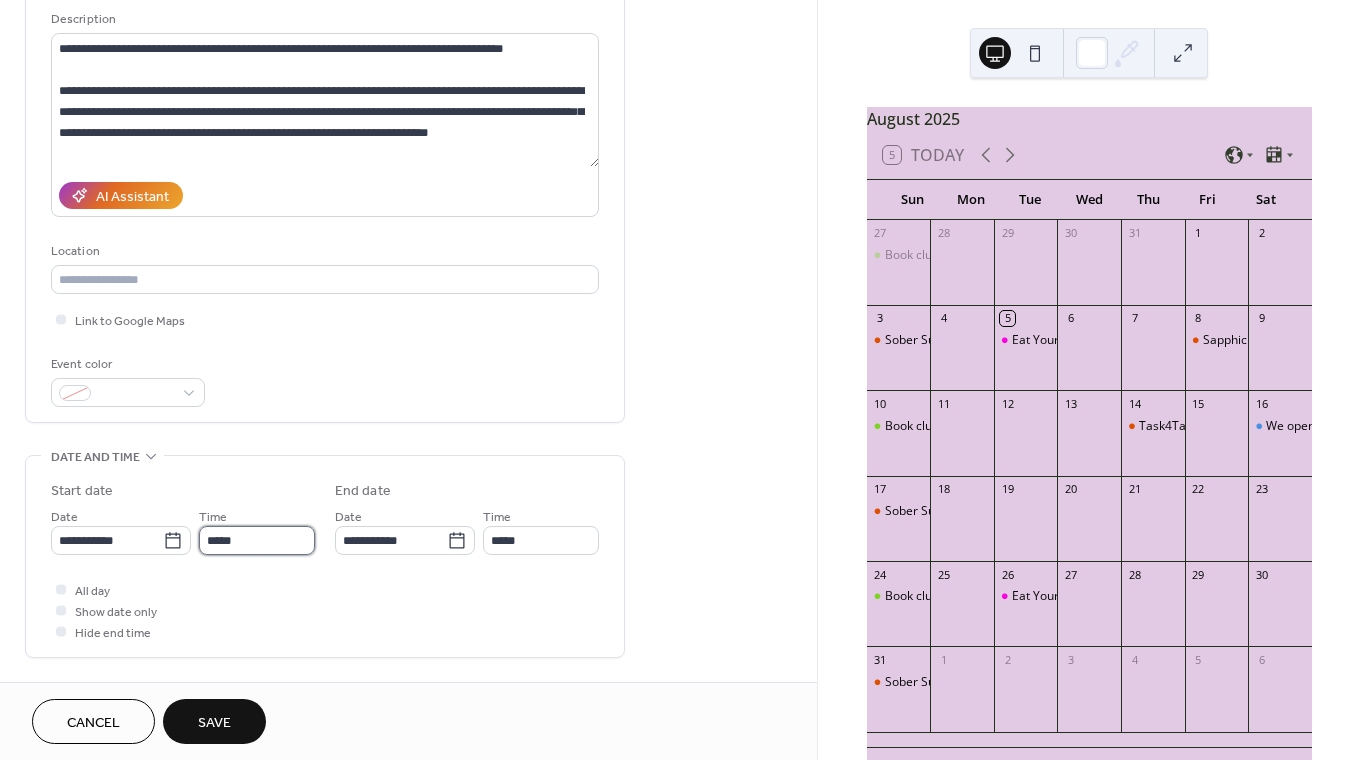 click on "*****" at bounding box center (257, 540) 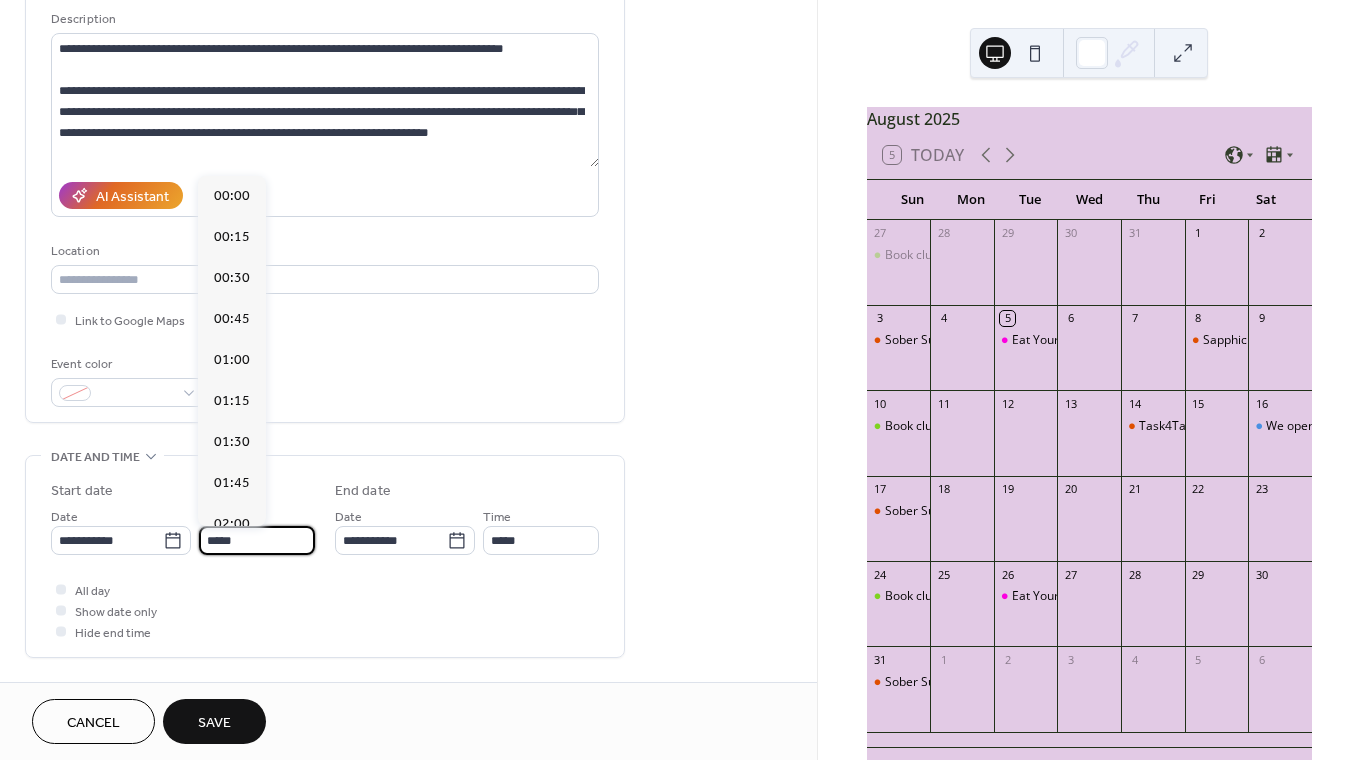 scroll, scrollTop: 1944, scrollLeft: 0, axis: vertical 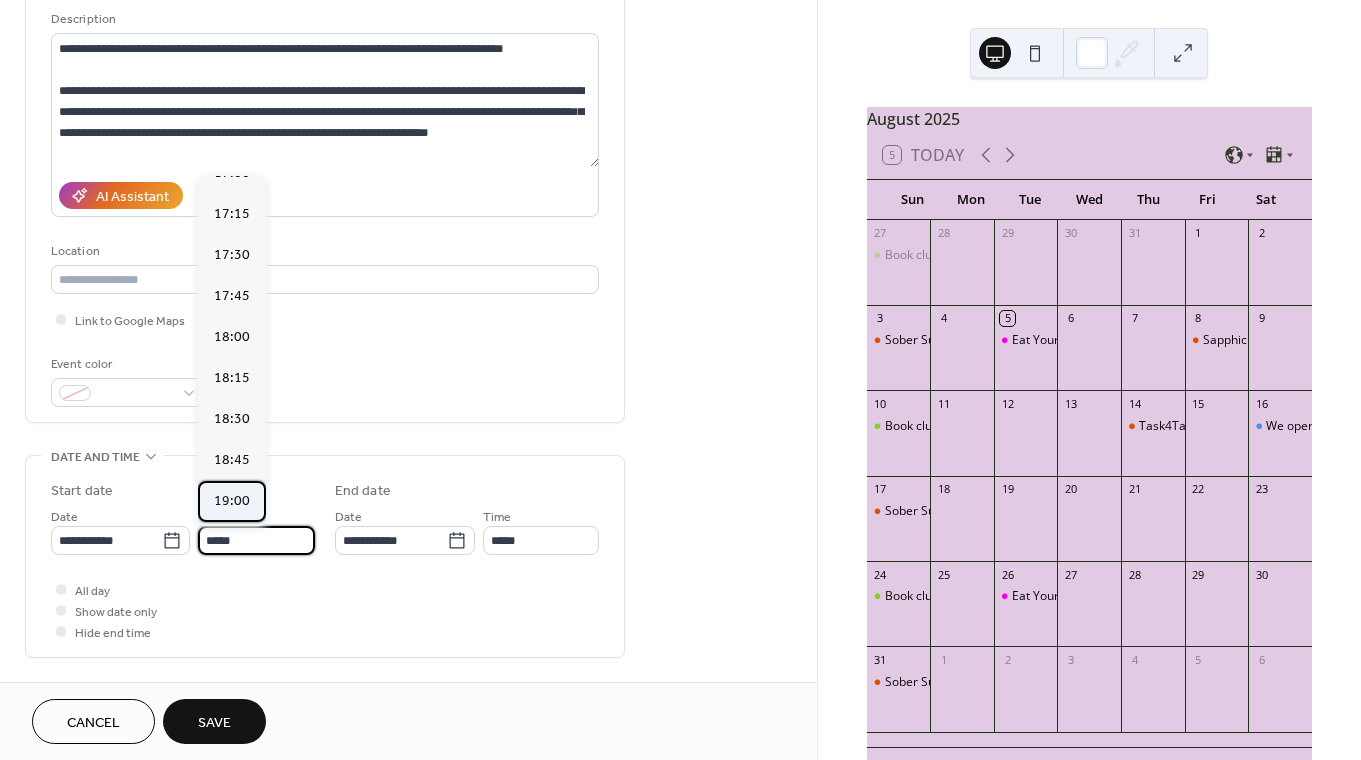 click on "19:00" at bounding box center [232, 501] 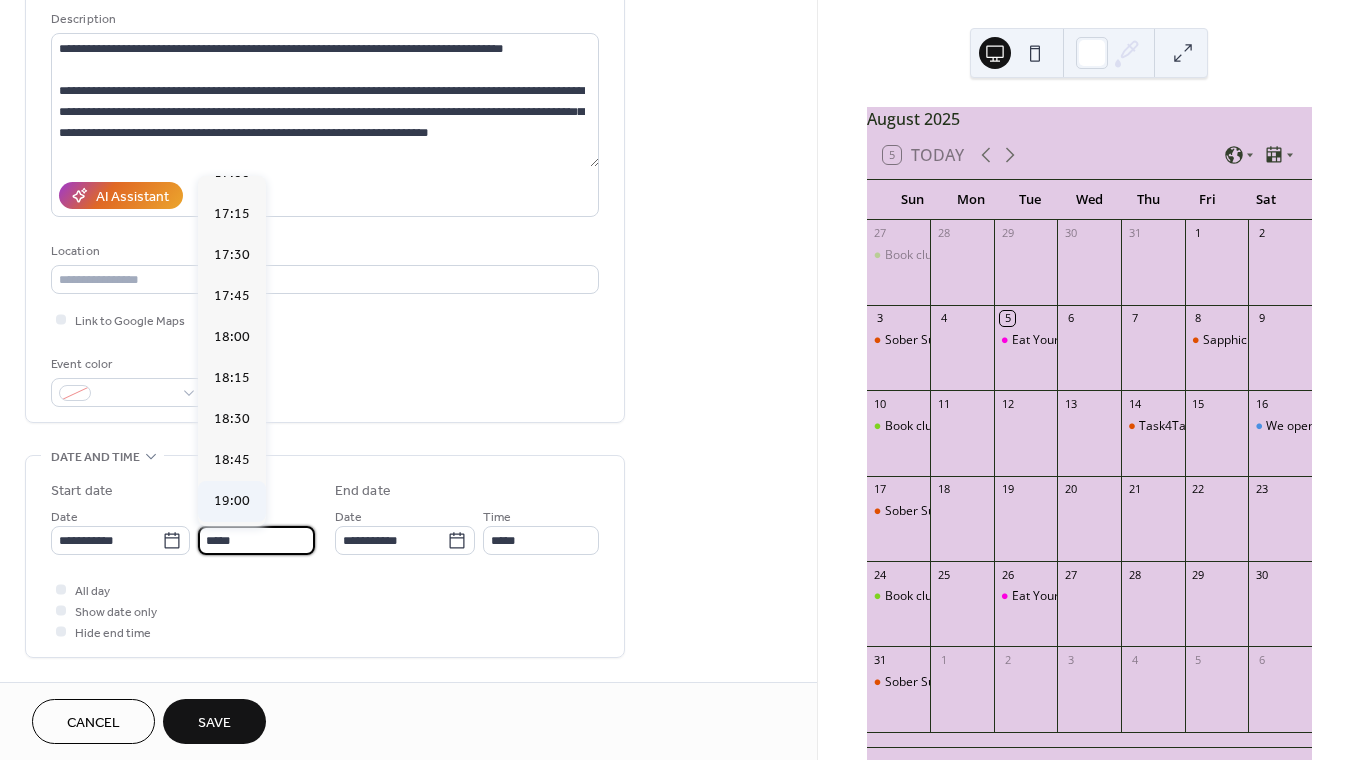 type on "*****" 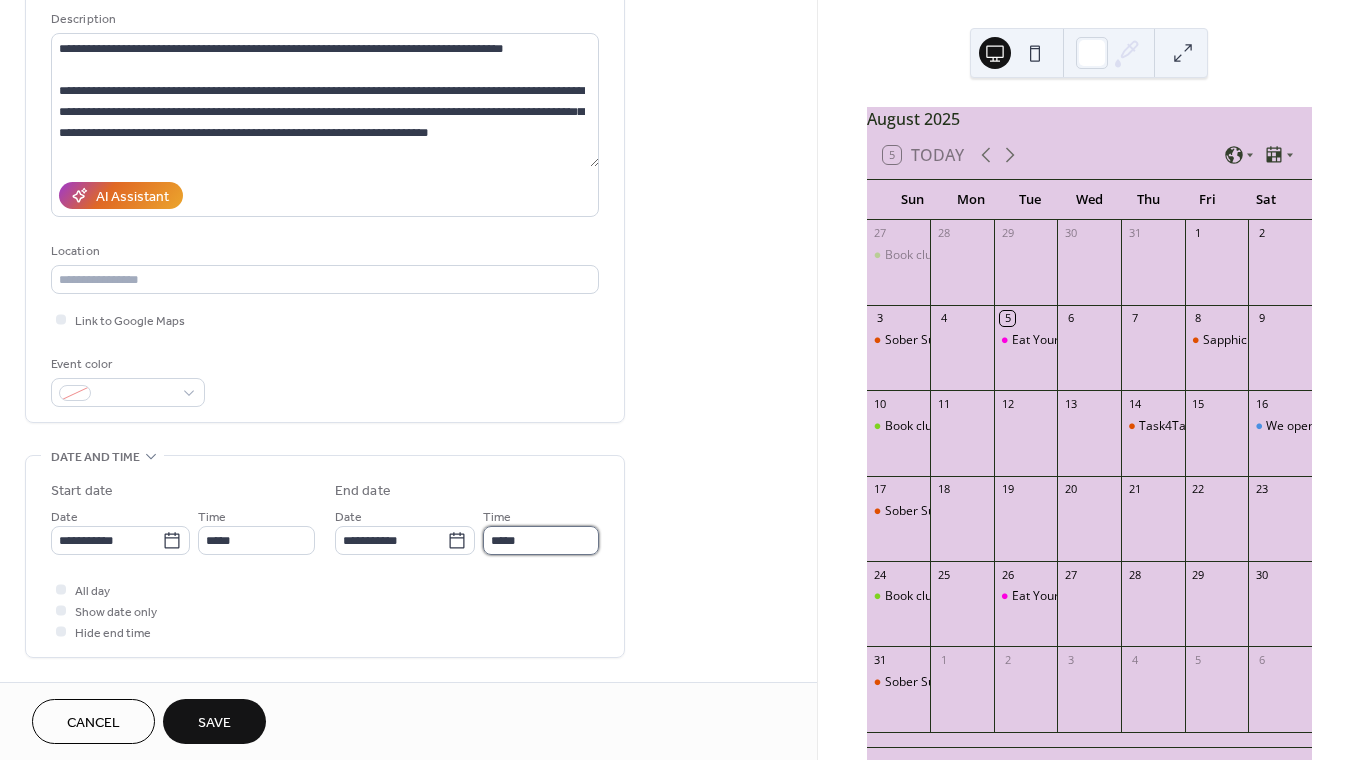 click on "*****" at bounding box center (541, 540) 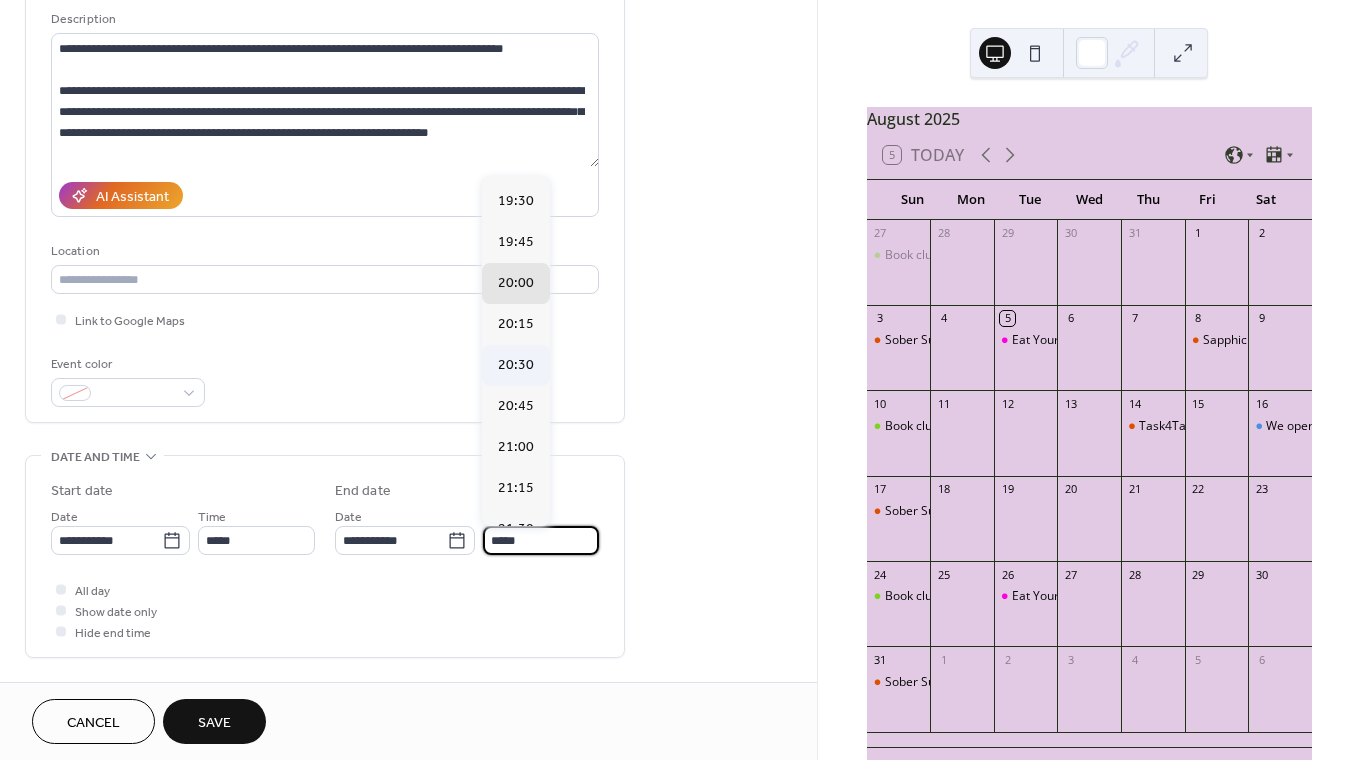 scroll, scrollTop: 48, scrollLeft: 0, axis: vertical 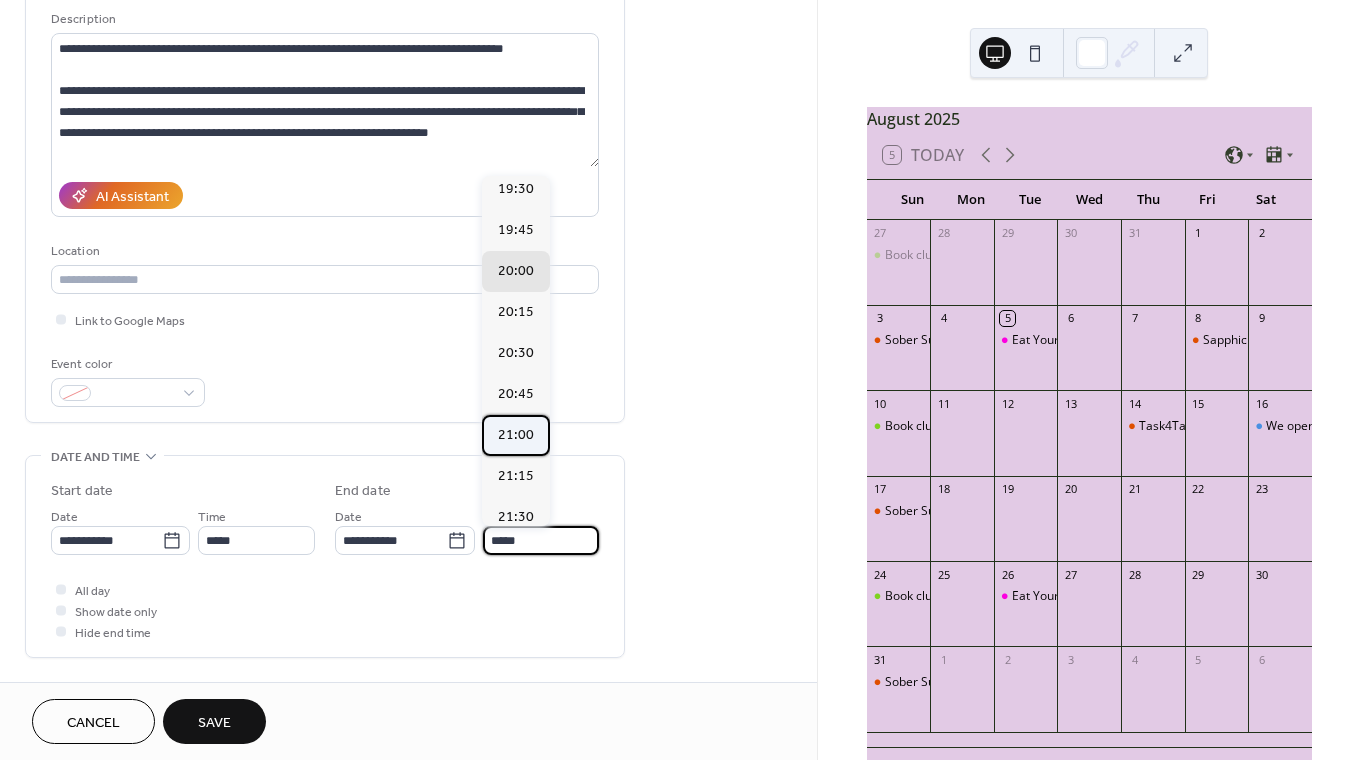 click on "21:00" at bounding box center [516, 435] 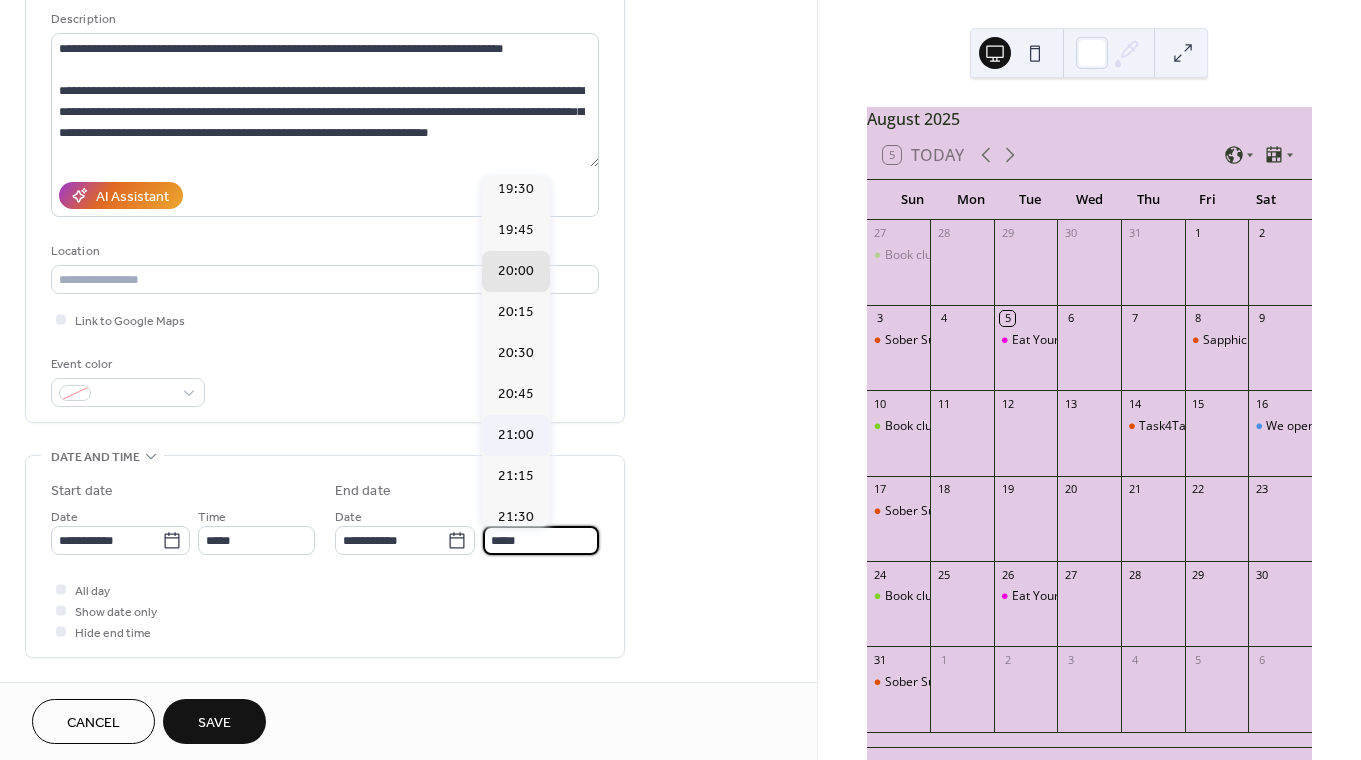 type on "*****" 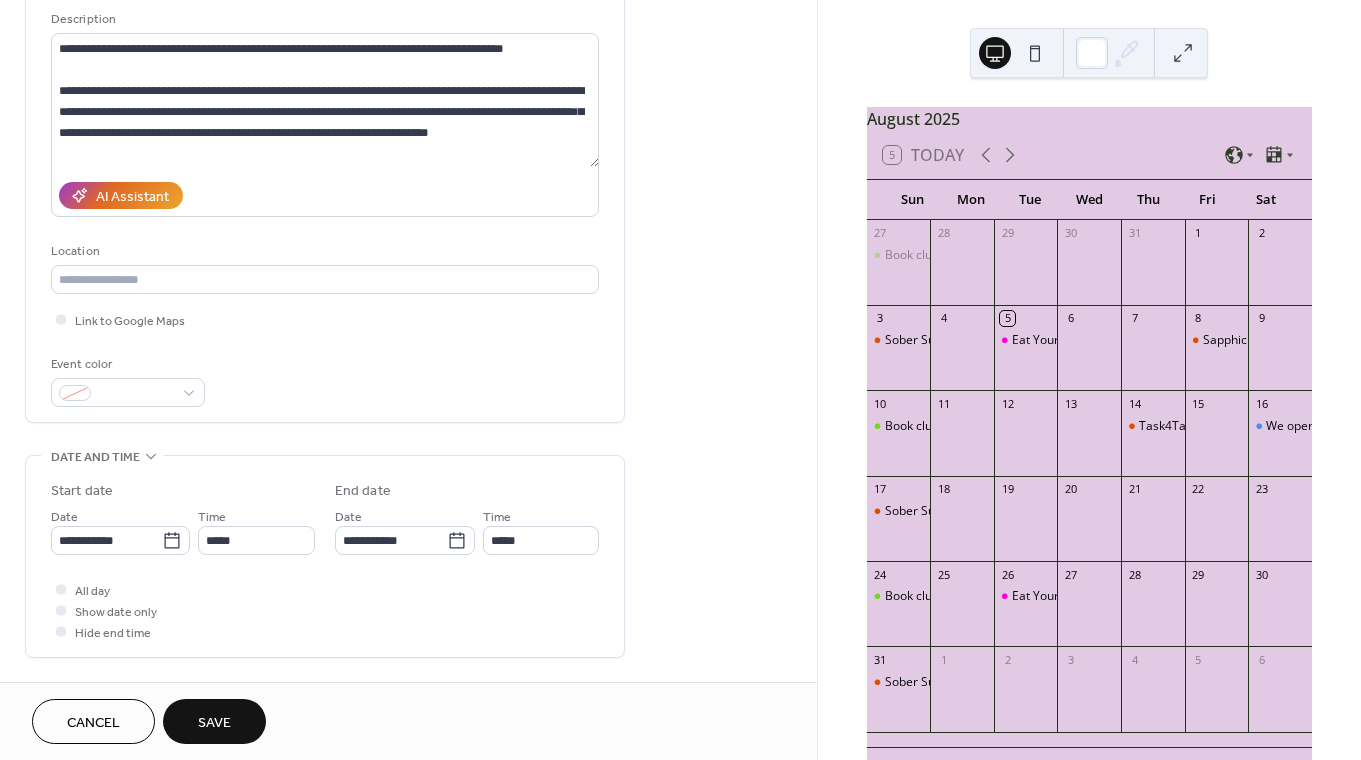 click on "All day Show date only Hide end time" at bounding box center [325, 610] 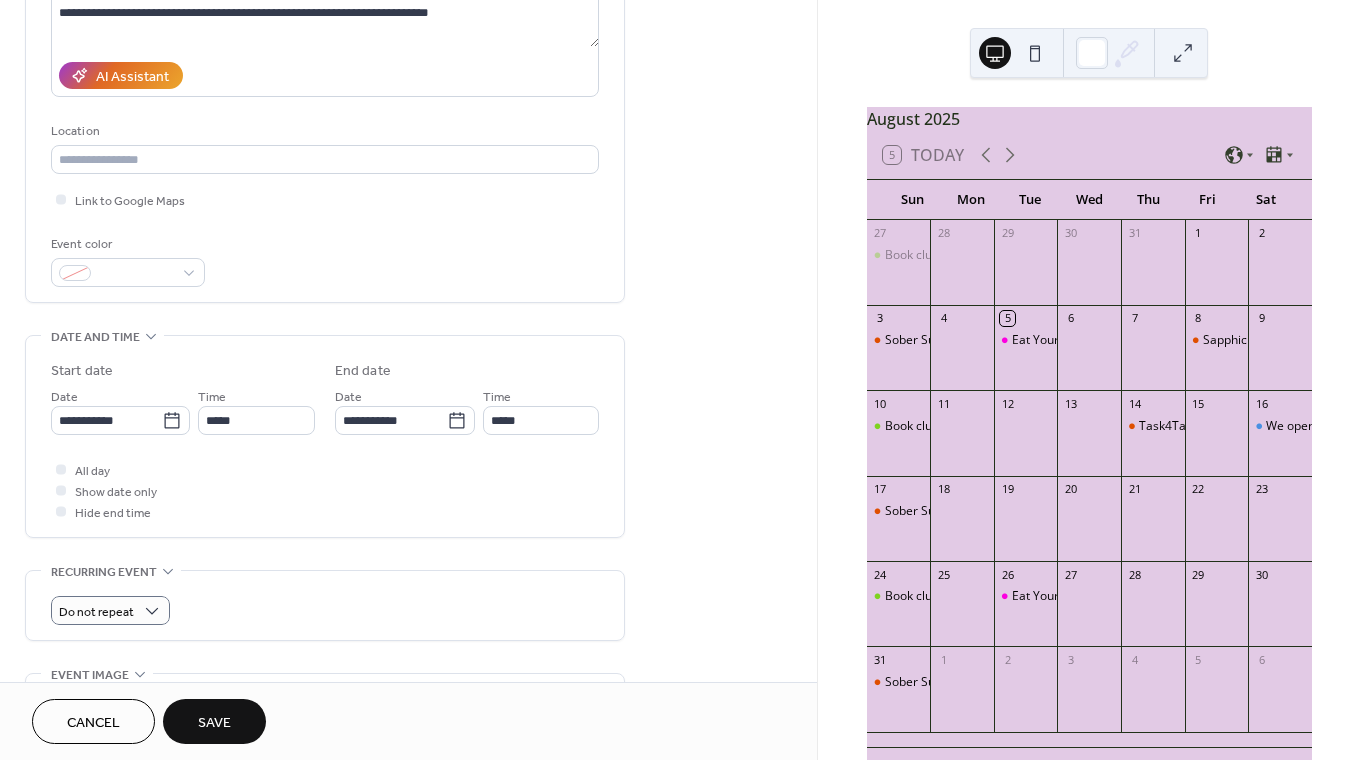 scroll, scrollTop: 240, scrollLeft: 0, axis: vertical 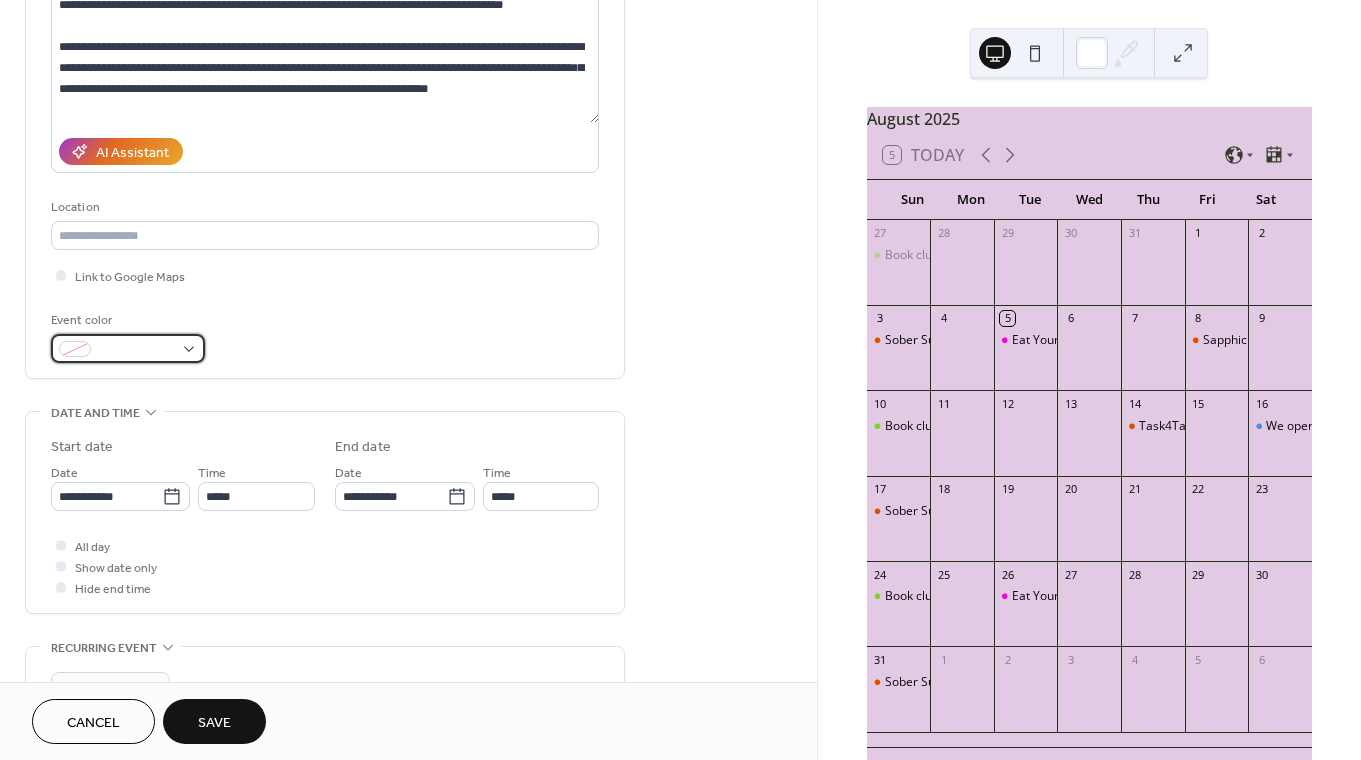 click at bounding box center (128, 348) 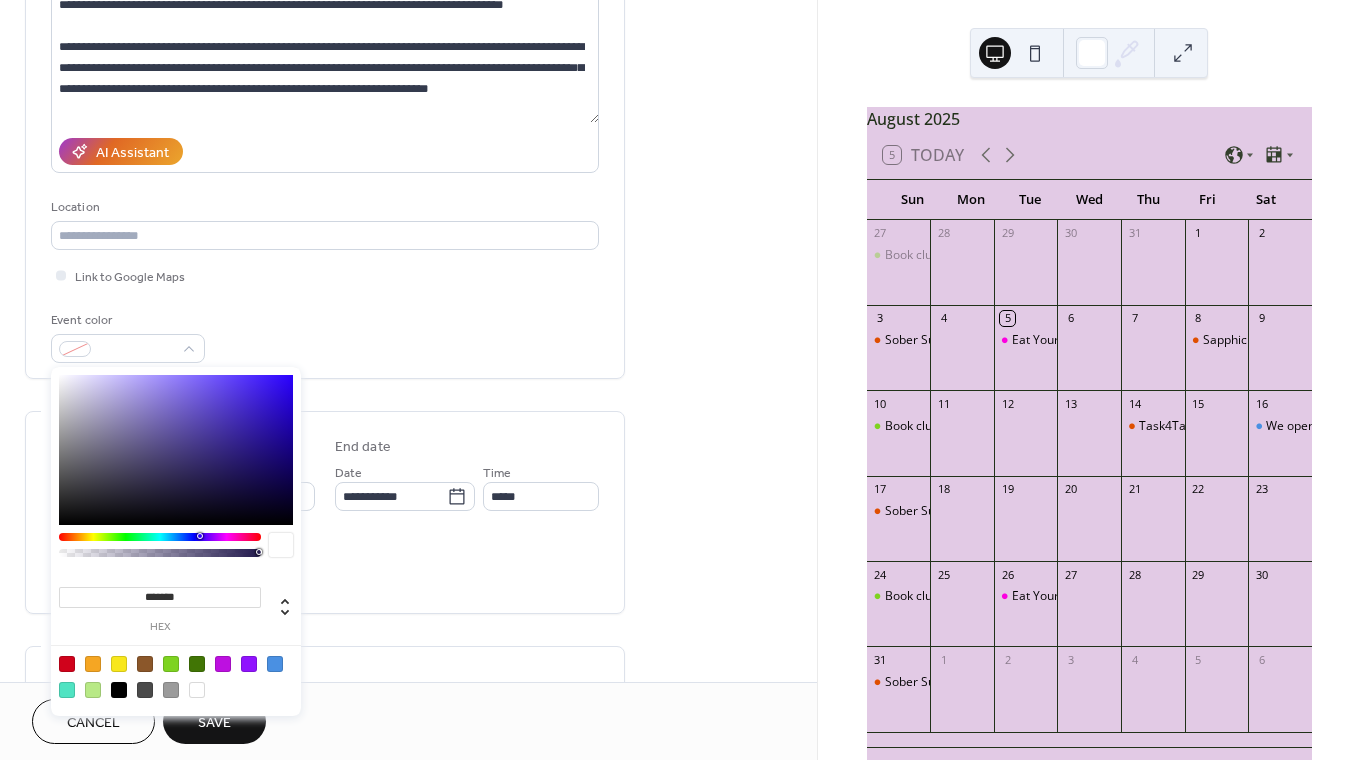 click at bounding box center [281, 545] 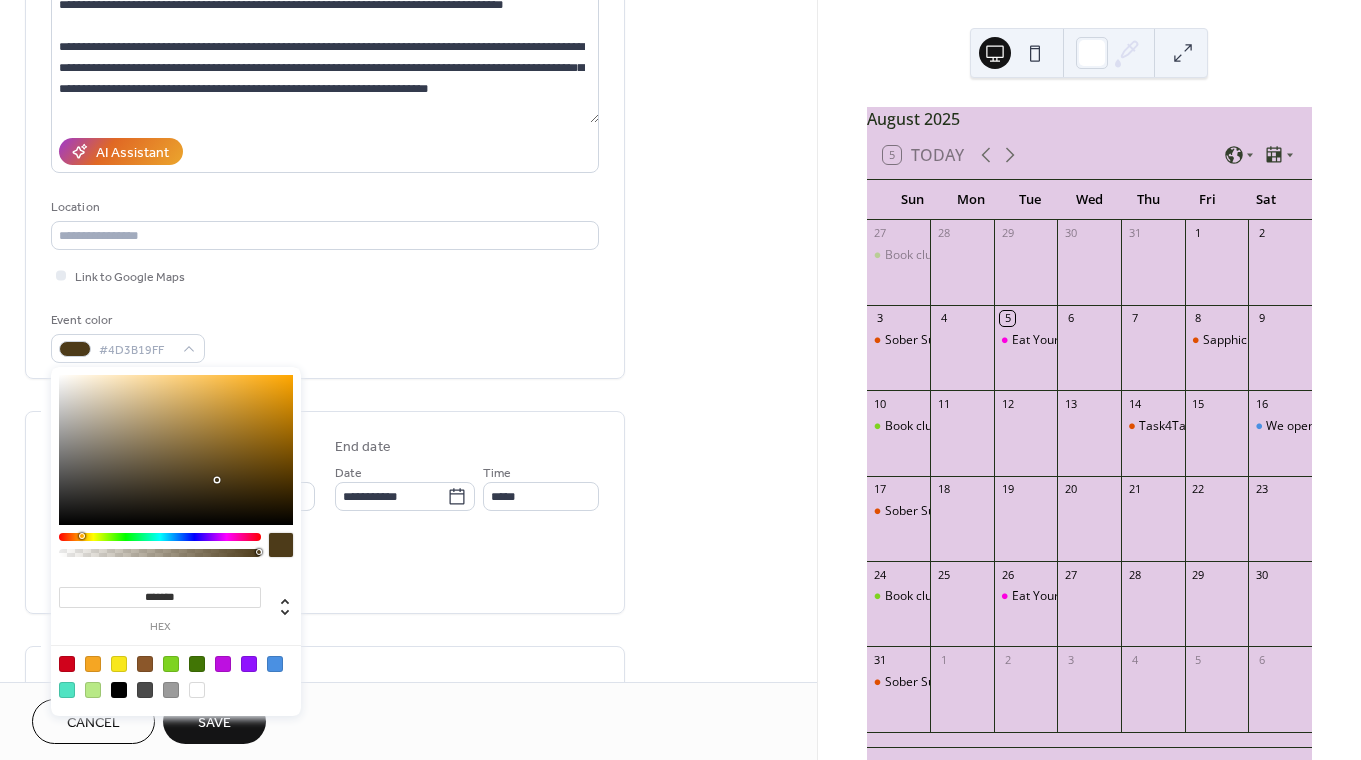 drag, startPoint x: 198, startPoint y: 540, endPoint x: 81, endPoint y: 534, distance: 117.15375 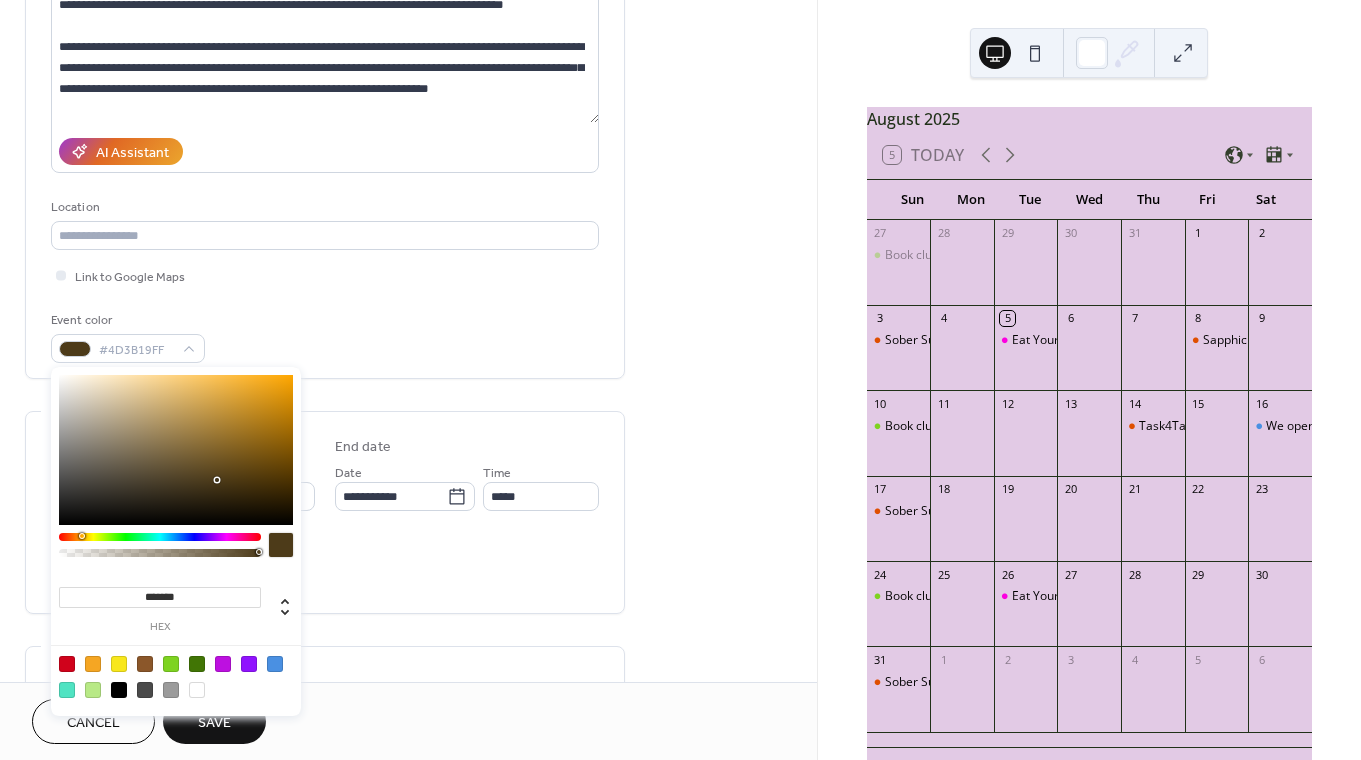 click at bounding box center (160, 537) 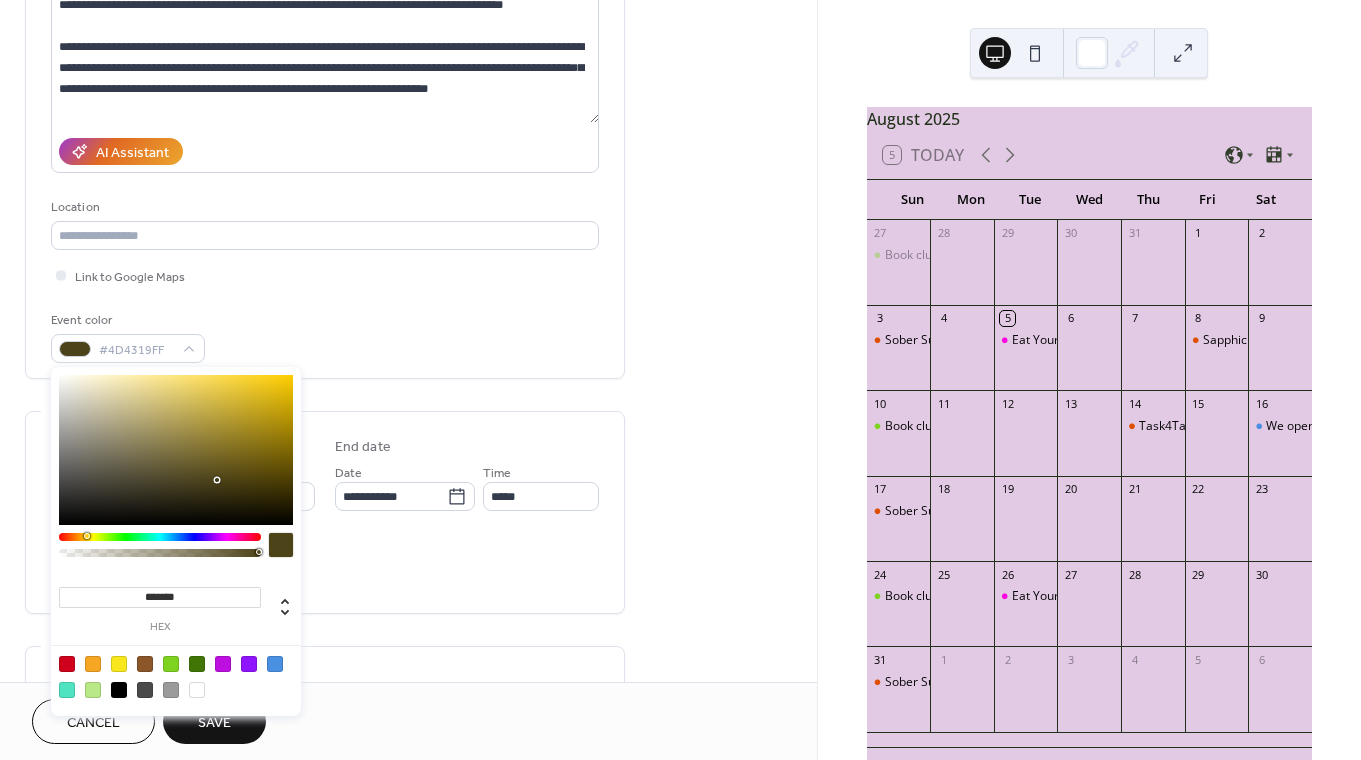 click at bounding box center (87, 536) 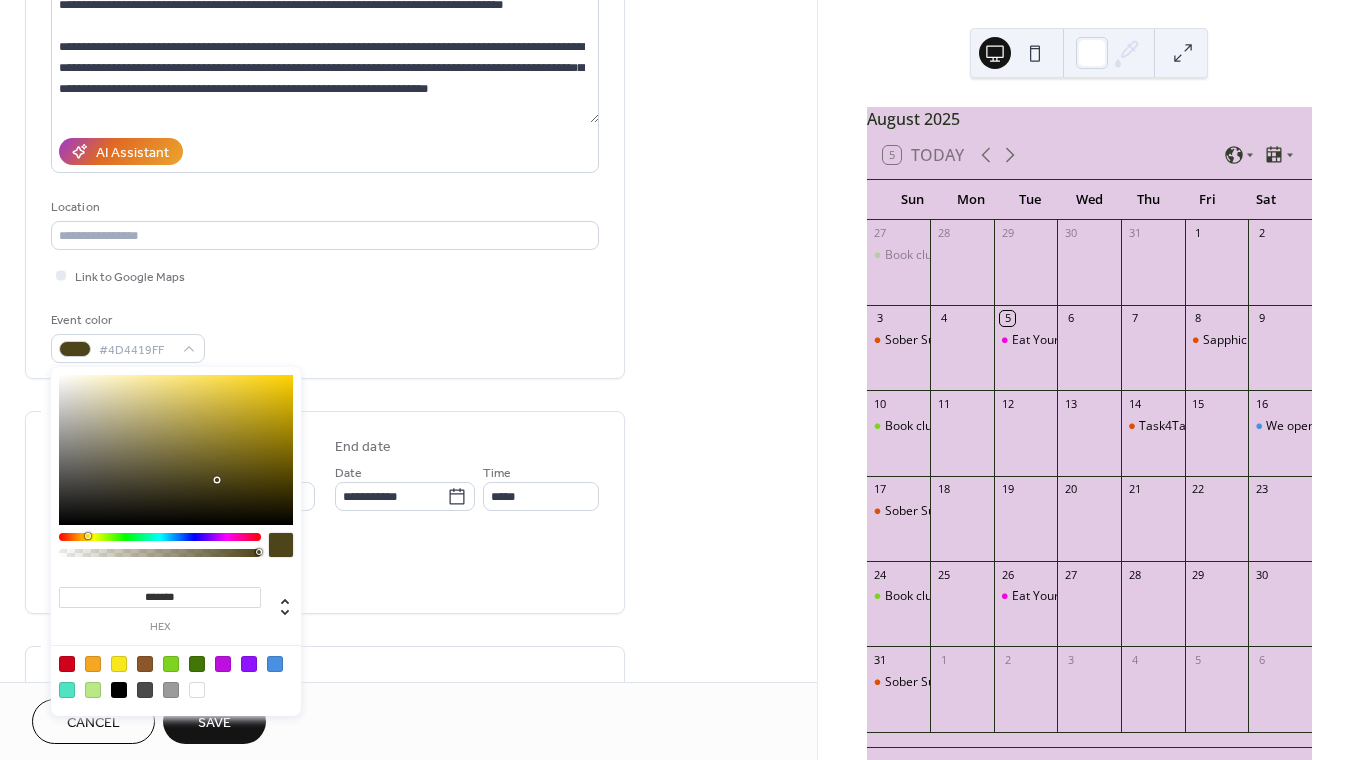 click at bounding box center [119, 664] 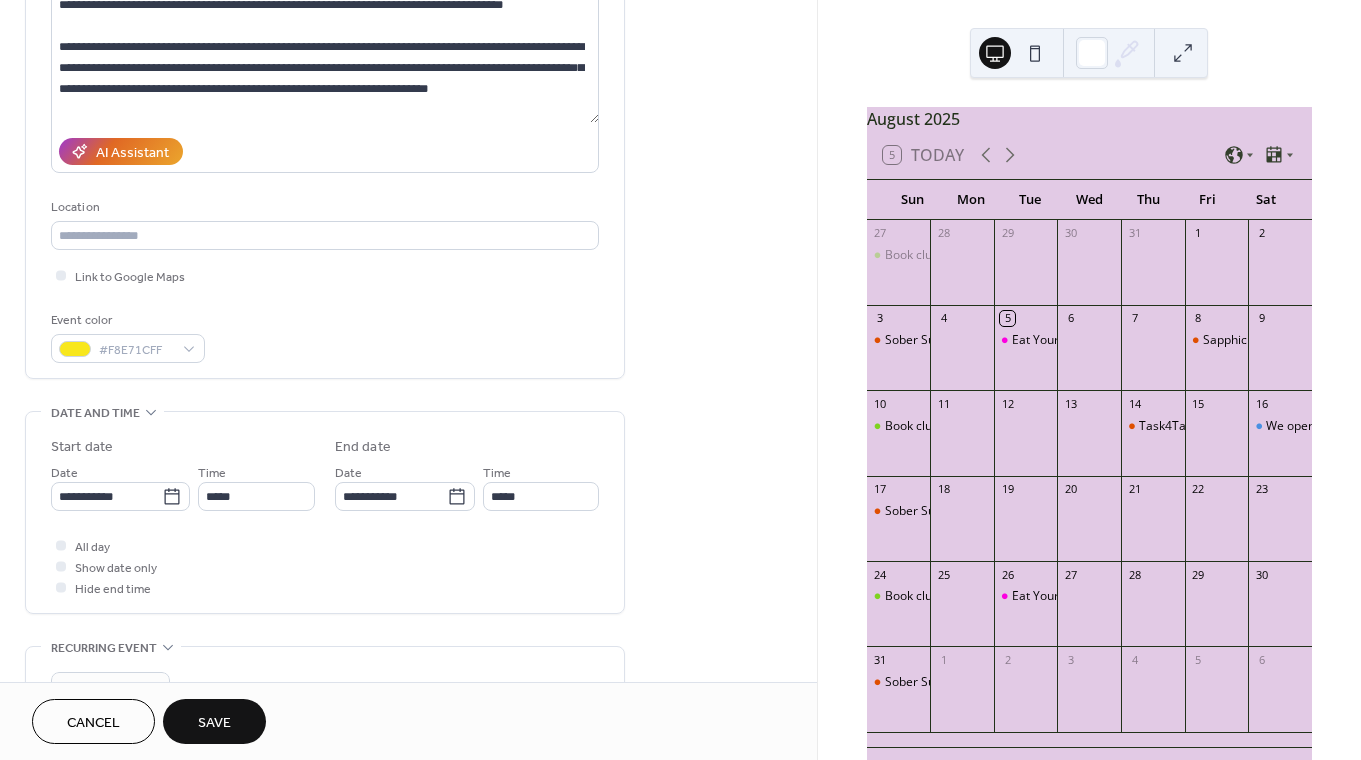click on "**********" at bounding box center (325, 623) 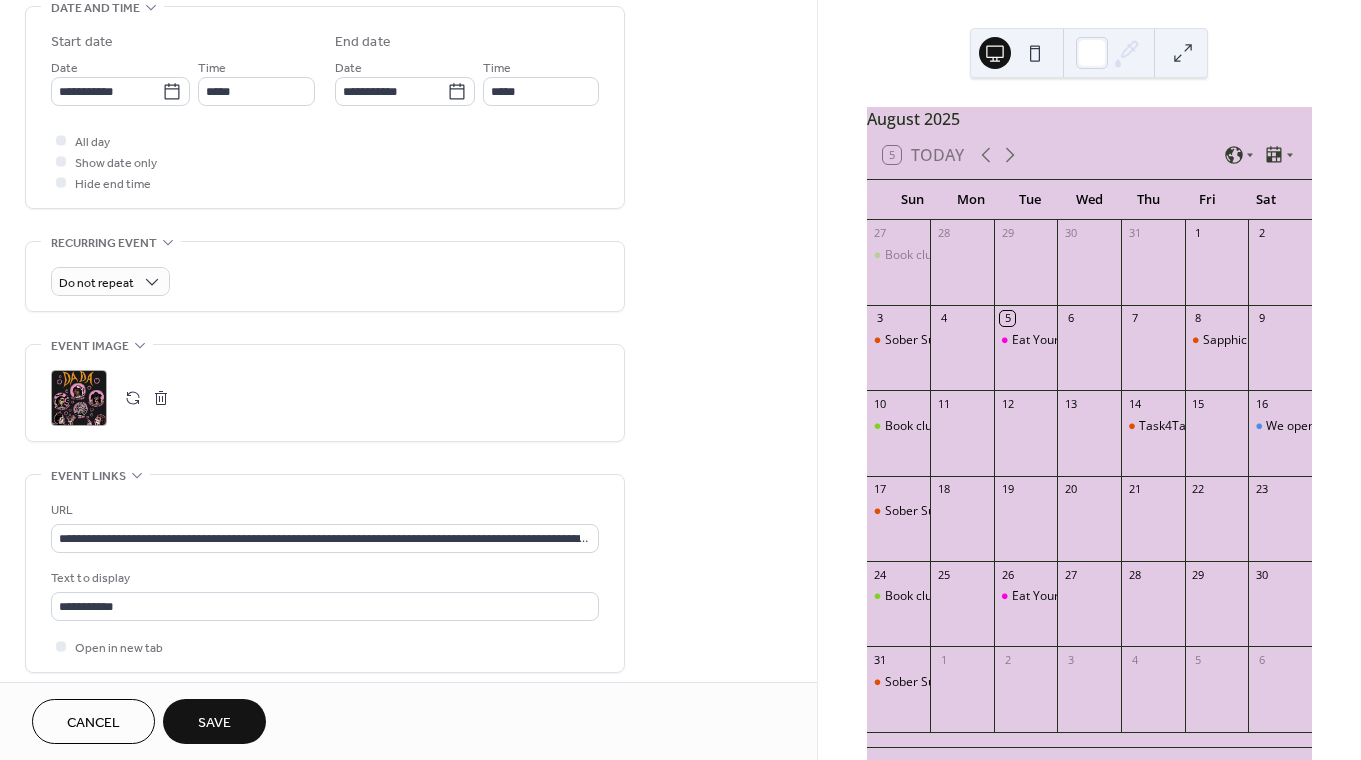 scroll, scrollTop: 954, scrollLeft: 0, axis: vertical 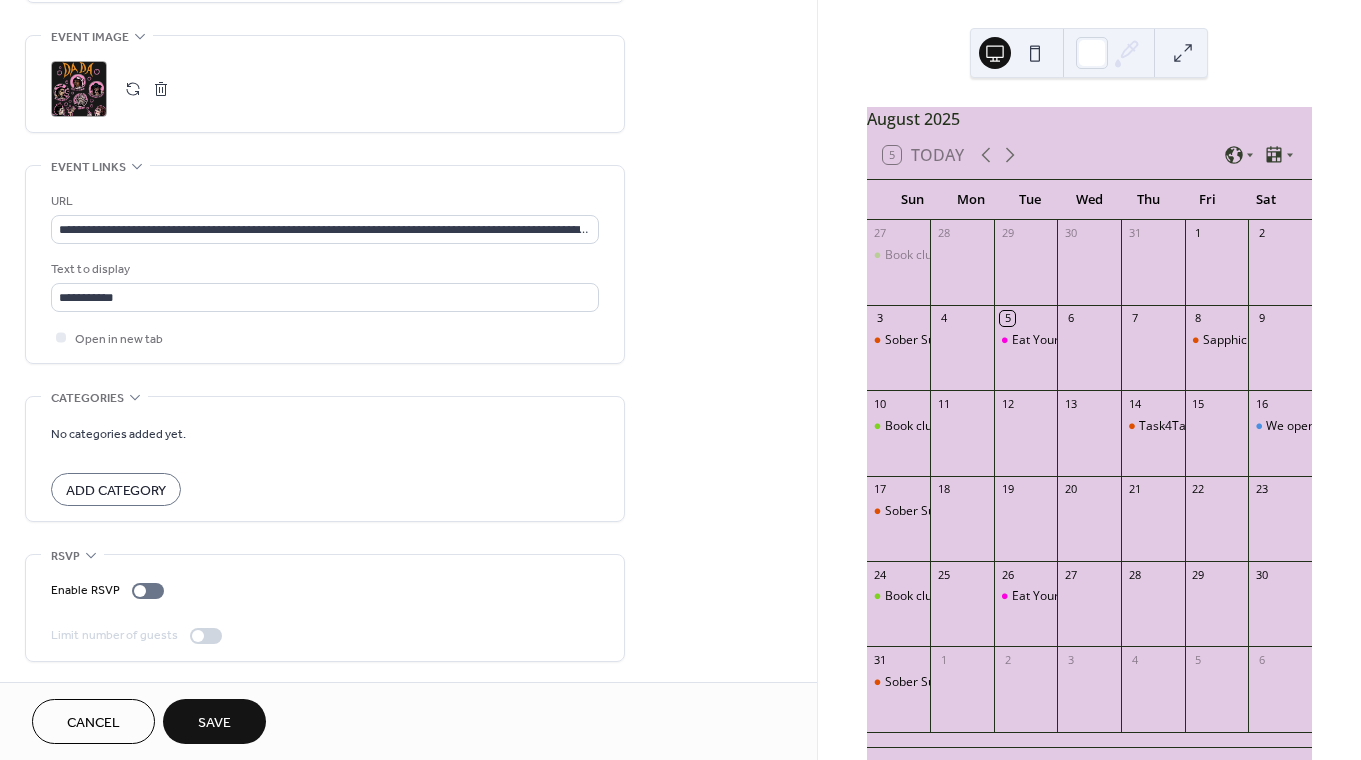 click on "Save" at bounding box center [214, 723] 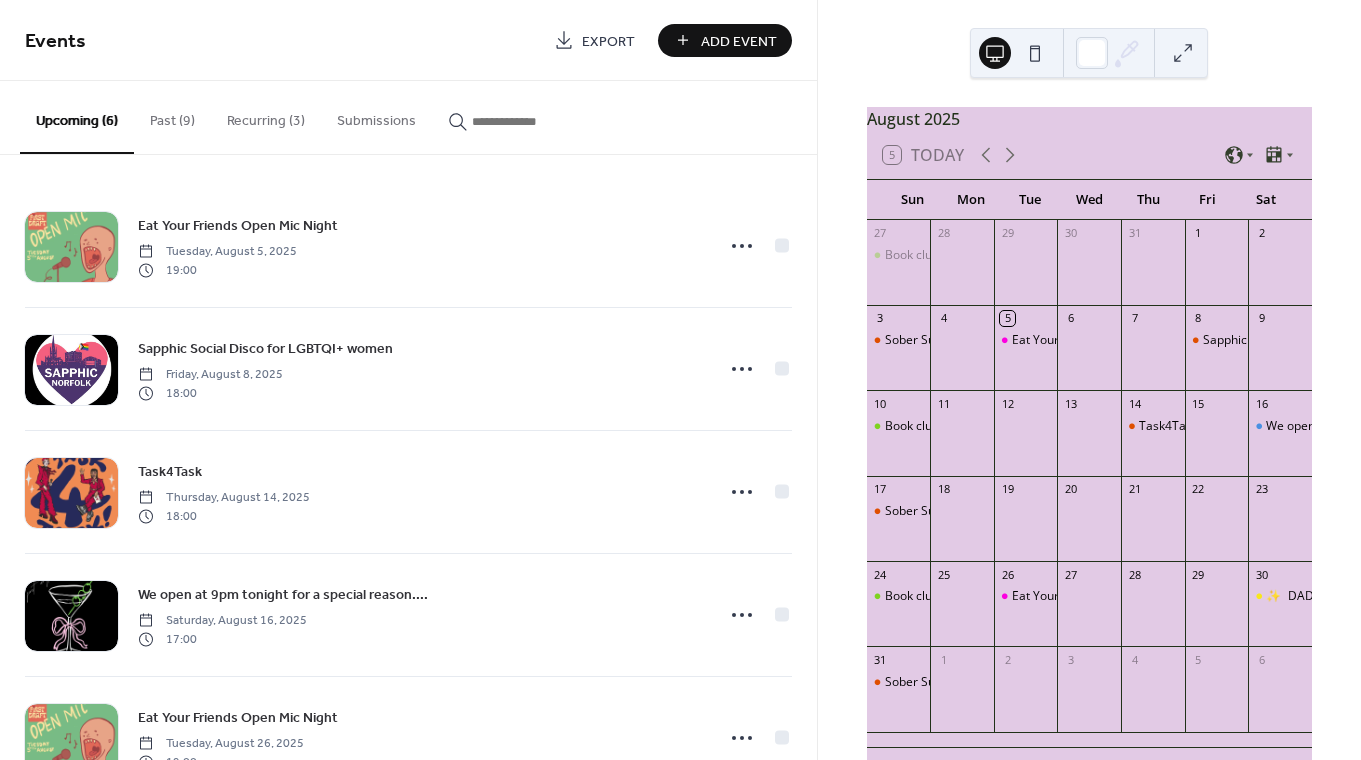 click at bounding box center [1035, 53] 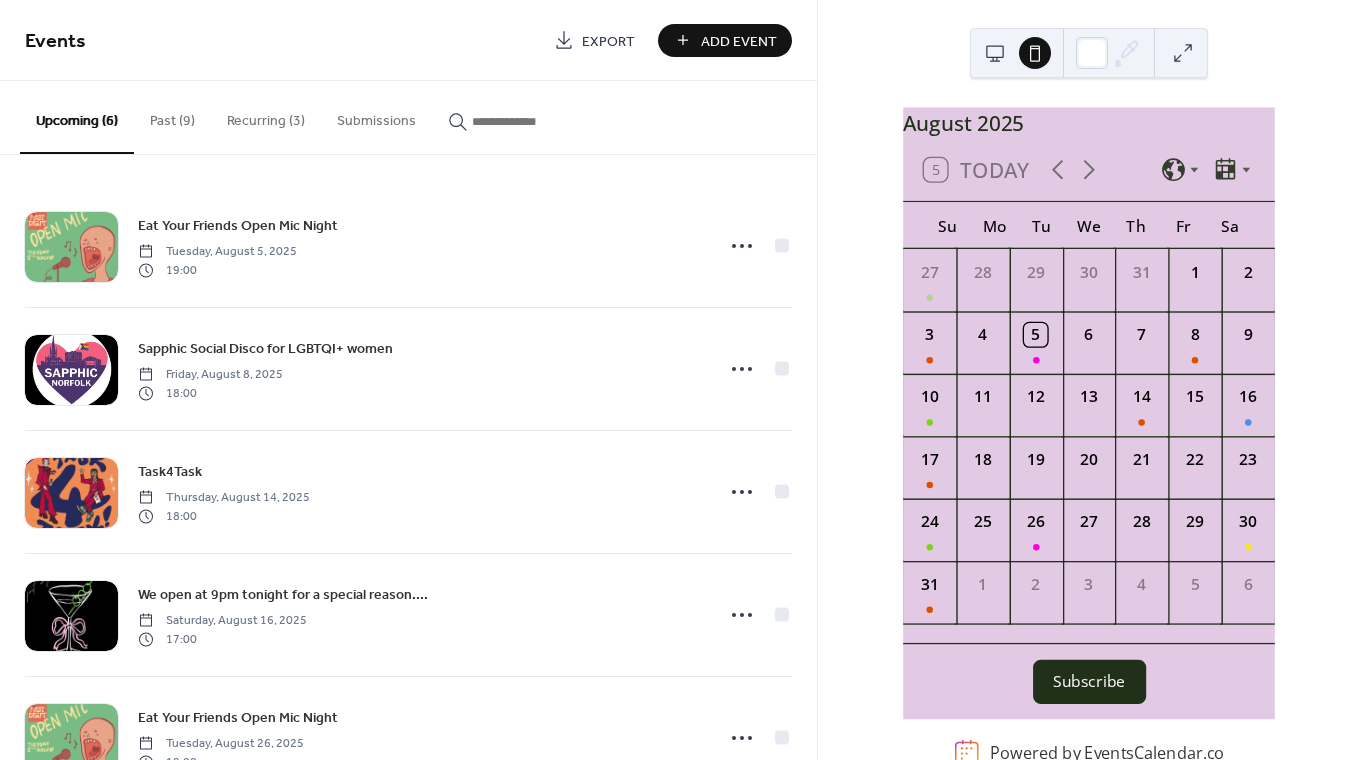 click at bounding box center (995, 53) 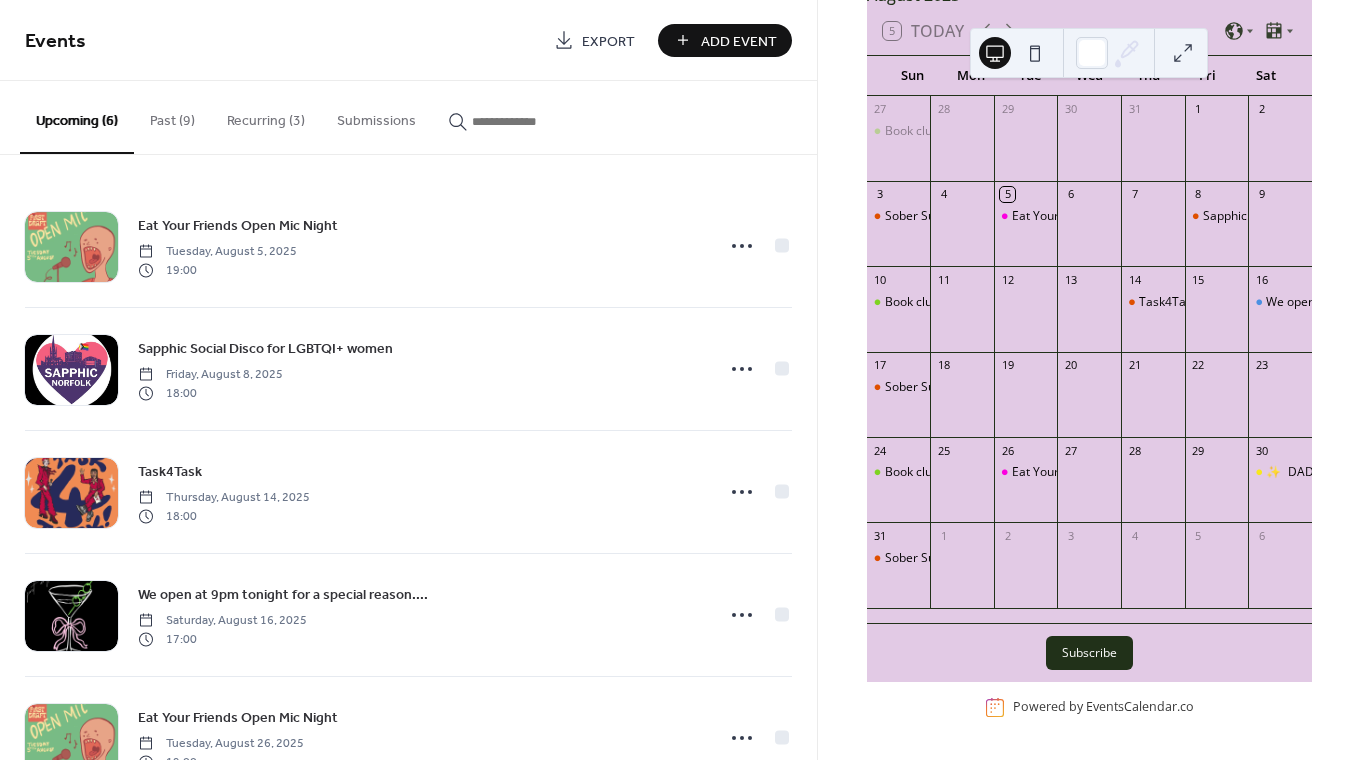 scroll, scrollTop: 130, scrollLeft: 0, axis: vertical 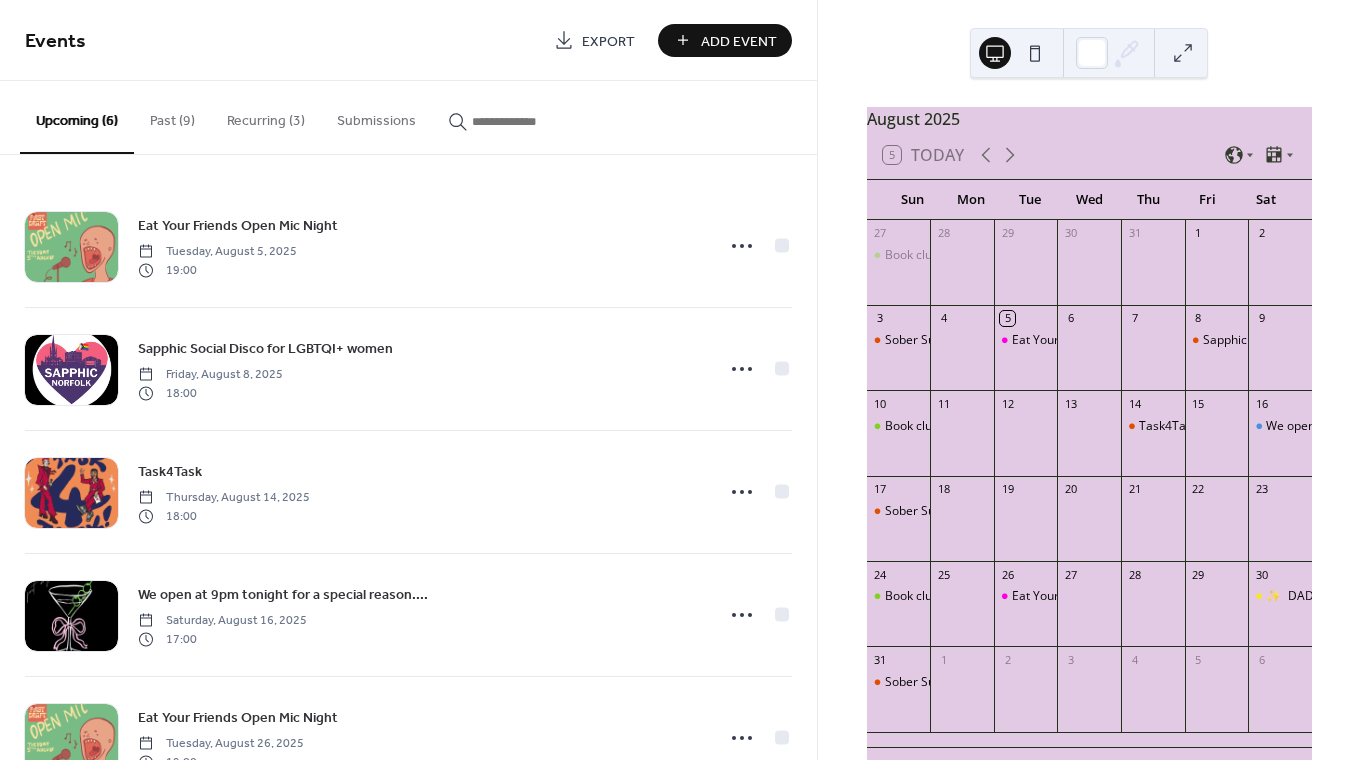 click on "Add Event" at bounding box center (739, 41) 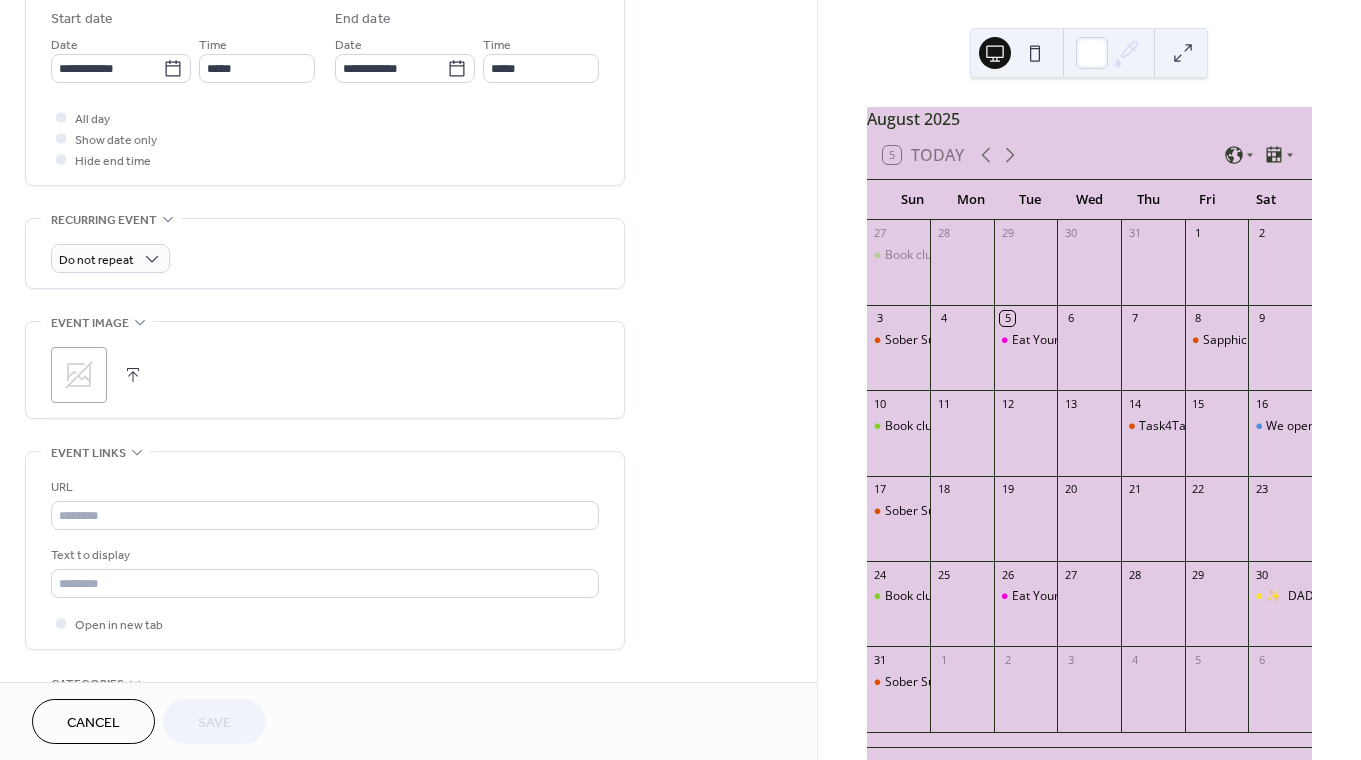 scroll, scrollTop: 678, scrollLeft: 0, axis: vertical 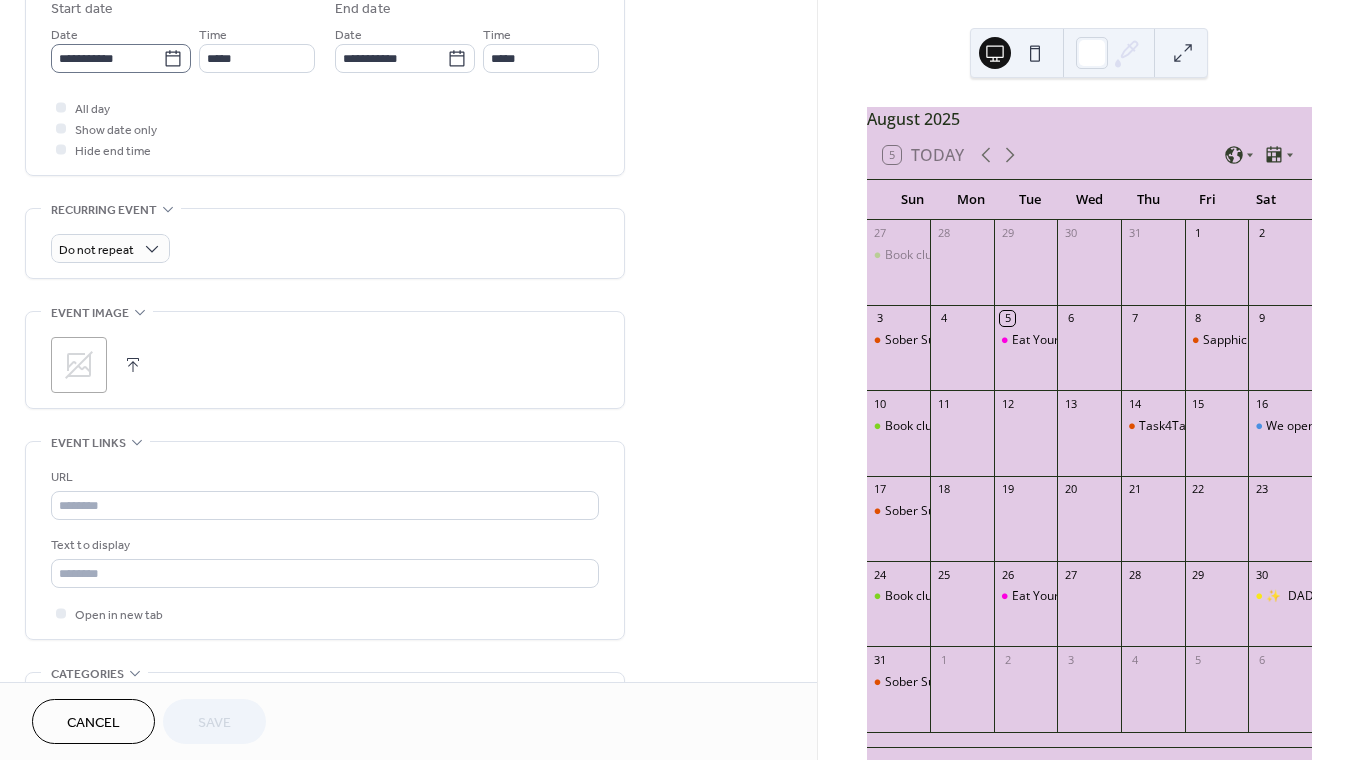 click 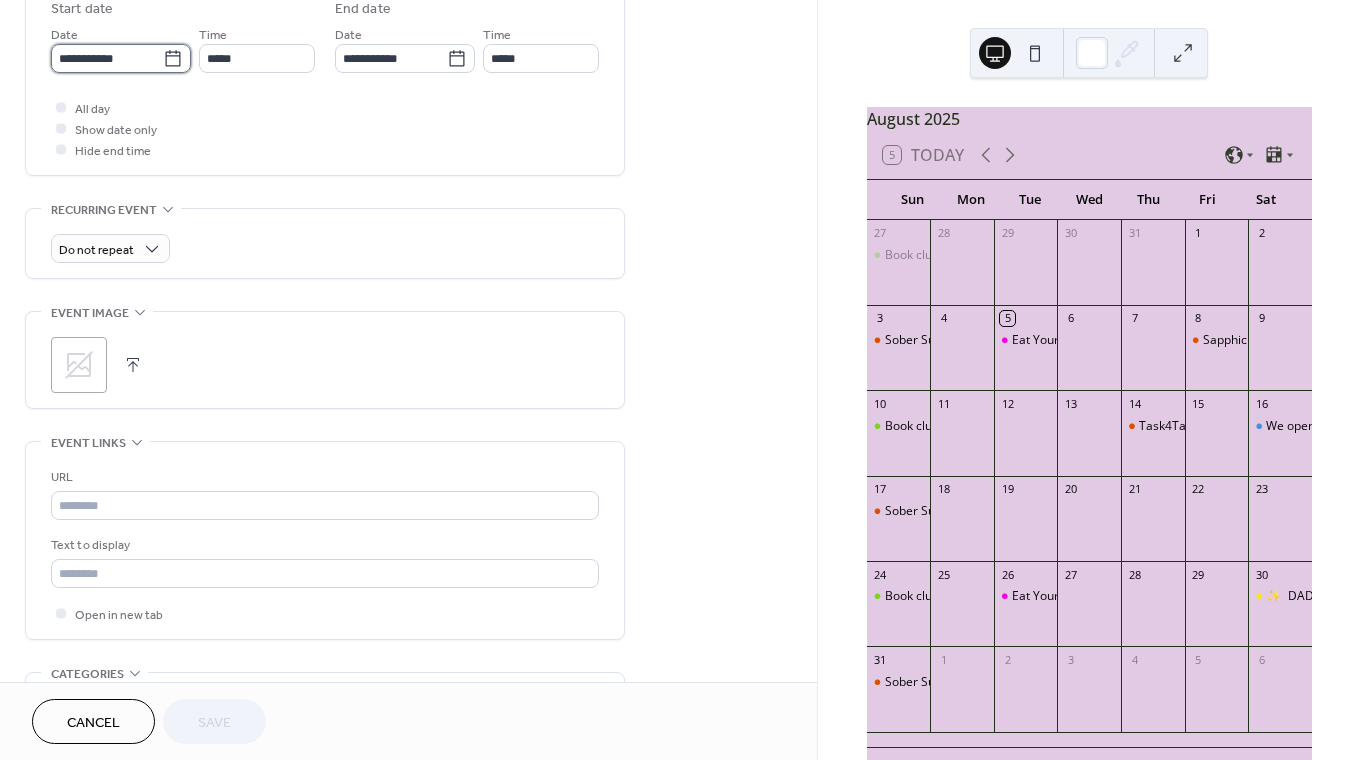 click on "**********" at bounding box center [107, 58] 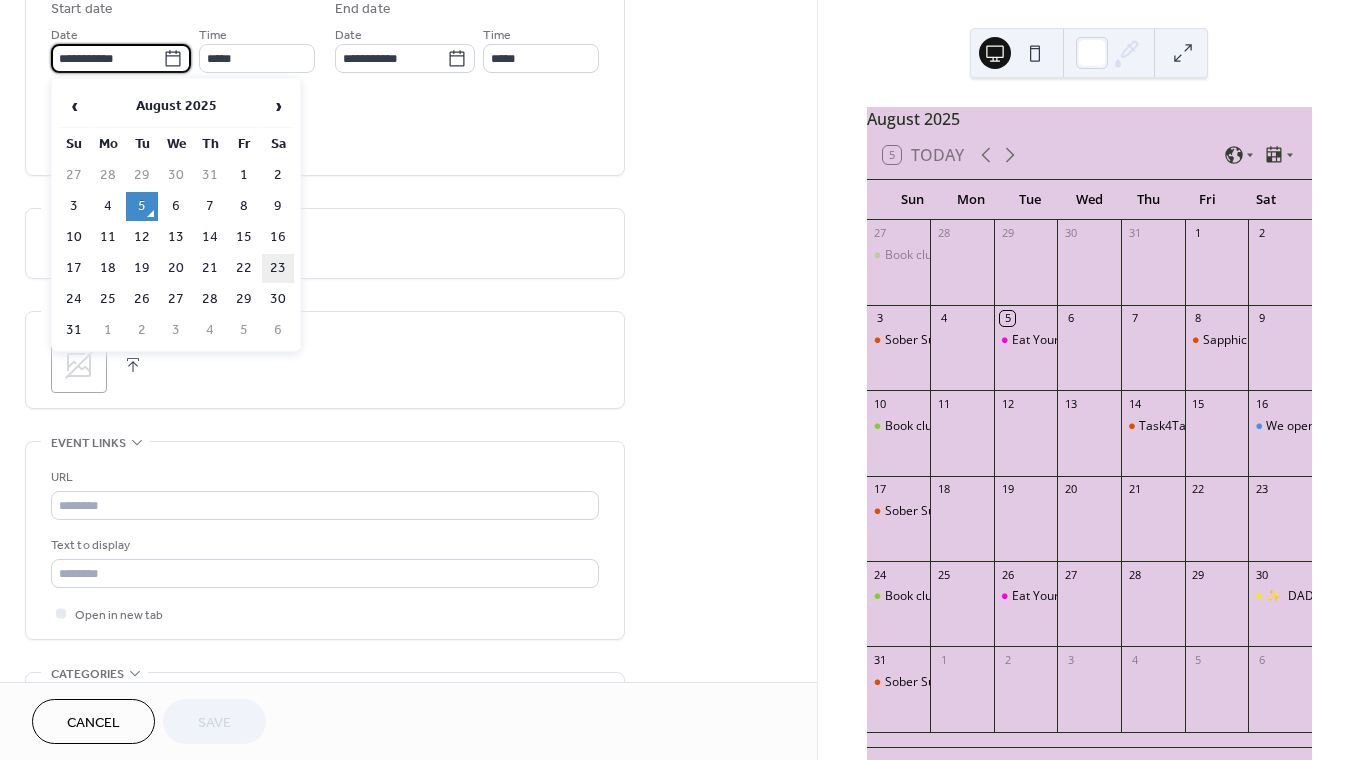 click on "23" at bounding box center (278, 268) 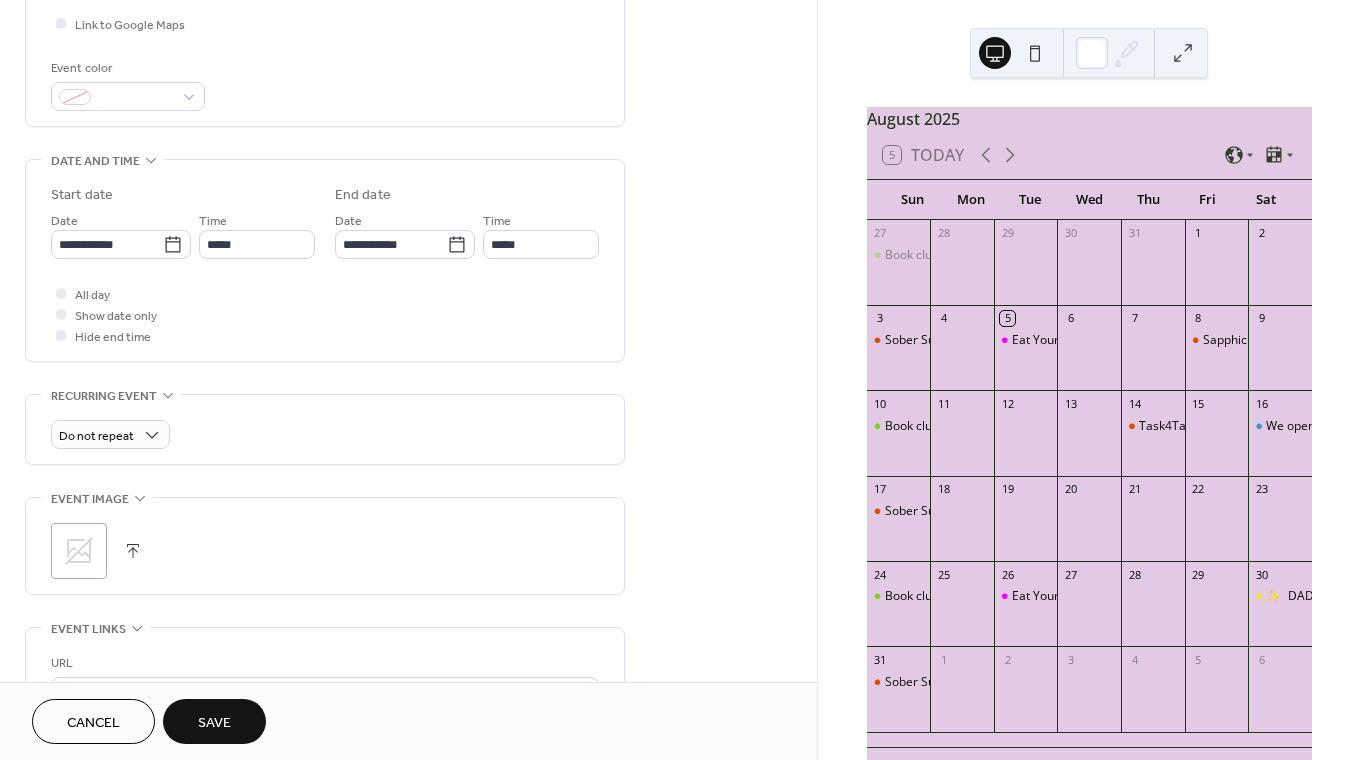 scroll, scrollTop: 571, scrollLeft: 0, axis: vertical 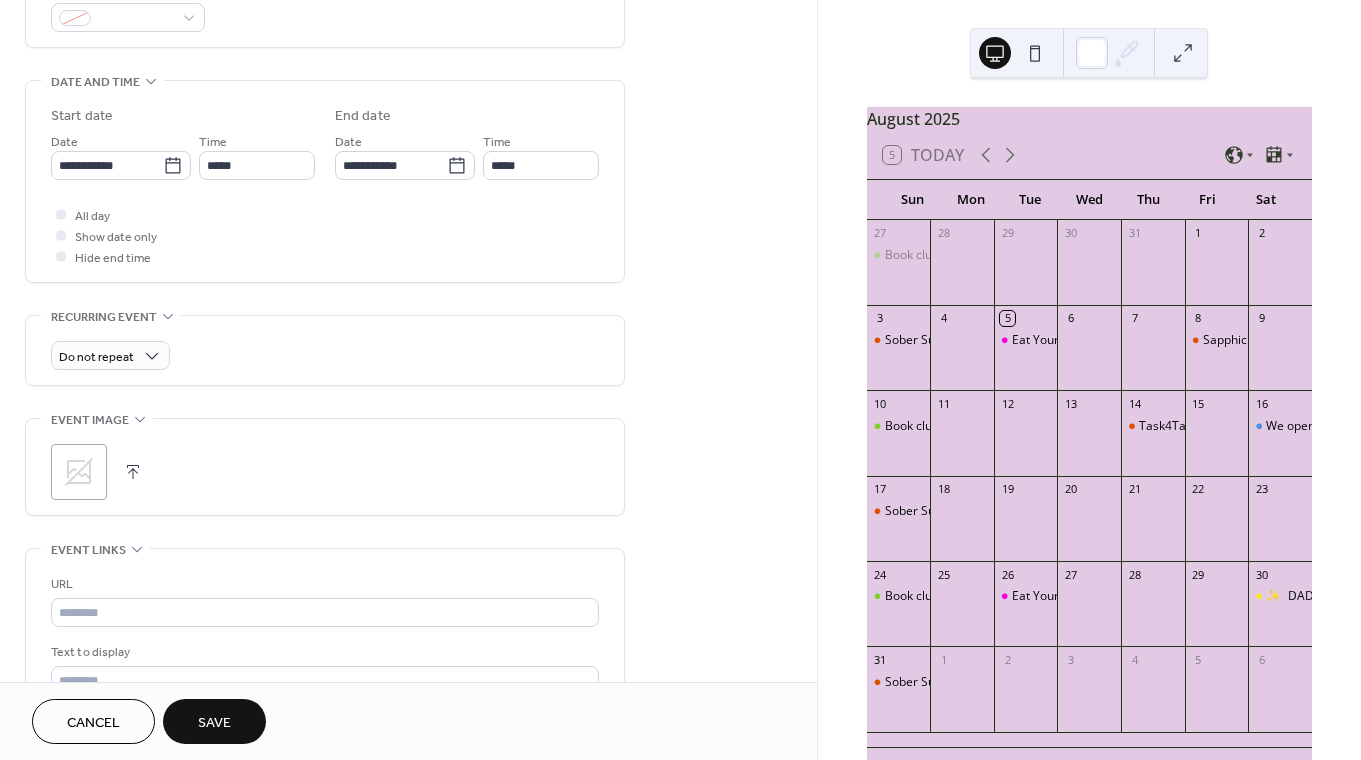 click at bounding box center [133, 472] 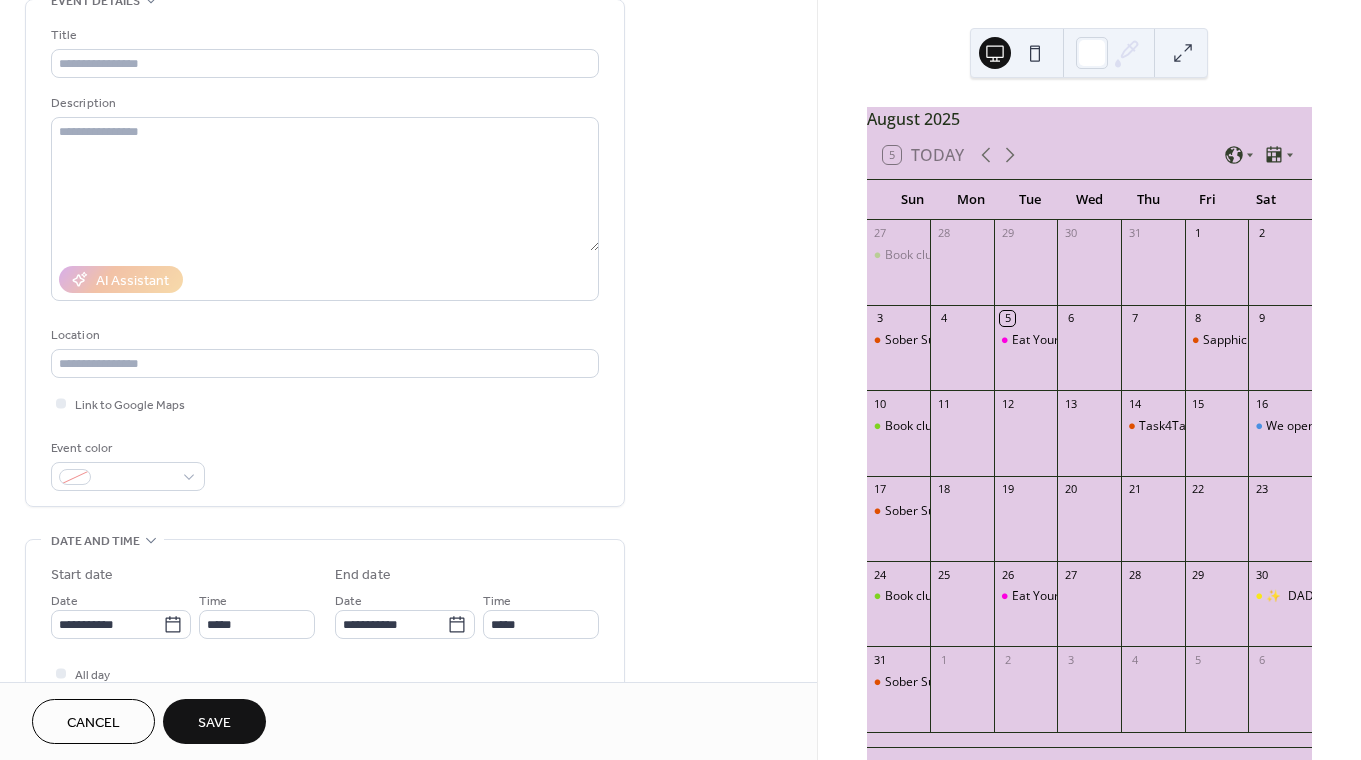scroll, scrollTop: 0, scrollLeft: 0, axis: both 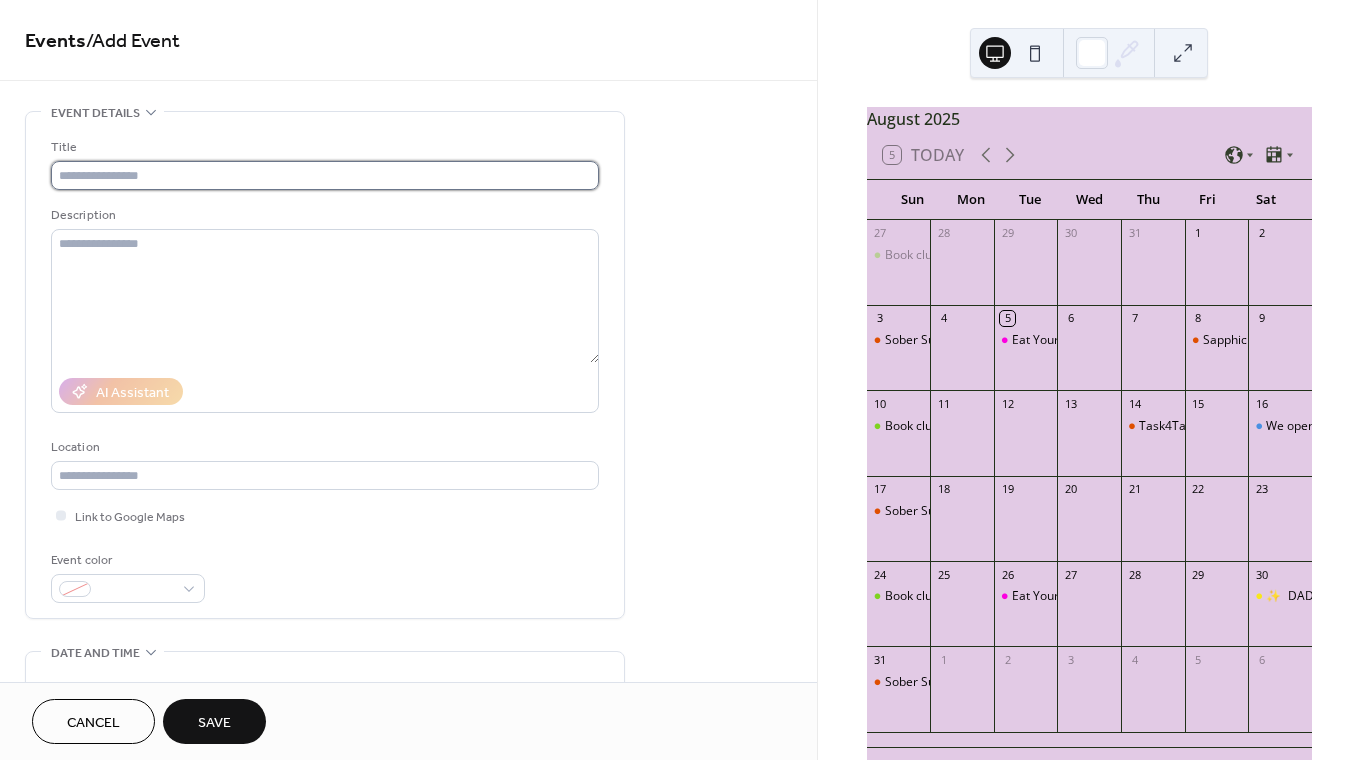 click at bounding box center (325, 175) 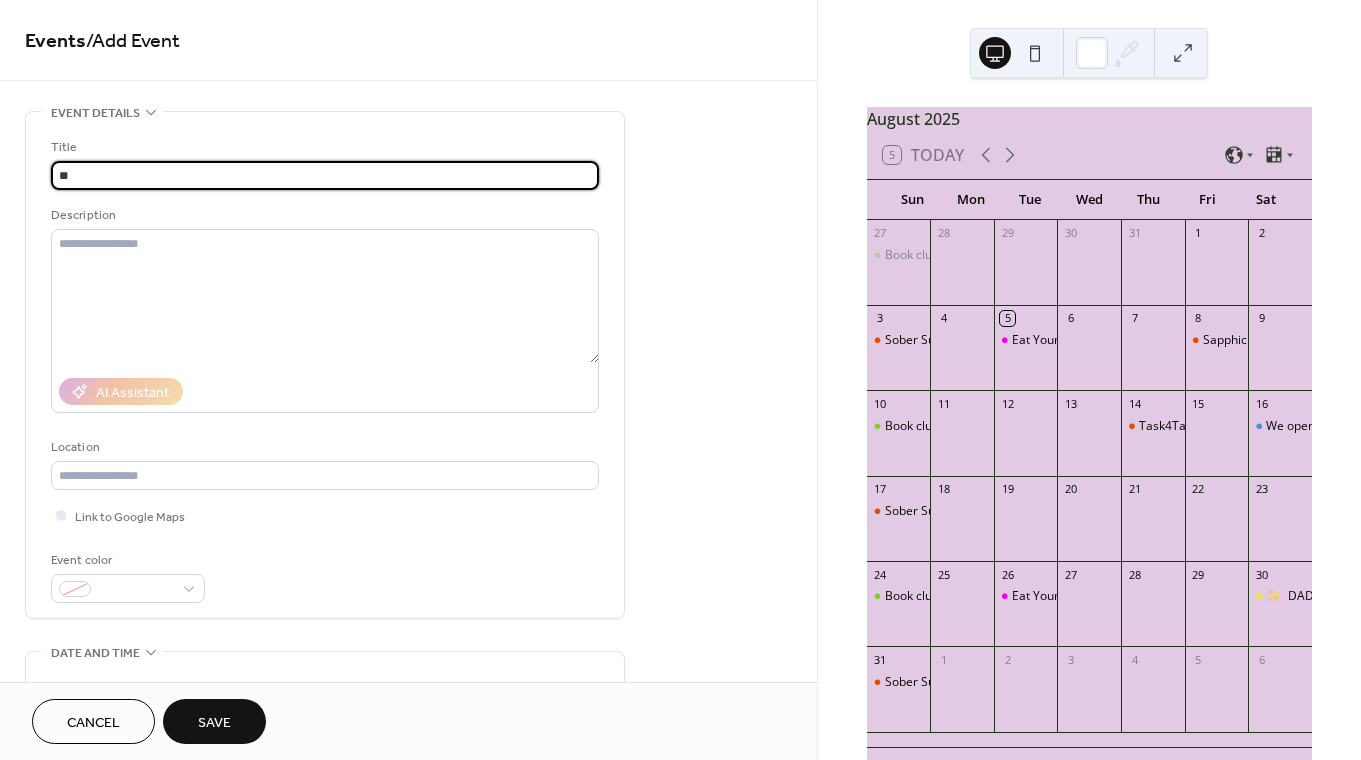 type on "*" 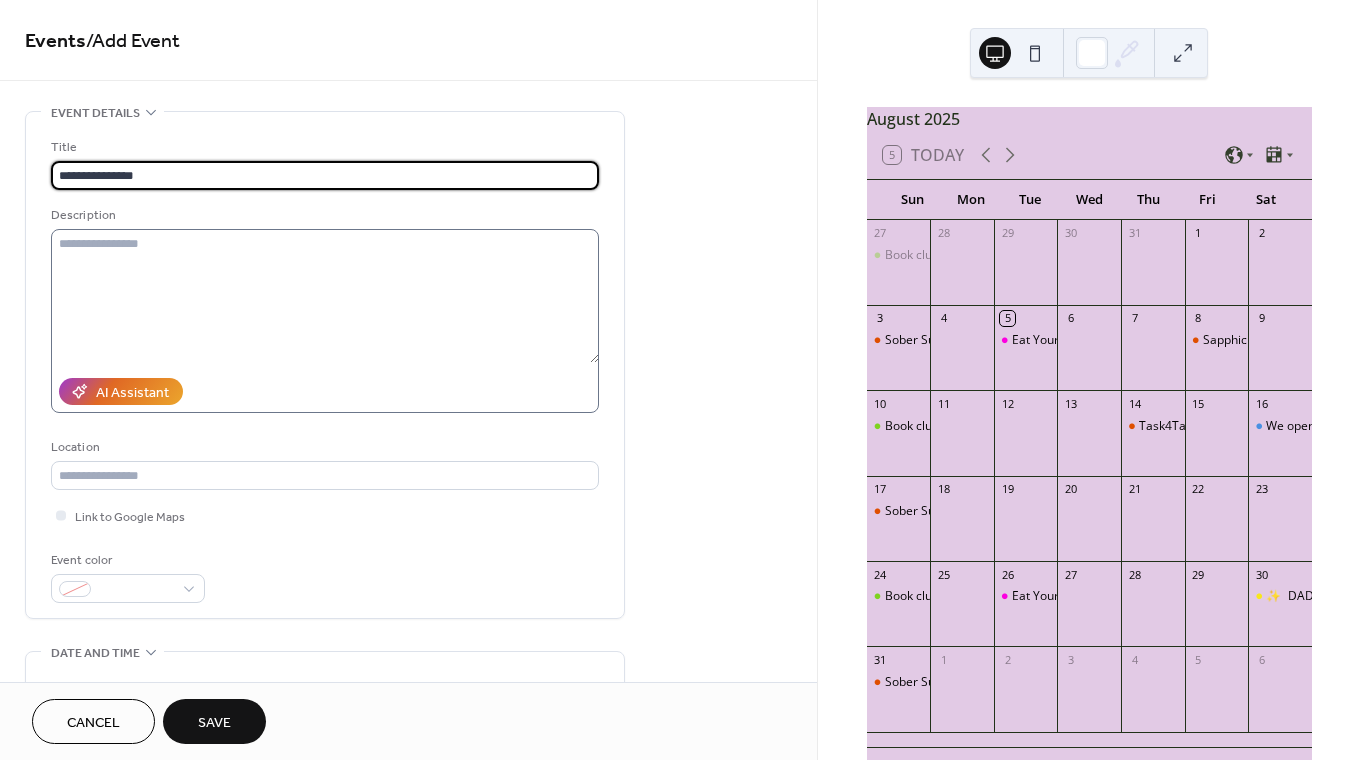 type on "**********" 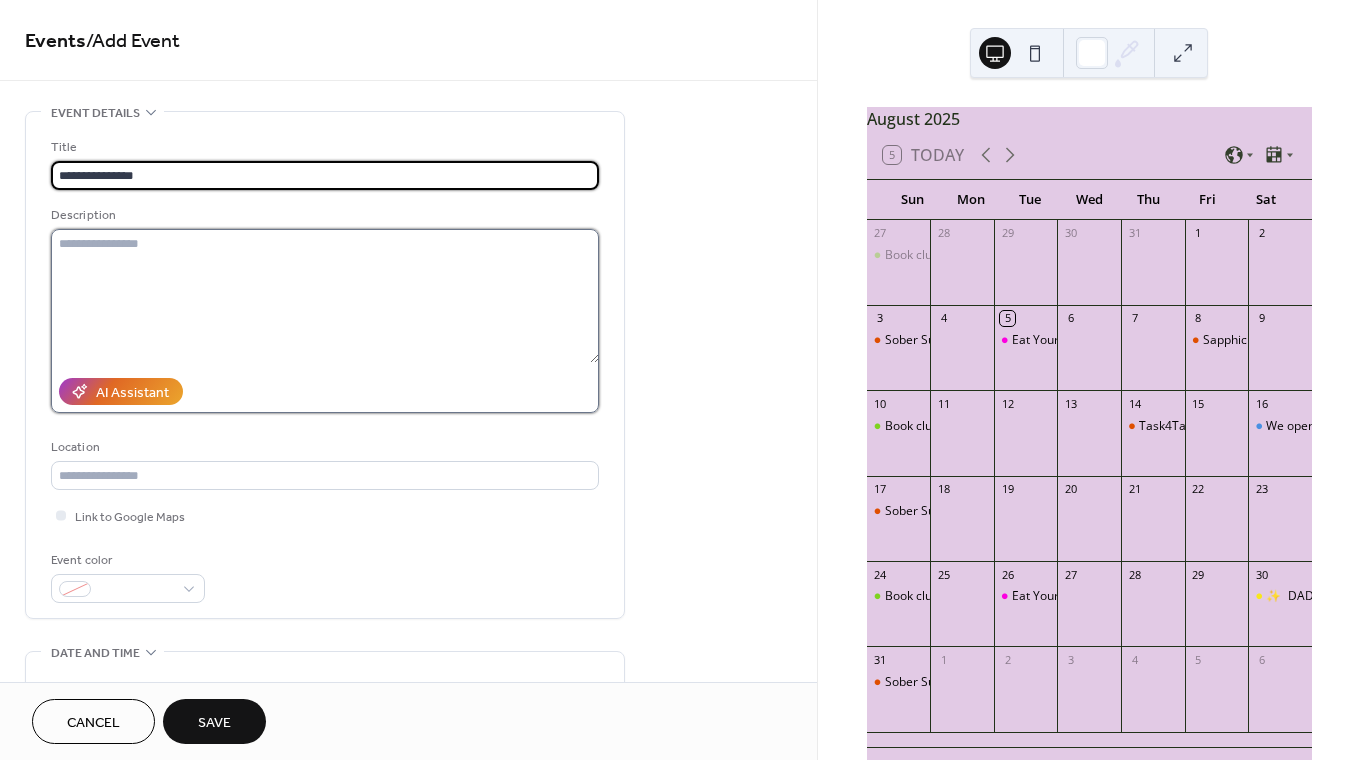 click at bounding box center [325, 296] 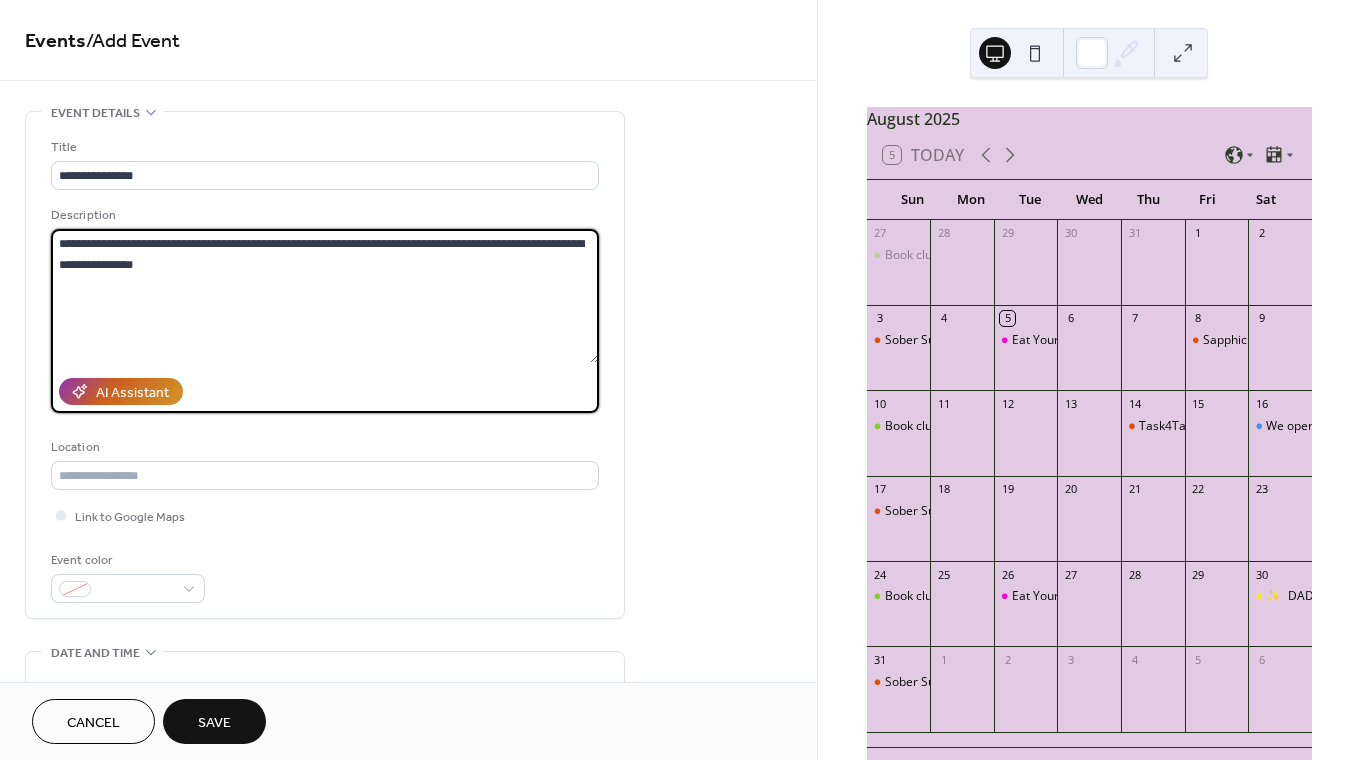 type on "**********" 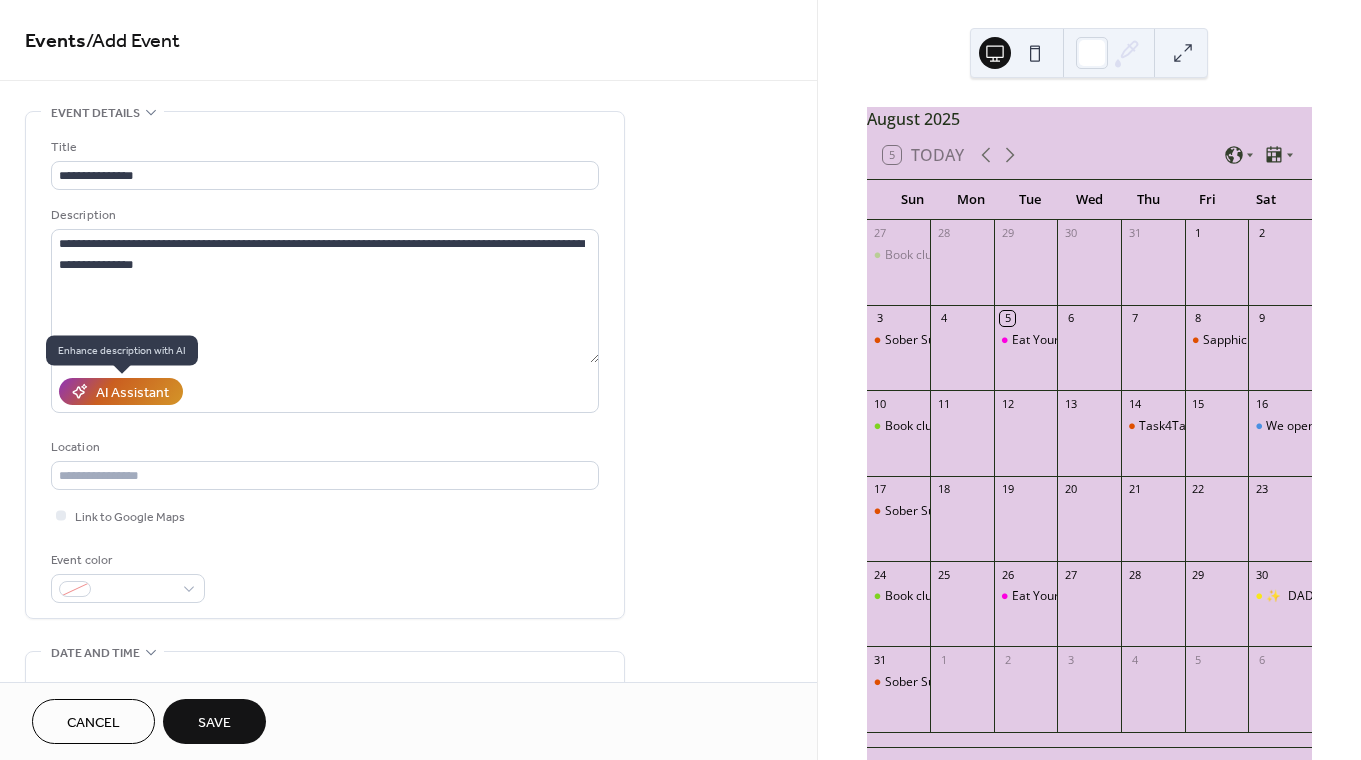 click on "AI Assistant" at bounding box center [132, 393] 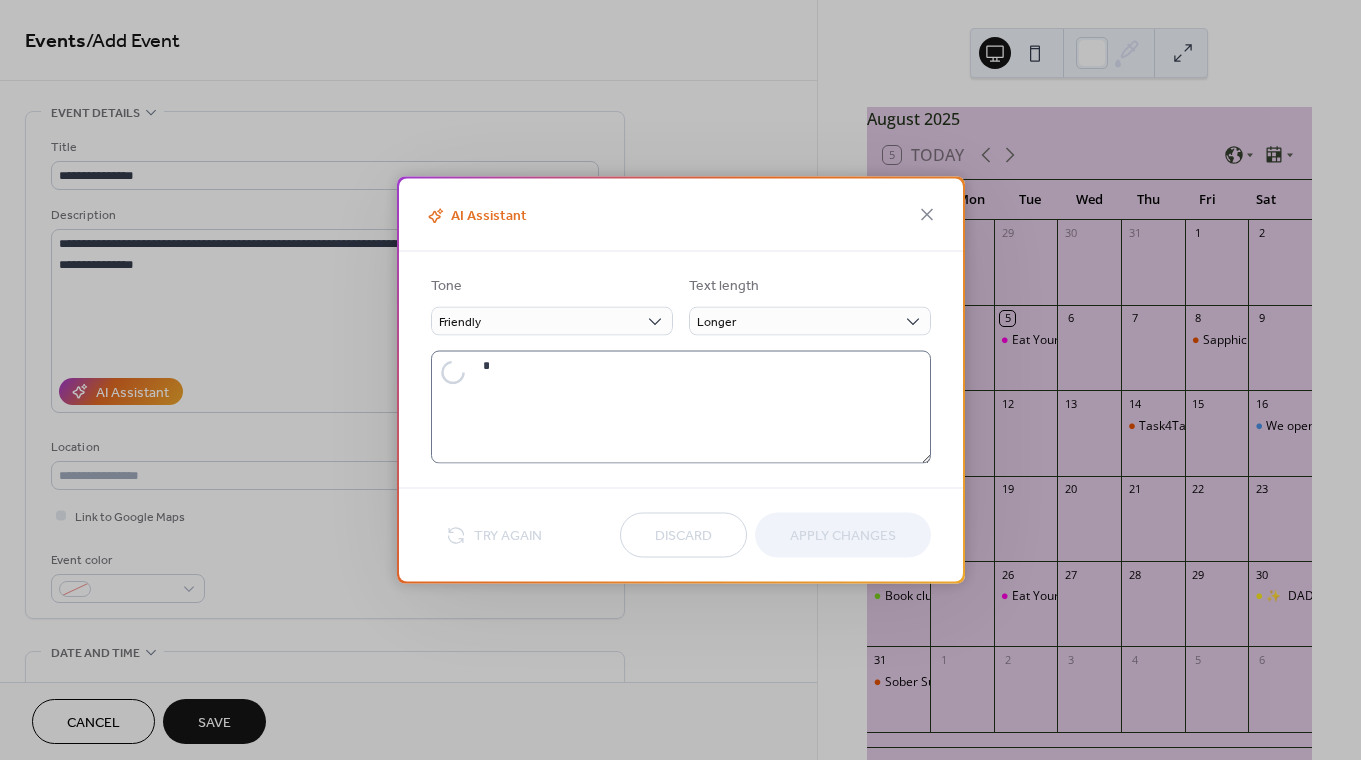 type on "**********" 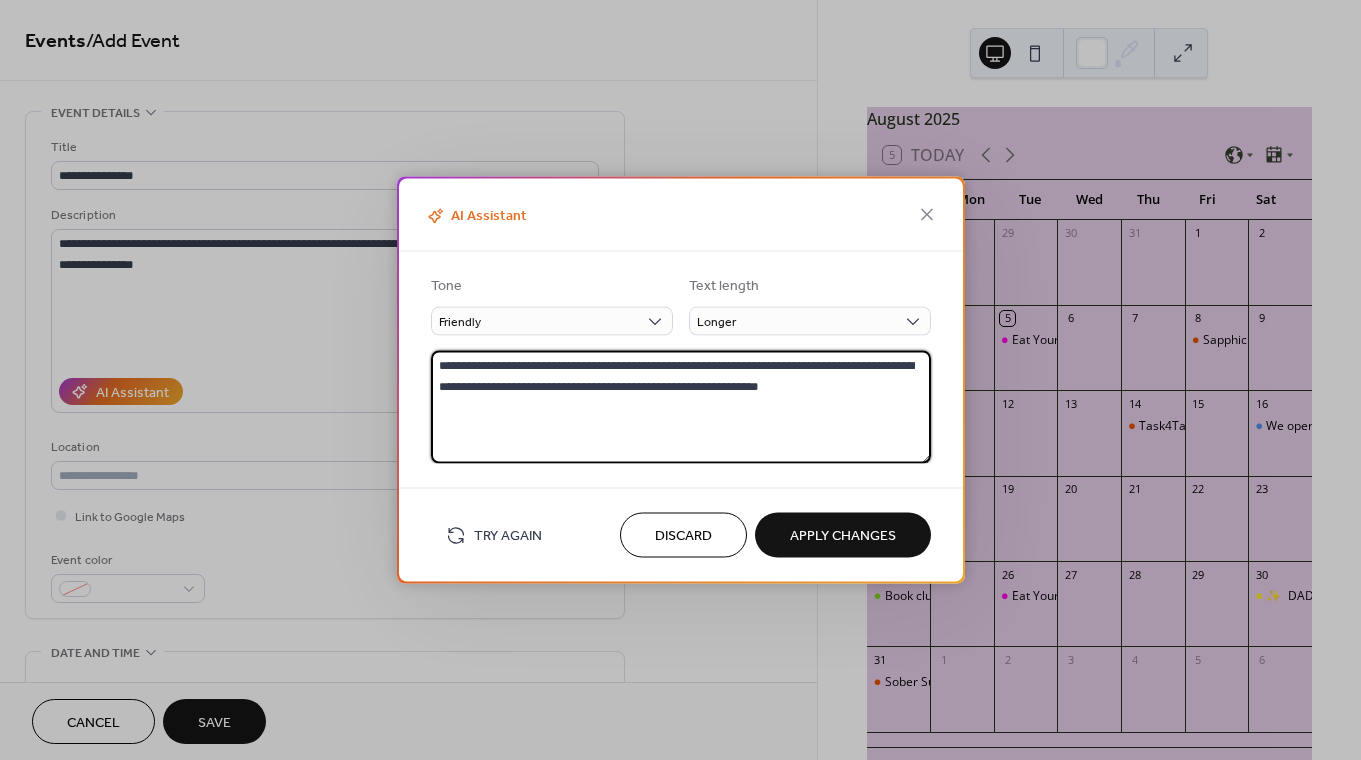 drag, startPoint x: 836, startPoint y: 388, endPoint x: 413, endPoint y: 362, distance: 423.7983 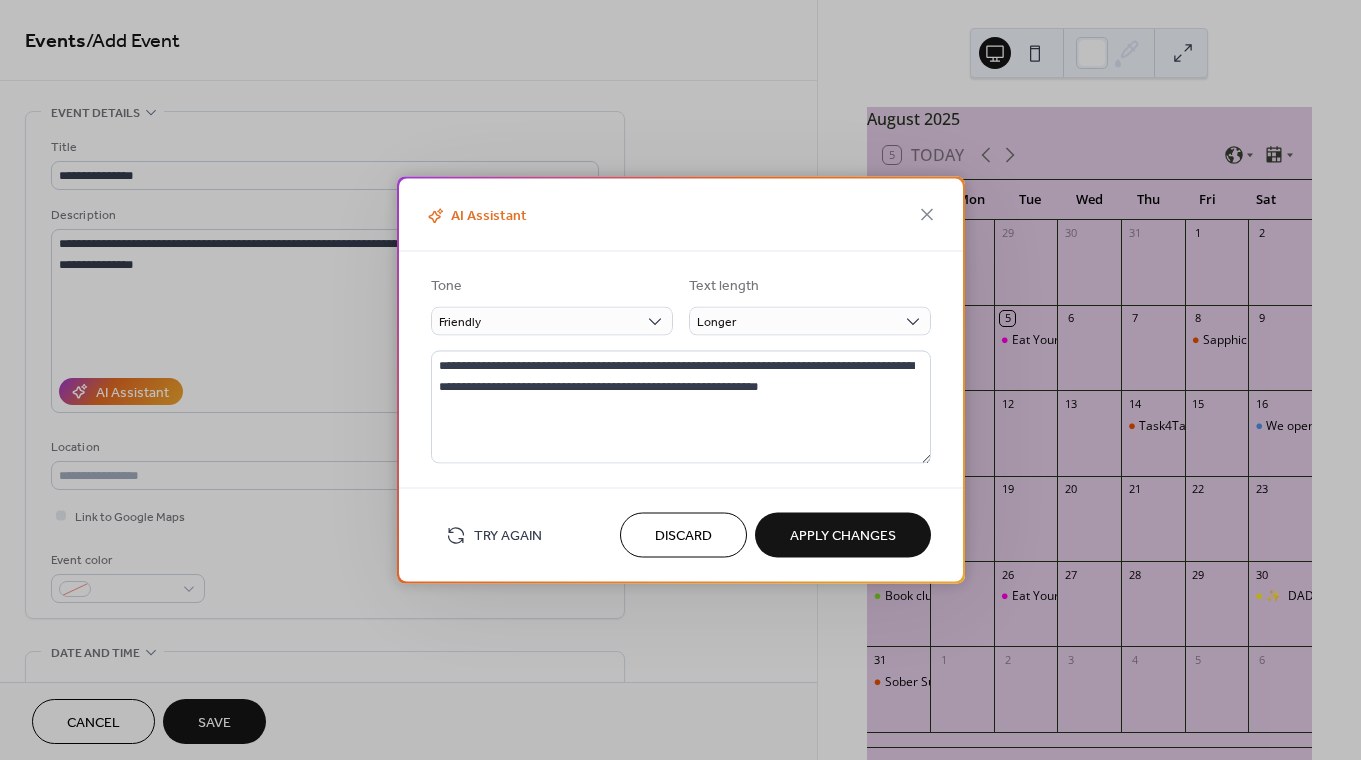 click on "Discard" at bounding box center (683, 536) 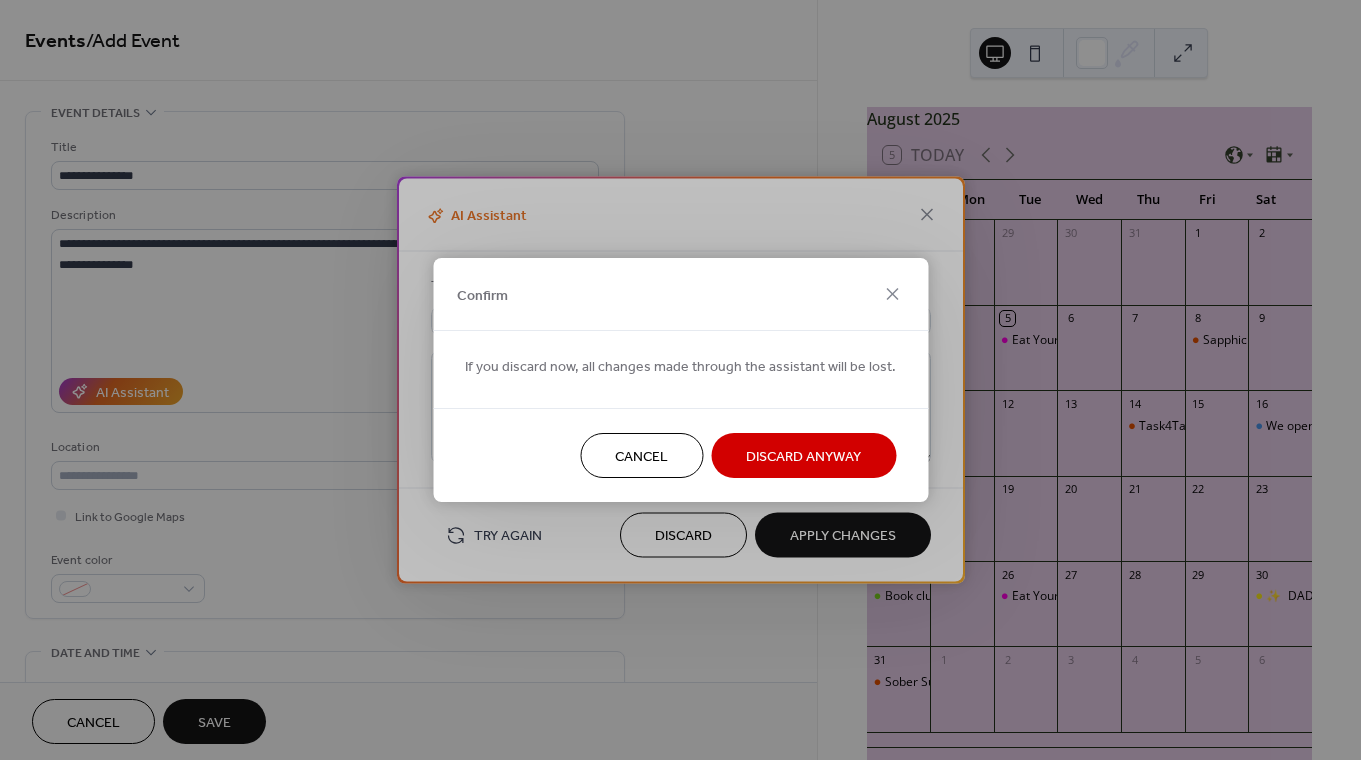 click on "Discard Anyway" at bounding box center (803, 457) 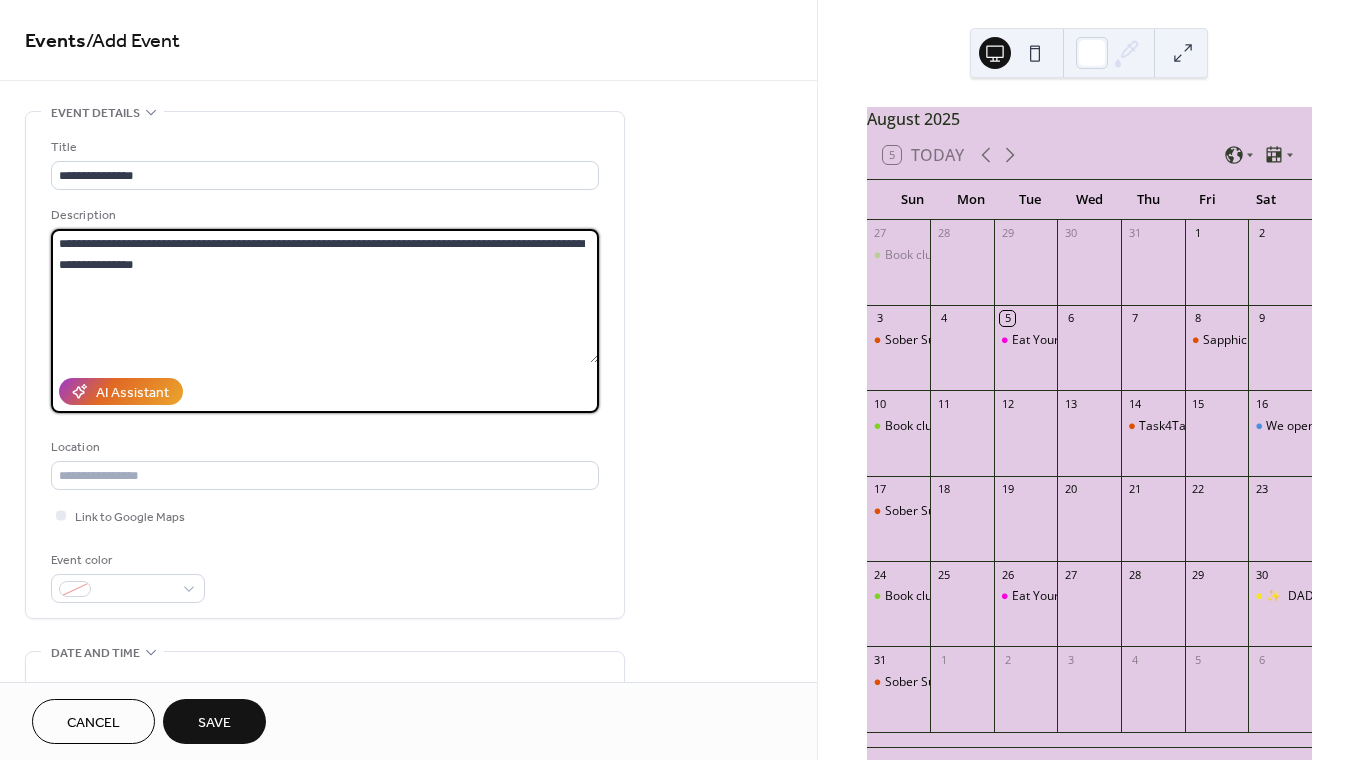 drag, startPoint x: 255, startPoint y: 279, endPoint x: -48, endPoint y: 236, distance: 306.03595 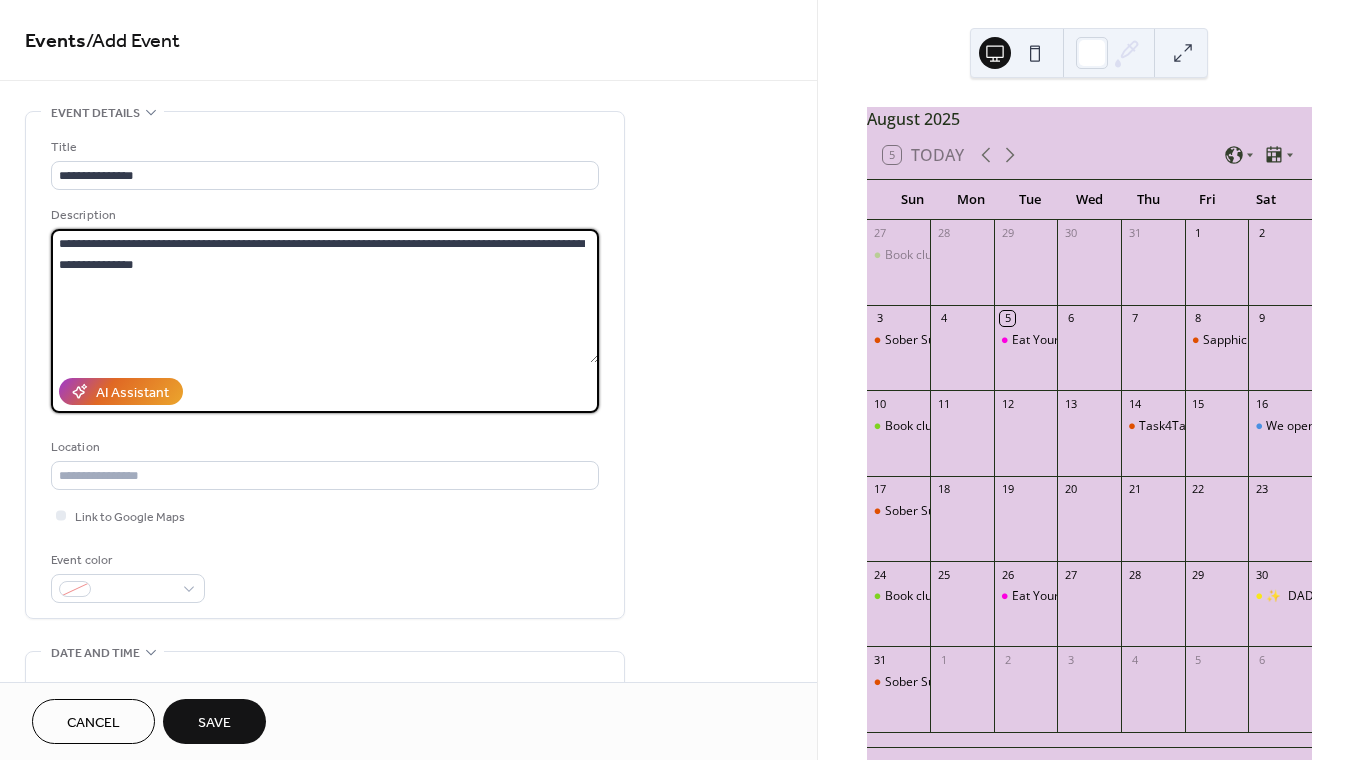 click on "**********" at bounding box center (680, 380) 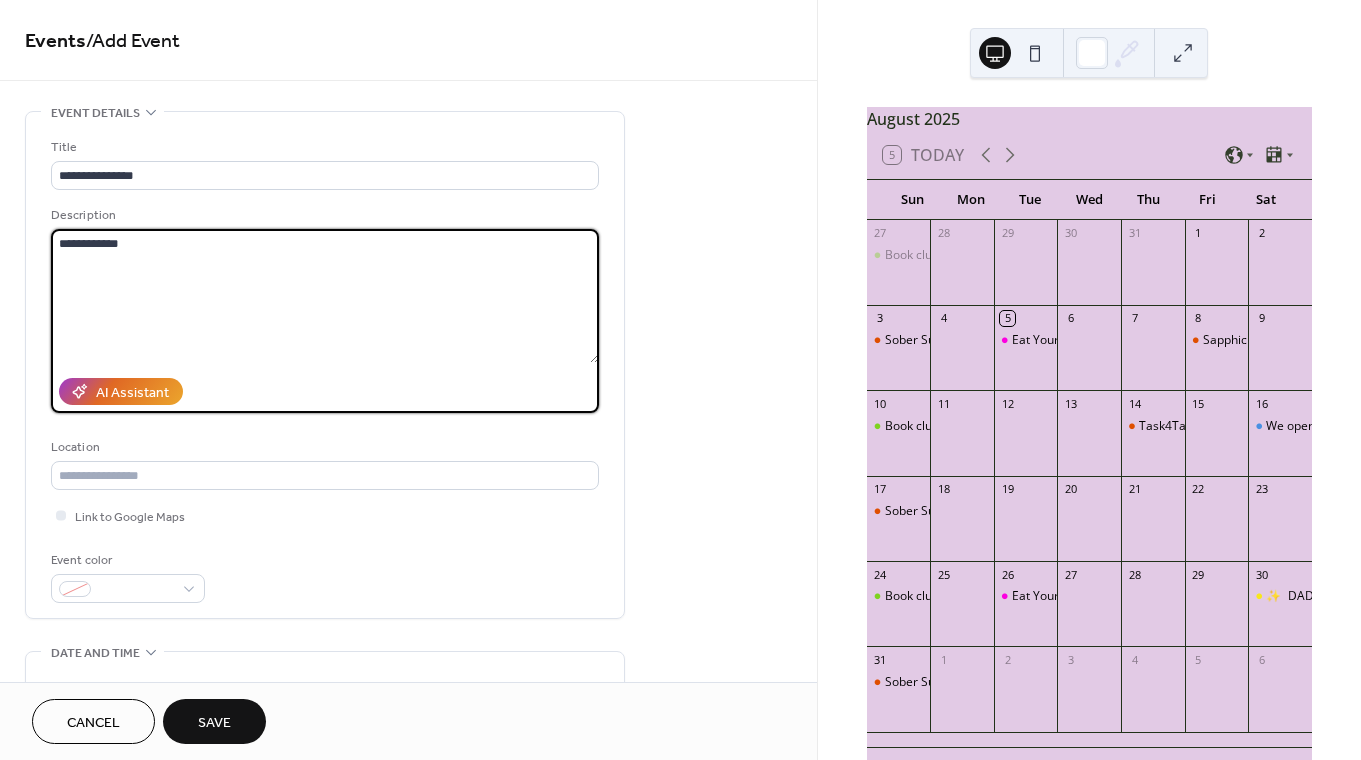 click on "**********" at bounding box center [325, 296] 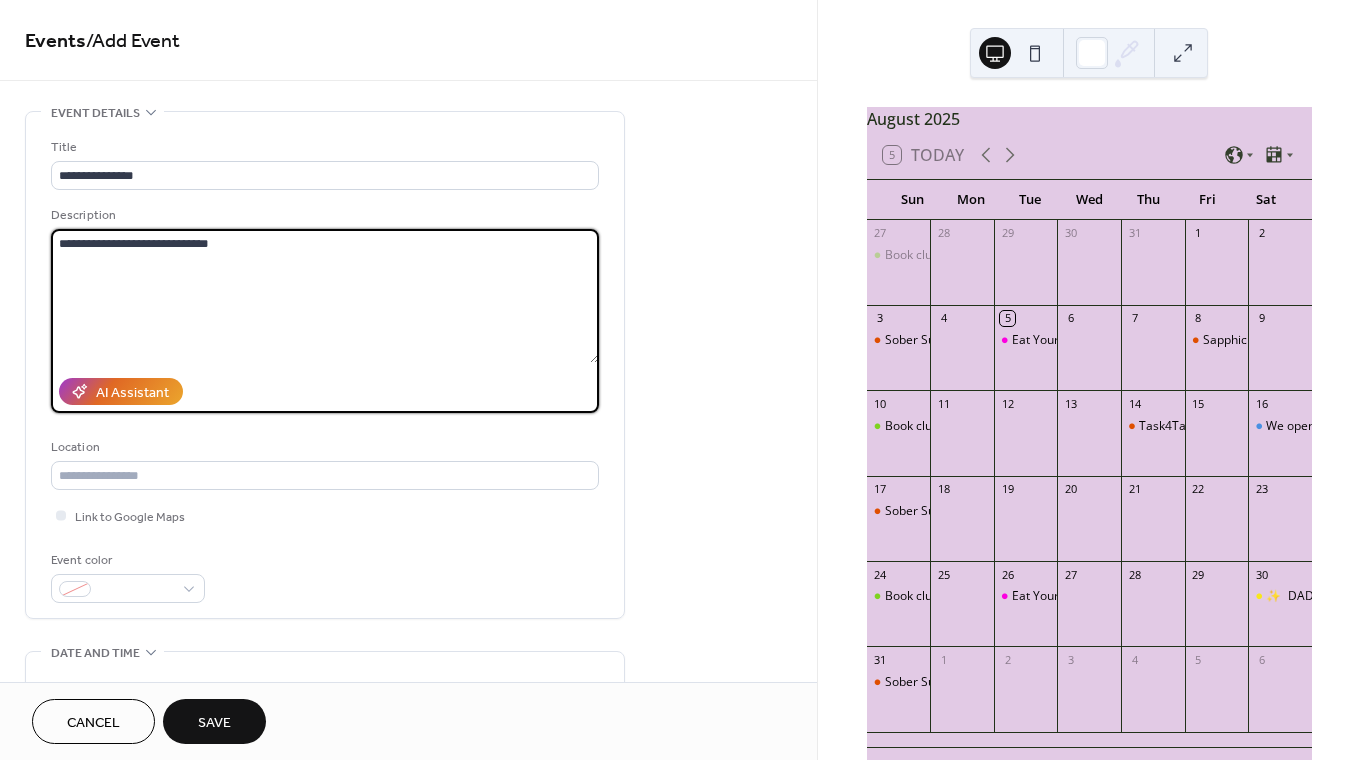 scroll, scrollTop: 17, scrollLeft: 0, axis: vertical 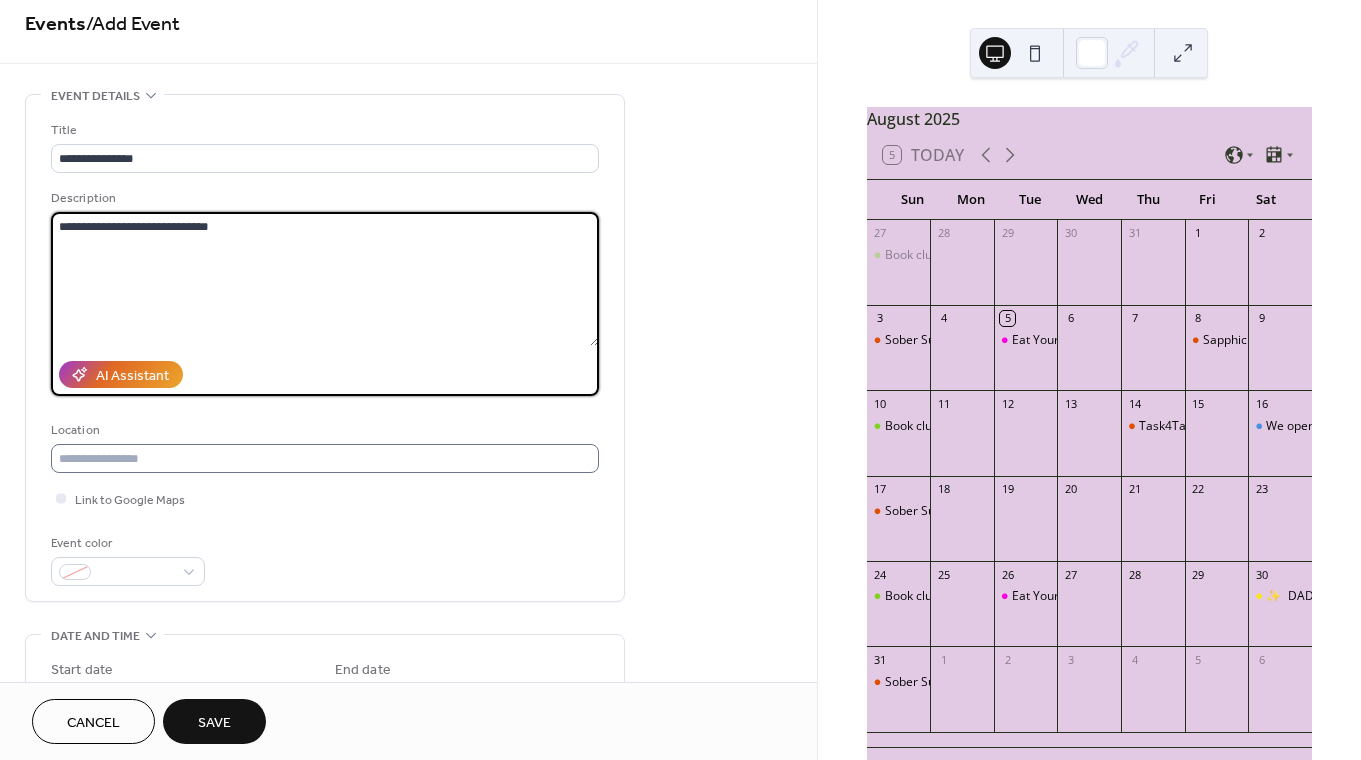 type on "**********" 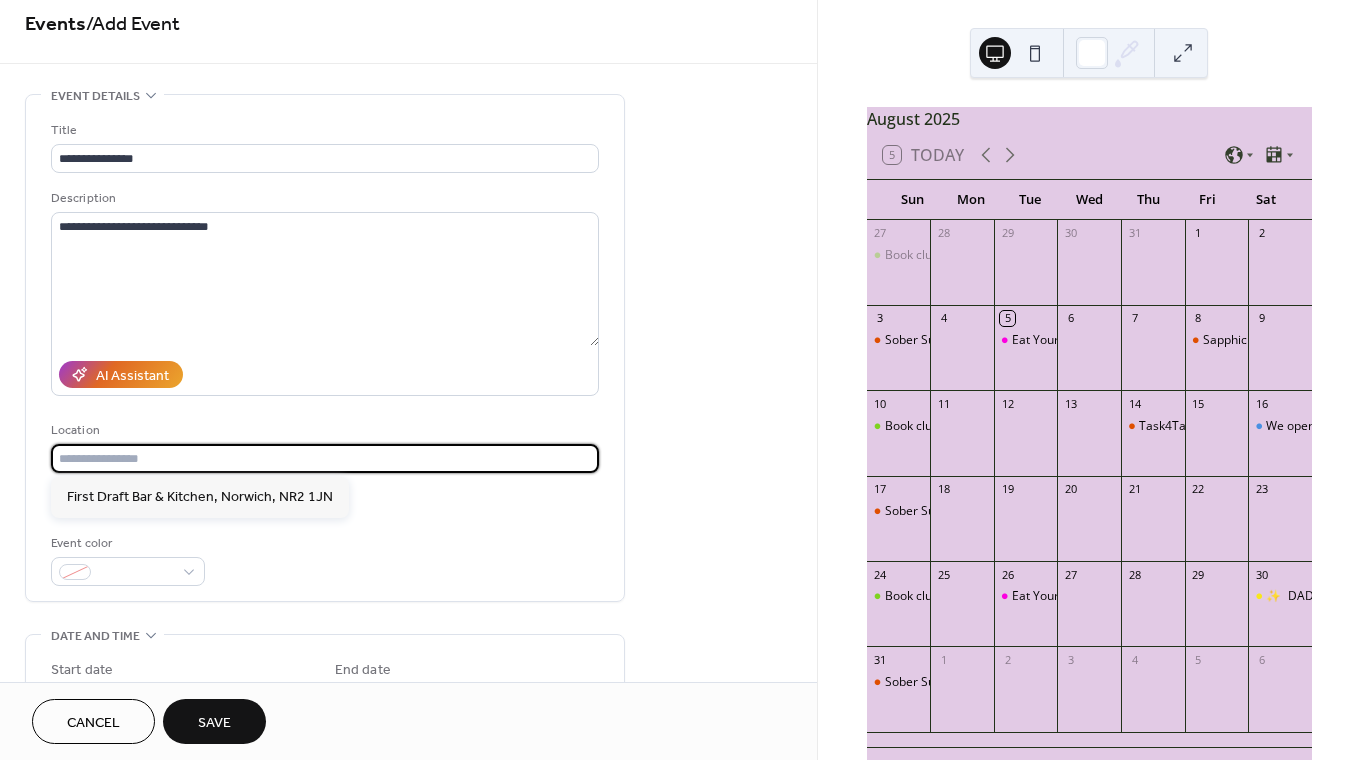 click at bounding box center [325, 458] 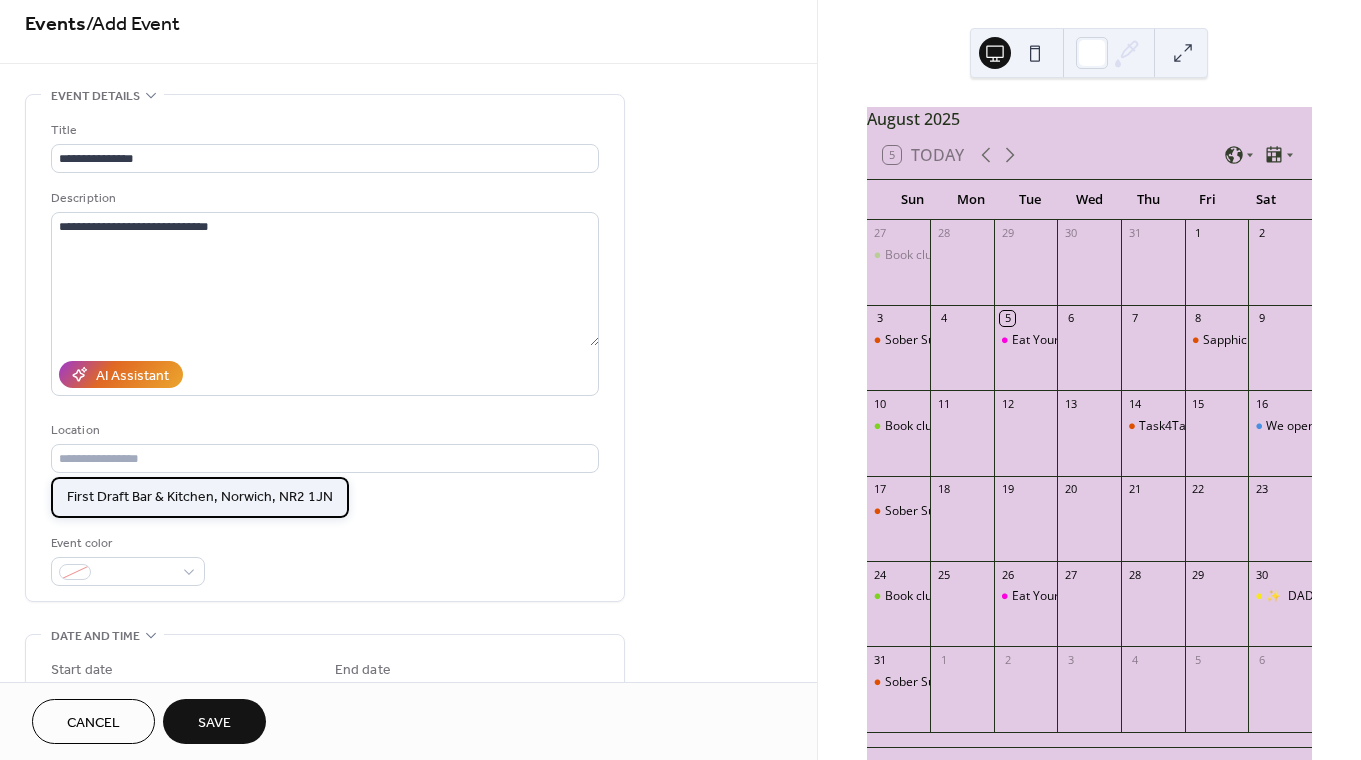 click on "First Draft Bar & Kitchen, Norwich, NR2 1JN" at bounding box center (200, 497) 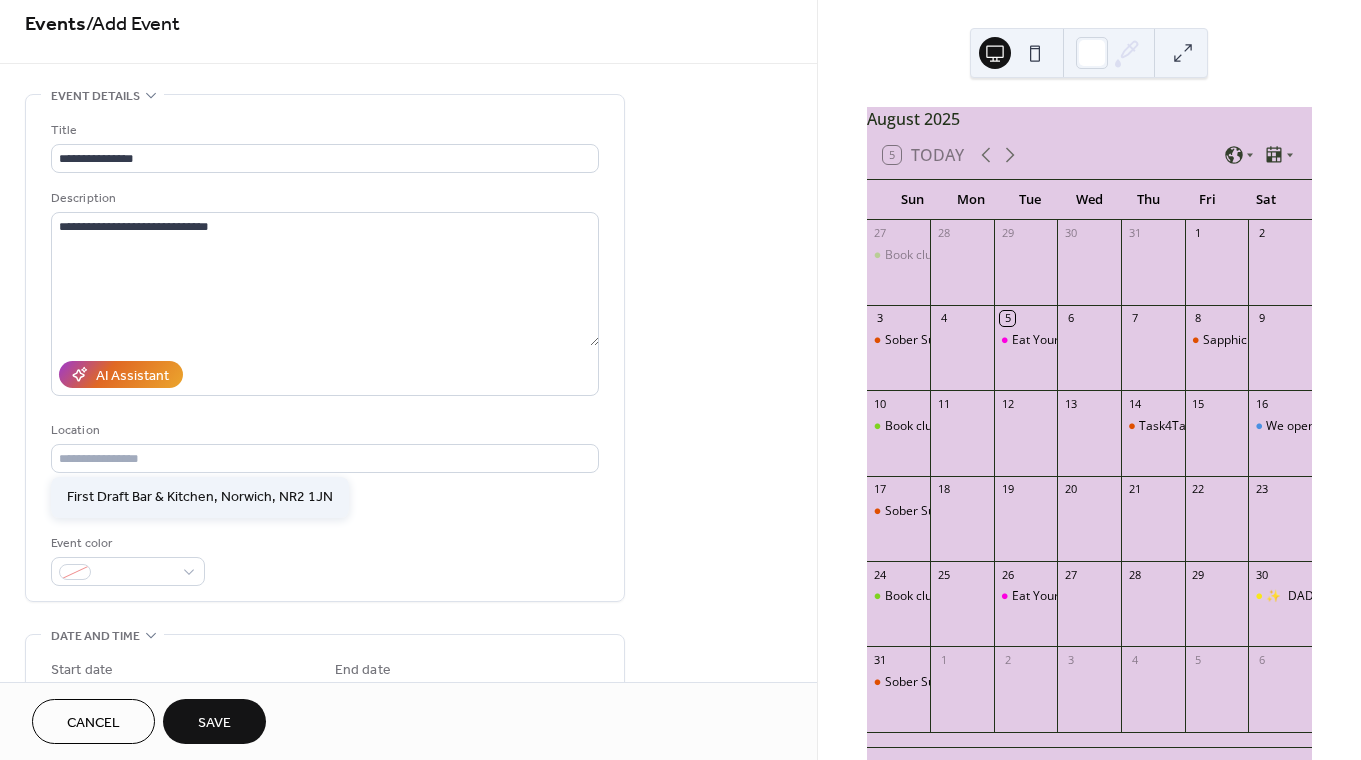 type on "**********" 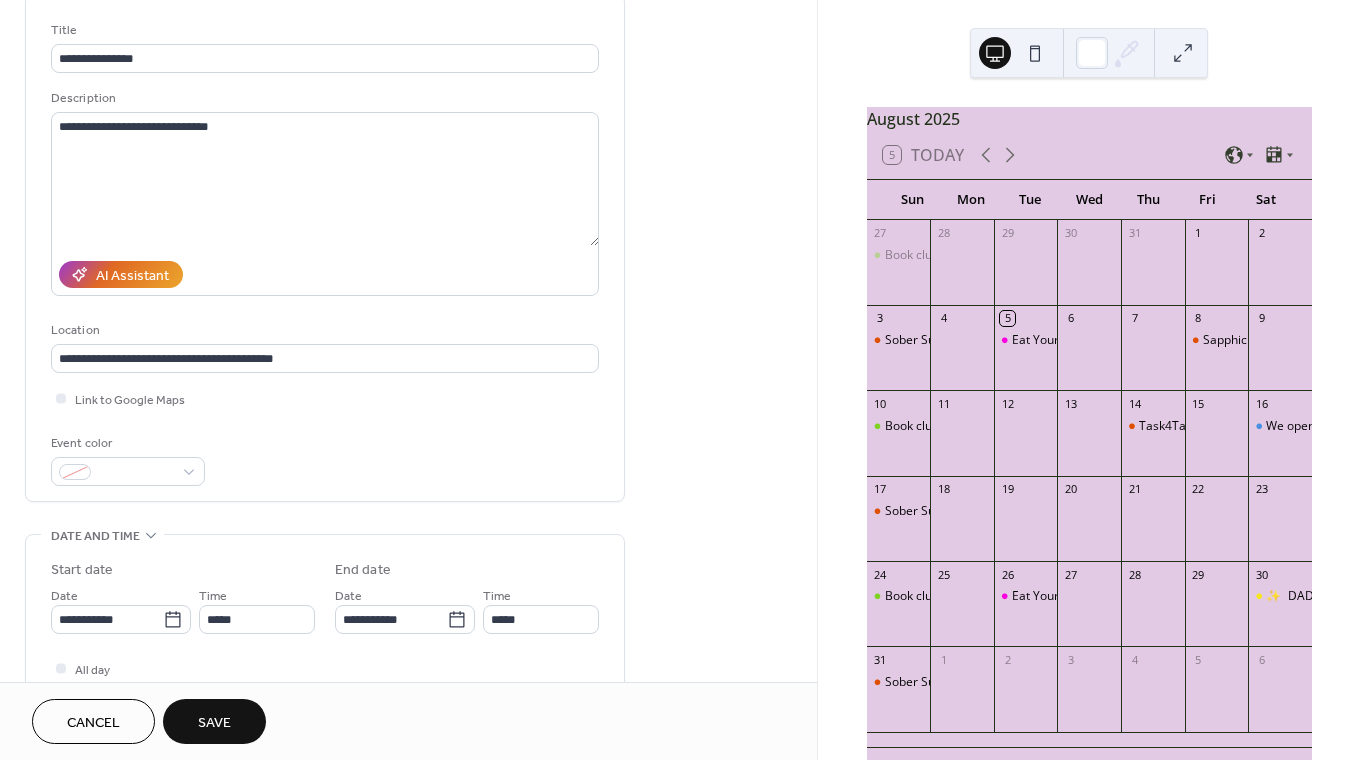 scroll, scrollTop: 168, scrollLeft: 0, axis: vertical 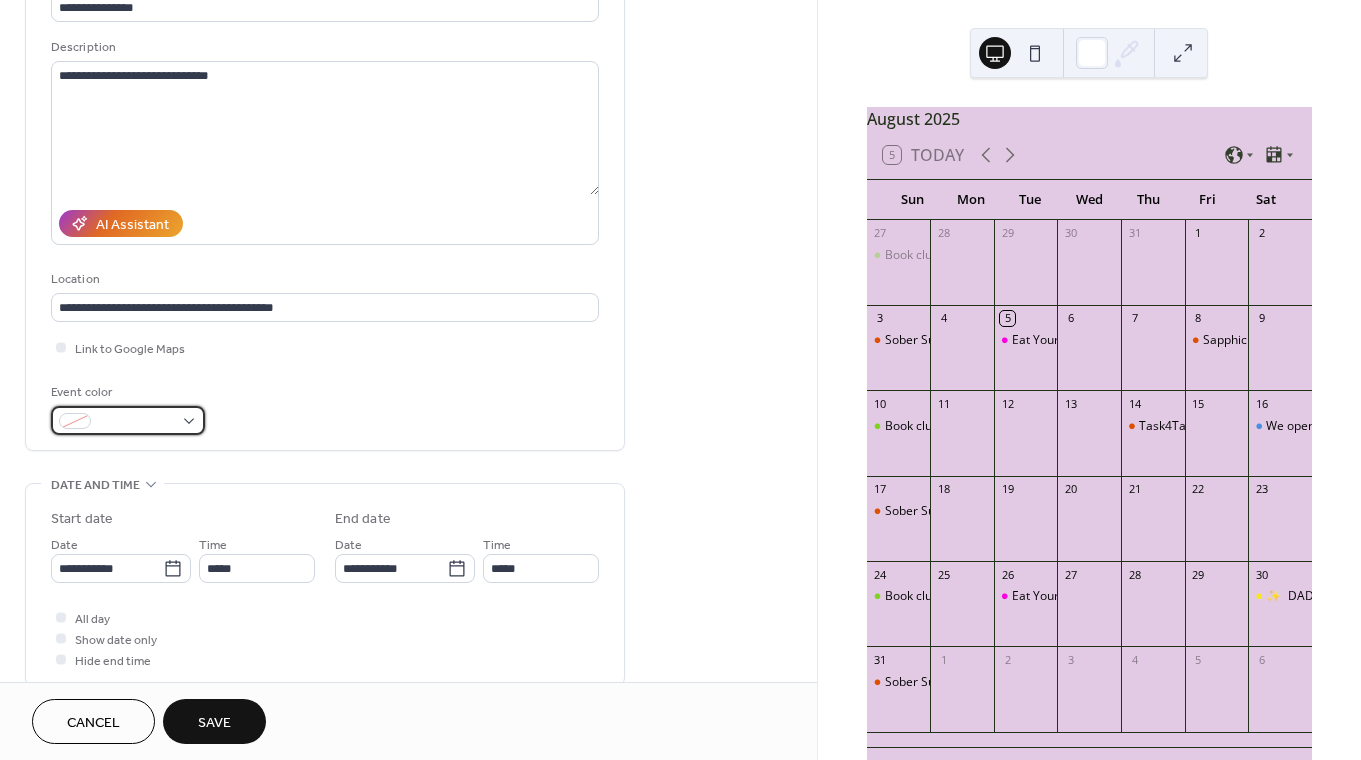 click at bounding box center (128, 420) 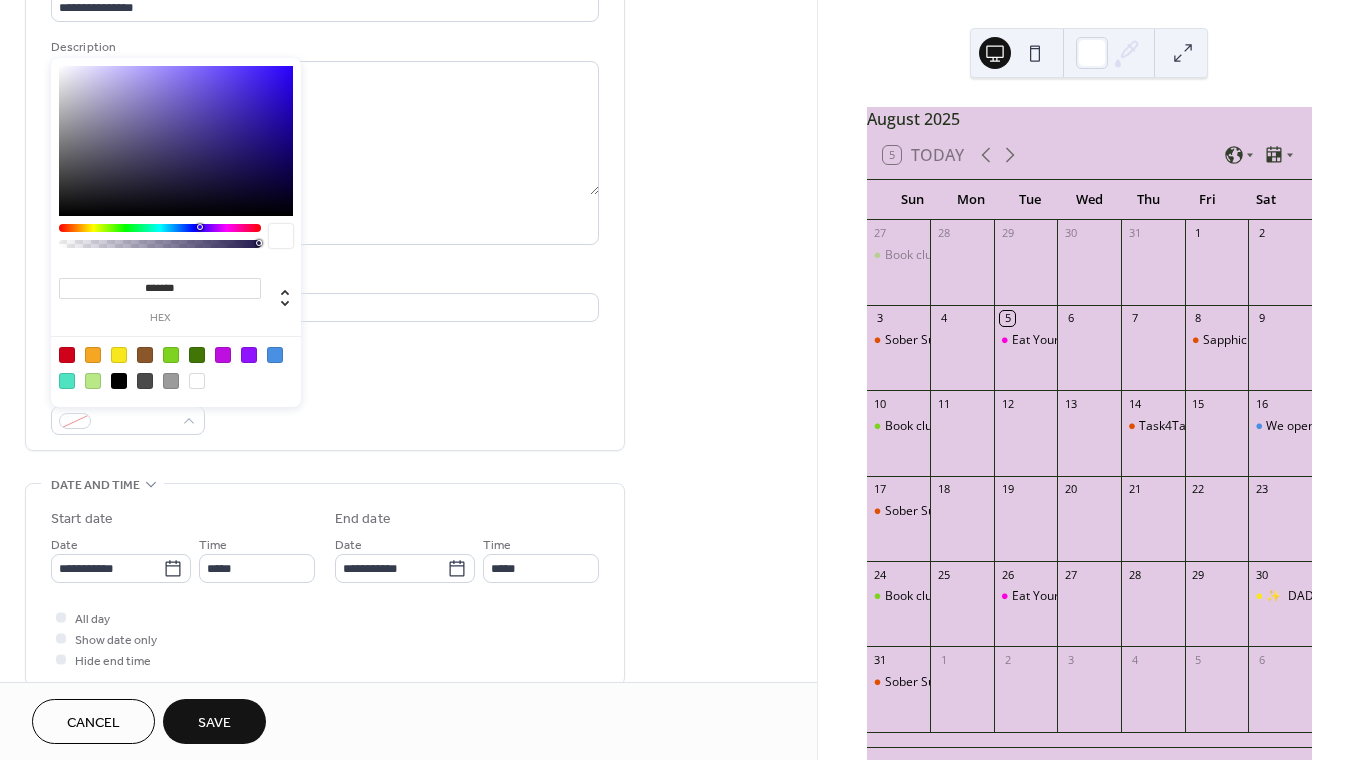 click at bounding box center (119, 381) 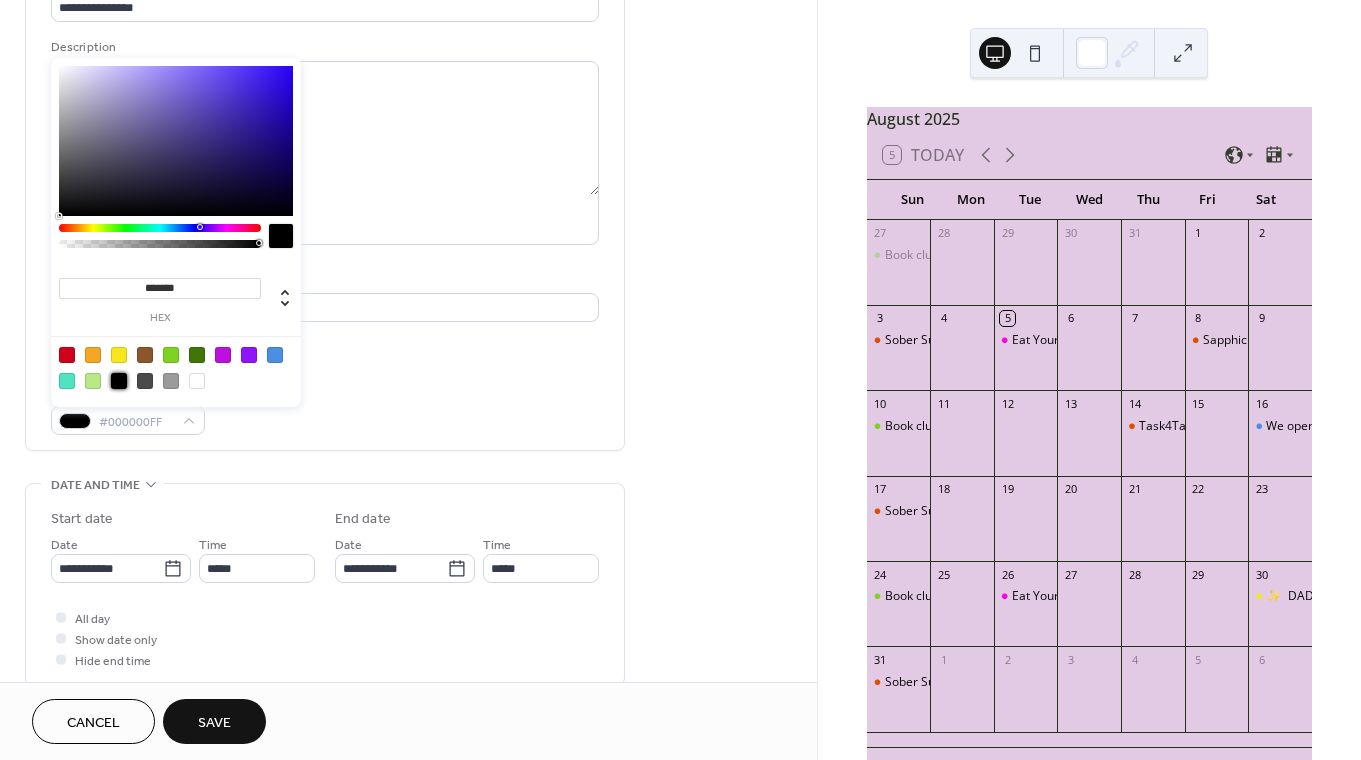 click on "Event color #000000FF" at bounding box center (325, 408) 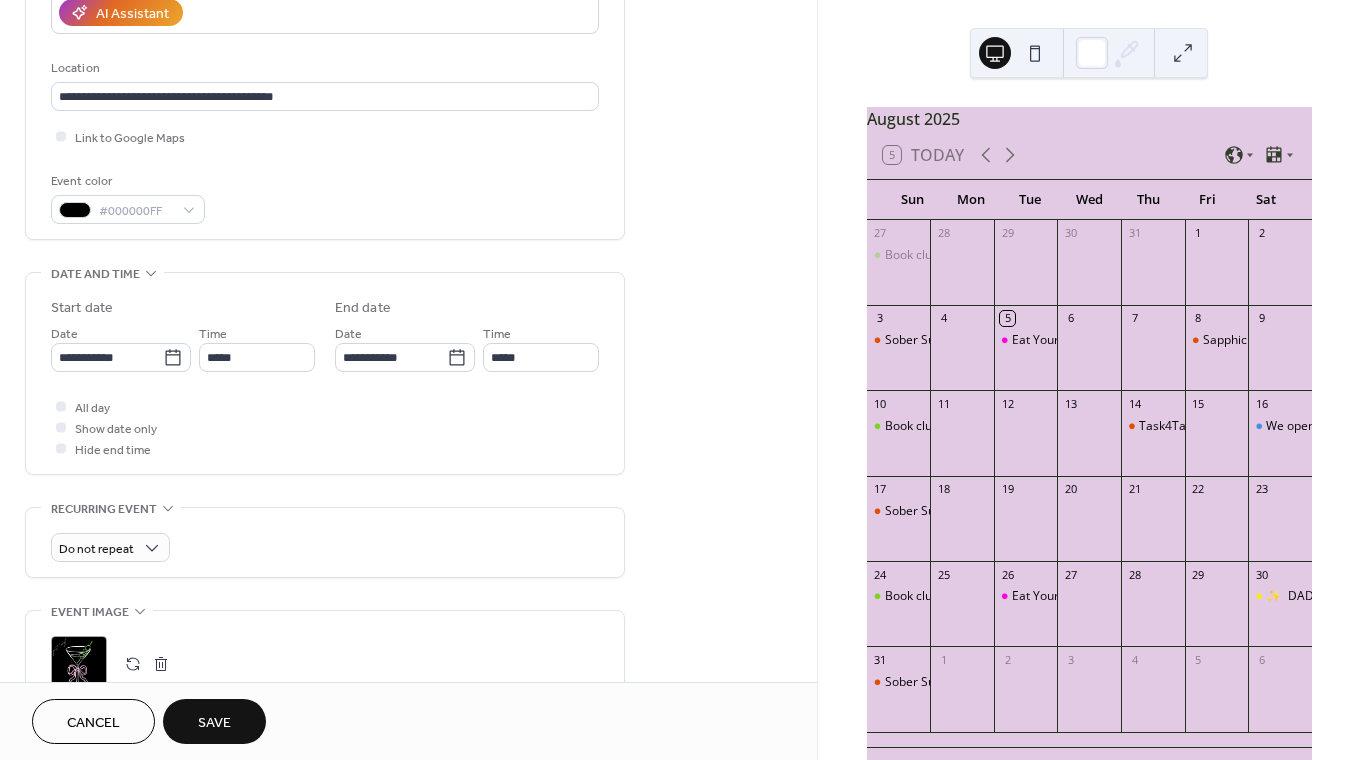 scroll, scrollTop: 400, scrollLeft: 0, axis: vertical 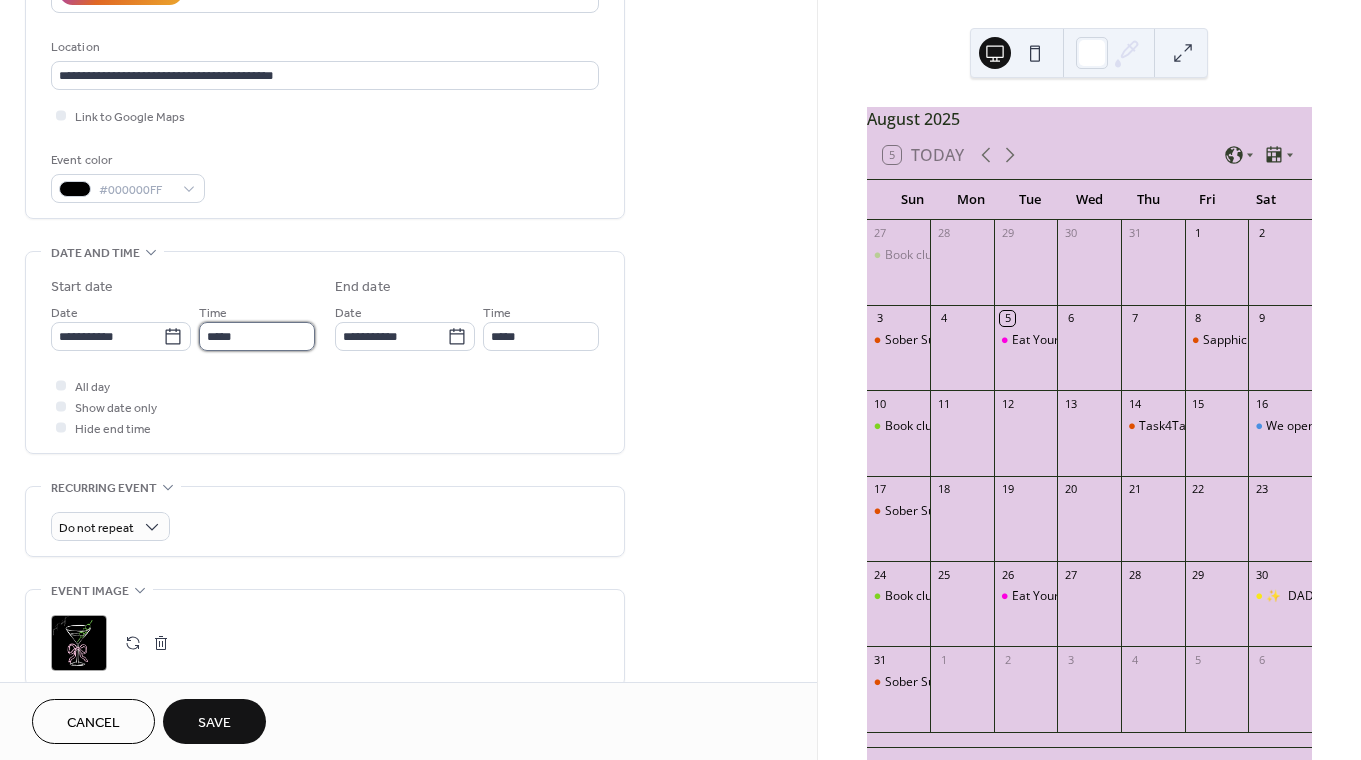 click on "*****" at bounding box center (257, 336) 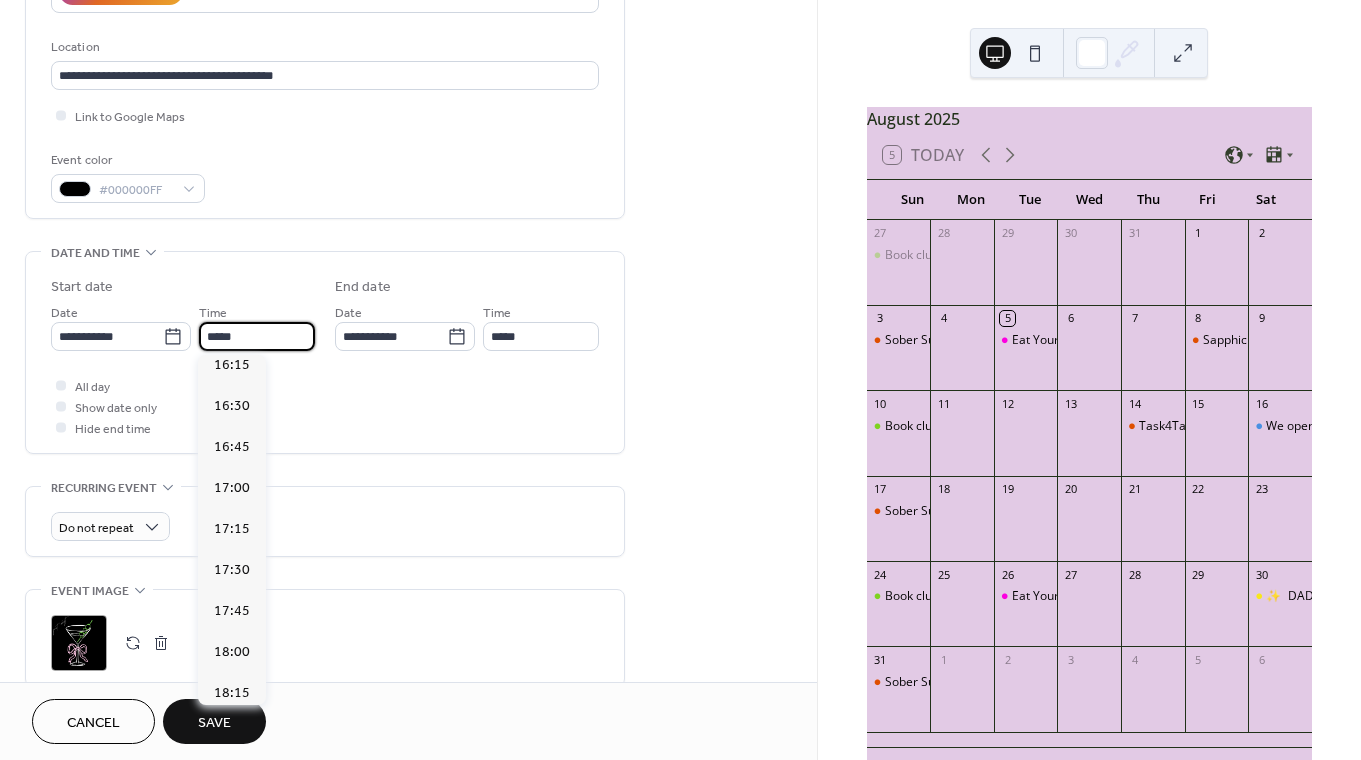 scroll, scrollTop: 2676, scrollLeft: 0, axis: vertical 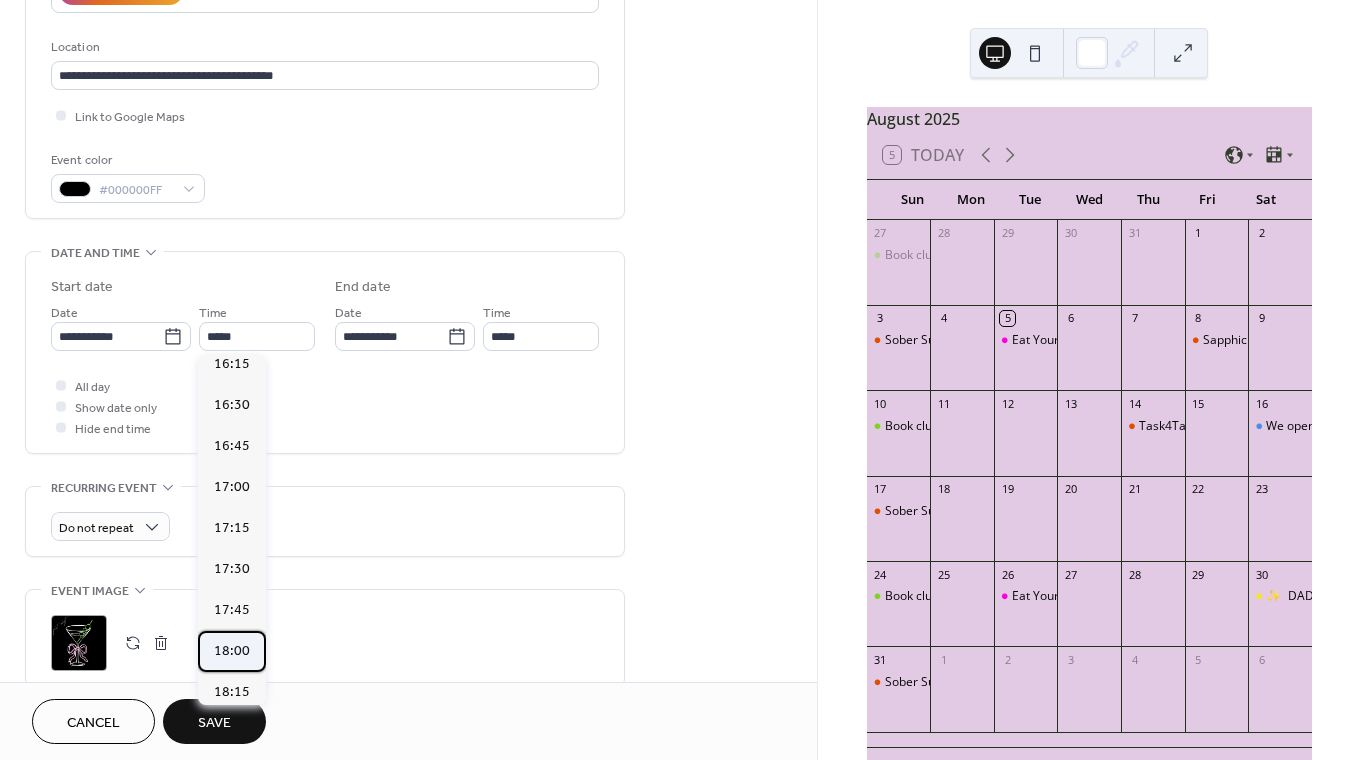 click on "18:00" at bounding box center [232, 651] 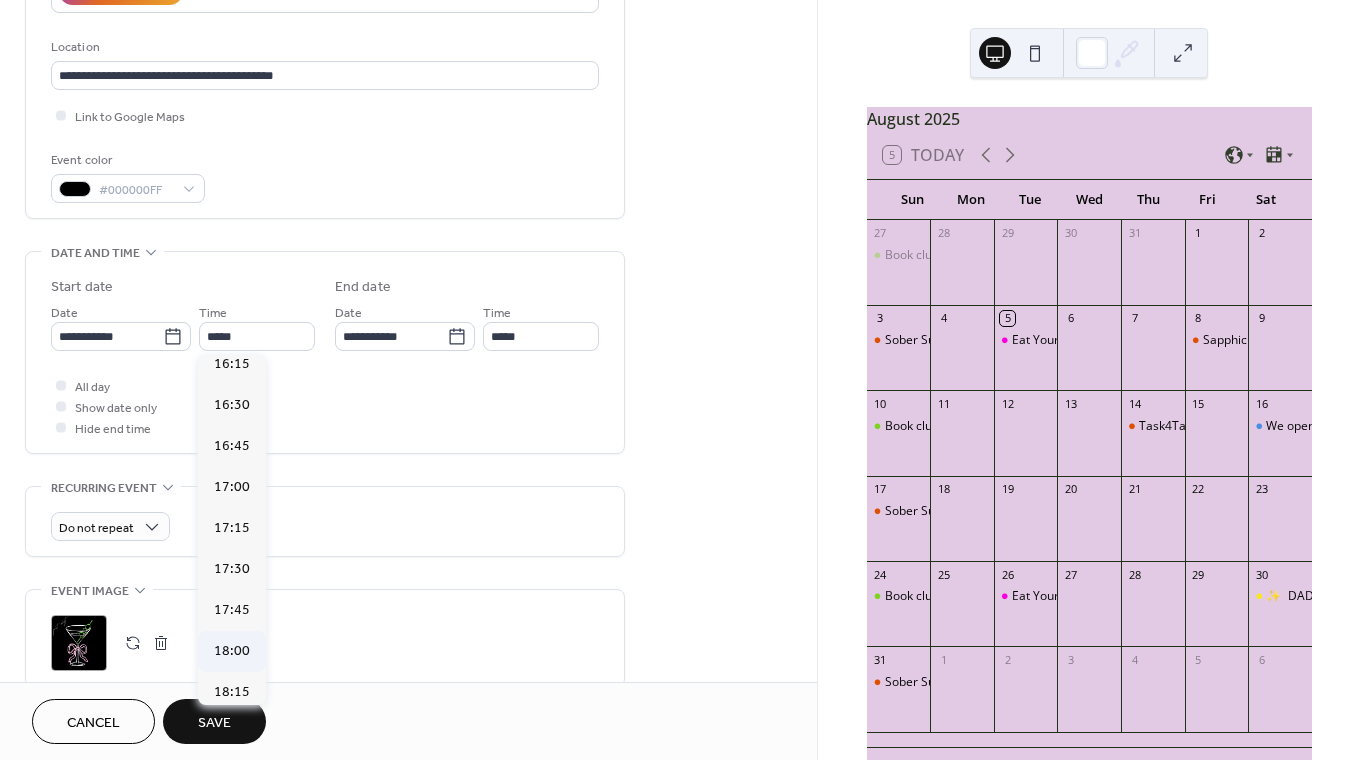 type on "*****" 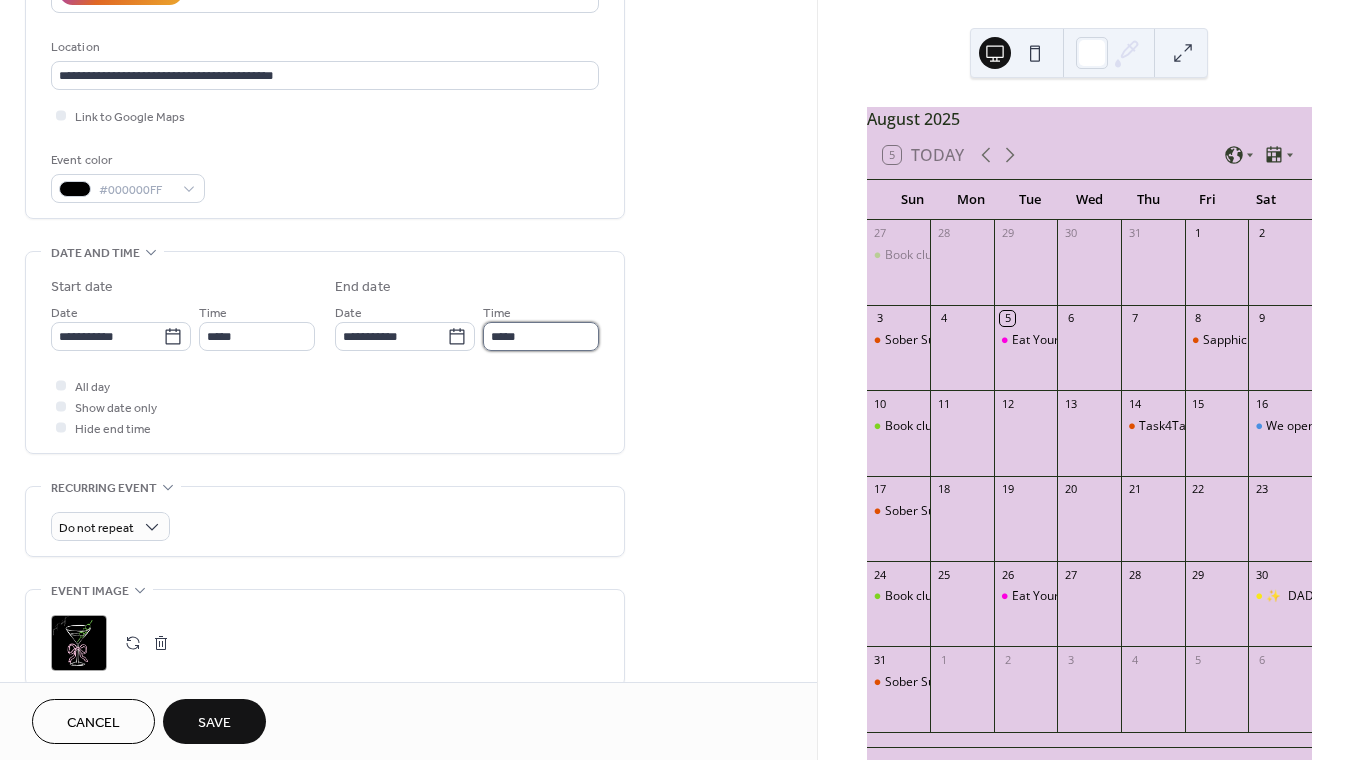 click on "*****" at bounding box center (541, 336) 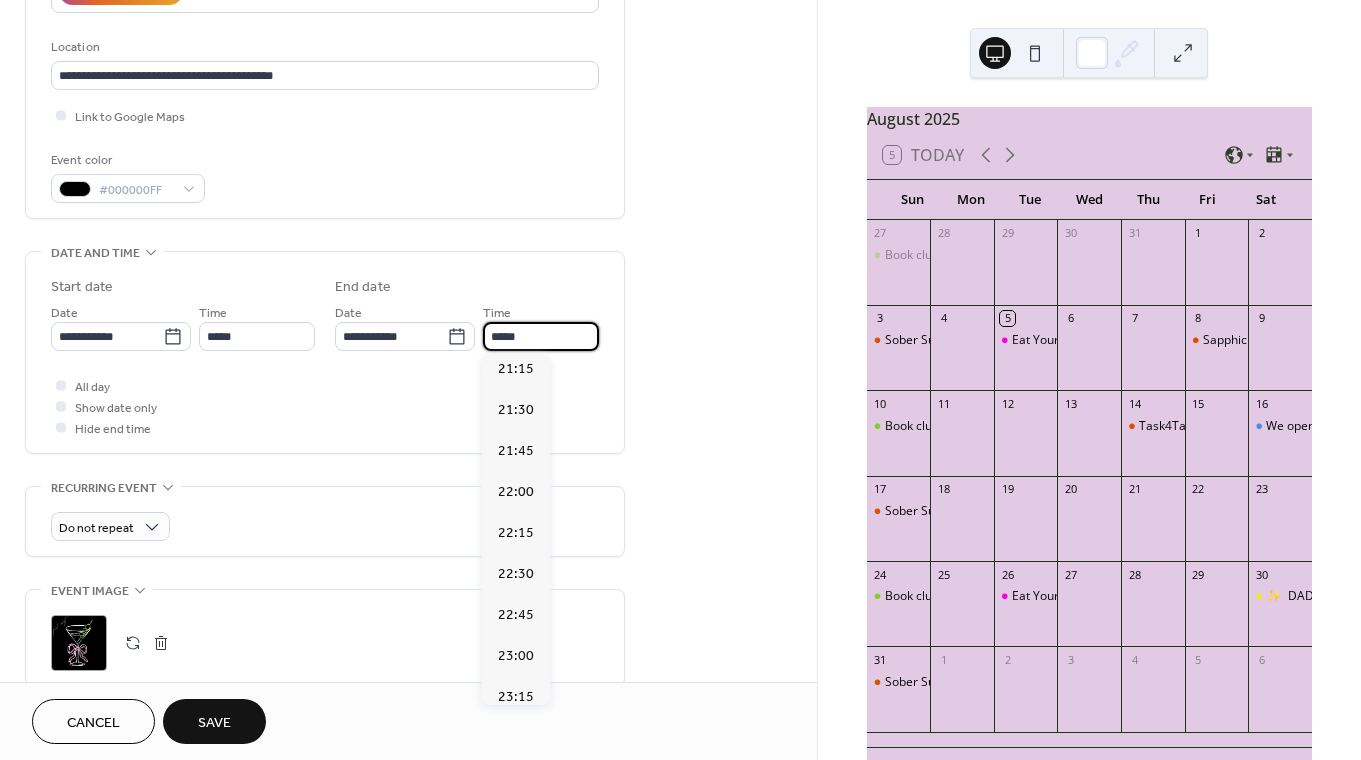 scroll, scrollTop: 561, scrollLeft: 0, axis: vertical 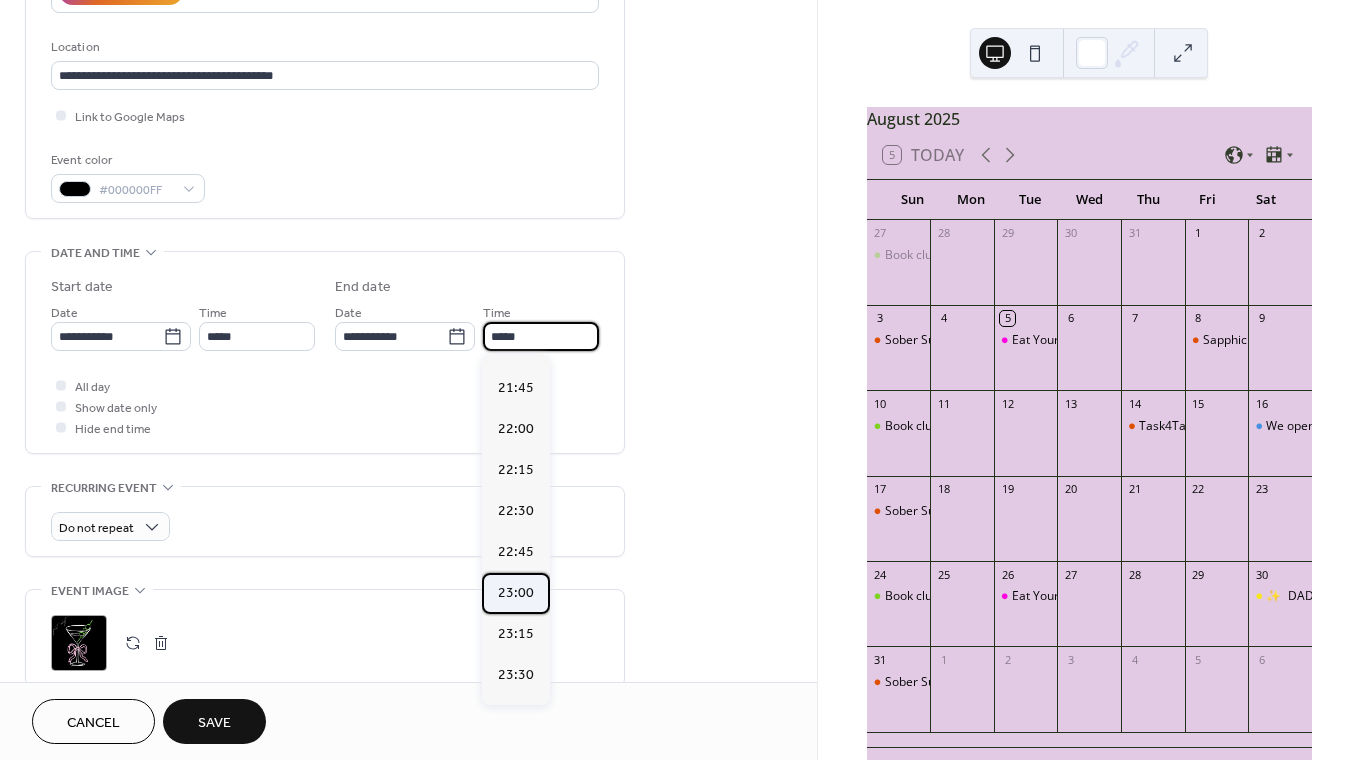 click on "23:00" at bounding box center [516, 593] 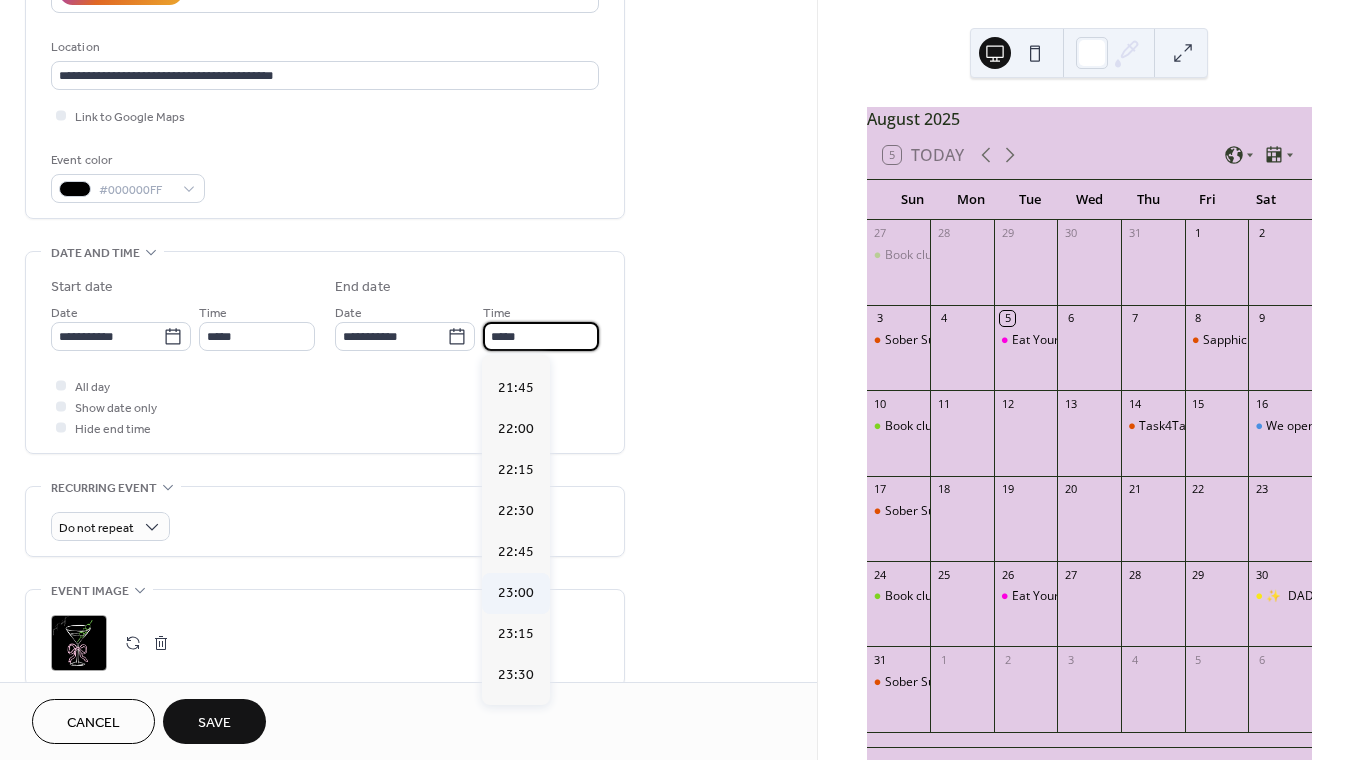 type on "*****" 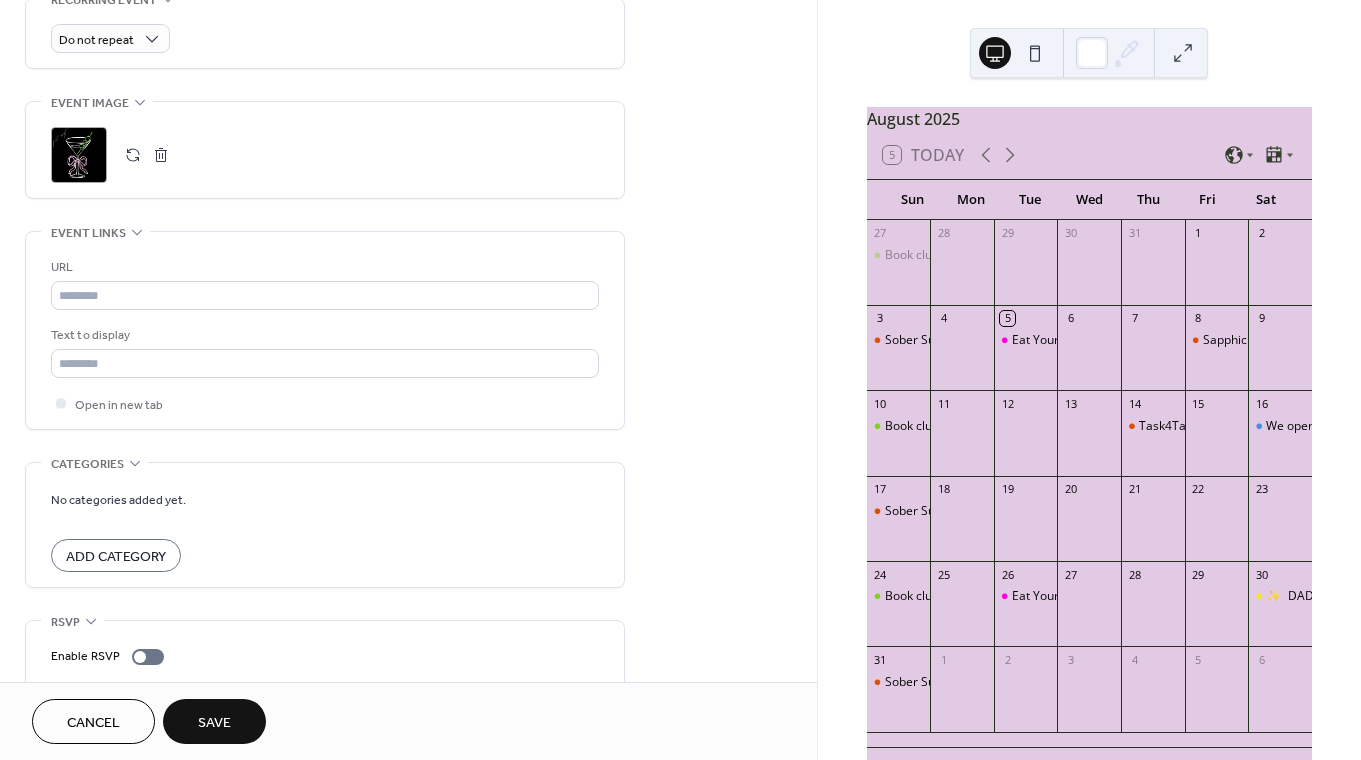scroll, scrollTop: 954, scrollLeft: 0, axis: vertical 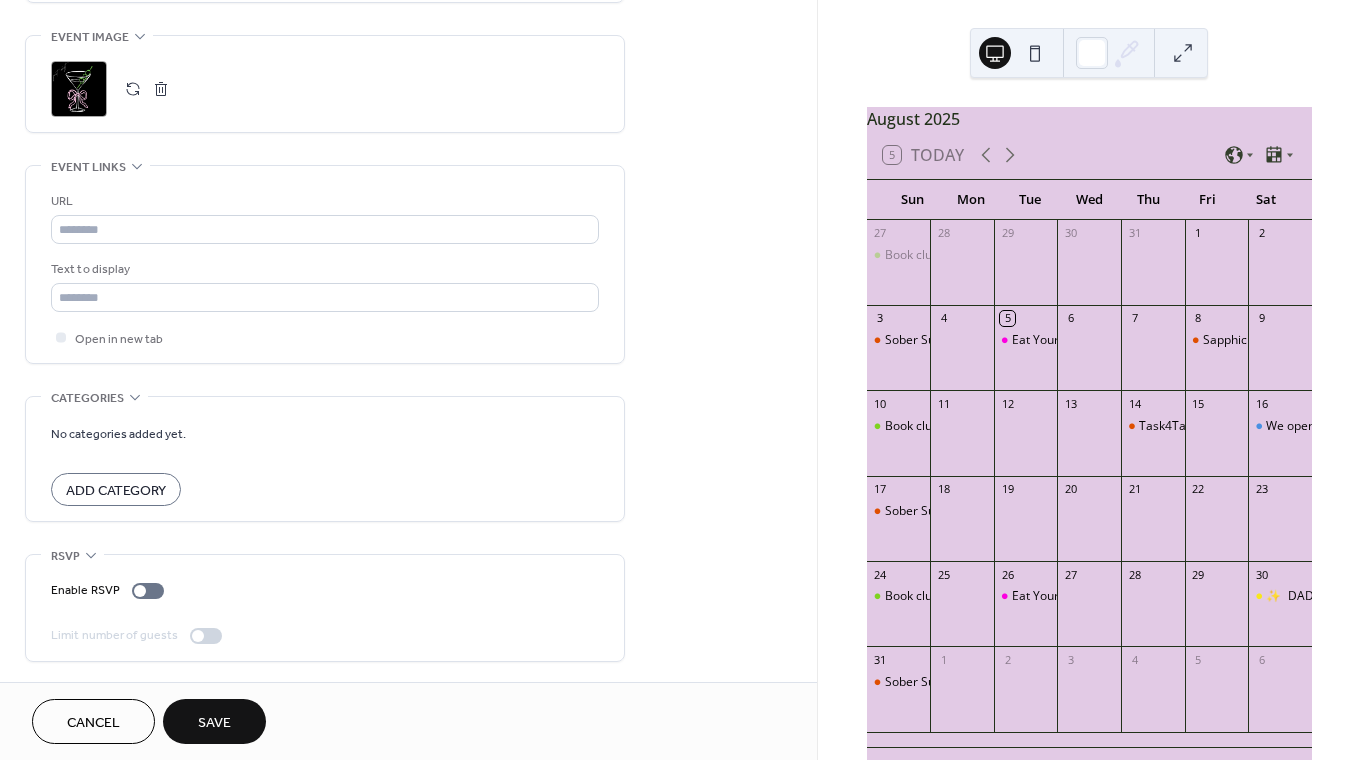click on "Save" at bounding box center (214, 723) 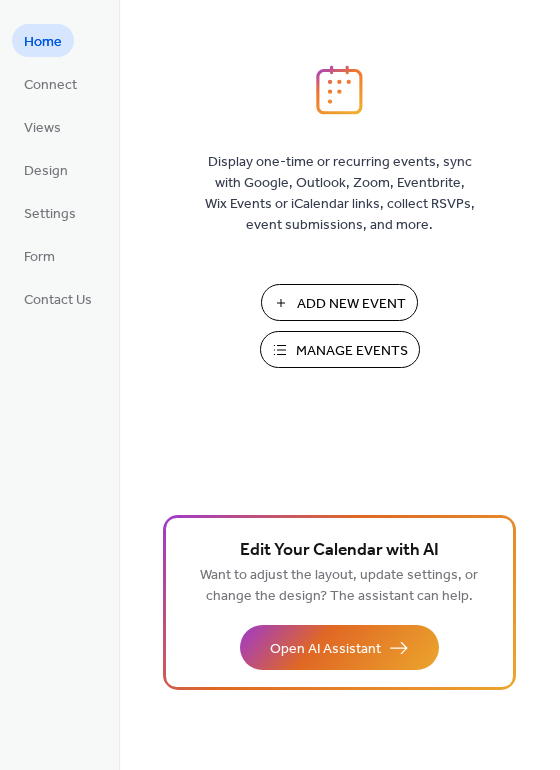 scroll, scrollTop: 0, scrollLeft: 0, axis: both 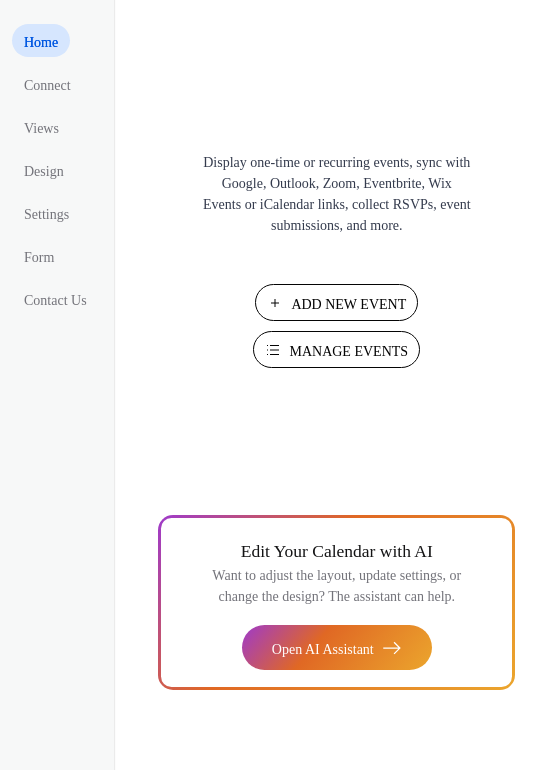 click on "Manage Events" at bounding box center [348, 351] 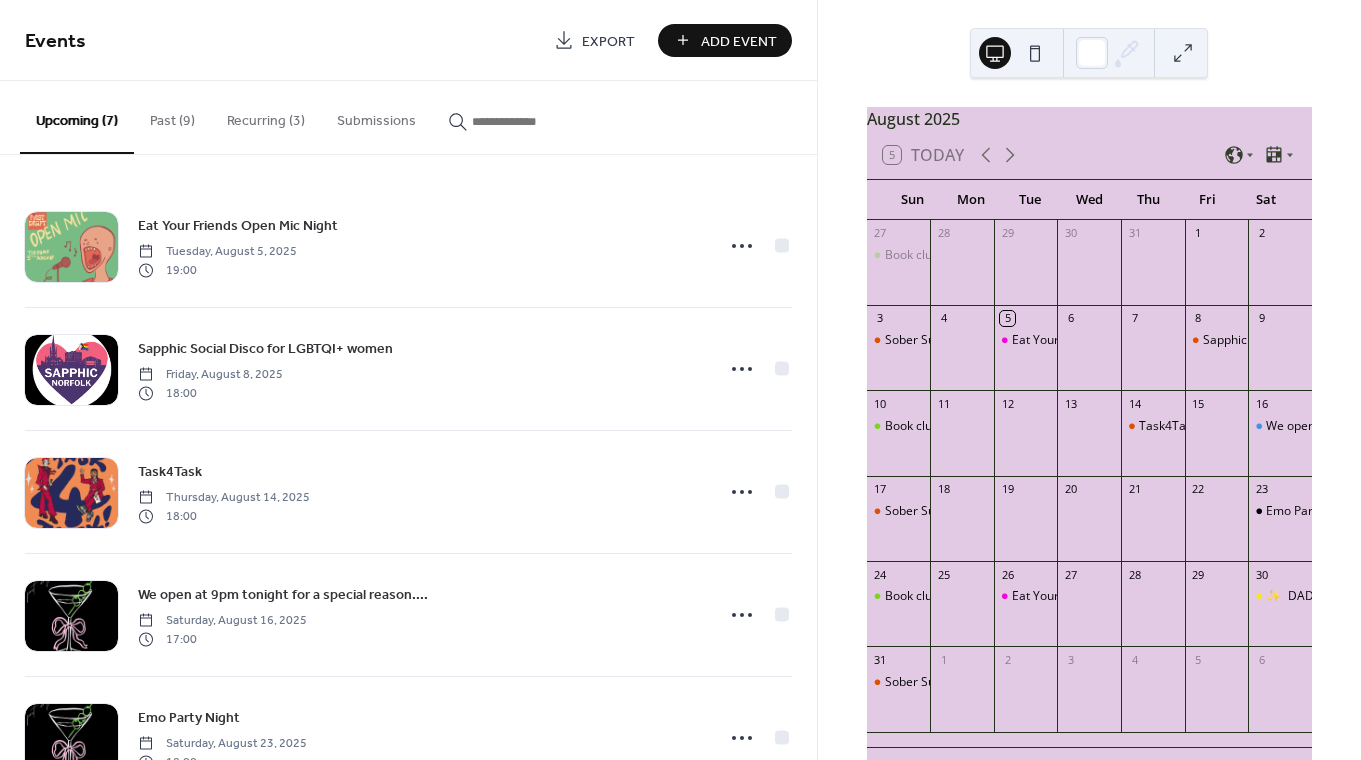 scroll, scrollTop: 0, scrollLeft: 0, axis: both 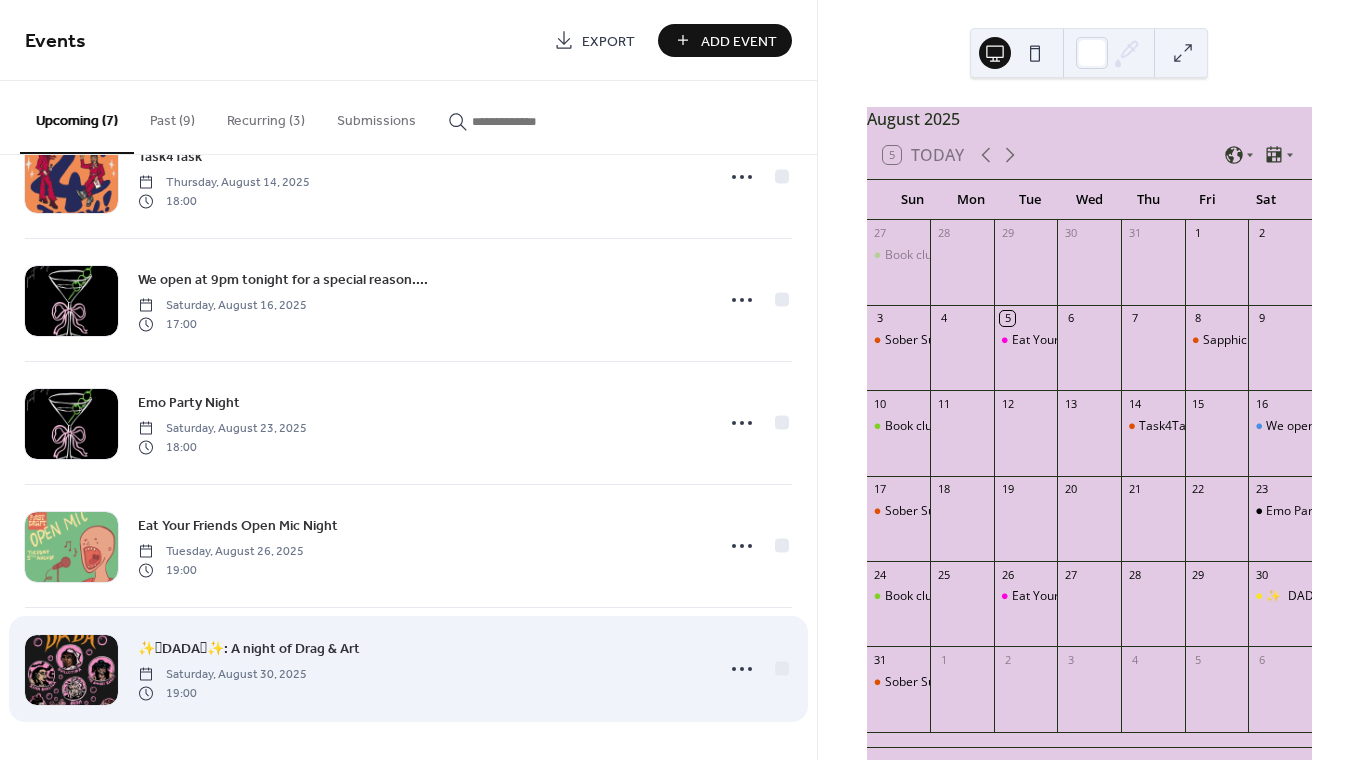 click on "✨🫧DADA🫧✨: A night of Drag & Art Saturday, August 30, 2025 19:00" at bounding box center (419, 669) 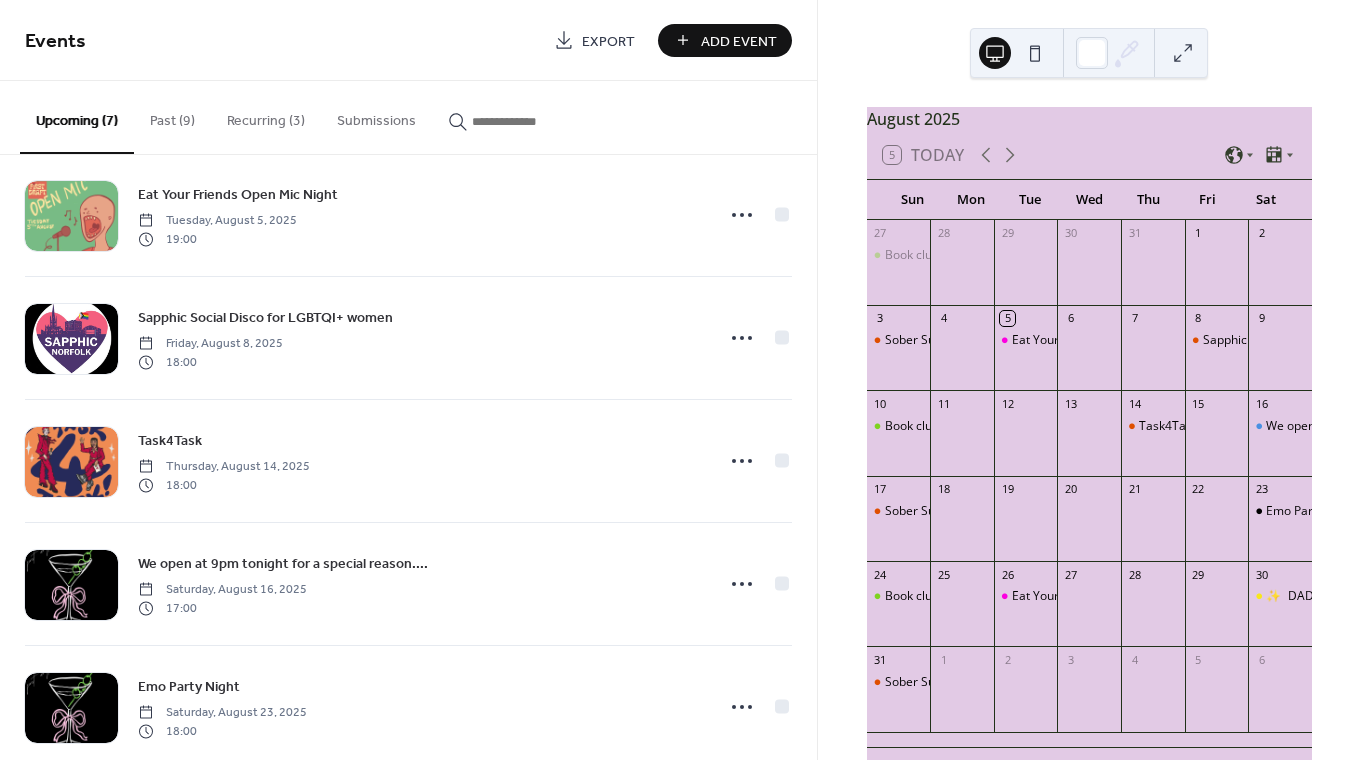 scroll, scrollTop: 16, scrollLeft: 0, axis: vertical 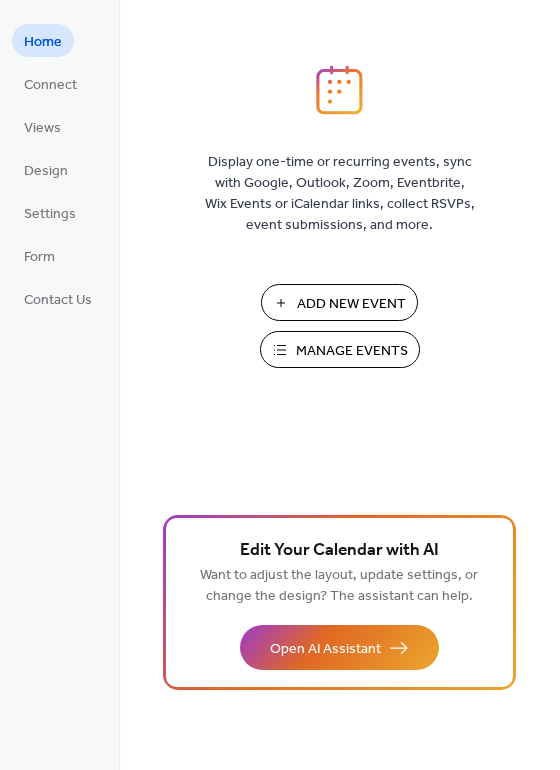 click on "Manage Events" at bounding box center (340, 349) 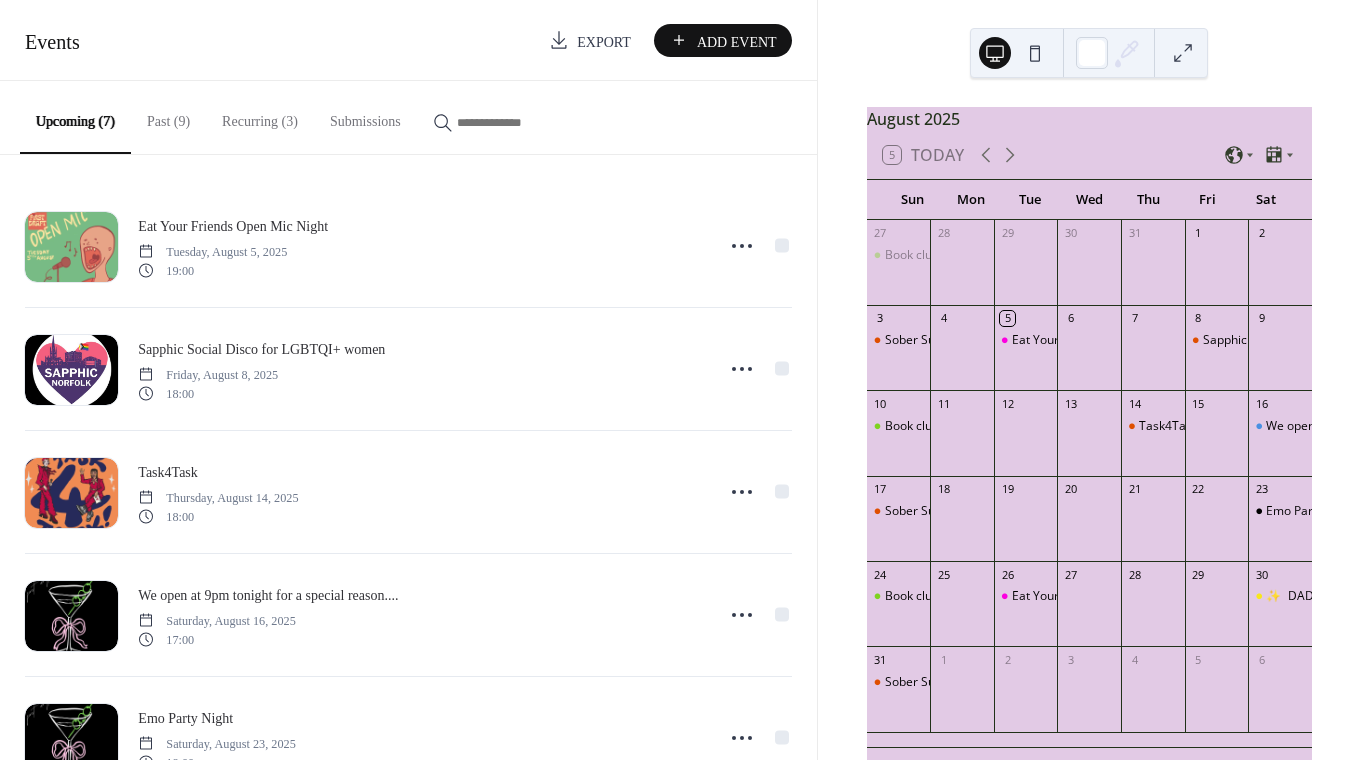 scroll, scrollTop: 0, scrollLeft: 0, axis: both 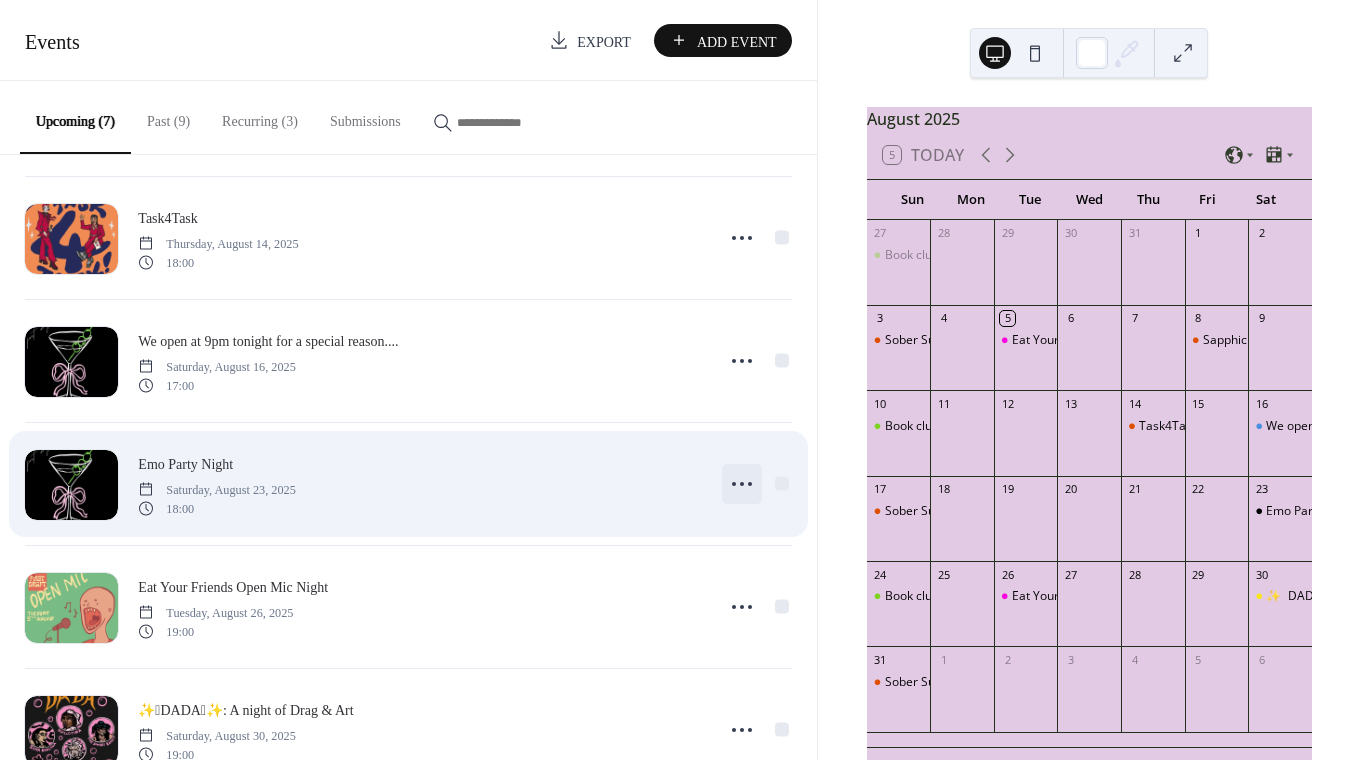 click 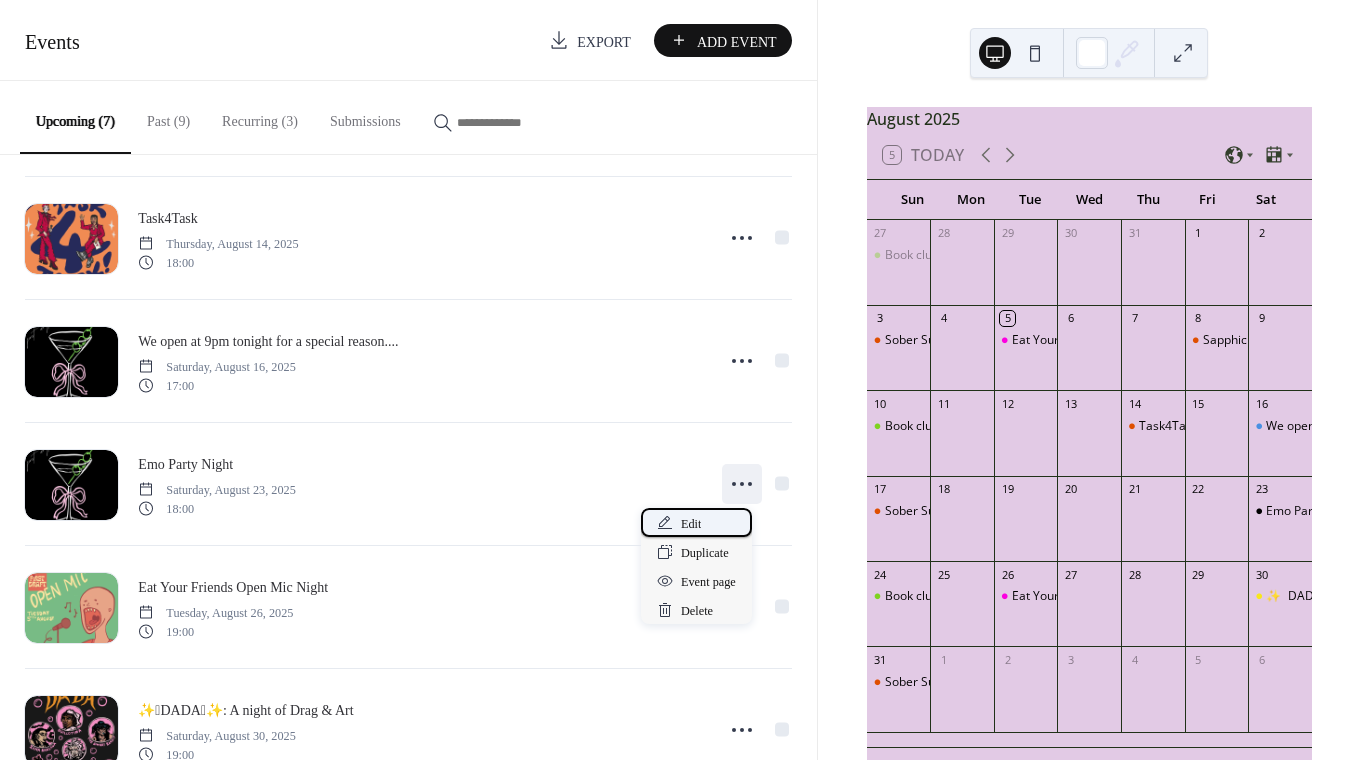 click on "Edit" at bounding box center [696, 522] 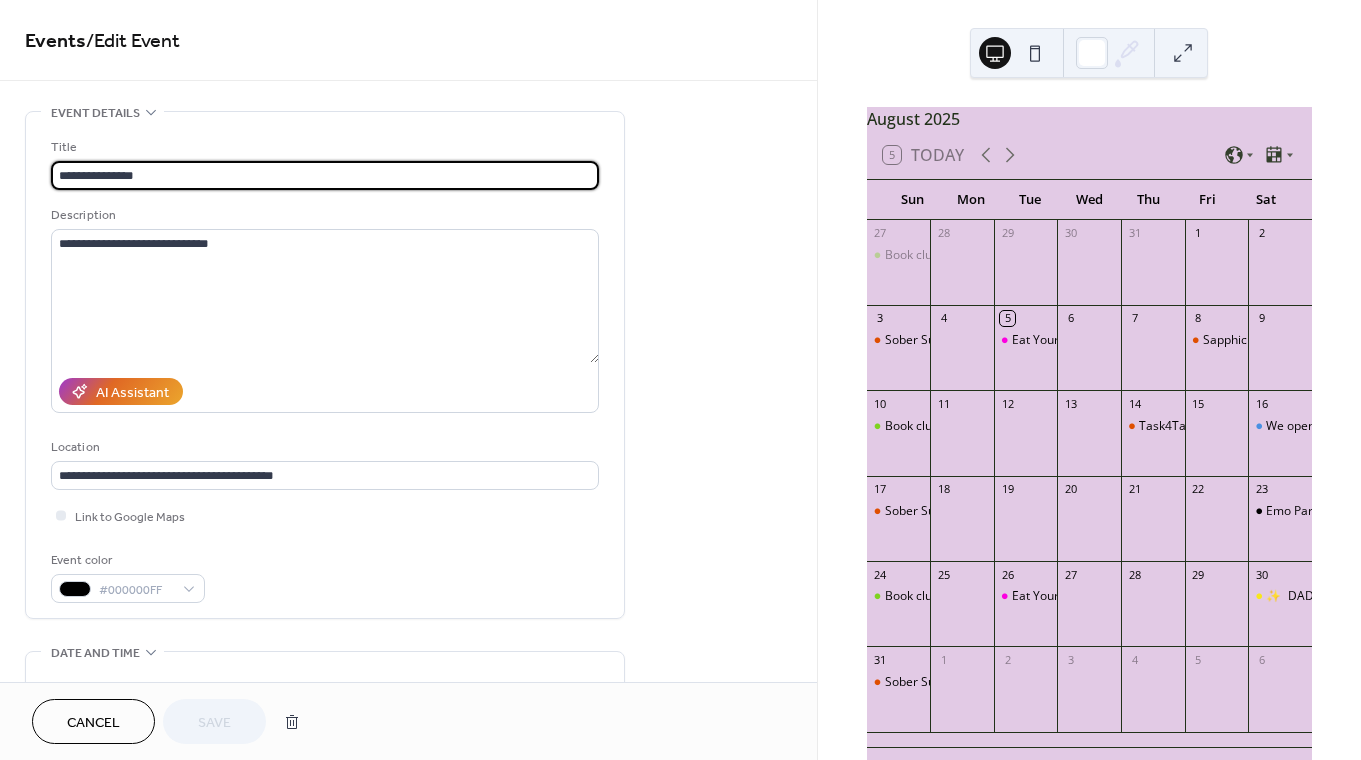 click on "**********" at bounding box center (325, 175) 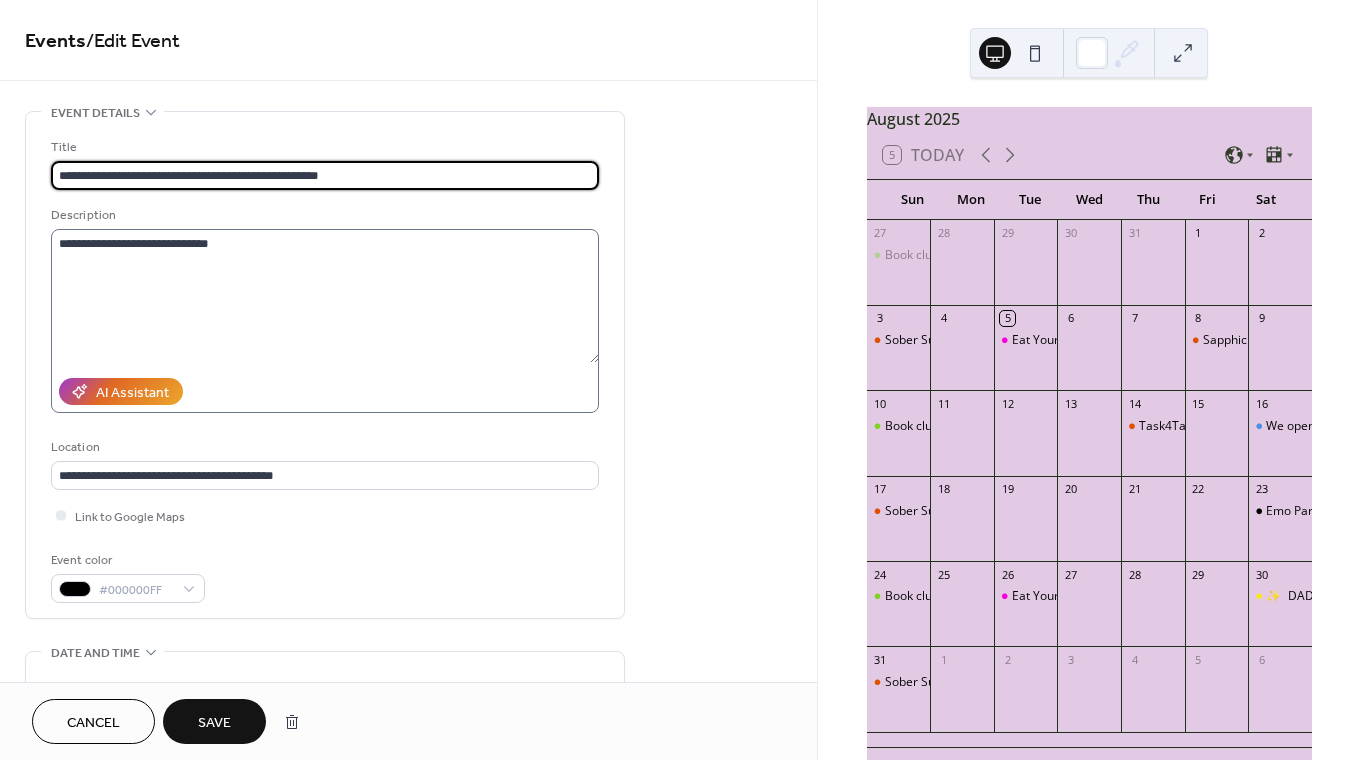 type on "**********" 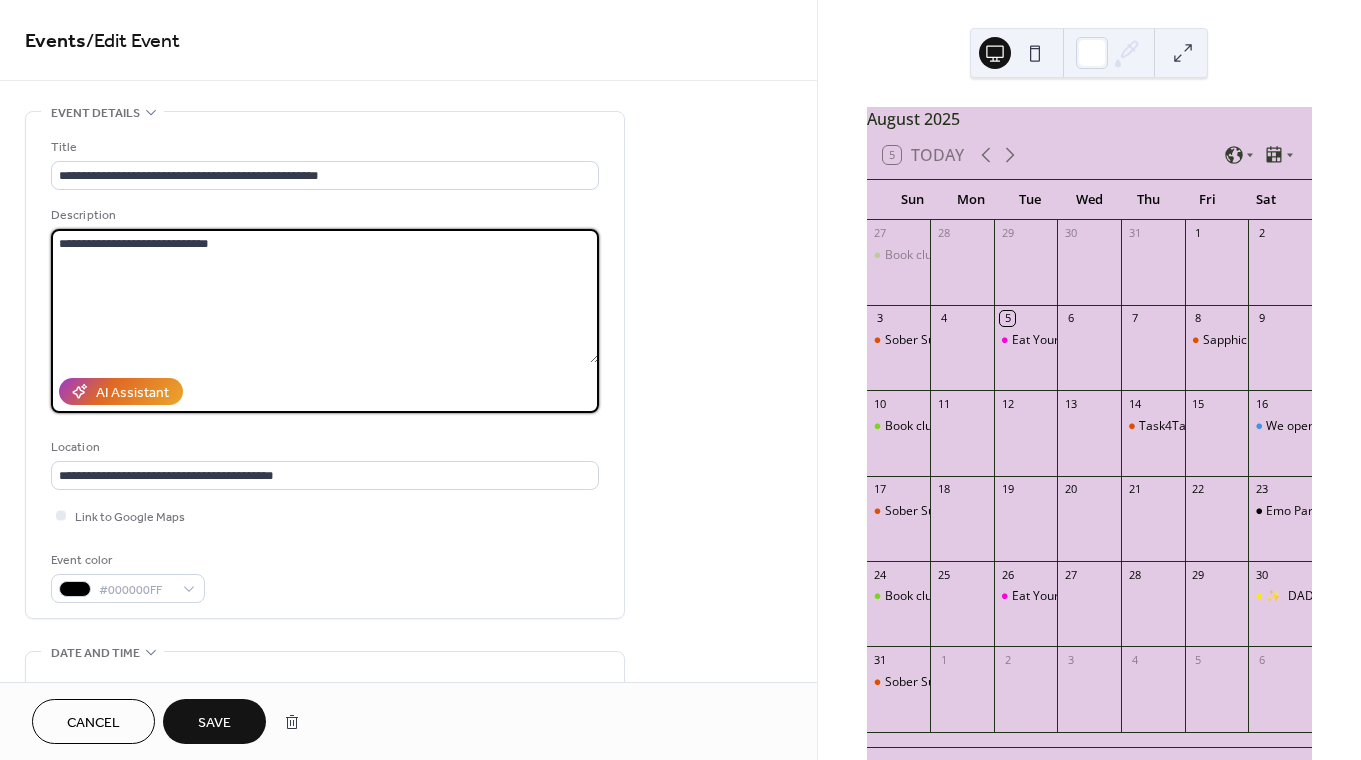 drag, startPoint x: 257, startPoint y: 254, endPoint x: 28, endPoint y: 244, distance: 229.21823 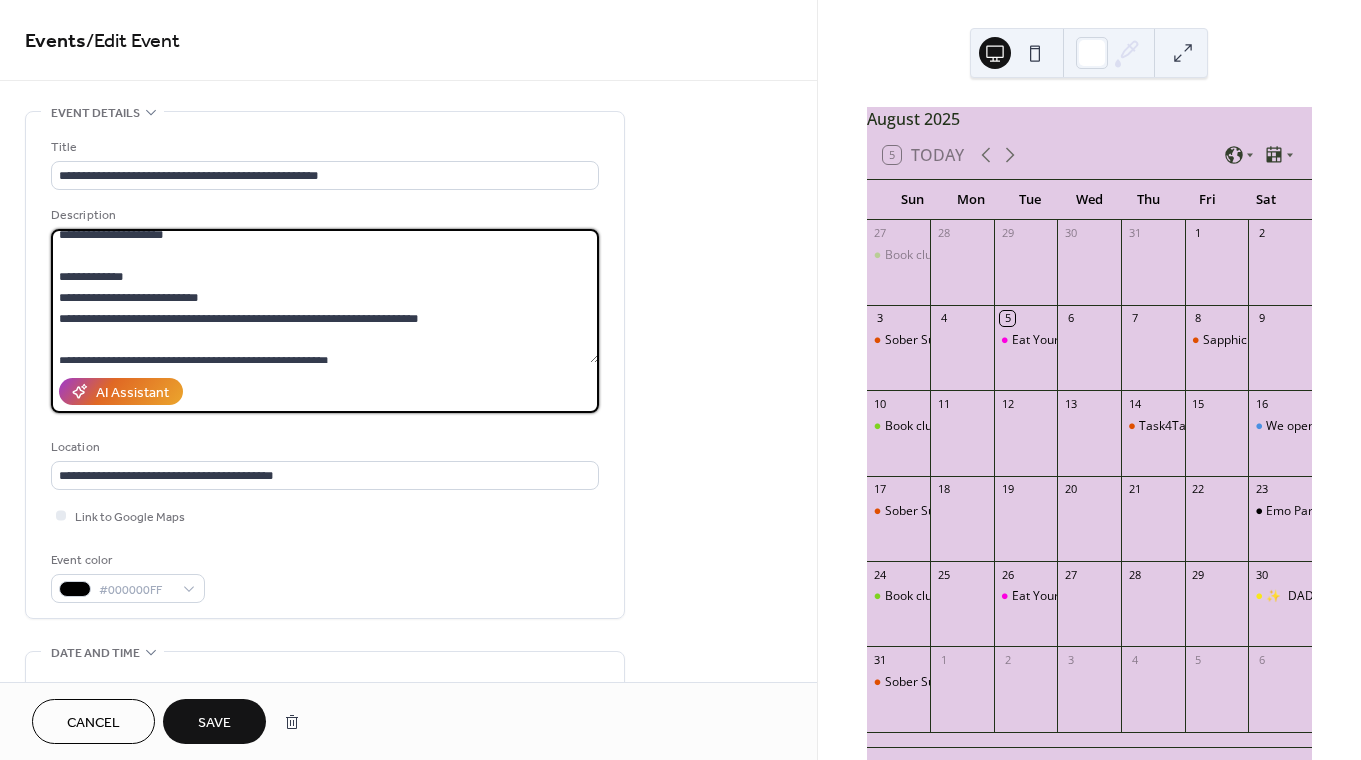scroll, scrollTop: 63, scrollLeft: 0, axis: vertical 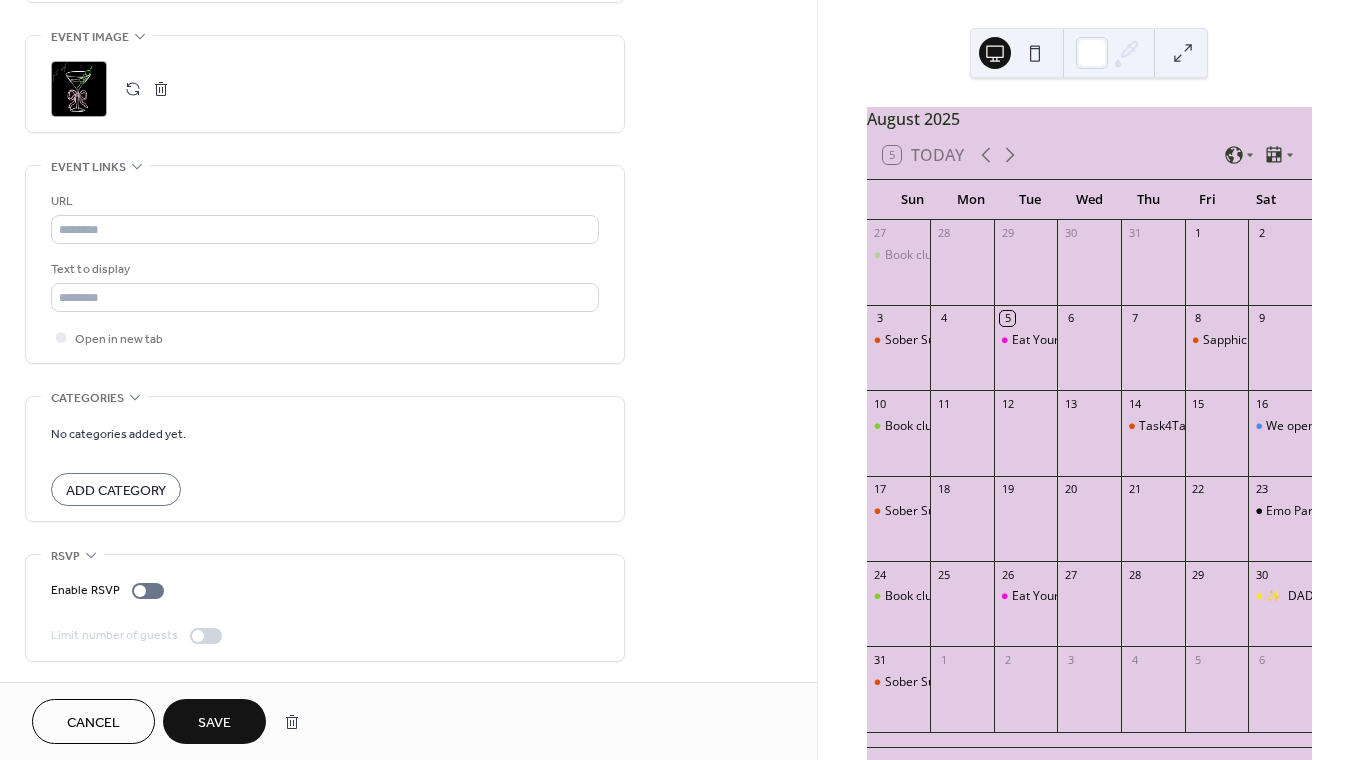 type on "**********" 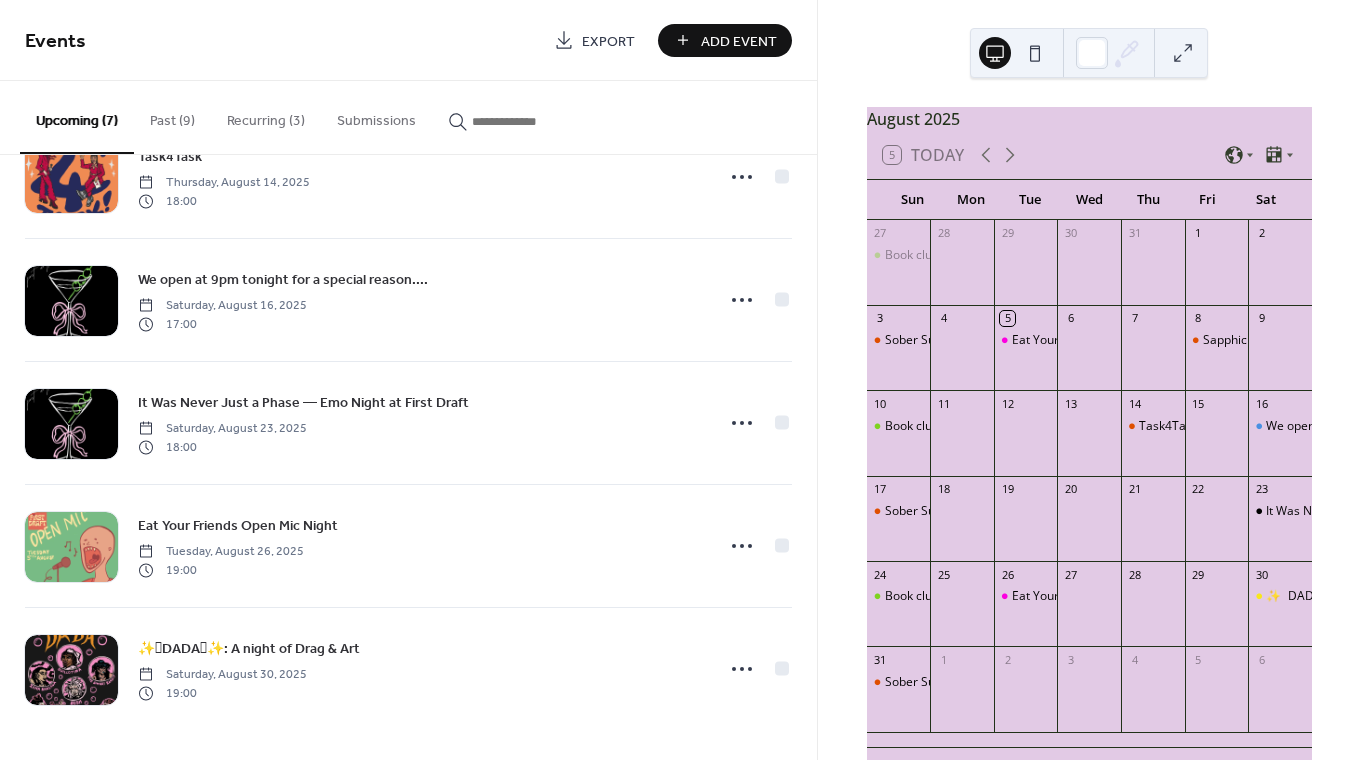 scroll, scrollTop: 0, scrollLeft: 0, axis: both 